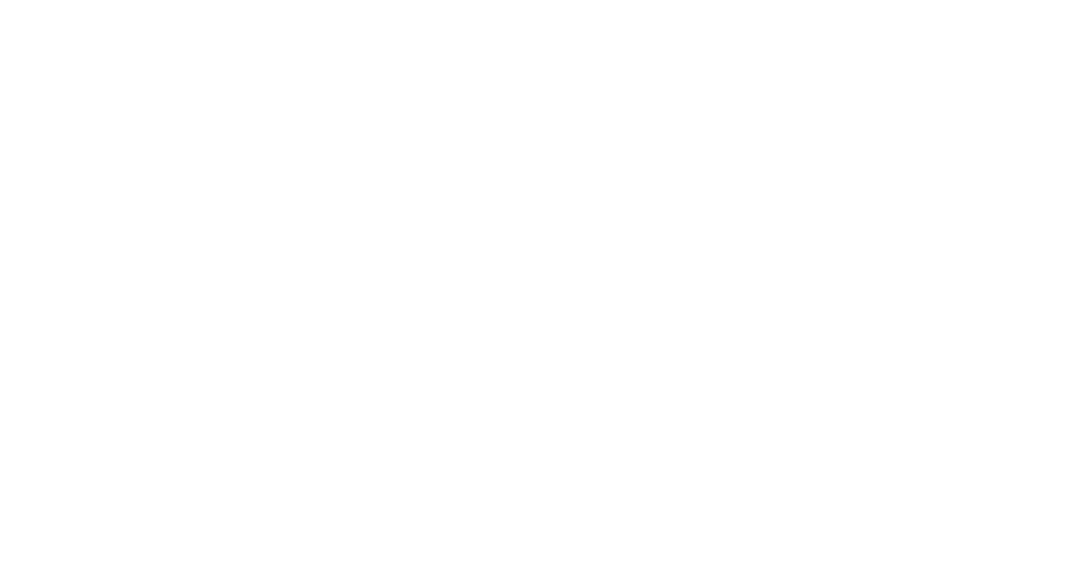 scroll, scrollTop: 0, scrollLeft: 0, axis: both 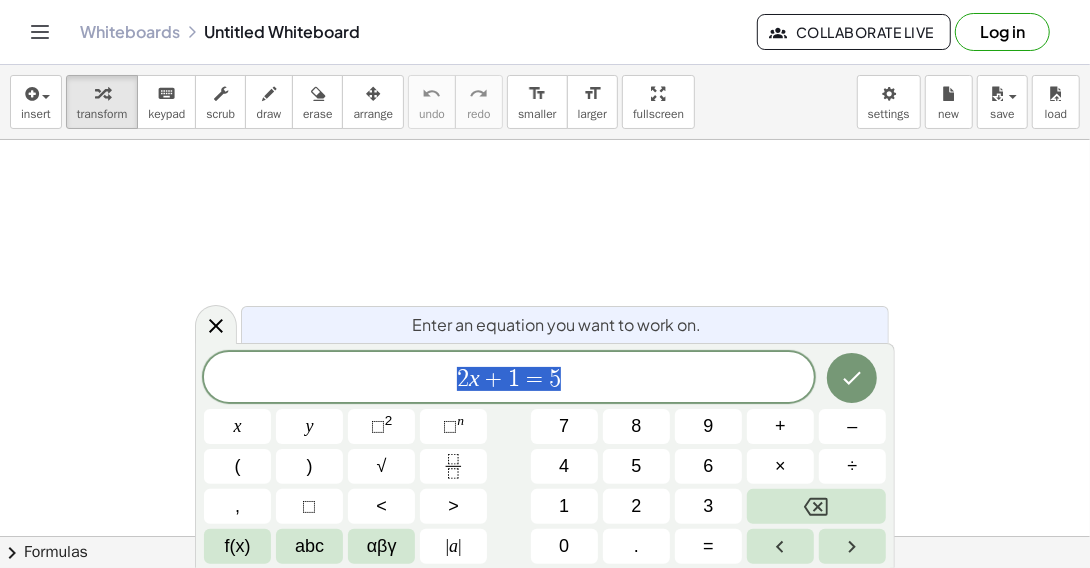 click on "Log in" at bounding box center (1002, 32) 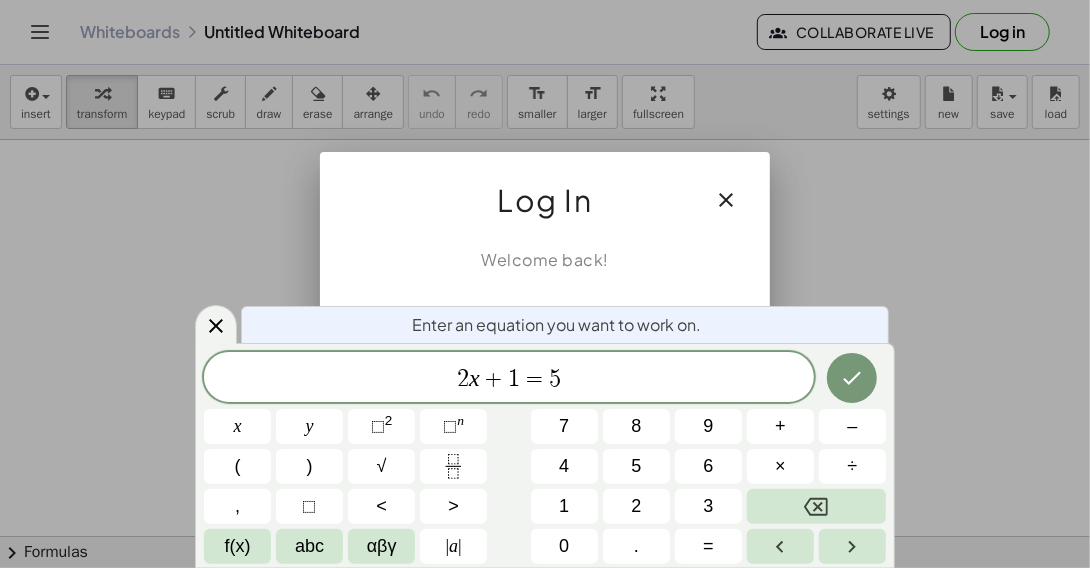 click at bounding box center (545, 284) 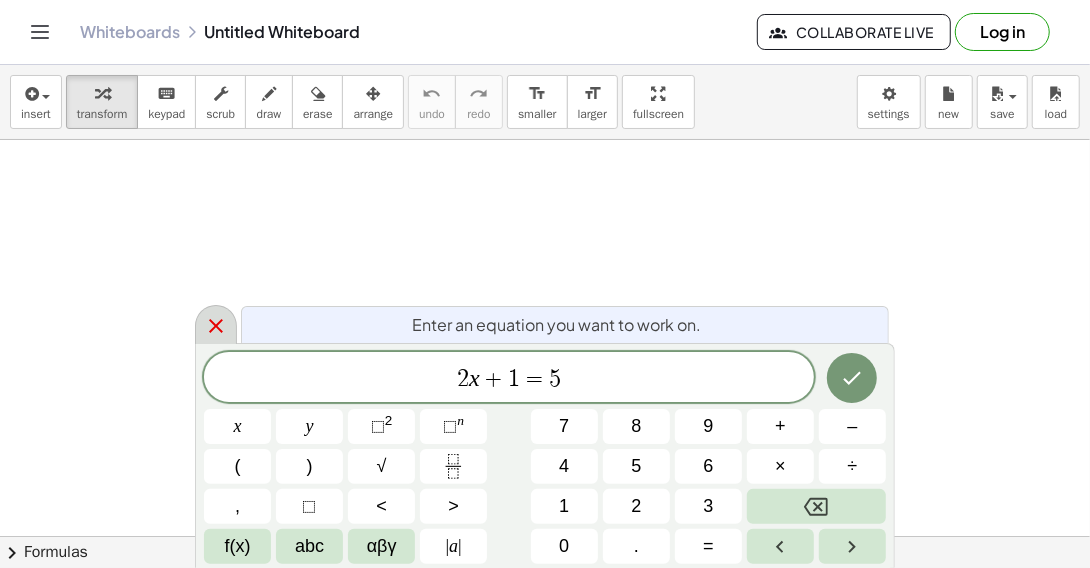 click 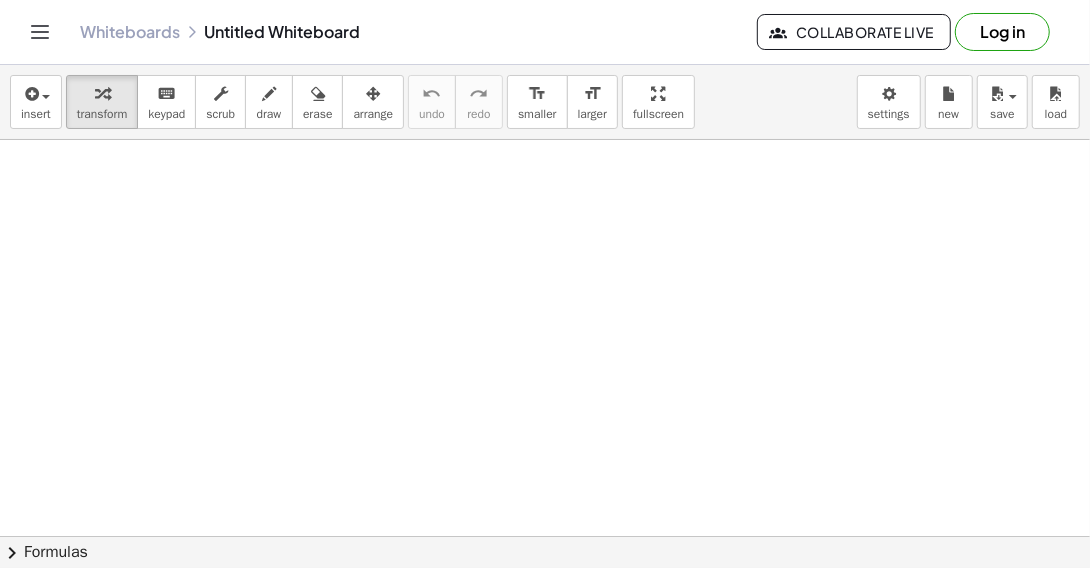 click on "Log in" at bounding box center [1002, 32] 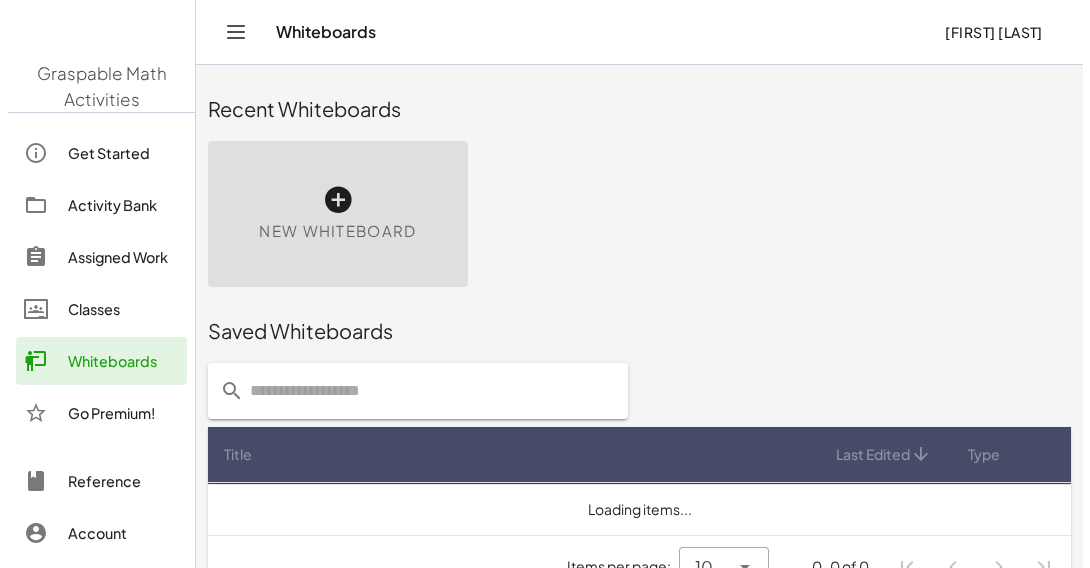 scroll, scrollTop: 0, scrollLeft: 0, axis: both 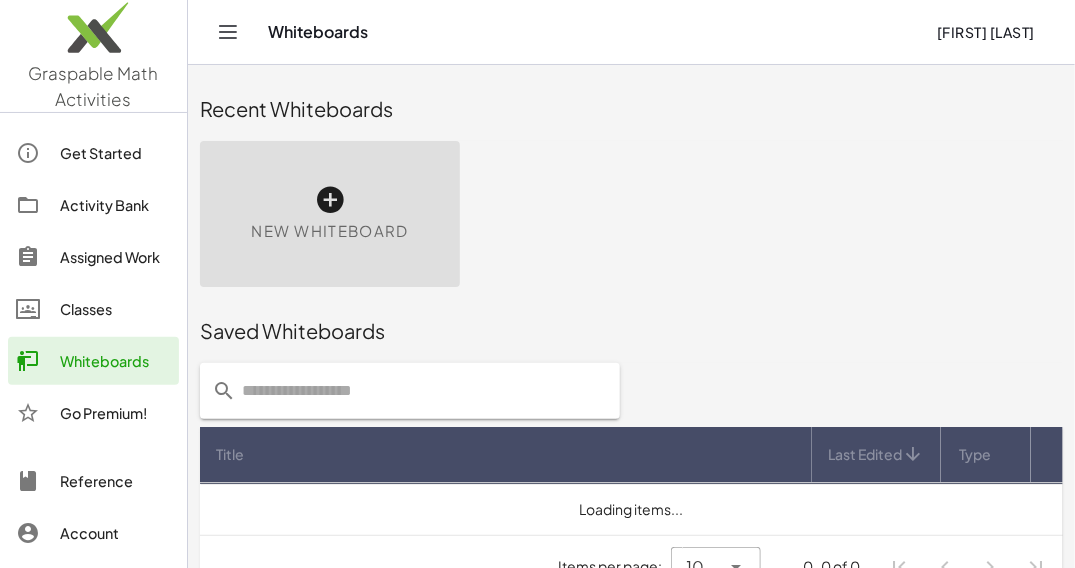 click on "New Whiteboard" at bounding box center [329, 231] 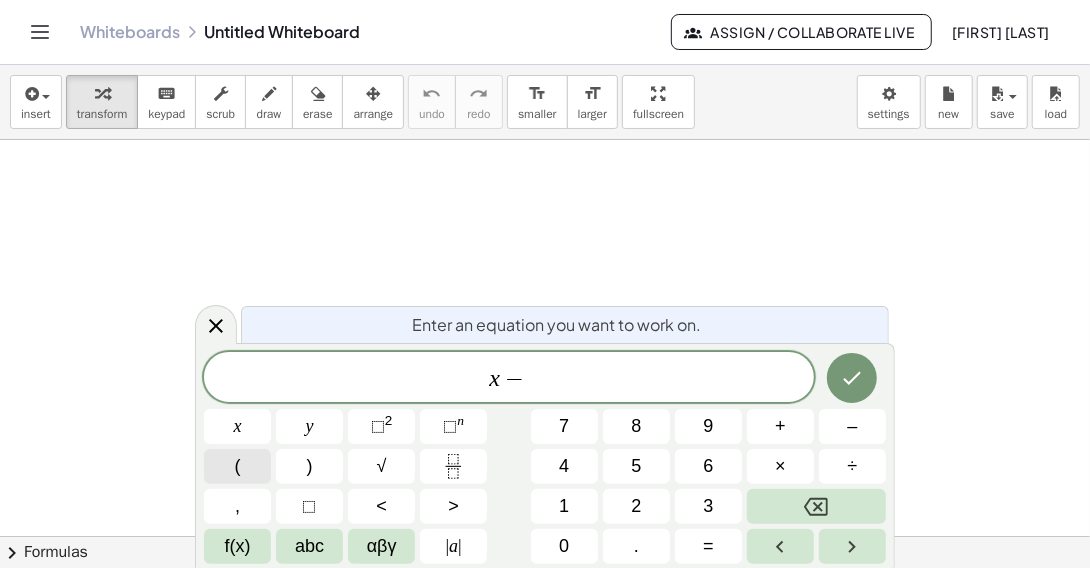 click on "(" at bounding box center [238, 466] 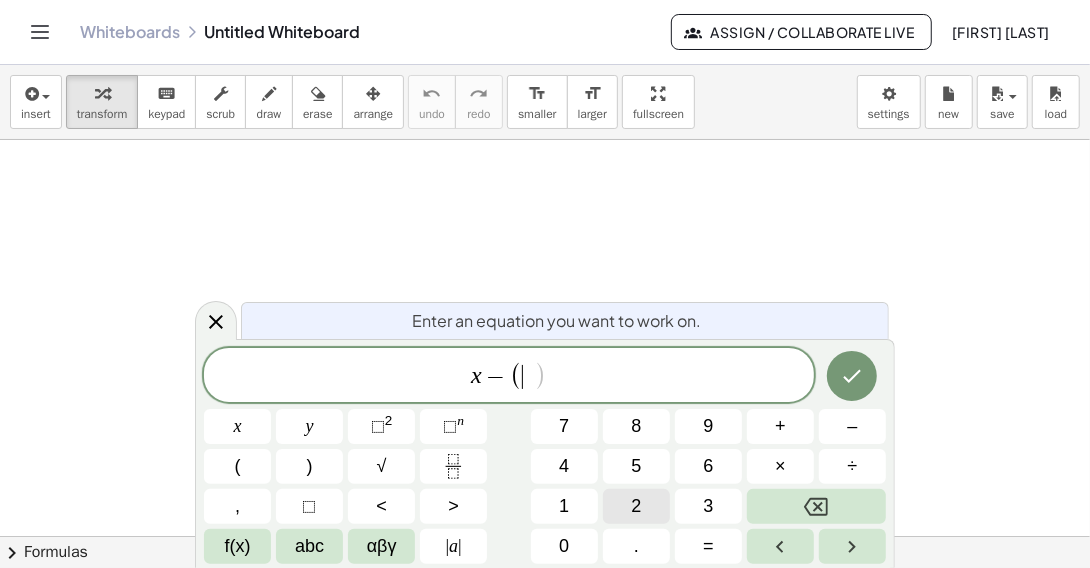 click on "2" at bounding box center [636, 506] 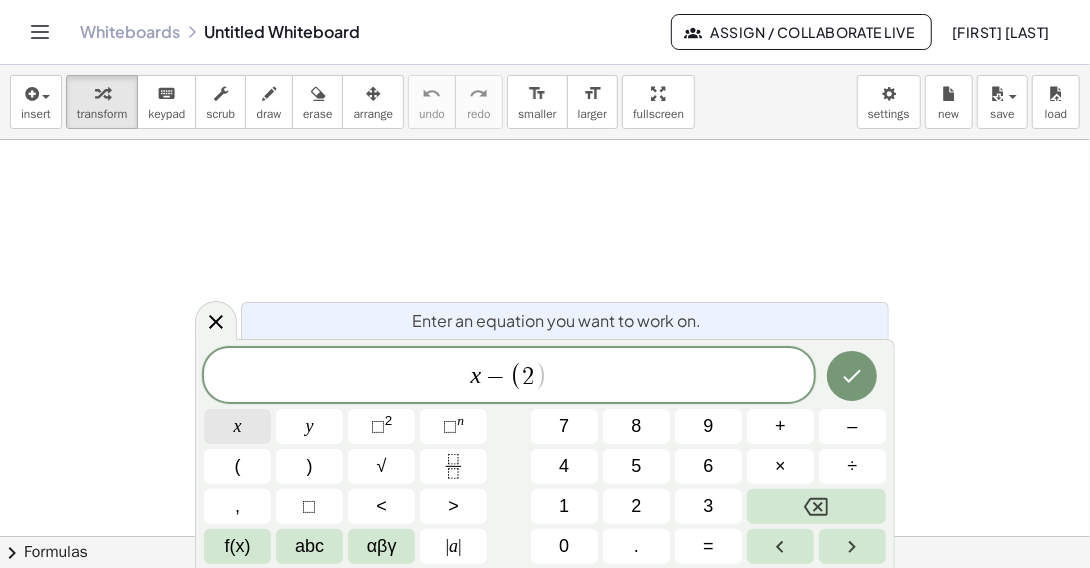 click on "x" at bounding box center [237, 426] 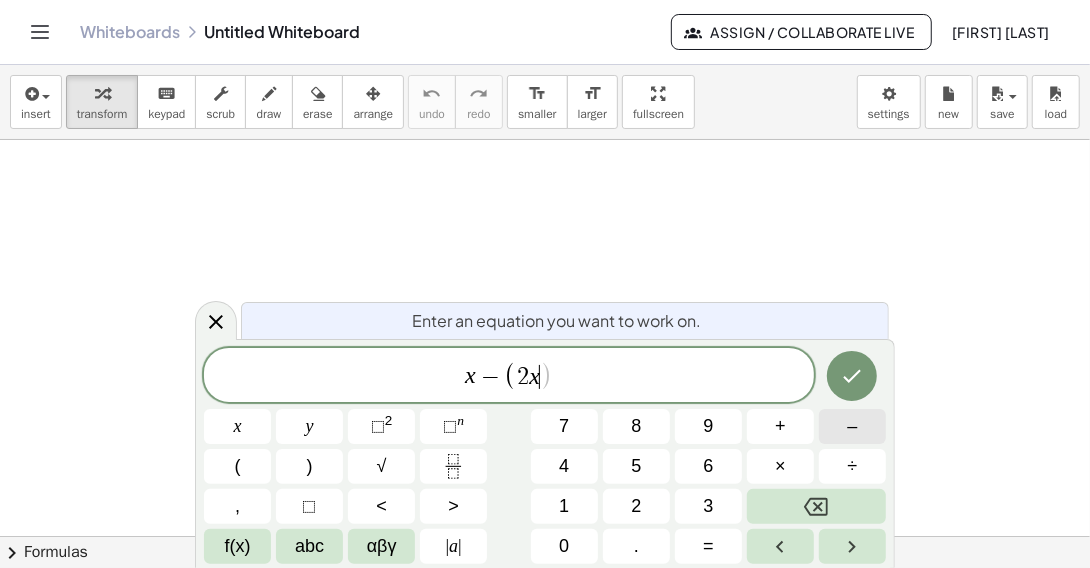 click on "–" at bounding box center (852, 426) 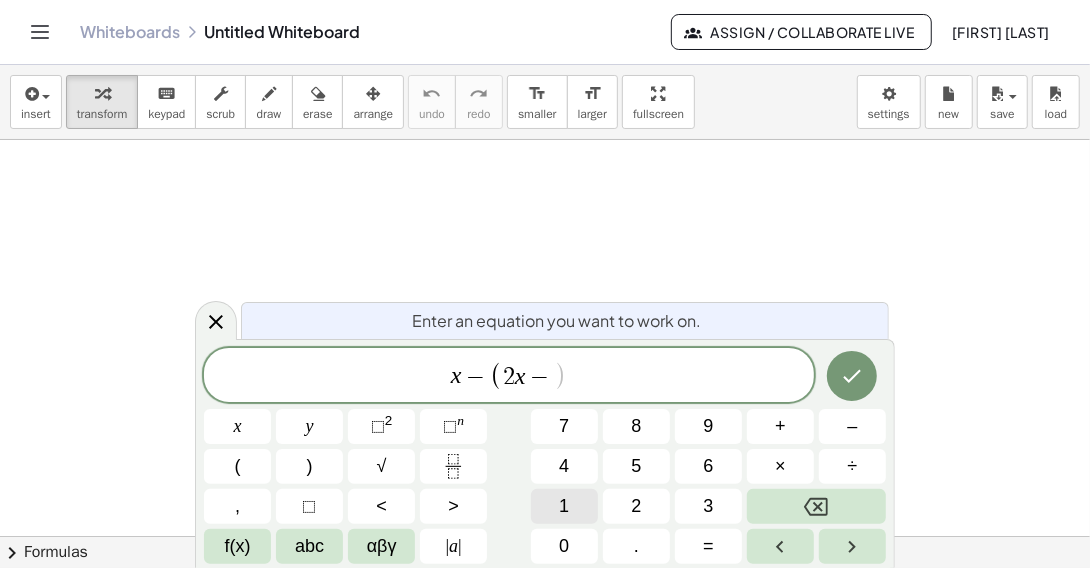 click on "1" at bounding box center (564, 506) 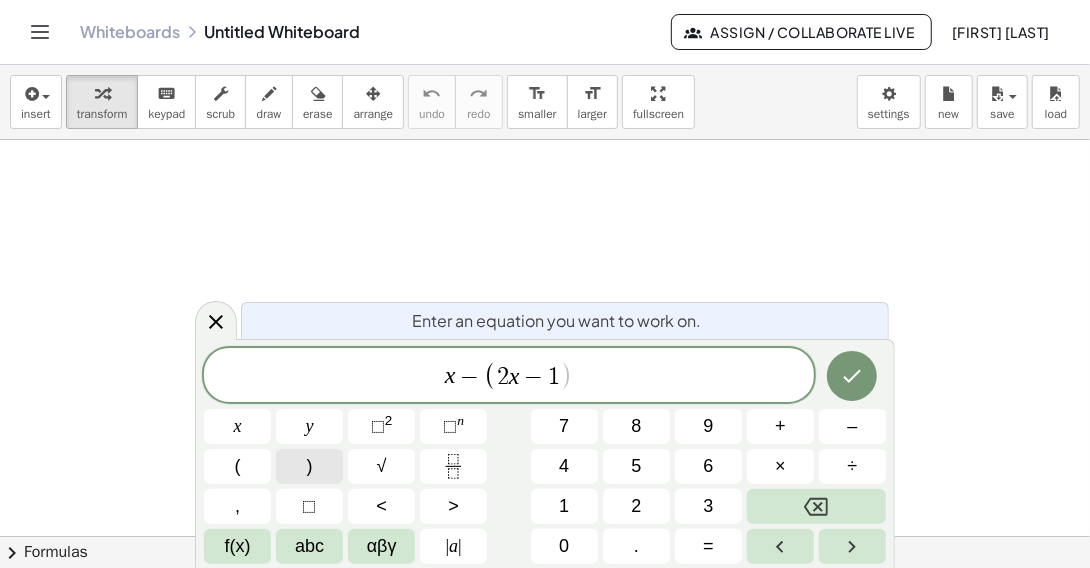 click on ")" at bounding box center (309, 466) 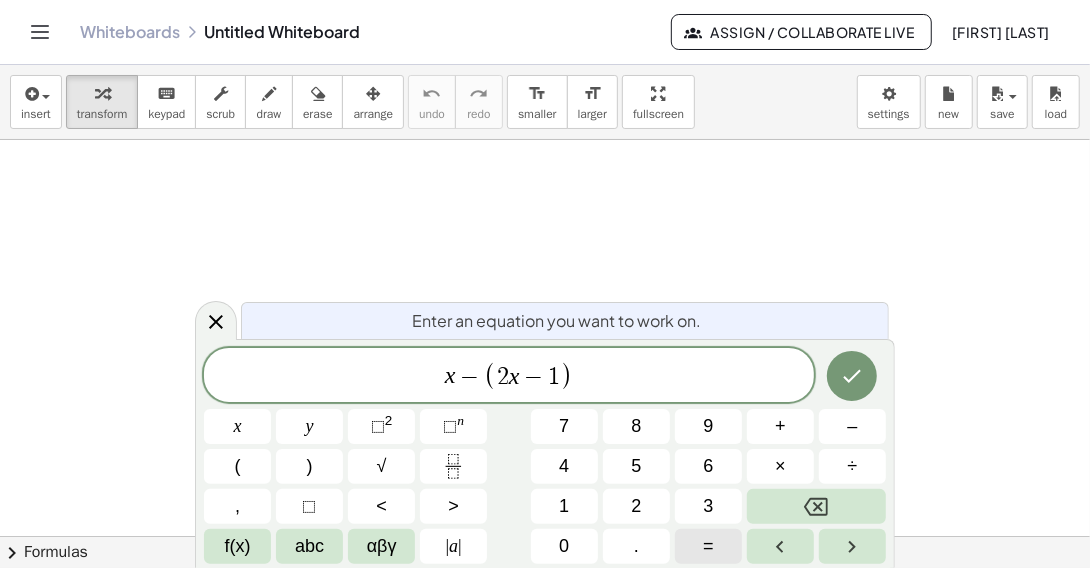 click on "=" at bounding box center (708, 546) 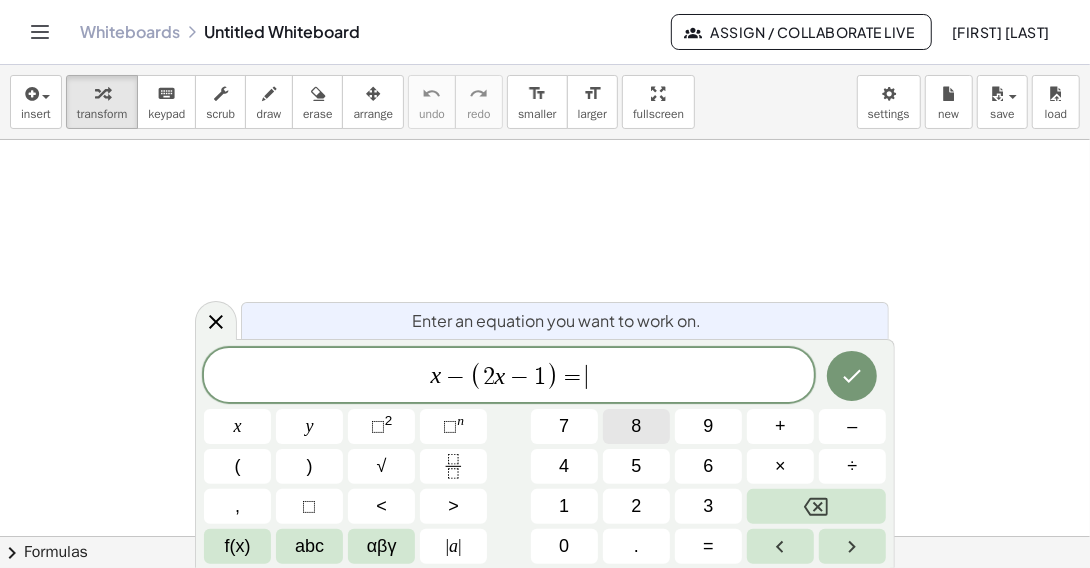 click on "8" at bounding box center [636, 426] 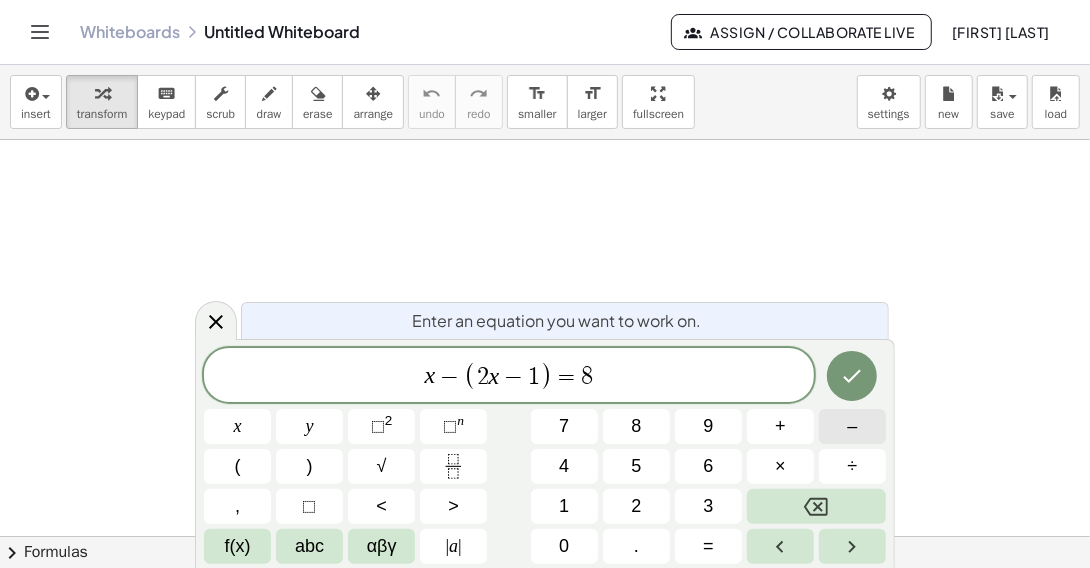click on "–" at bounding box center [852, 426] 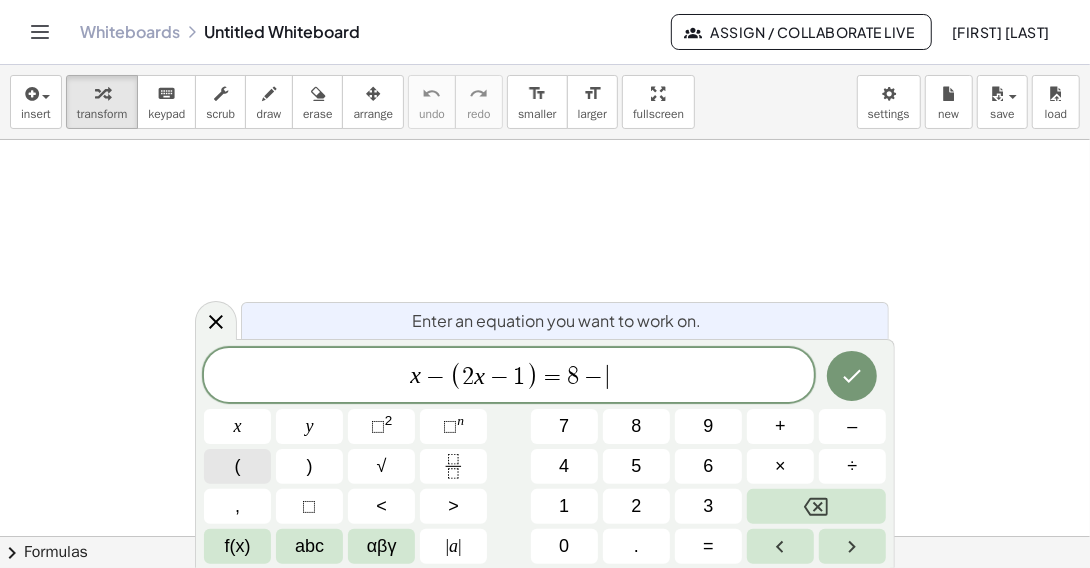 click on "(" at bounding box center (237, 466) 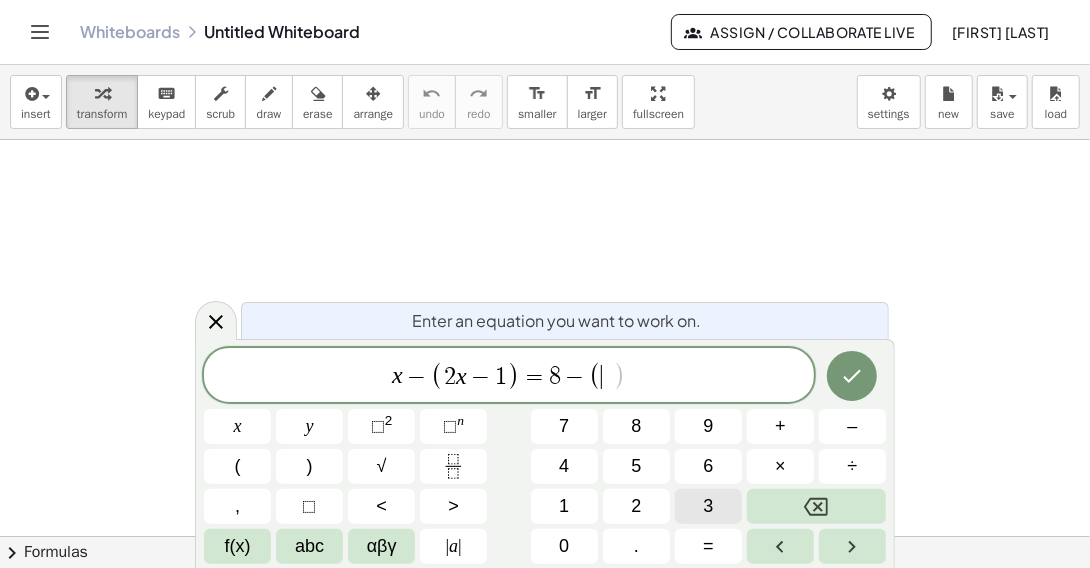 click on "3" at bounding box center (708, 506) 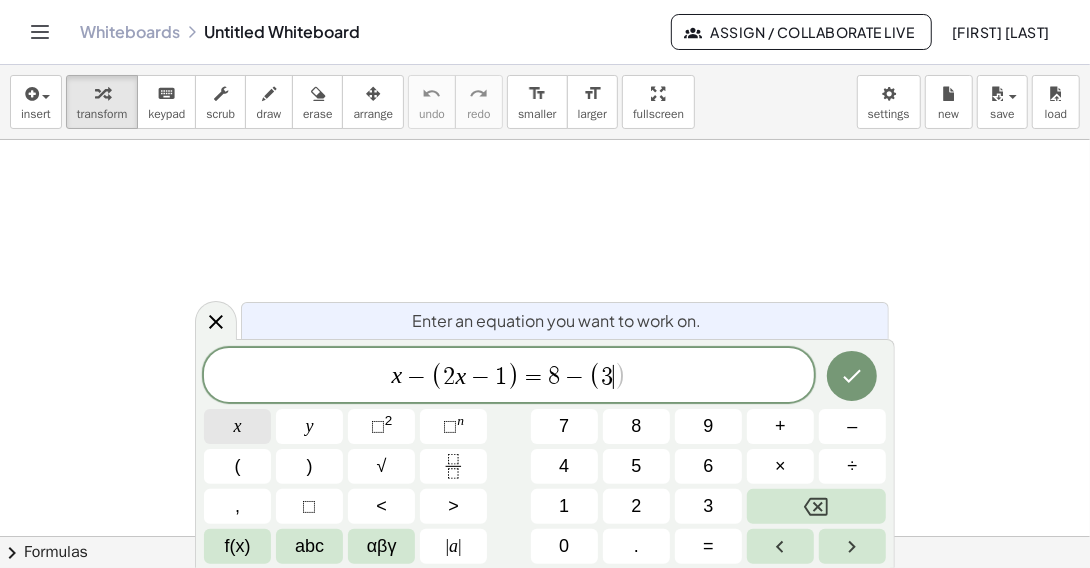 click on "x" at bounding box center (237, 426) 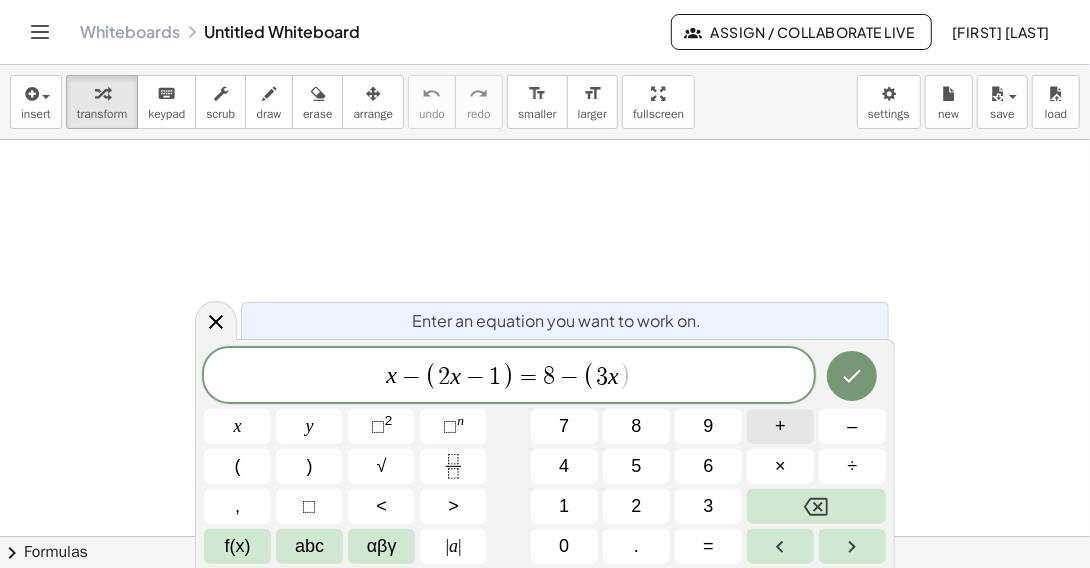 click on "+" at bounding box center (780, 426) 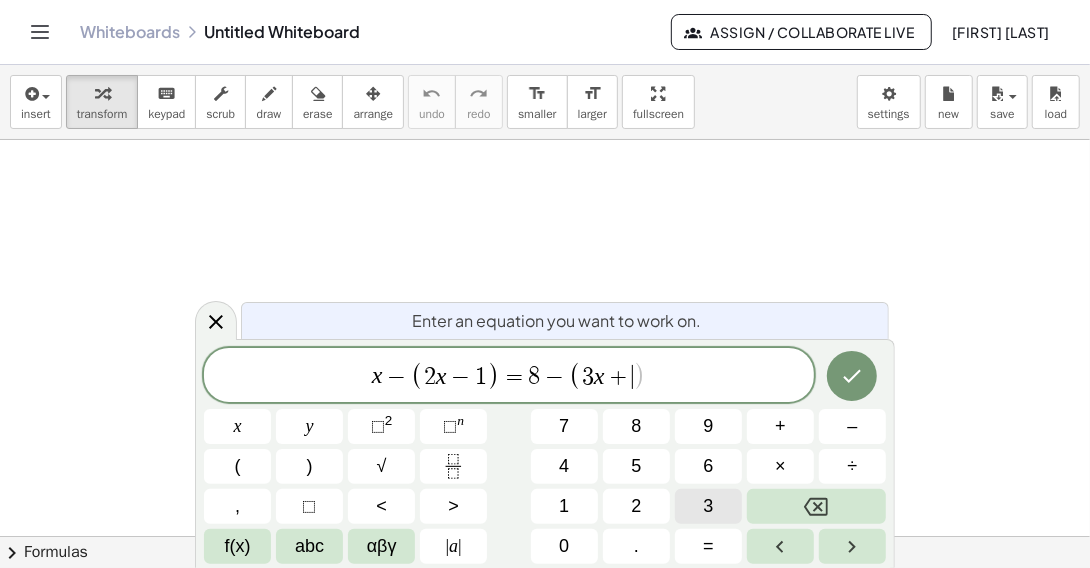 click on "3" at bounding box center (708, 506) 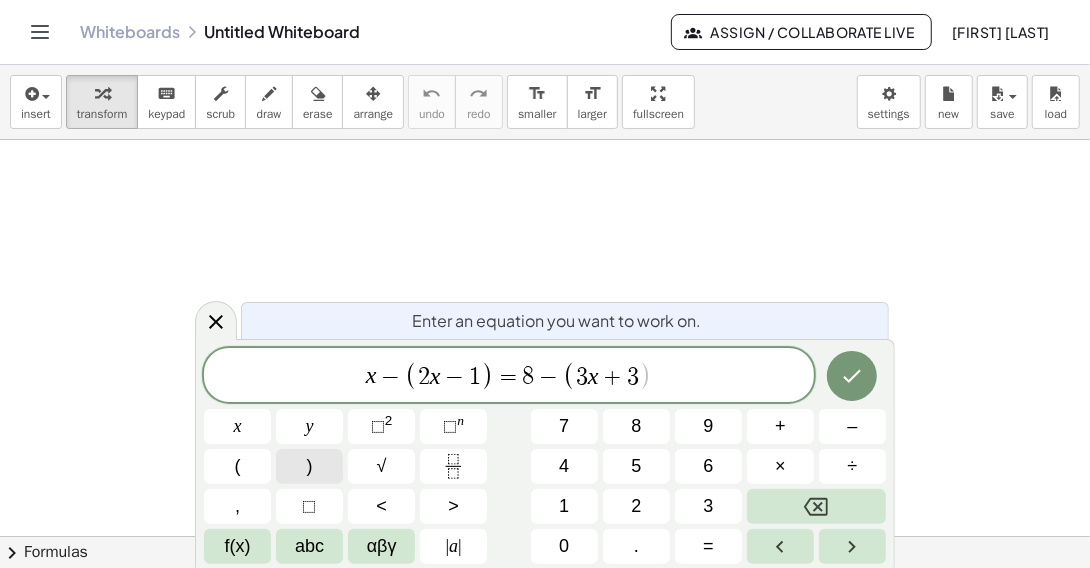 click on ")" at bounding box center (309, 466) 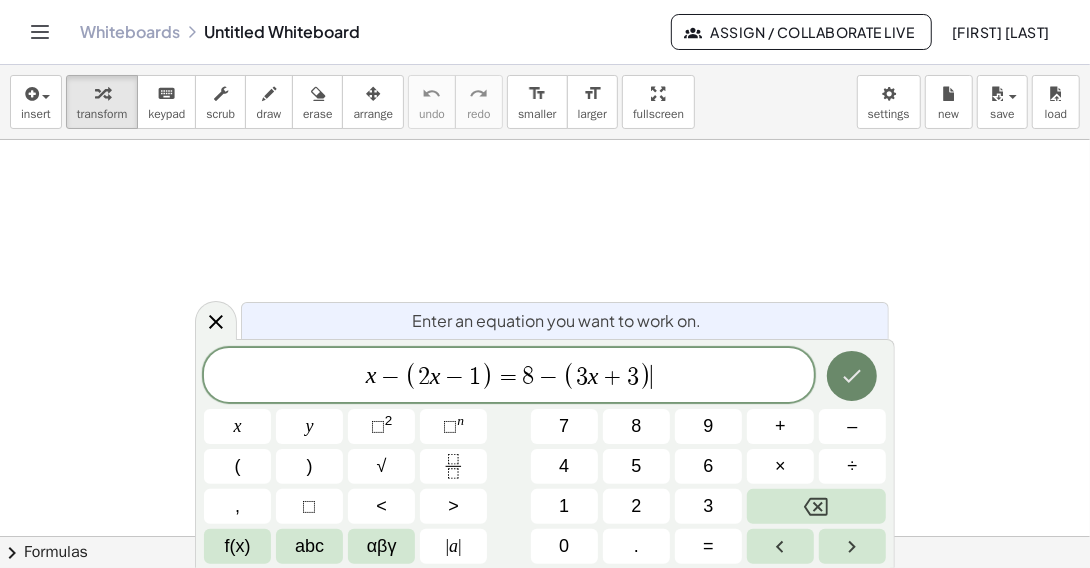 click 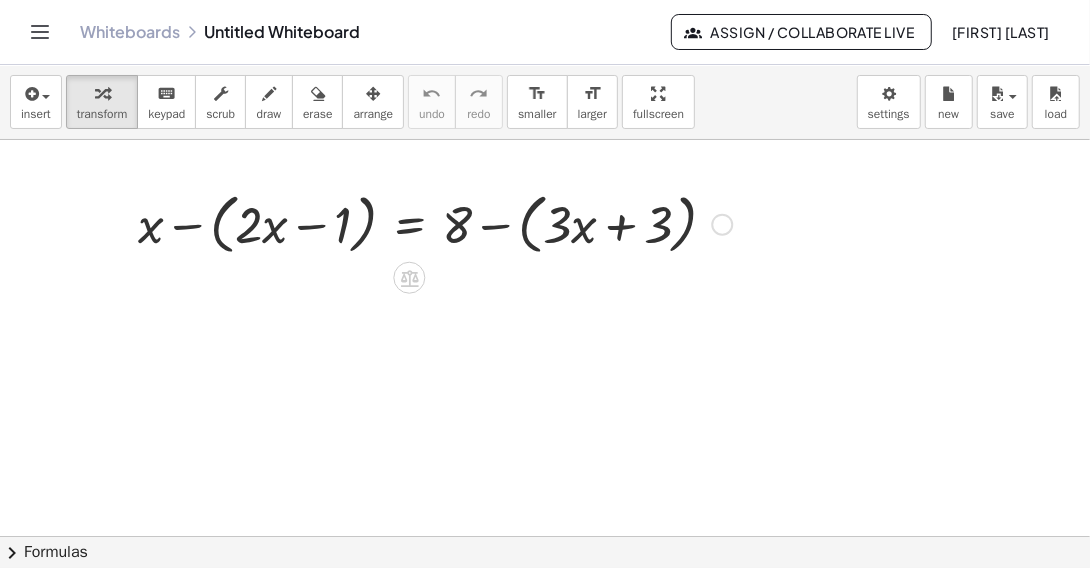 click at bounding box center (435, 223) 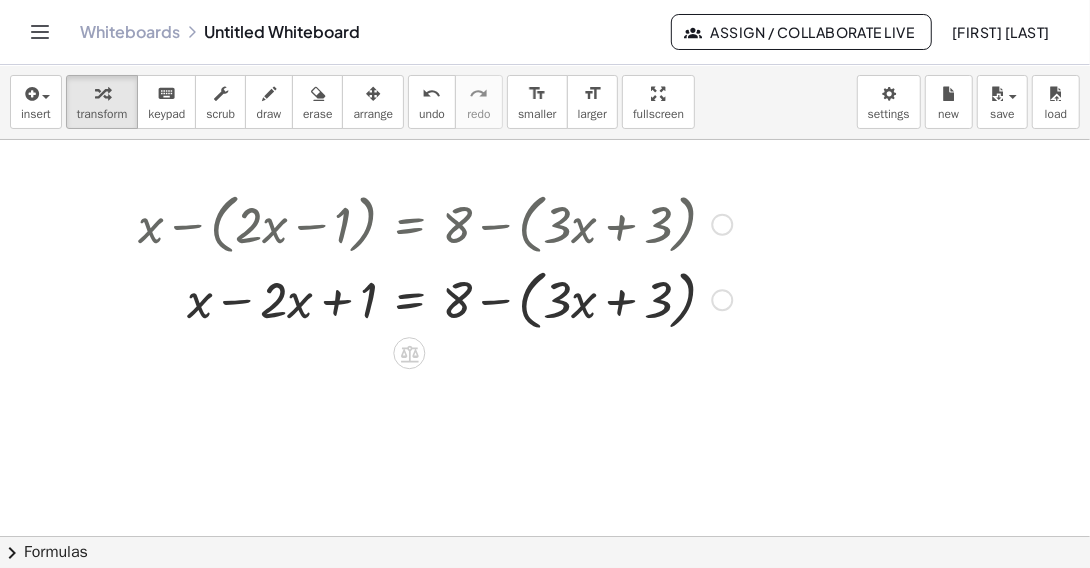 click at bounding box center [435, 298] 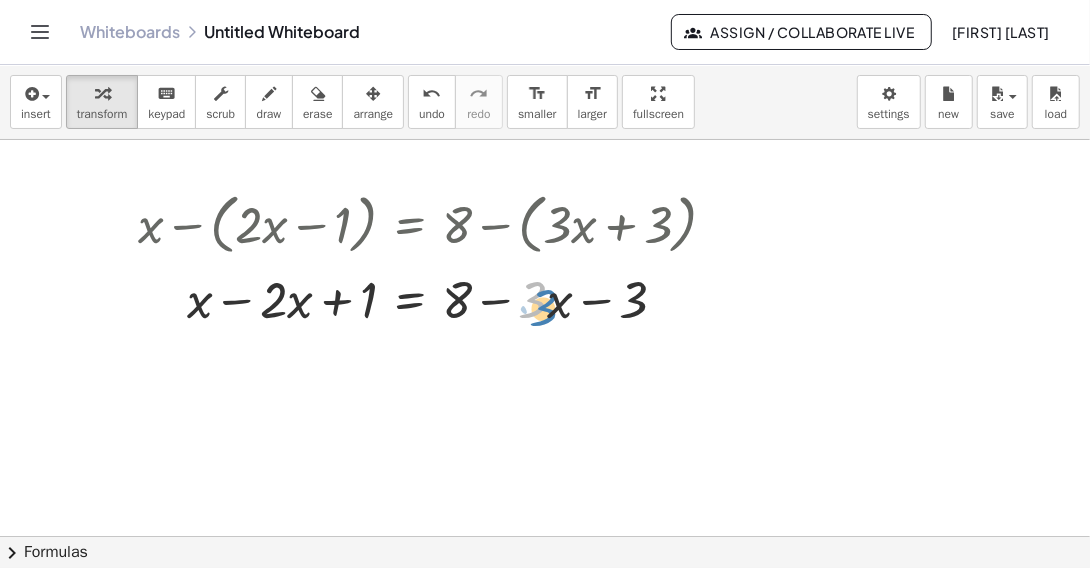 click at bounding box center [435, 298] 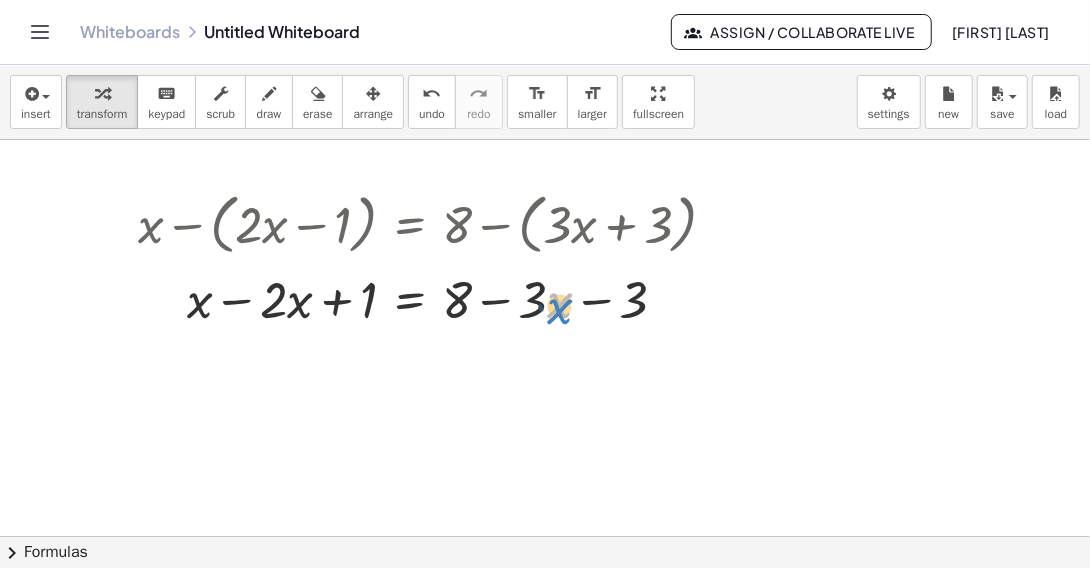 click at bounding box center (435, 298) 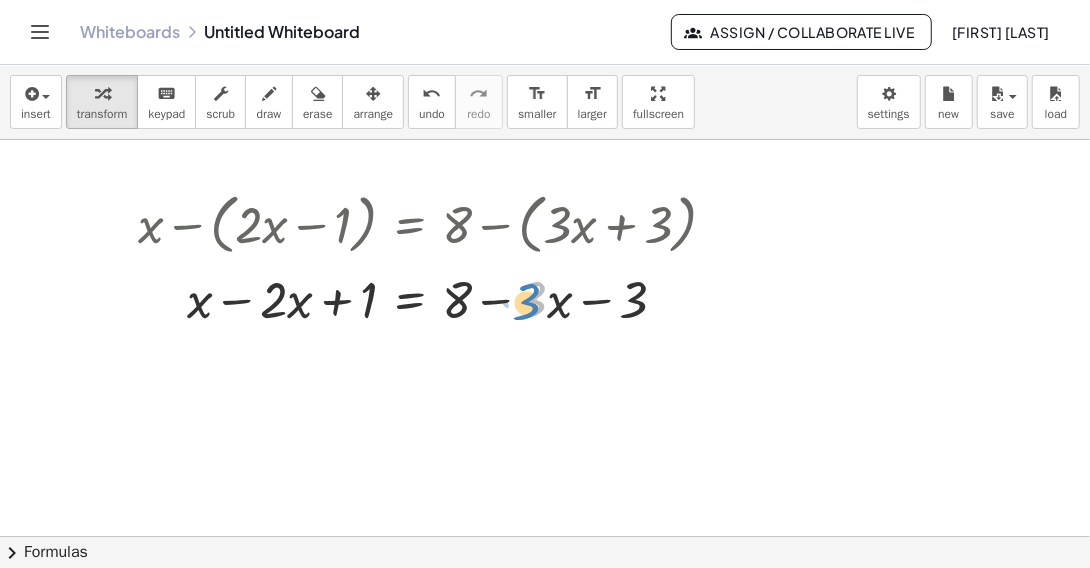 click at bounding box center (435, 298) 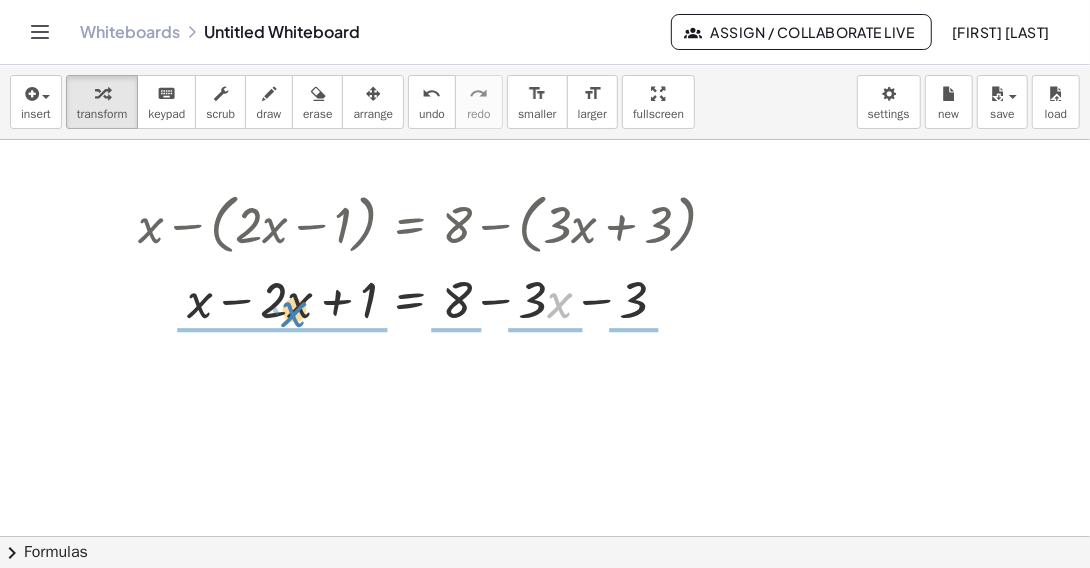 drag, startPoint x: 550, startPoint y: 305, endPoint x: 284, endPoint y: 314, distance: 266.15222 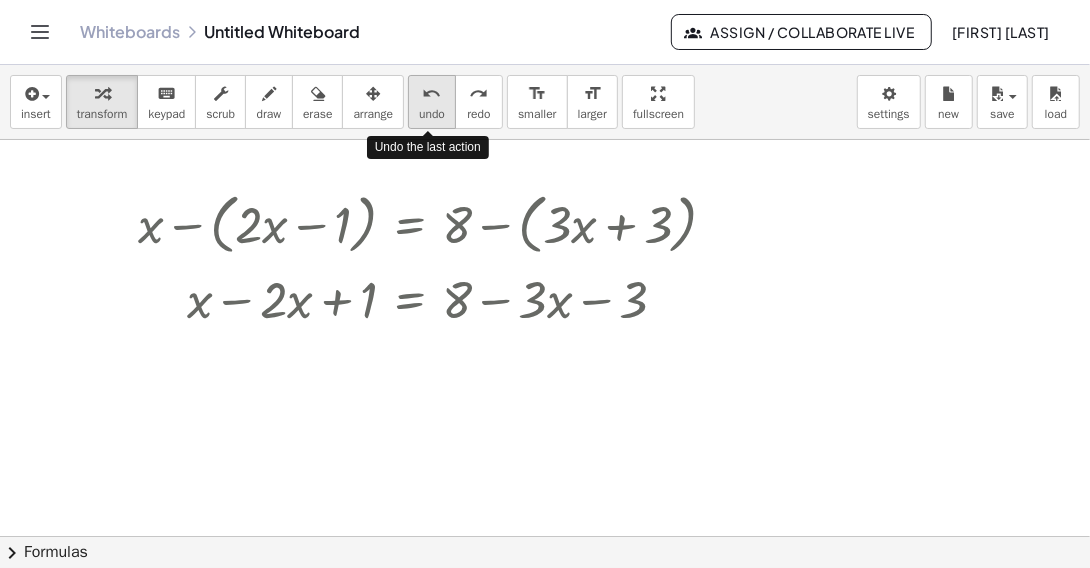 click on "undo" at bounding box center [432, 114] 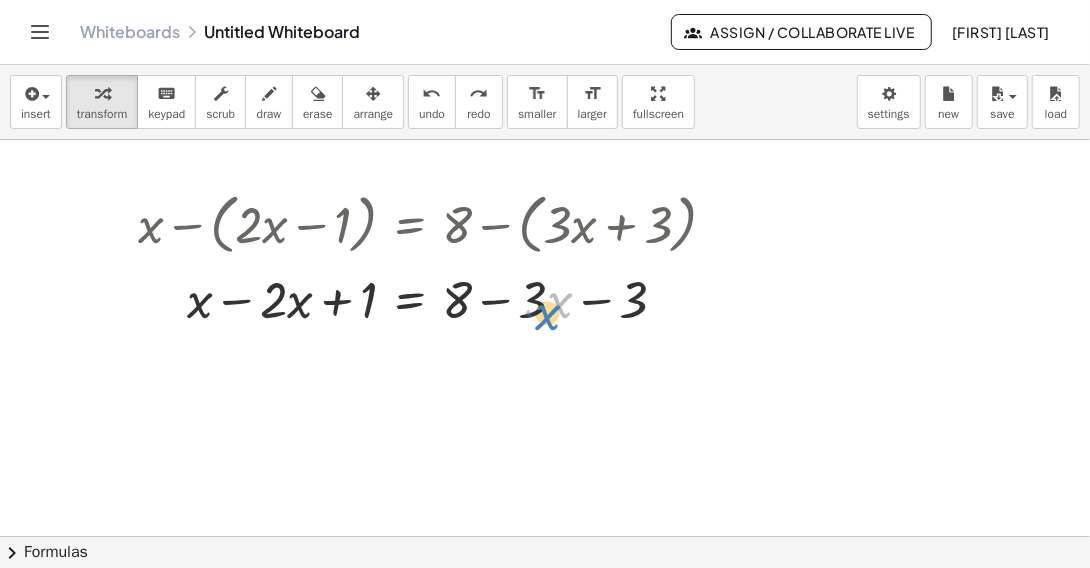 click at bounding box center [409, 298] 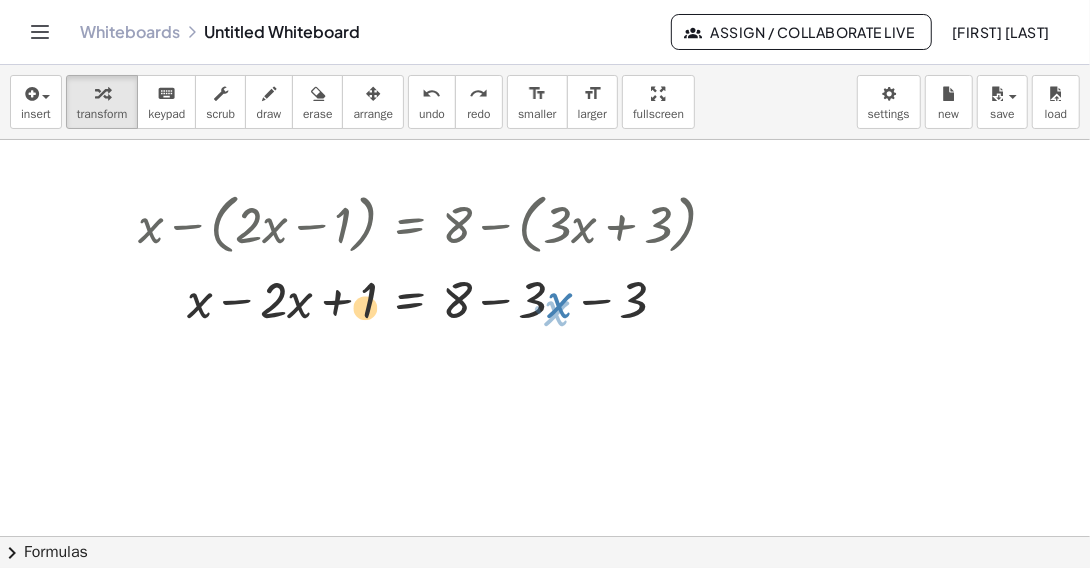click at bounding box center (409, 298) 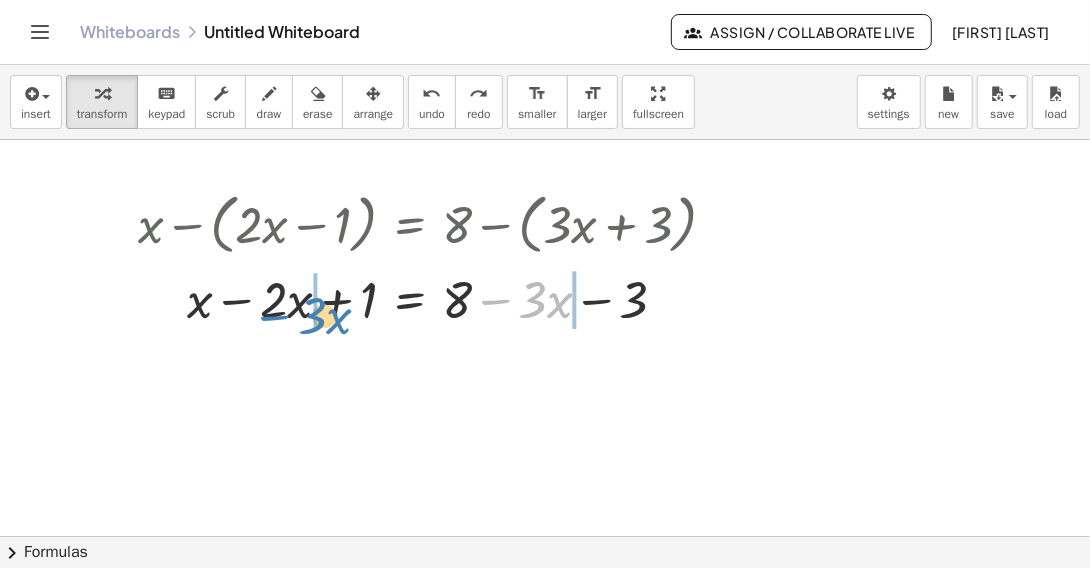 drag, startPoint x: 503, startPoint y: 315, endPoint x: 282, endPoint y: 331, distance: 221.57843 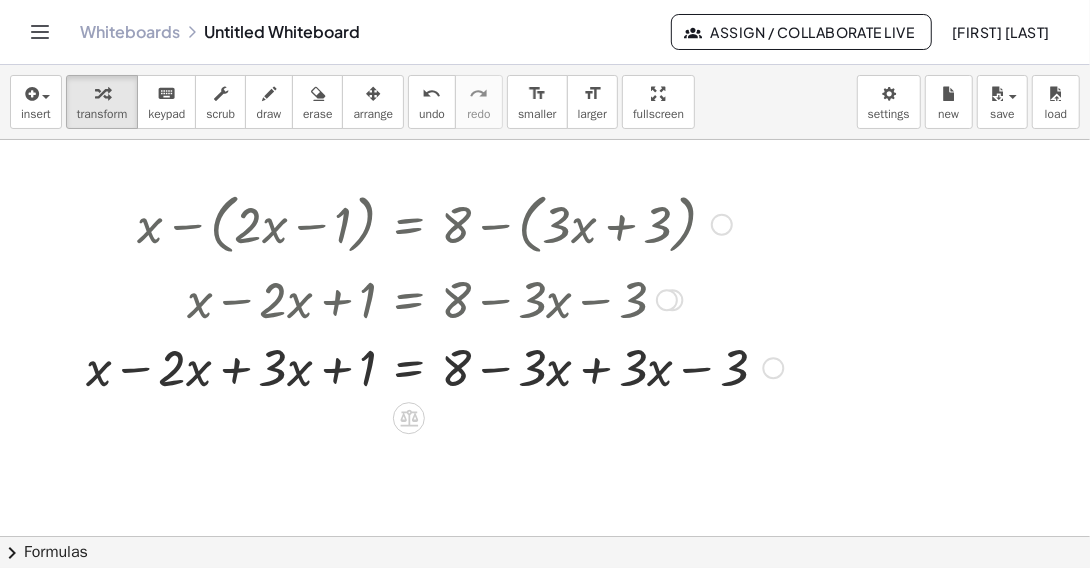 click at bounding box center [434, 366] 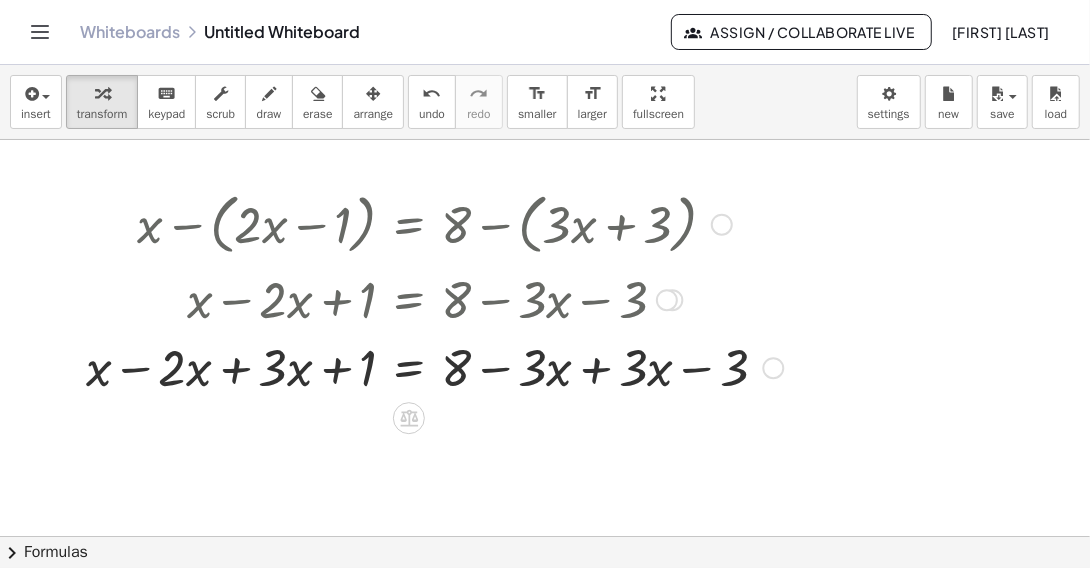 click at bounding box center [434, 366] 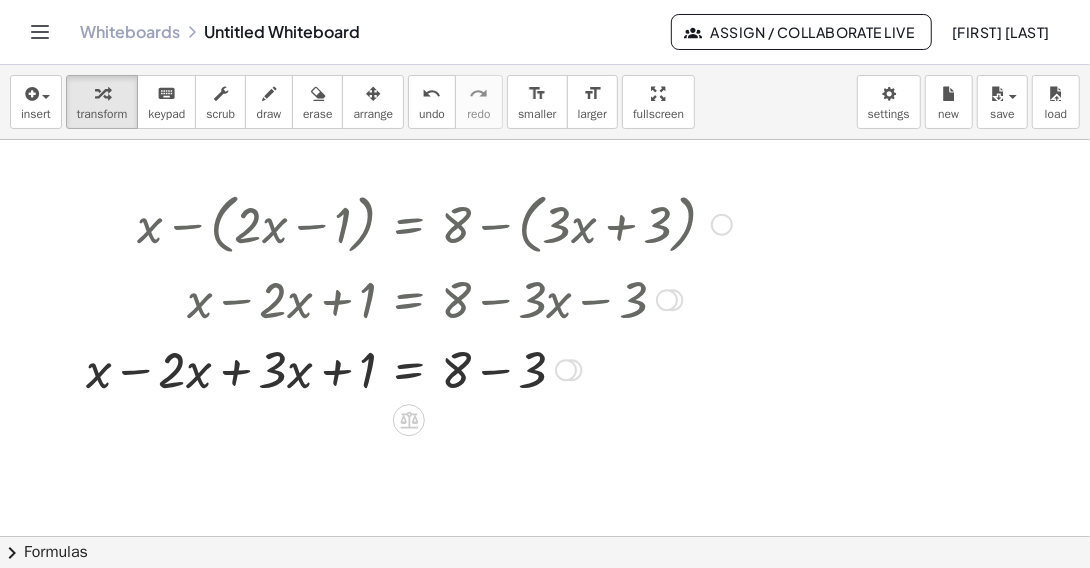 drag, startPoint x: 569, startPoint y: 435, endPoint x: 605, endPoint y: 360, distance: 83.19255 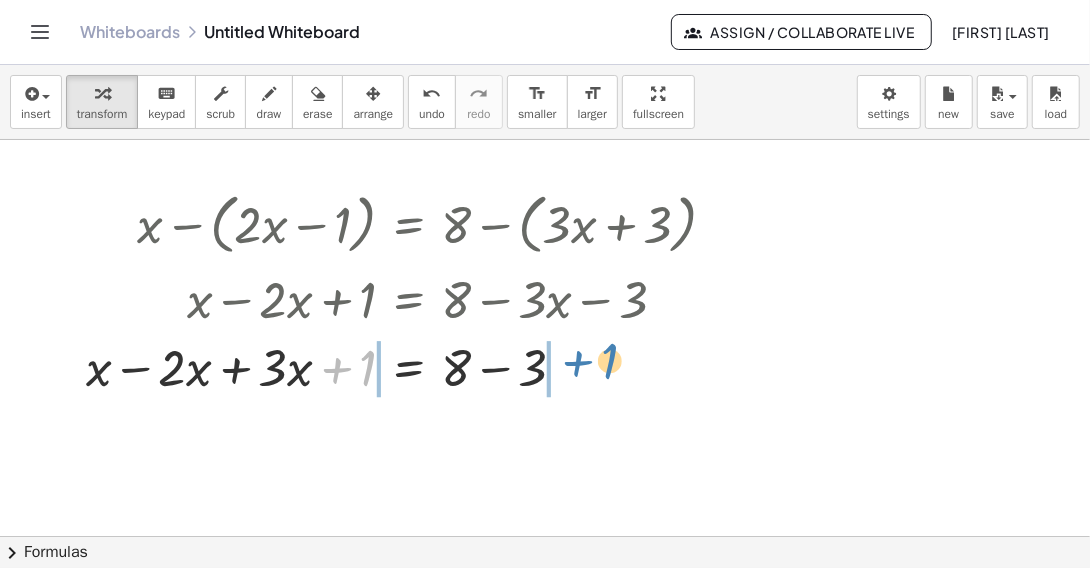 drag, startPoint x: 336, startPoint y: 370, endPoint x: 578, endPoint y: 362, distance: 242.1322 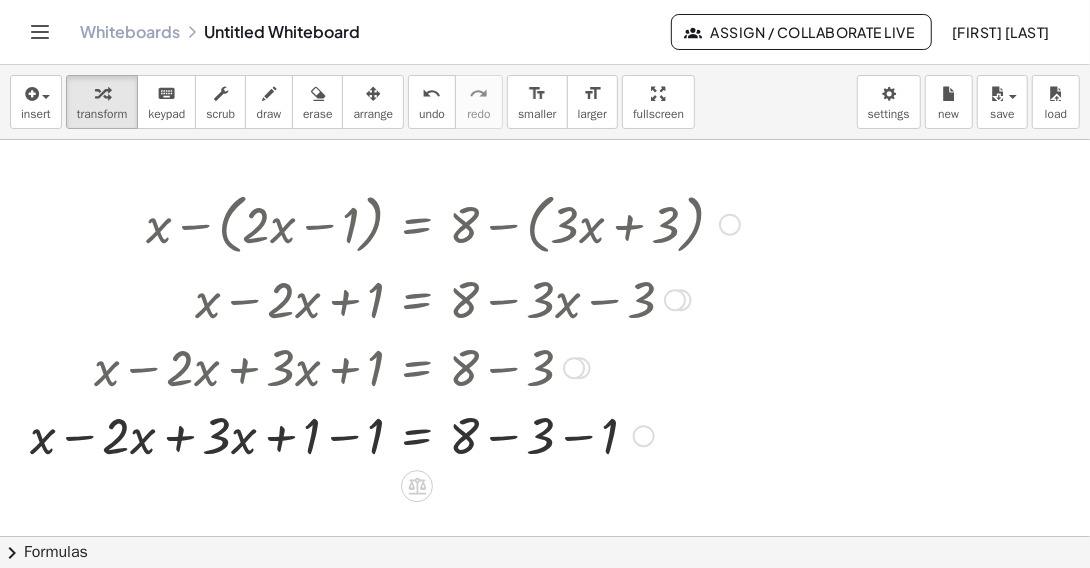 click at bounding box center (385, 434) 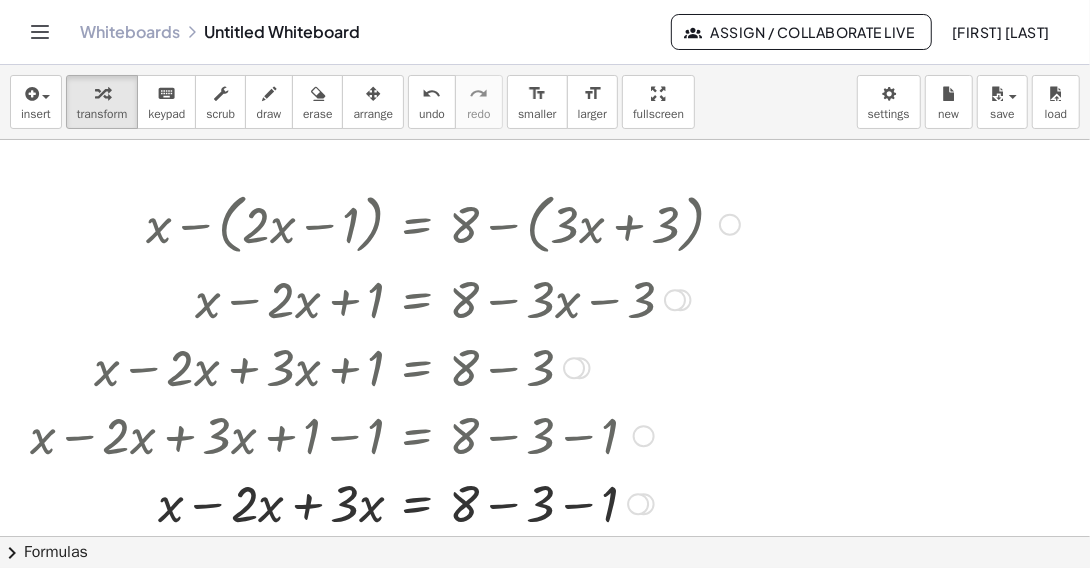 scroll, scrollTop: 100, scrollLeft: 0, axis: vertical 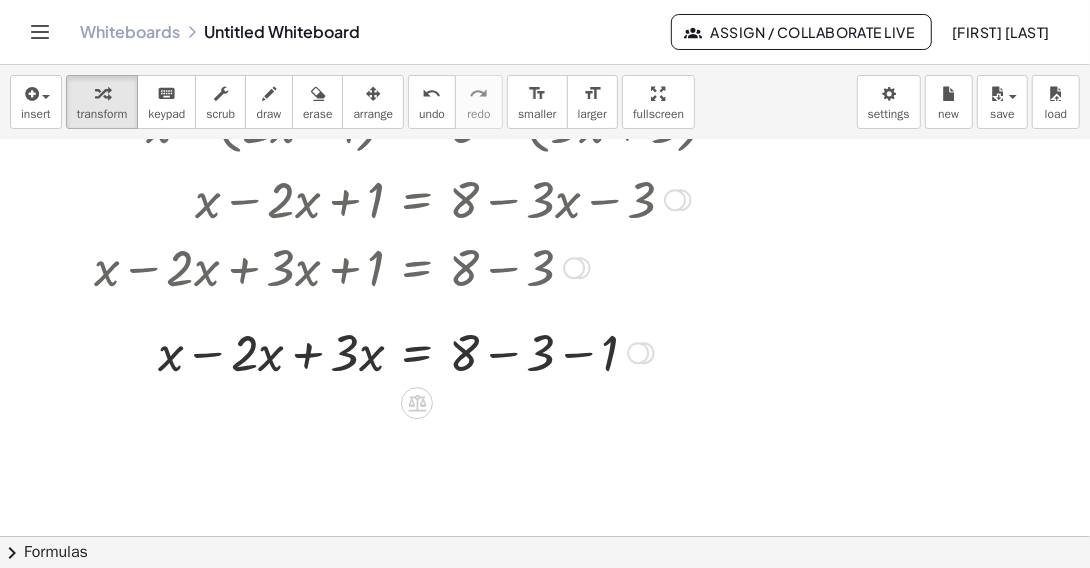 drag, startPoint x: 637, startPoint y: 407, endPoint x: 641, endPoint y: 347, distance: 60.133186 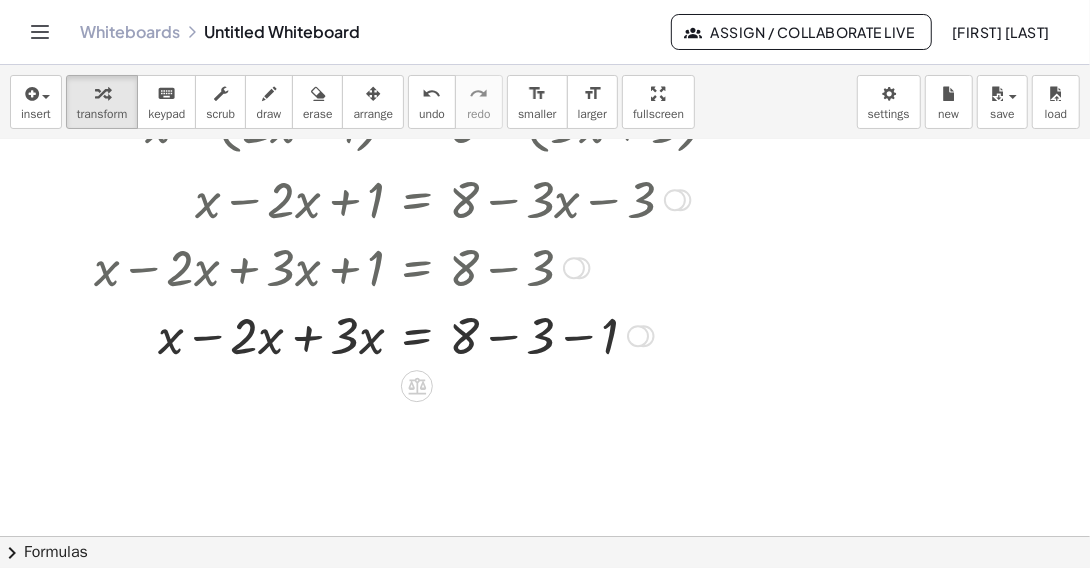 scroll, scrollTop: 200, scrollLeft: 0, axis: vertical 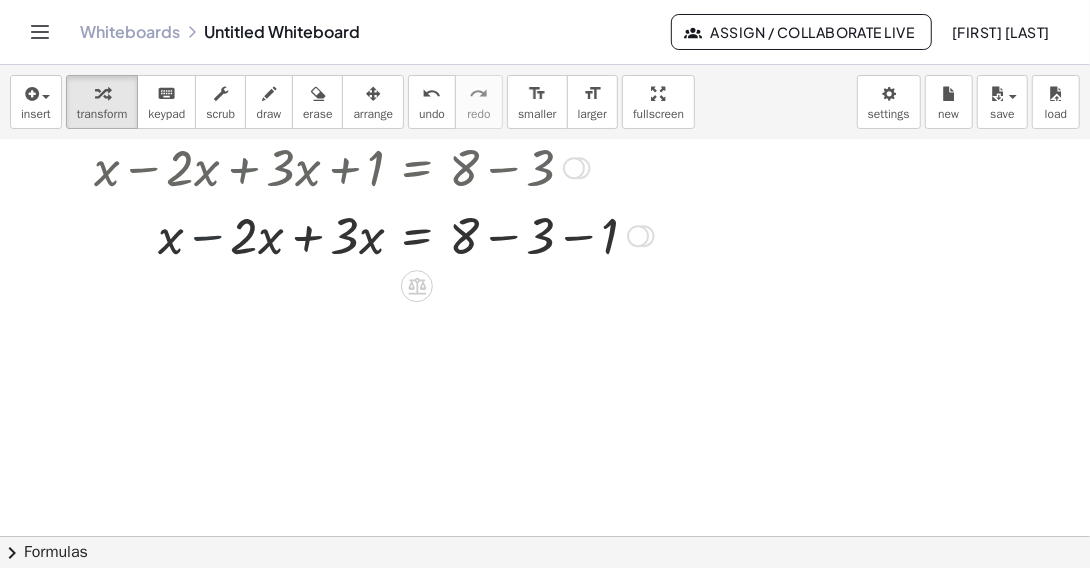 click at bounding box center [417, 234] 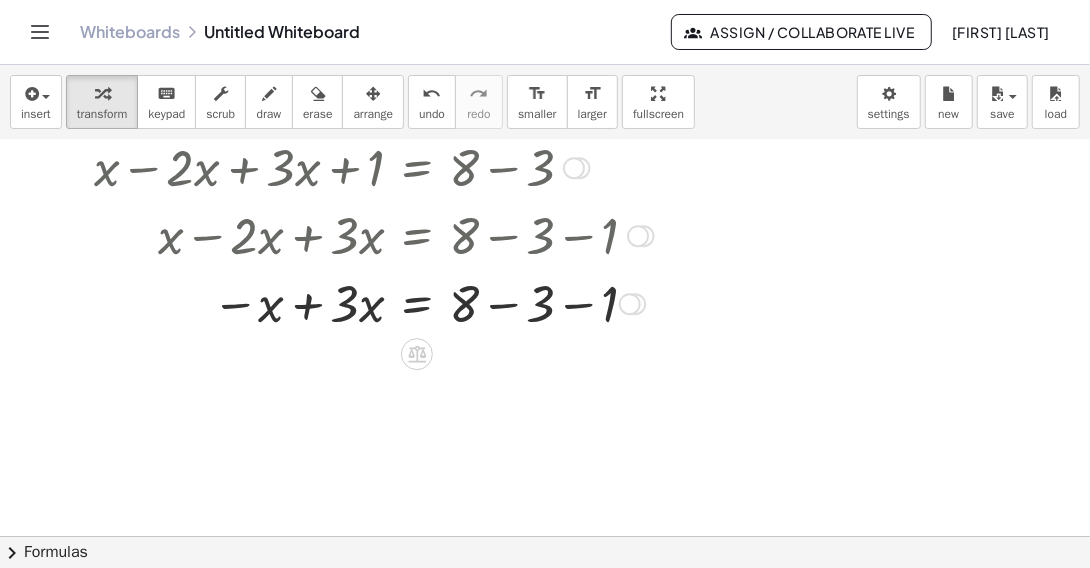 click at bounding box center (417, 302) 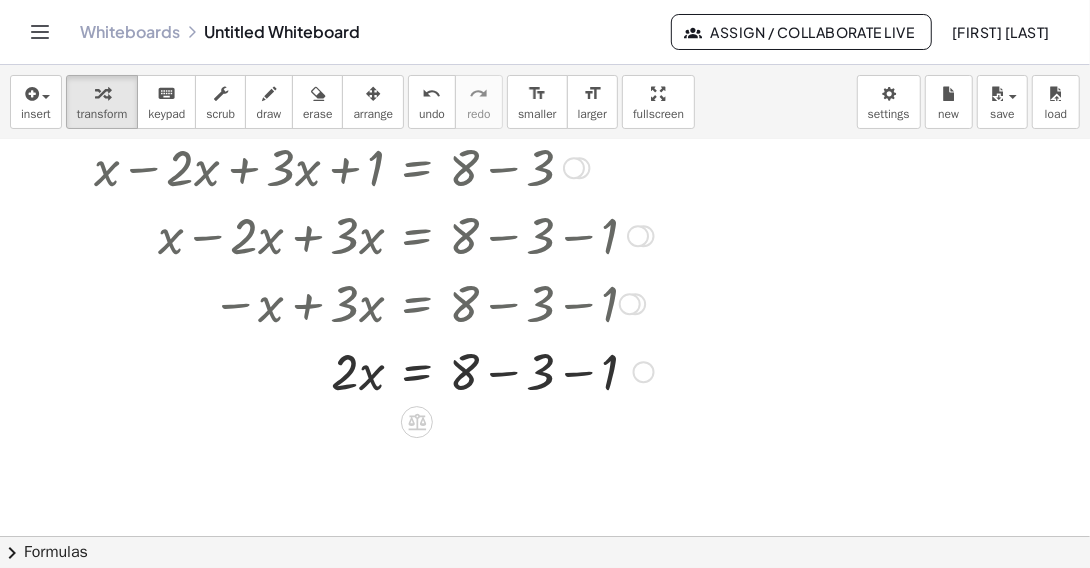 click at bounding box center [417, 370] 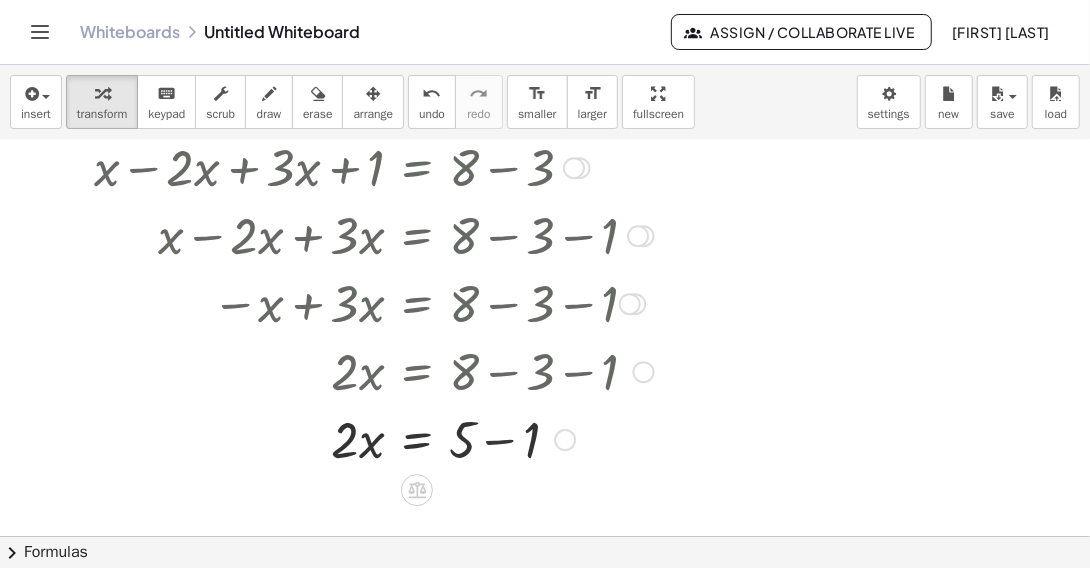 click at bounding box center (417, 438) 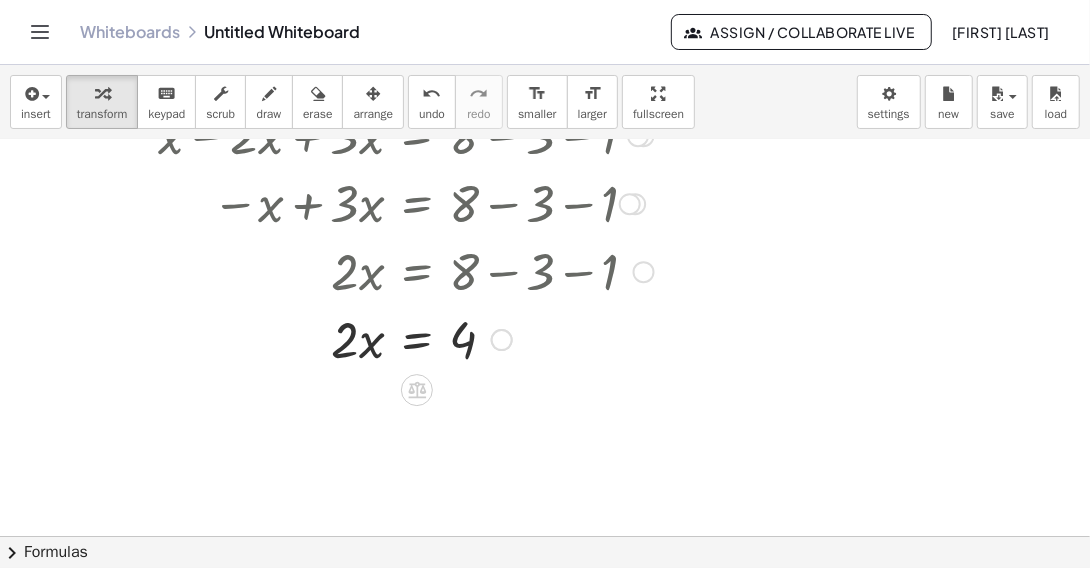scroll, scrollTop: 397, scrollLeft: 0, axis: vertical 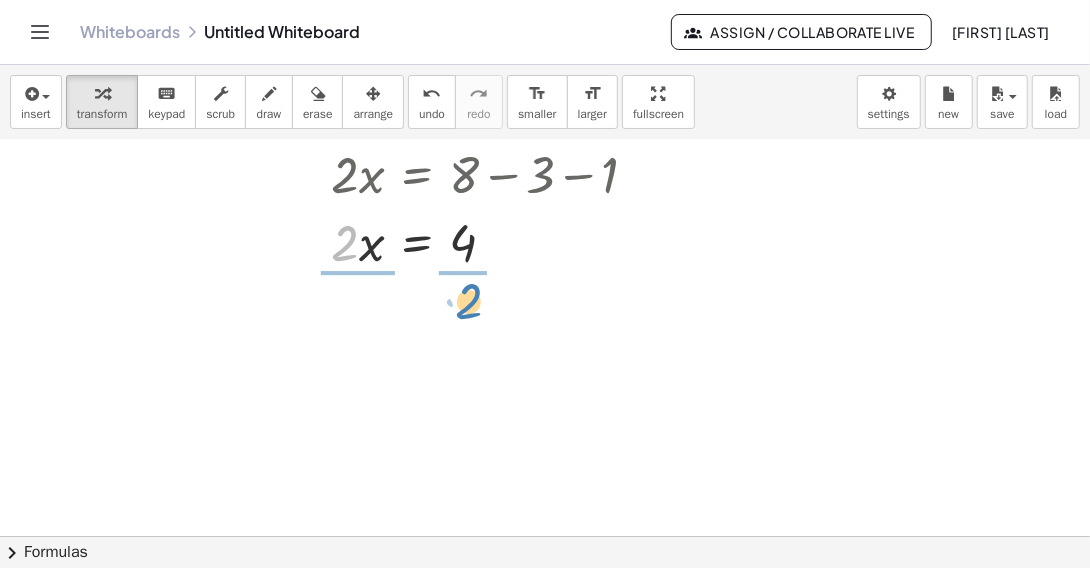 drag, startPoint x: 337, startPoint y: 244, endPoint x: 461, endPoint y: 302, distance: 136.89412 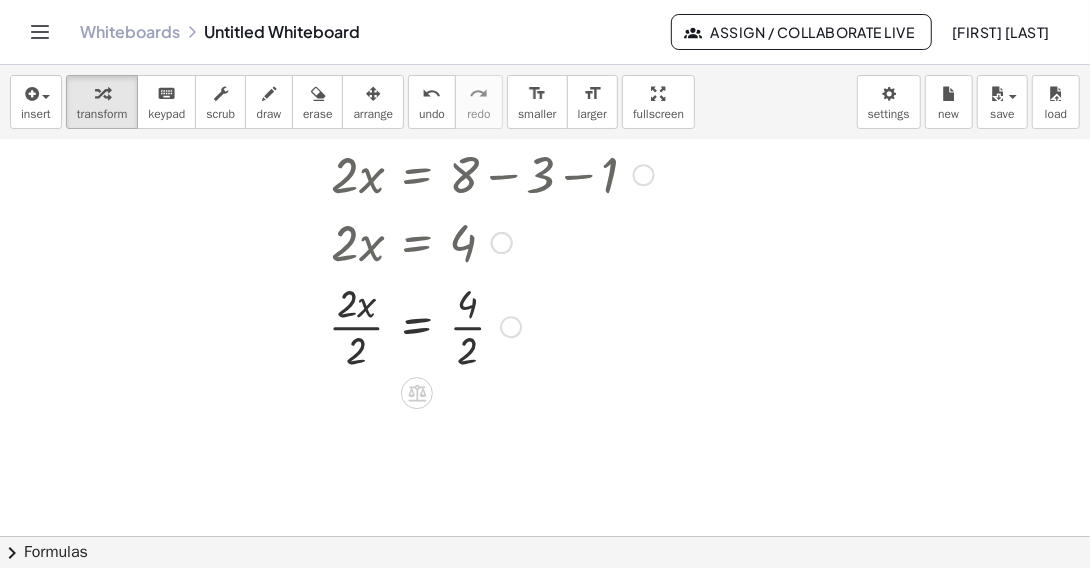 click at bounding box center (417, 325) 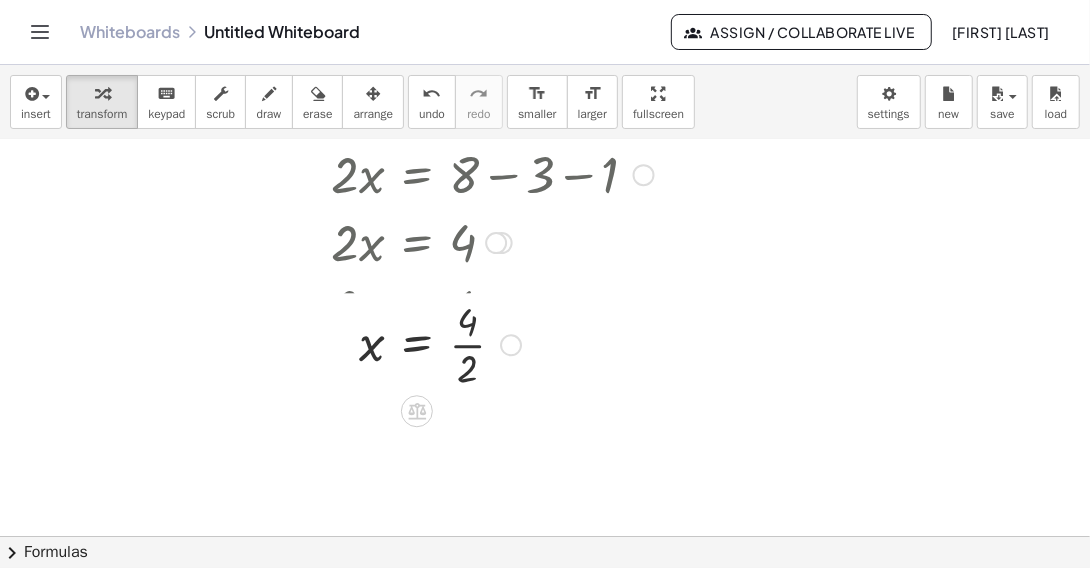 drag, startPoint x: 508, startPoint y: 432, endPoint x: 514, endPoint y: 342, distance: 90.199776 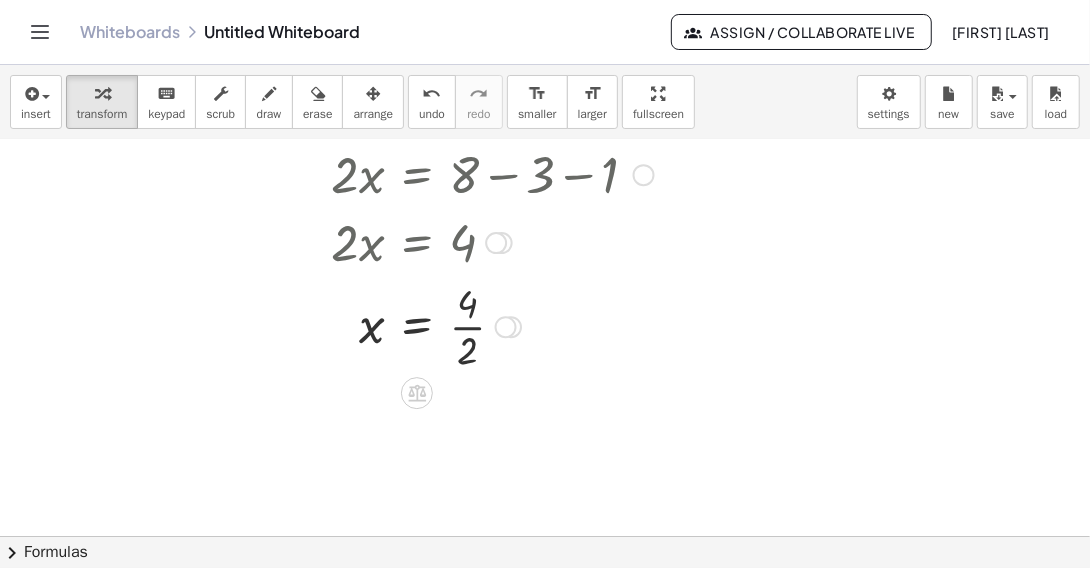 click at bounding box center (417, 325) 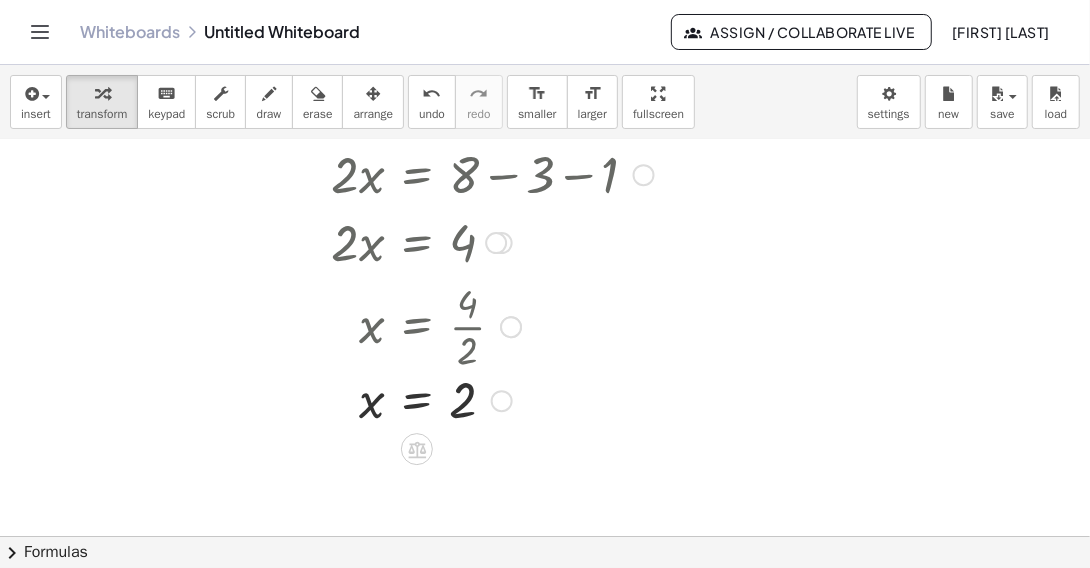drag, startPoint x: 503, startPoint y: 329, endPoint x: 498, endPoint y: 411, distance: 82.1523 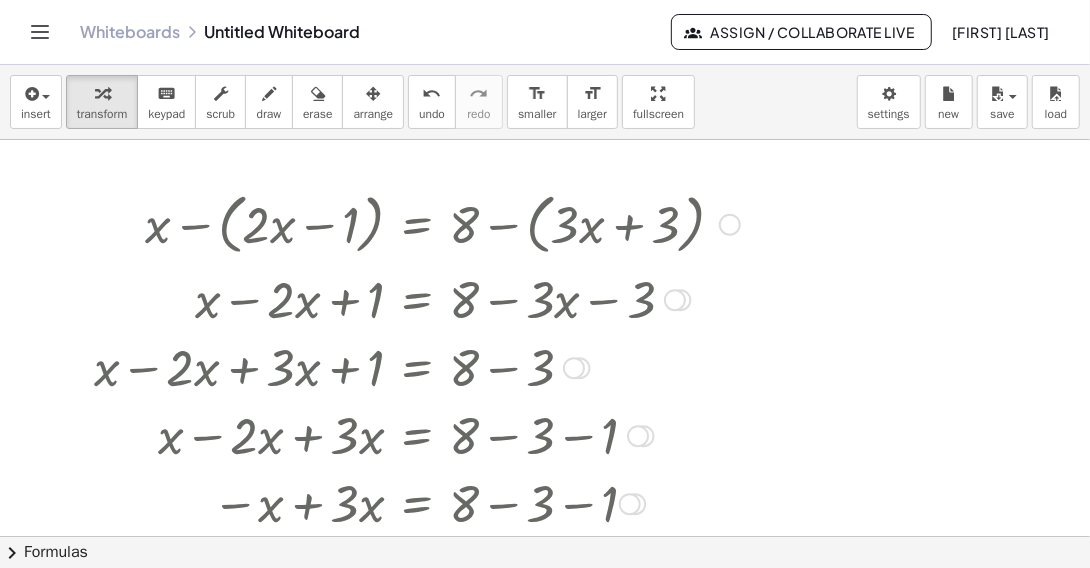 scroll, scrollTop: 100, scrollLeft: 0, axis: vertical 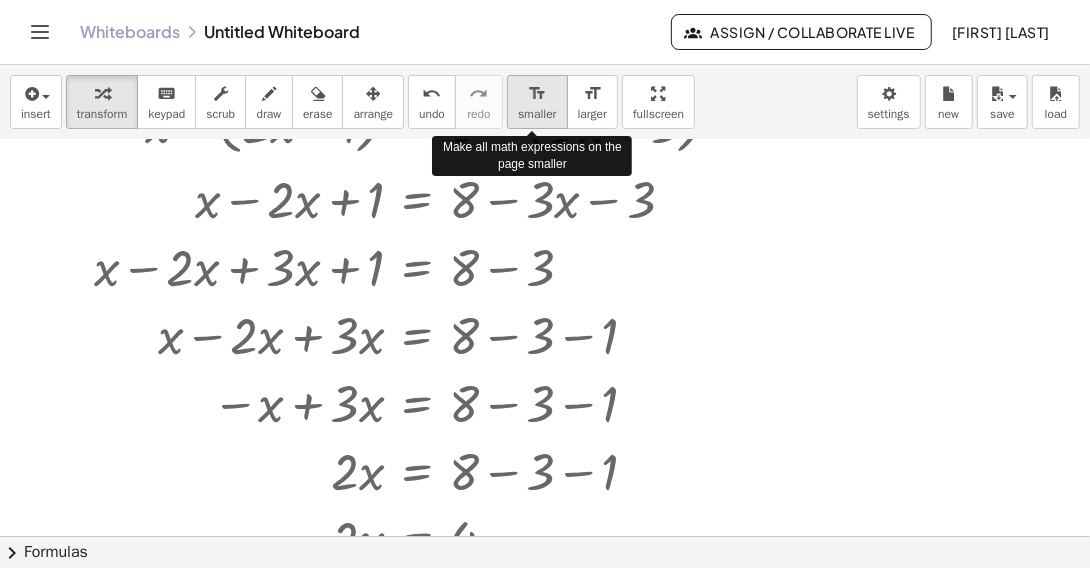 click on "smaller" at bounding box center [537, 114] 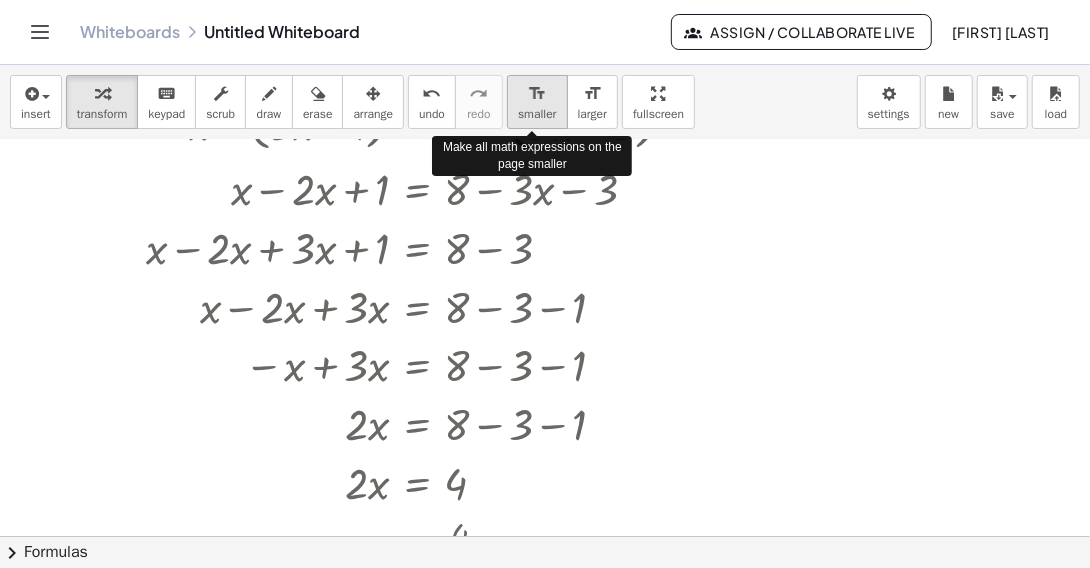 click on "smaller" at bounding box center (537, 114) 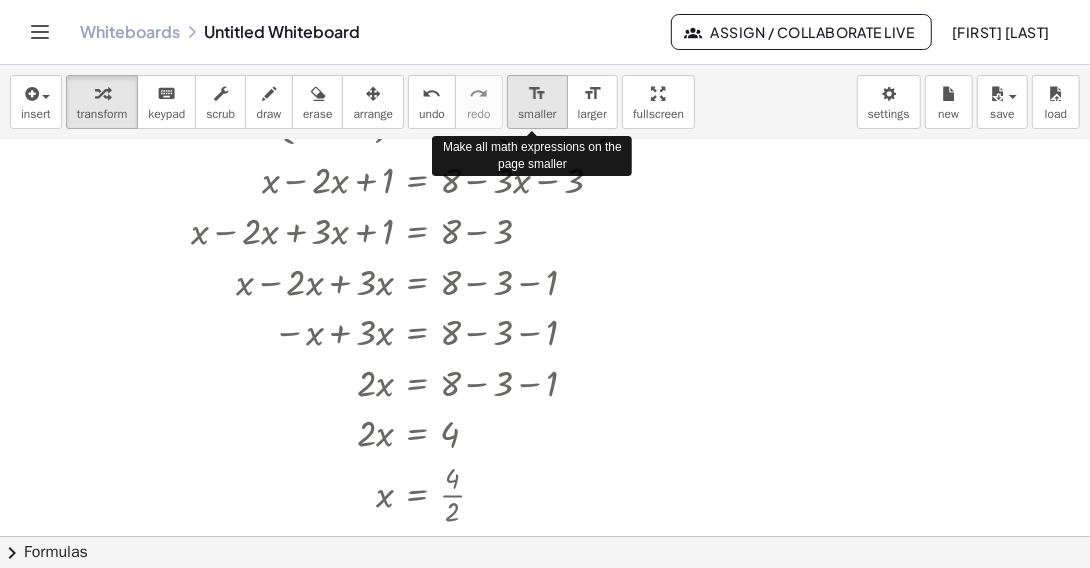 click on "smaller" at bounding box center [537, 114] 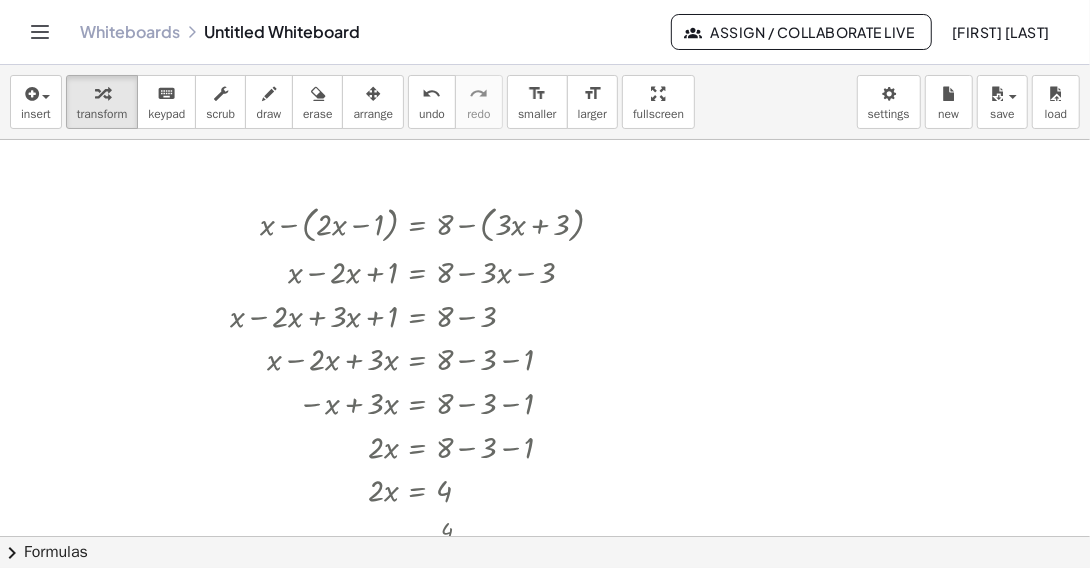 scroll, scrollTop: 100, scrollLeft: 0, axis: vertical 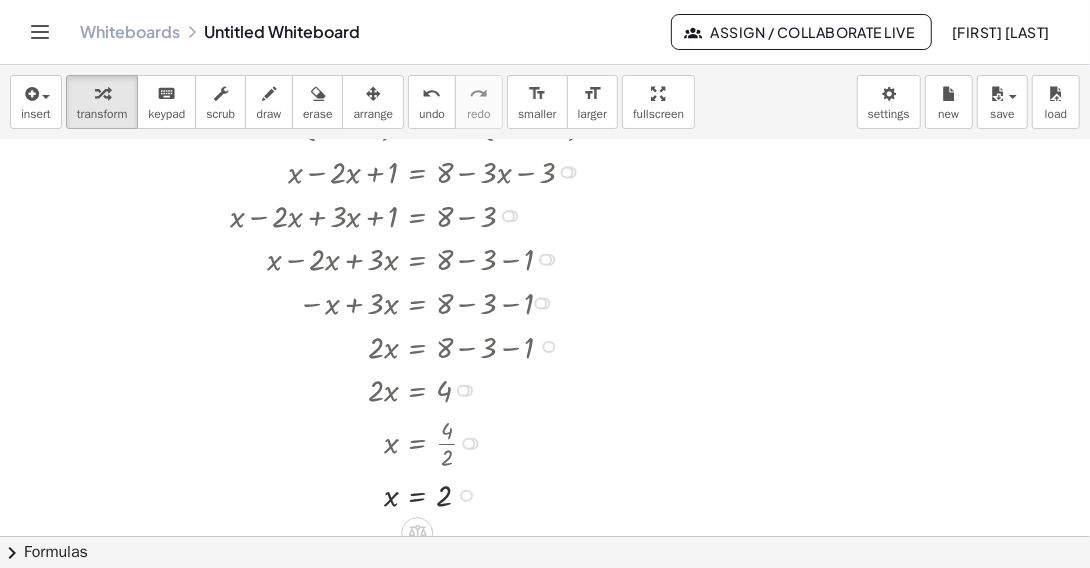 click at bounding box center (424, 302) 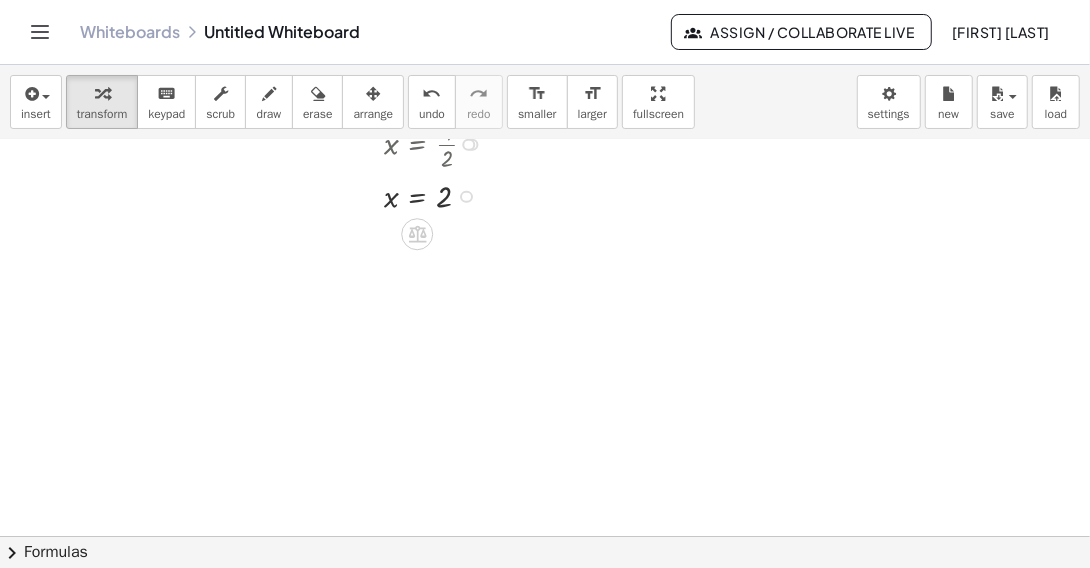 scroll, scrollTop: 397, scrollLeft: 0, axis: vertical 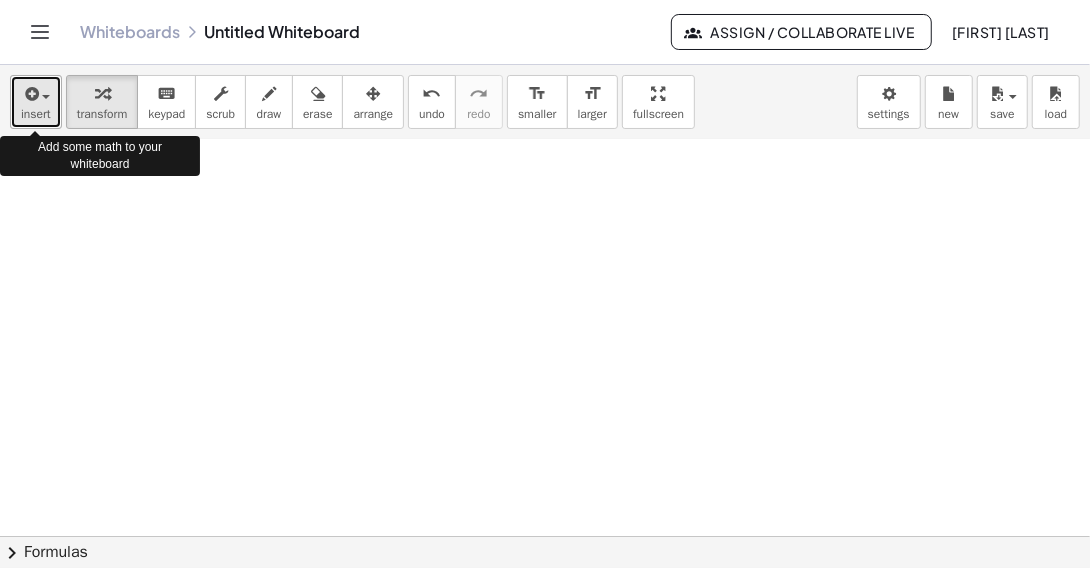 click at bounding box center (30, 94) 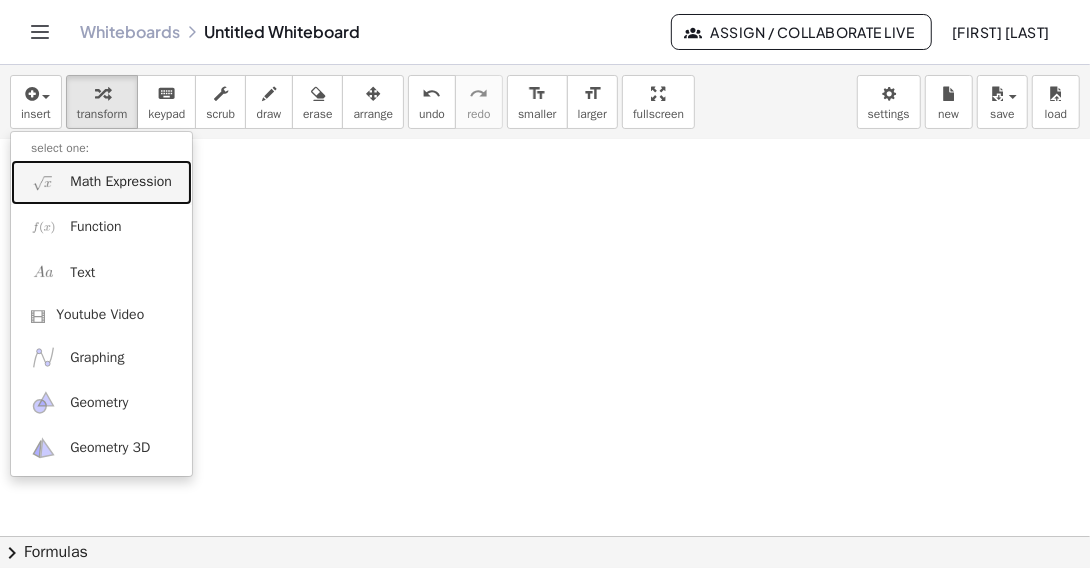 click on "Math Expression" at bounding box center [121, 182] 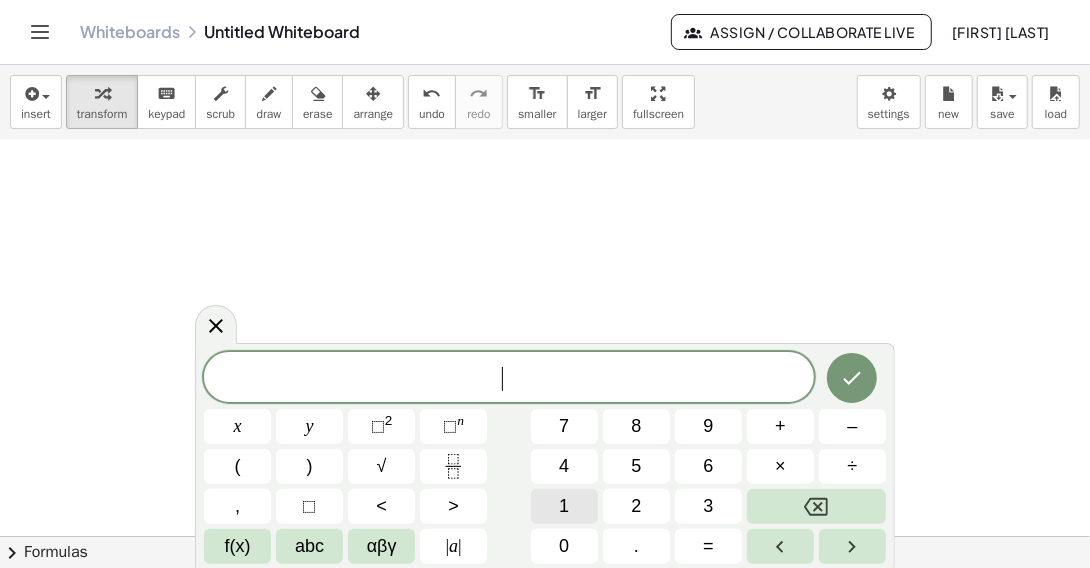 click on "1" at bounding box center (564, 506) 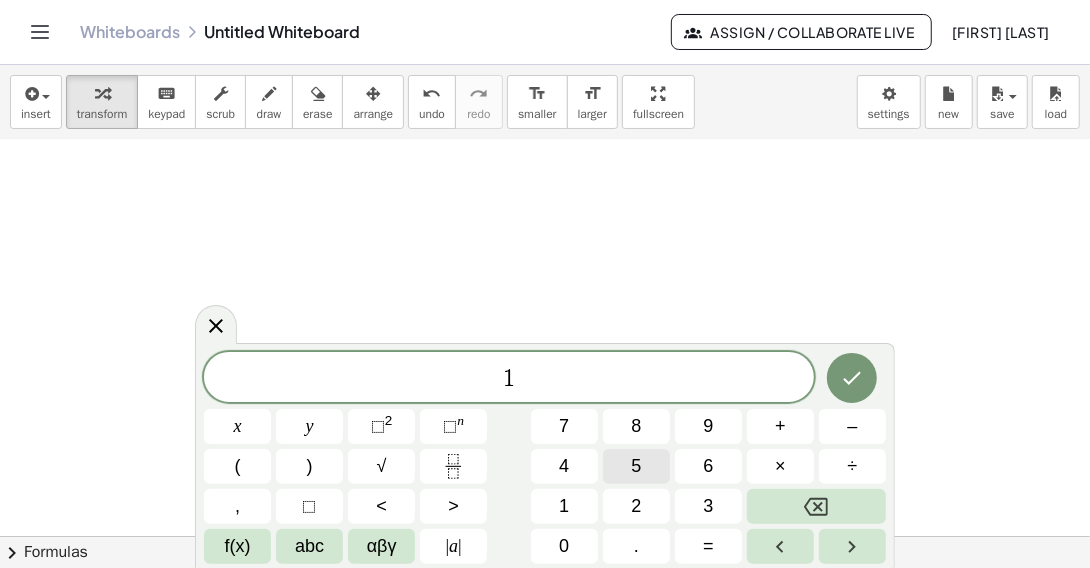 click on "5" at bounding box center [636, 466] 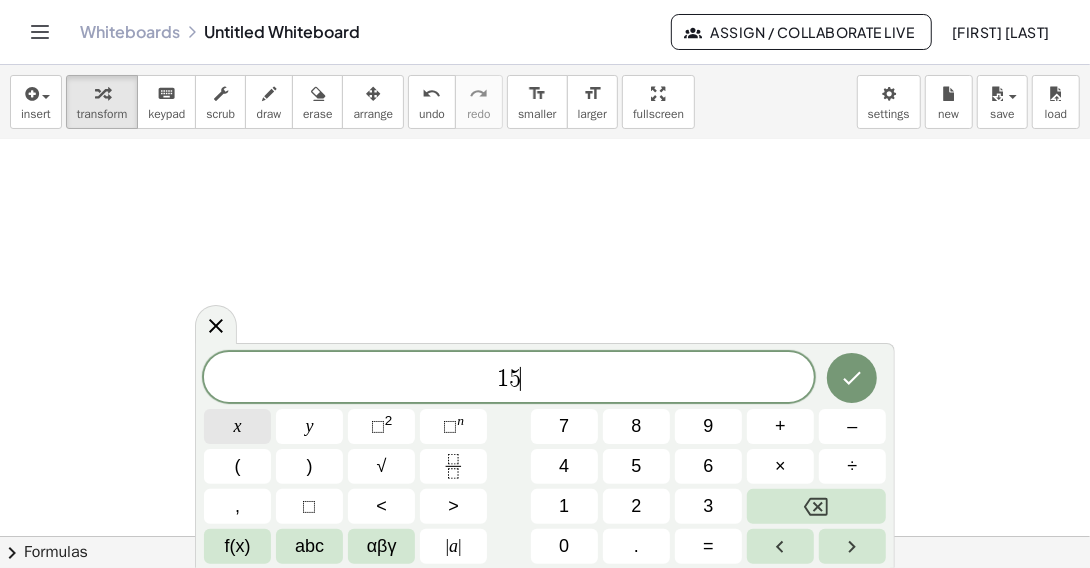 click on "x" at bounding box center [237, 426] 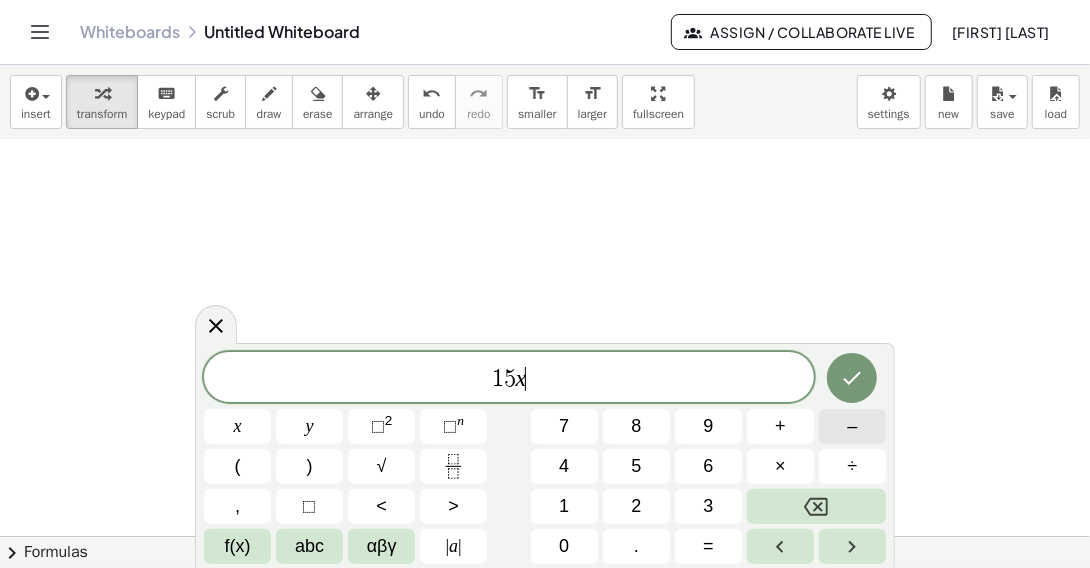 click on "–" at bounding box center [852, 426] 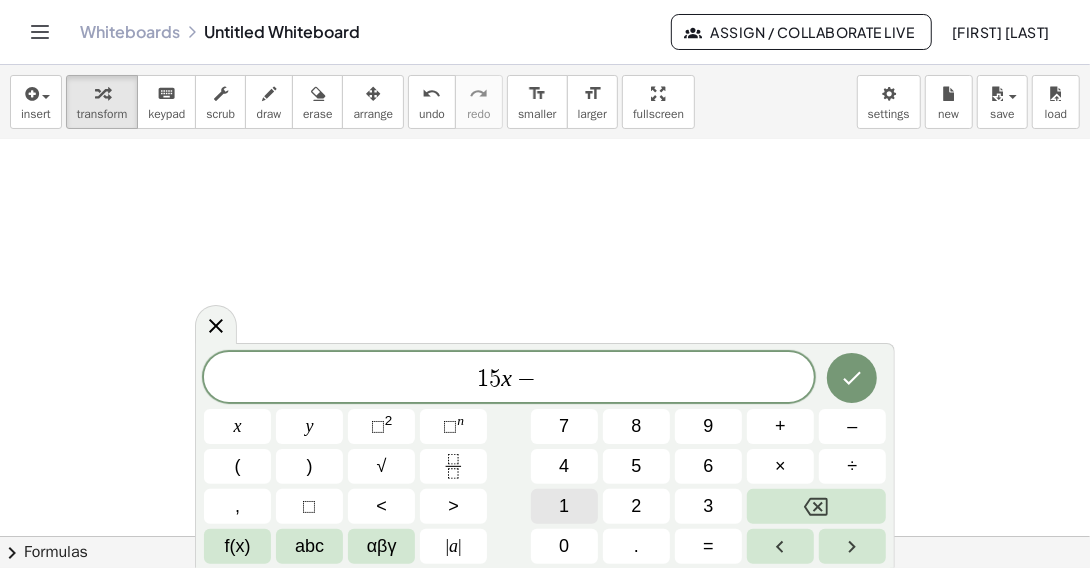 click on "1" at bounding box center [564, 506] 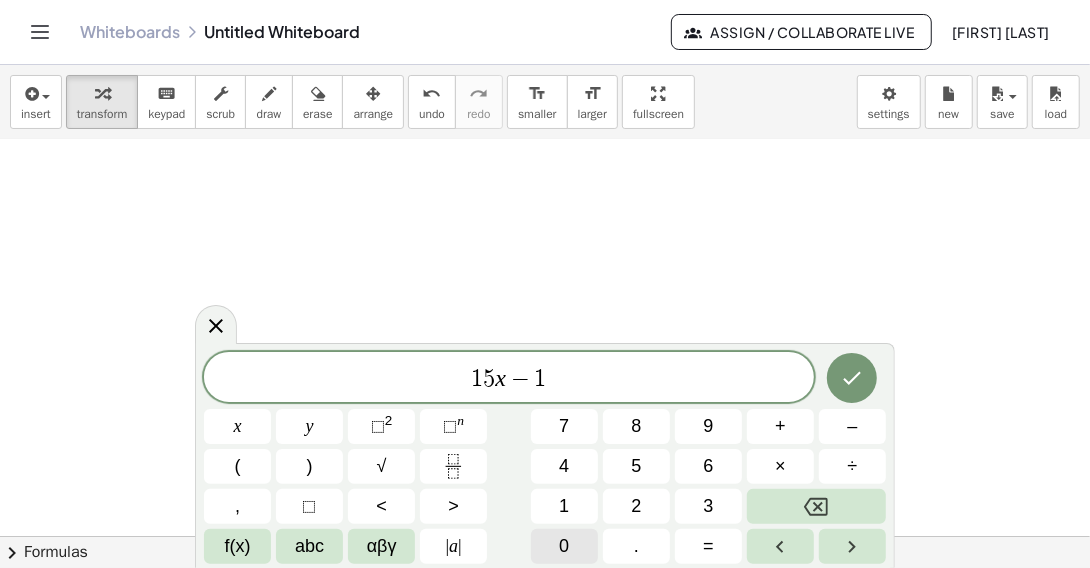 click on "0" at bounding box center [564, 546] 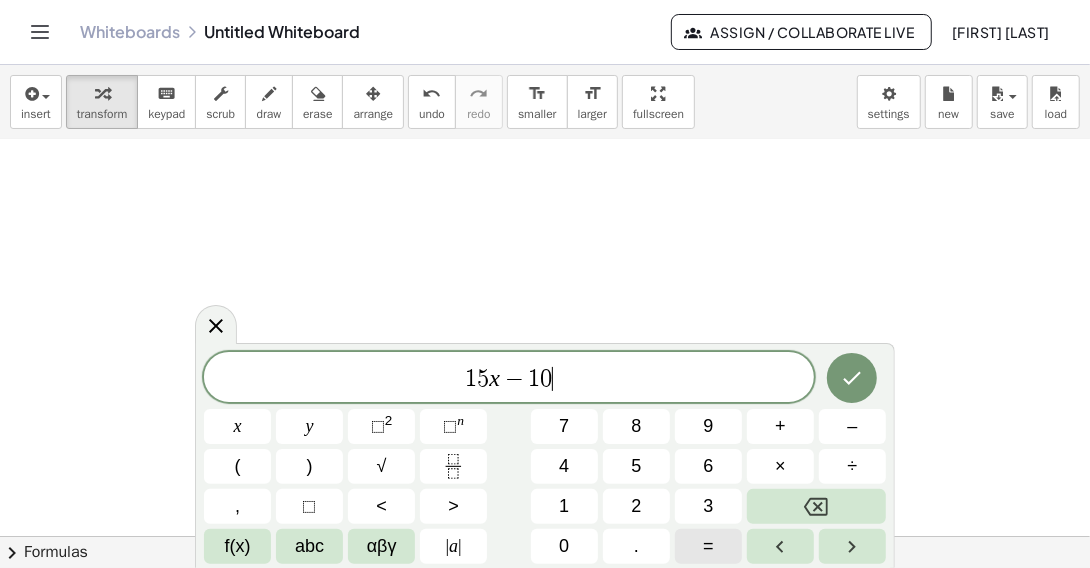 click on "=" at bounding box center [708, 546] 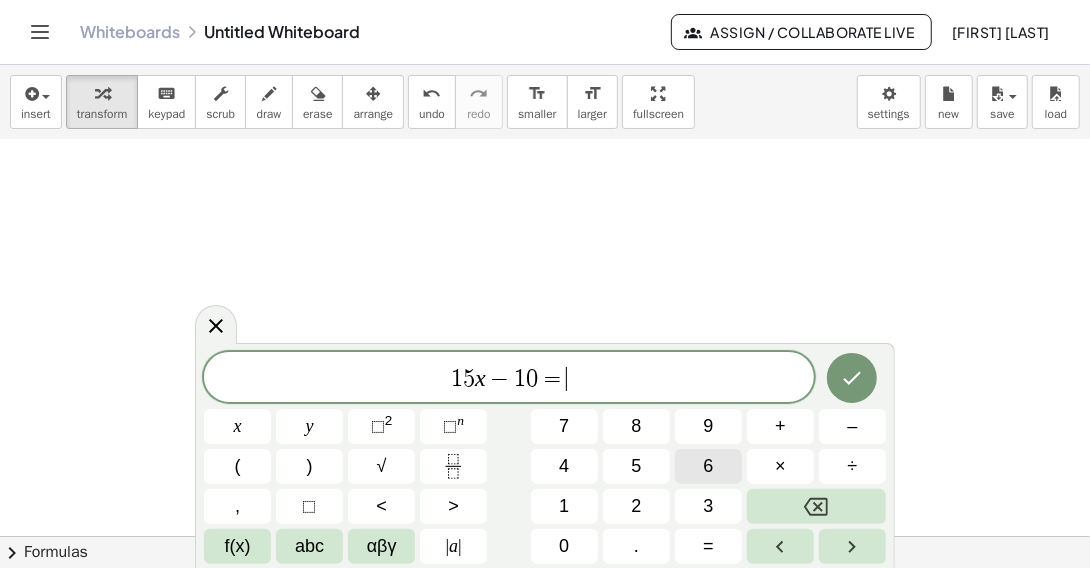 click on "6" at bounding box center [708, 466] 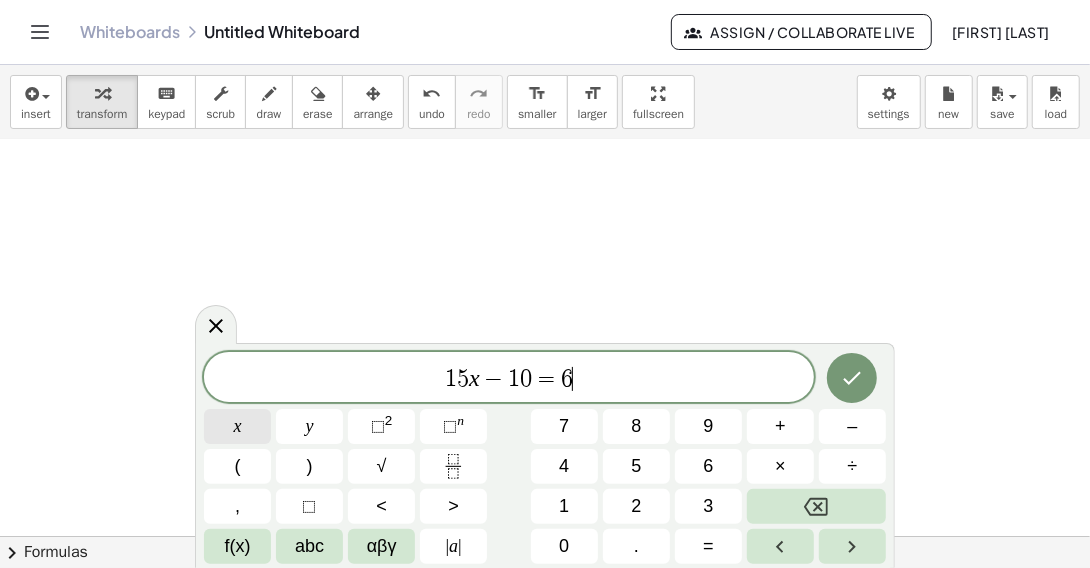 click on "x" at bounding box center (237, 426) 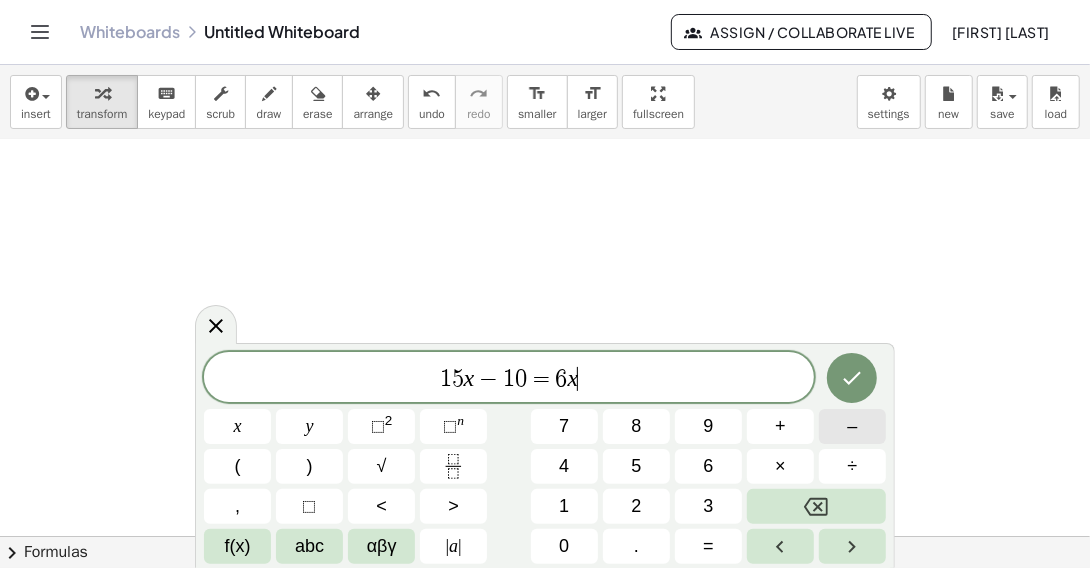 click on "–" at bounding box center [852, 426] 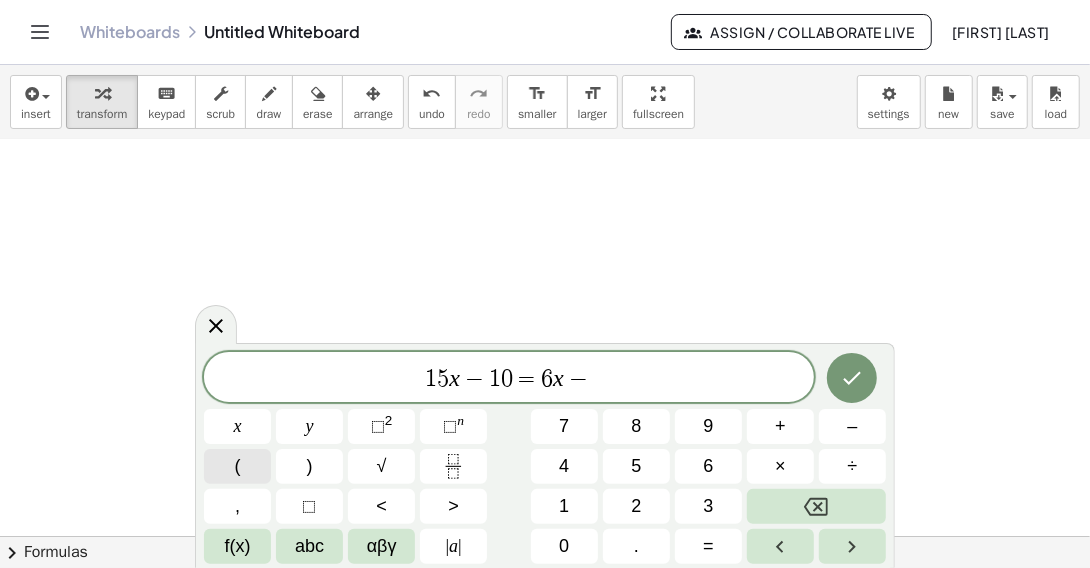 click on "(" at bounding box center (237, 466) 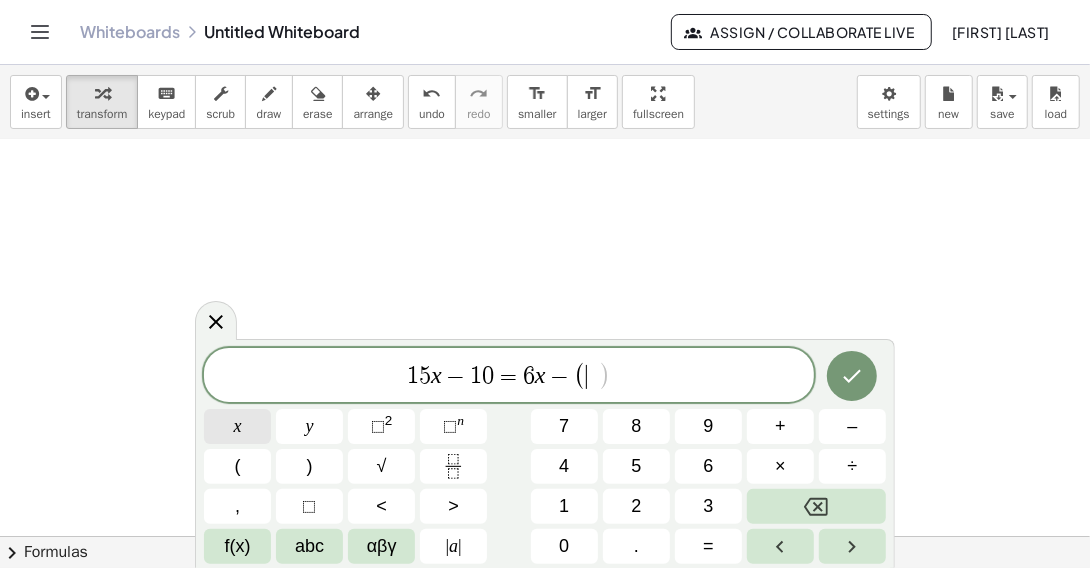 click on "x" at bounding box center (238, 426) 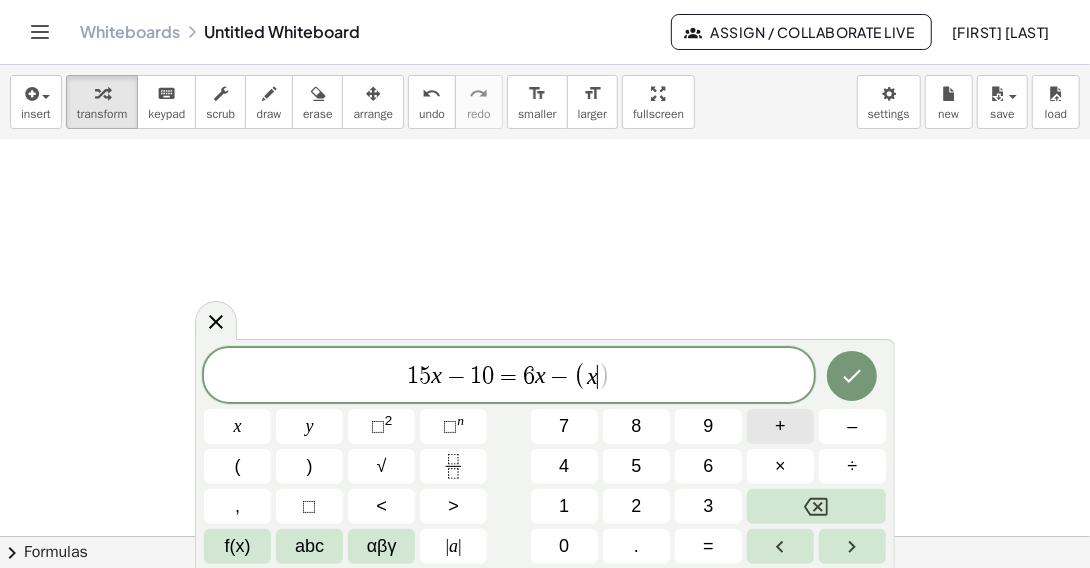 click on "+" at bounding box center (780, 426) 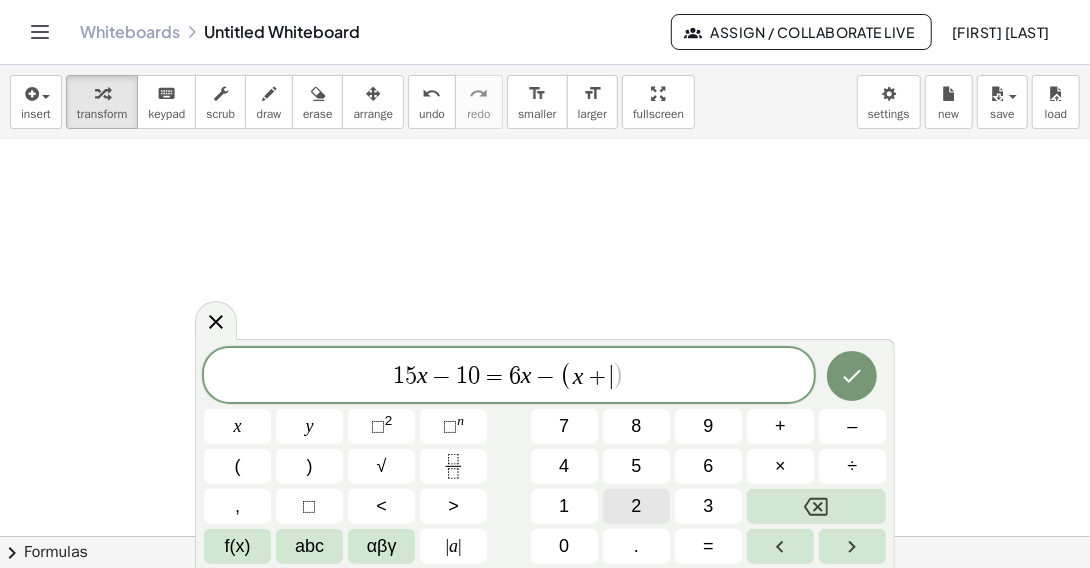 click on "2" at bounding box center [636, 506] 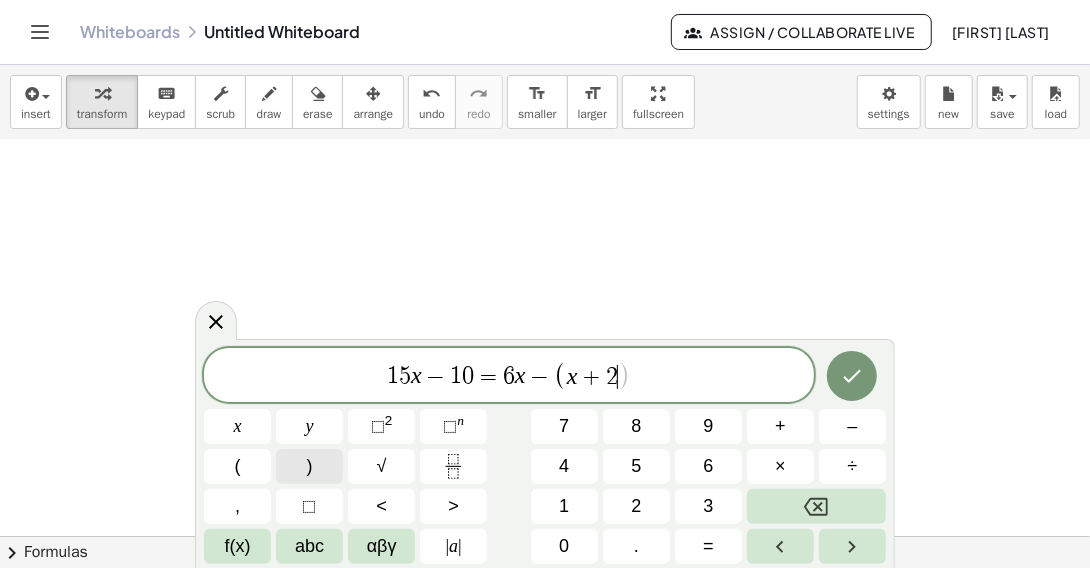 click on ")" at bounding box center (309, 466) 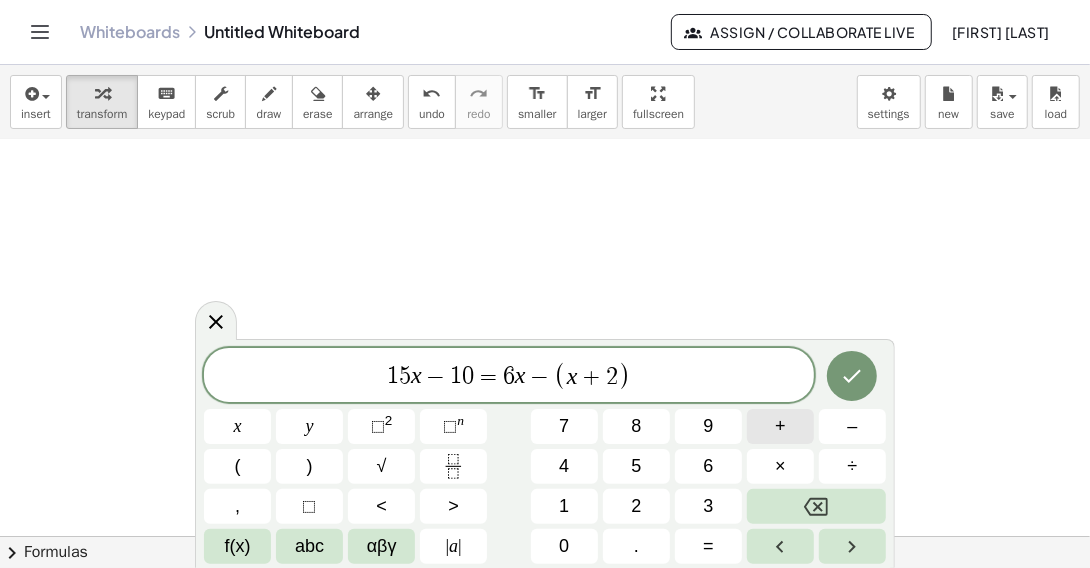 click on "+" at bounding box center [780, 426] 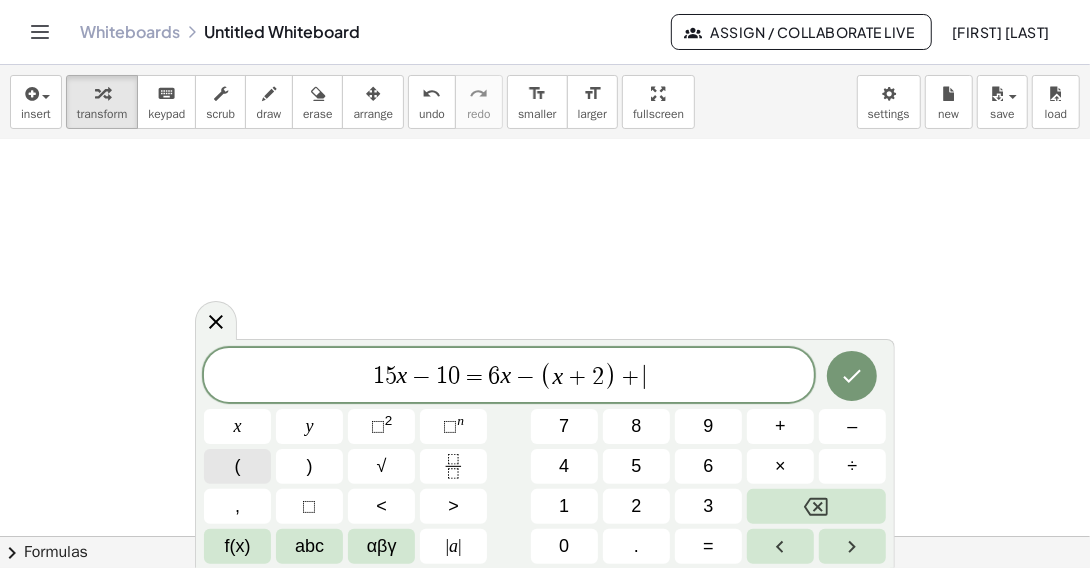 click on "(" at bounding box center (237, 466) 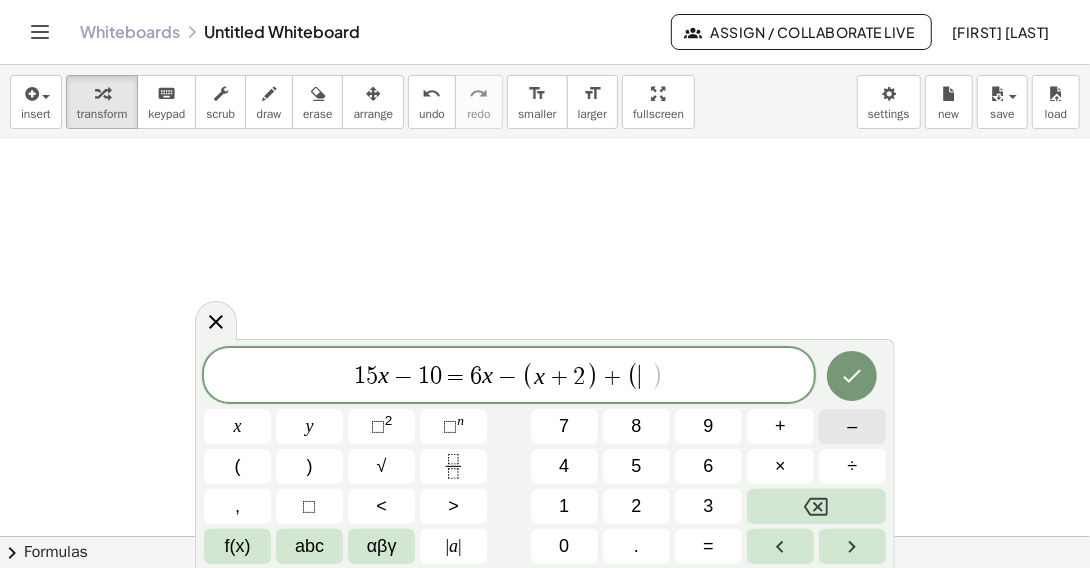 click on "–" at bounding box center (852, 426) 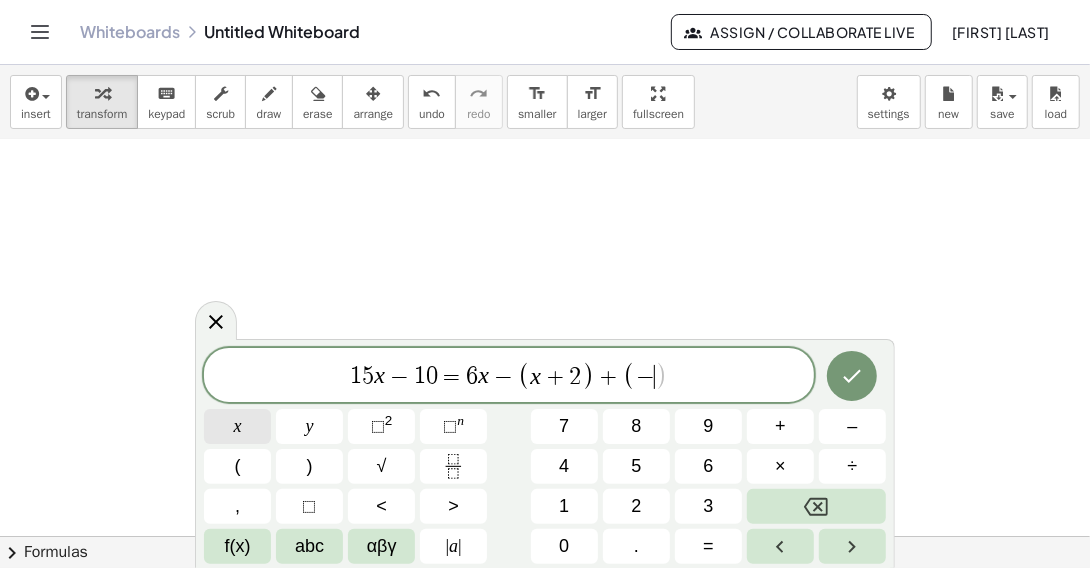 click on "x" at bounding box center (238, 426) 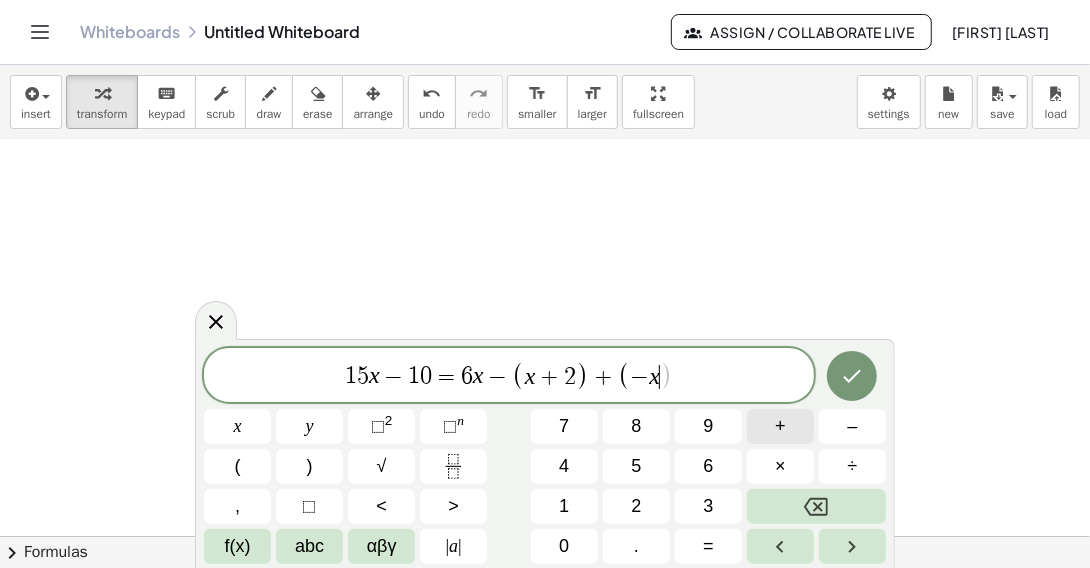 click on "+" at bounding box center [780, 426] 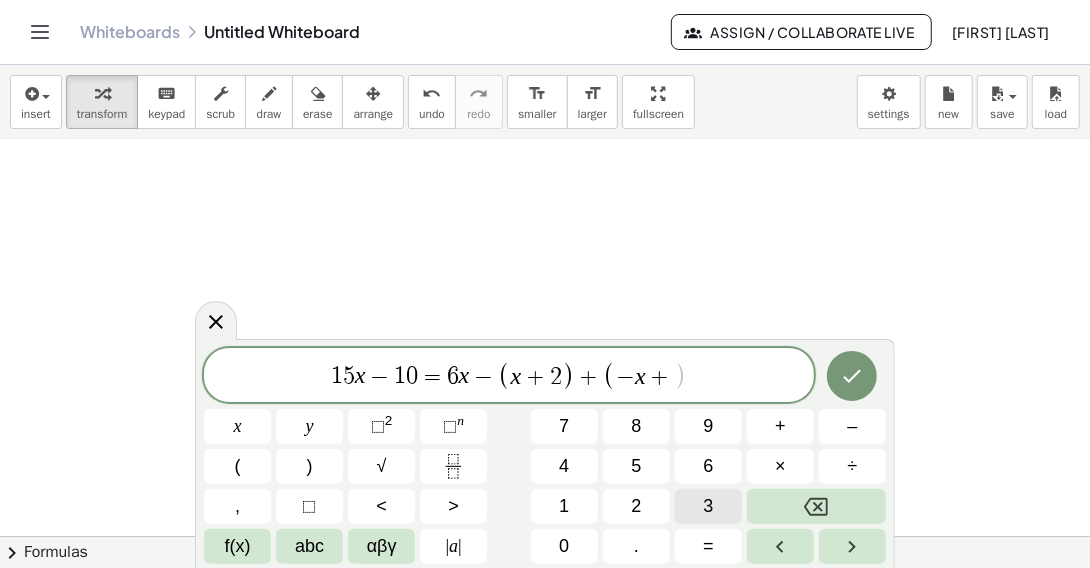 click on "3" at bounding box center [708, 506] 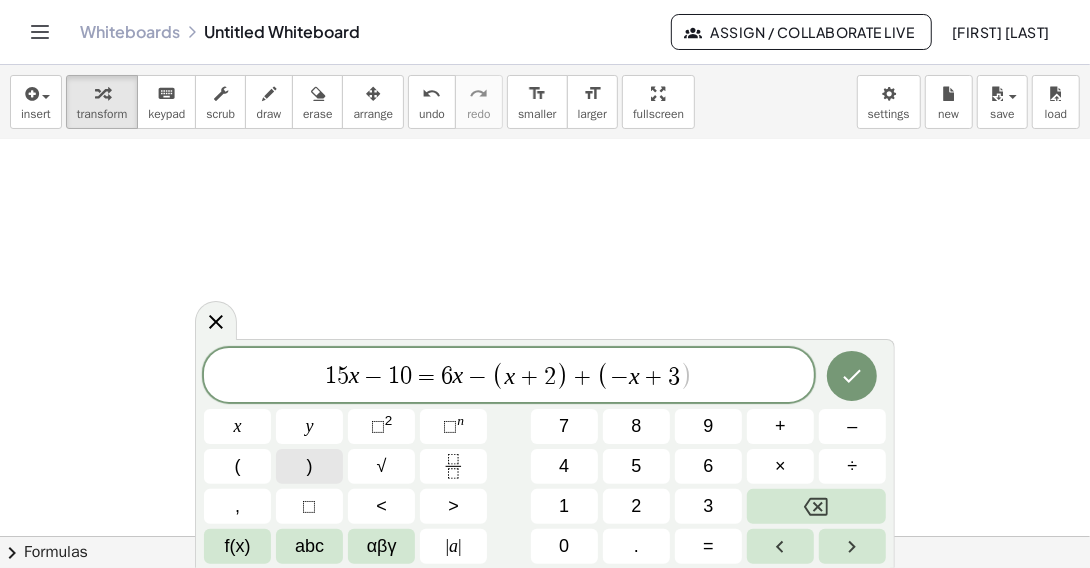 click on ")" at bounding box center (309, 466) 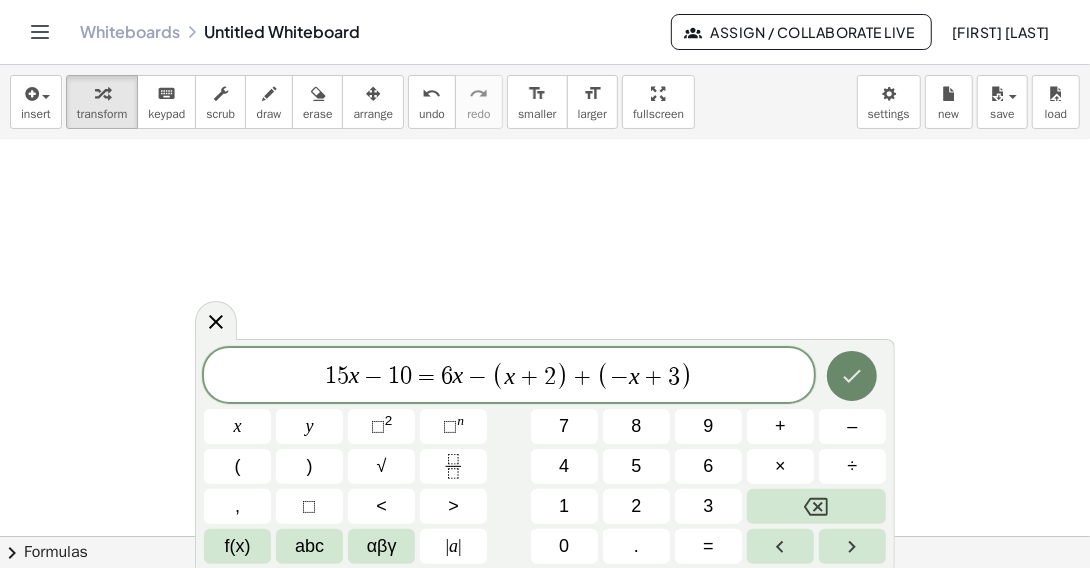 click 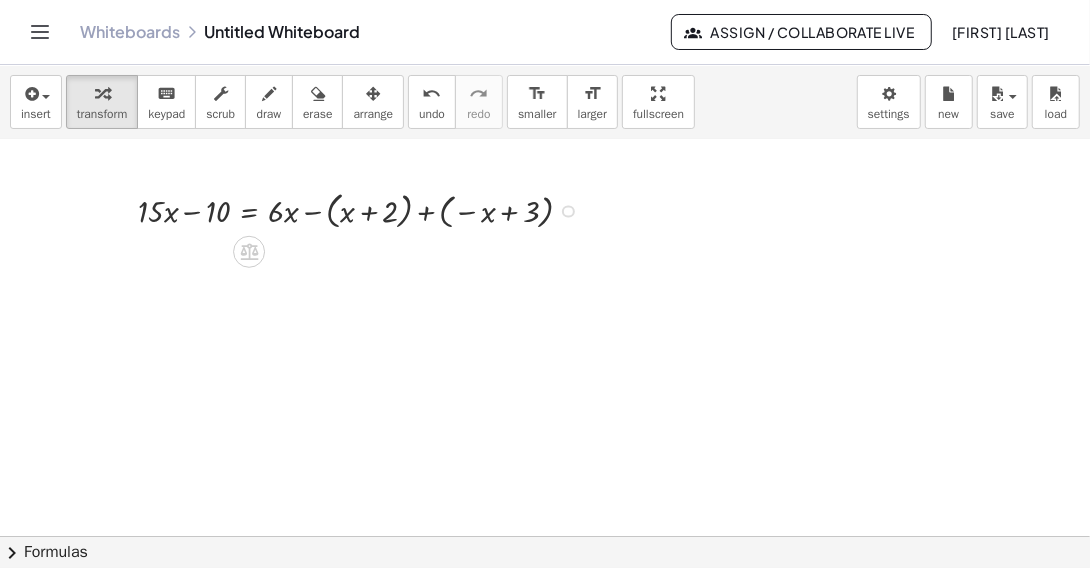 click at bounding box center [363, 210] 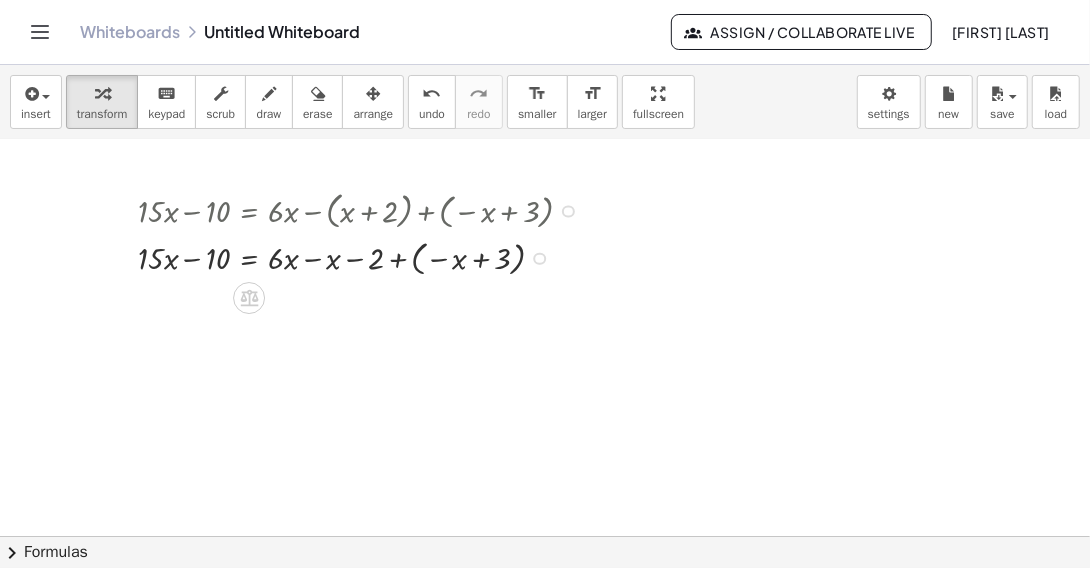 click at bounding box center [363, 257] 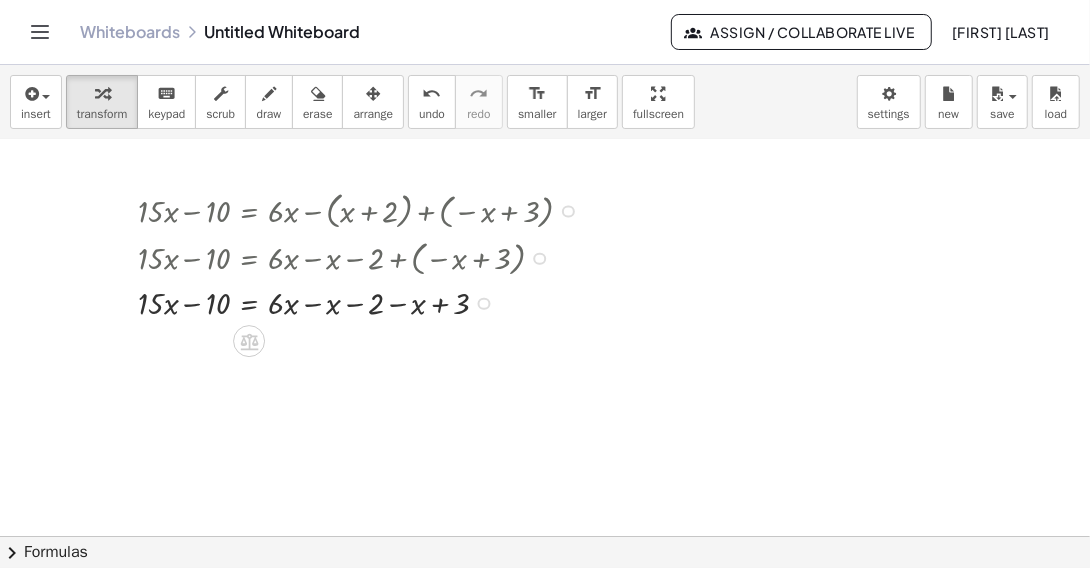 drag, startPoint x: 486, startPoint y: 256, endPoint x: 494, endPoint y: 318, distance: 62.514 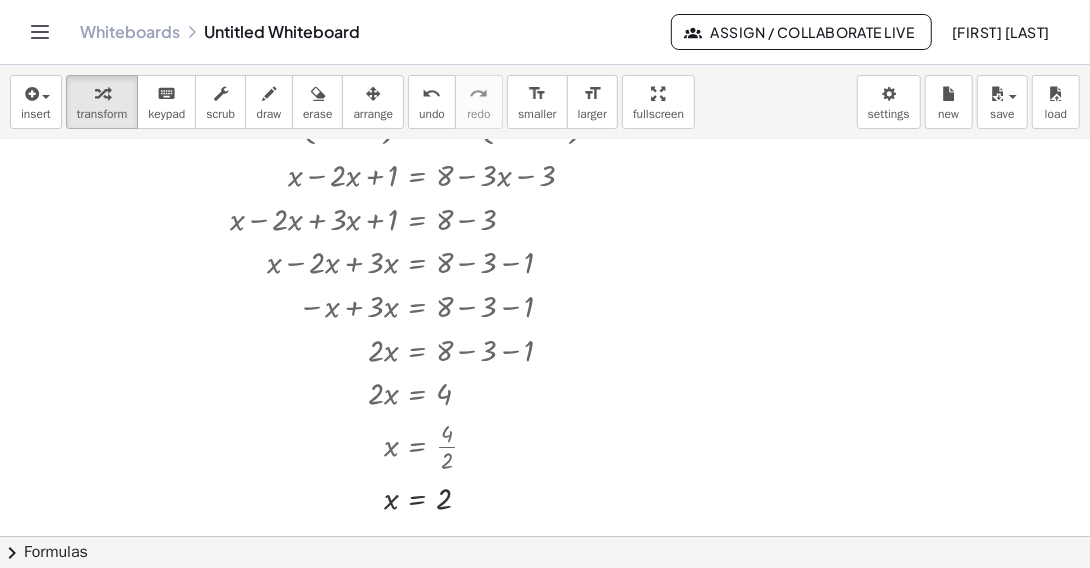 scroll, scrollTop: 0, scrollLeft: 0, axis: both 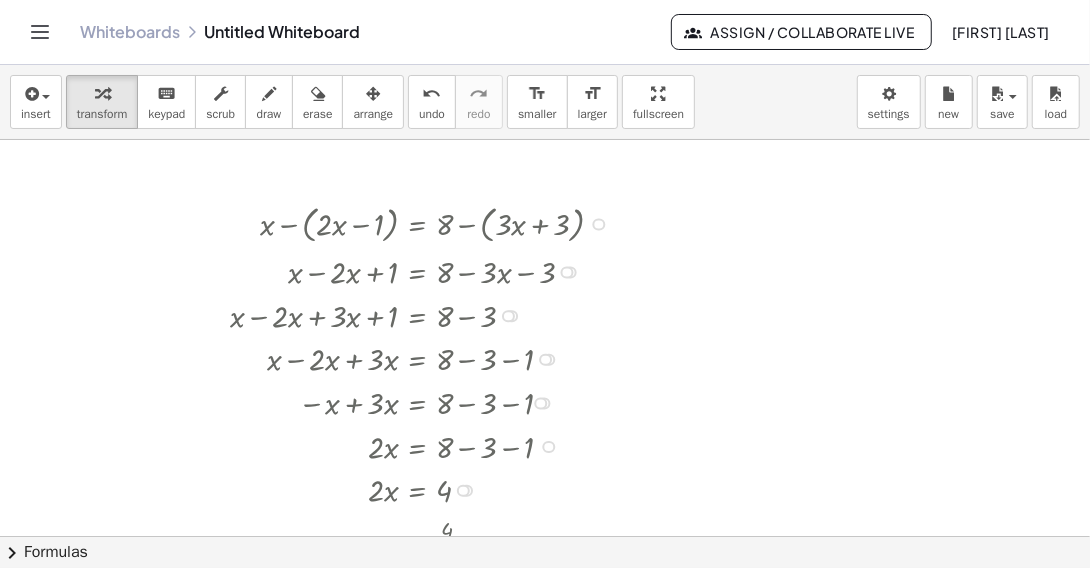 click at bounding box center [424, 445] 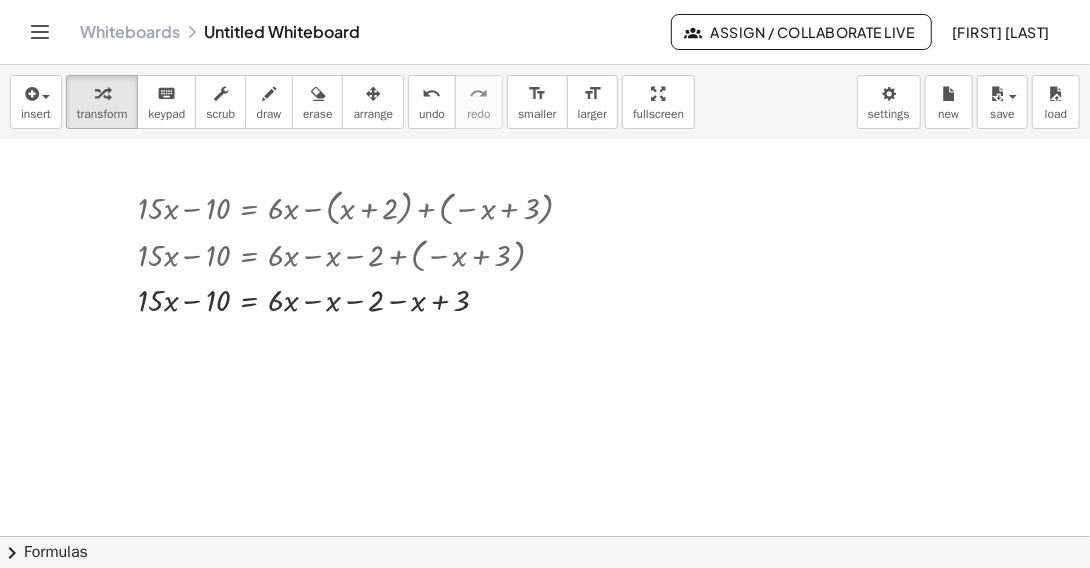 scroll, scrollTop: 795, scrollLeft: 0, axis: vertical 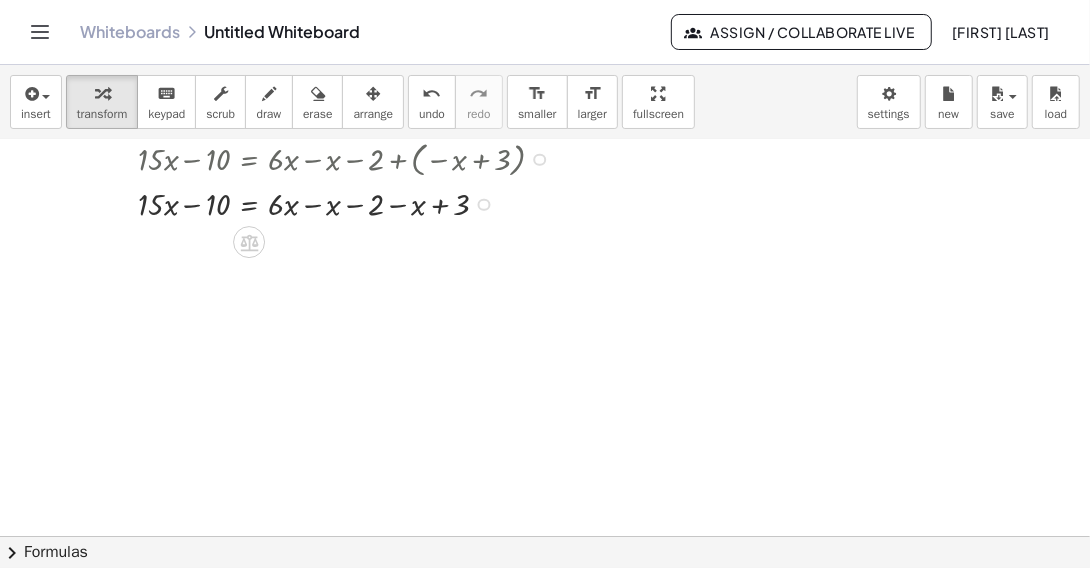 drag, startPoint x: 542, startPoint y: 158, endPoint x: 540, endPoint y: 196, distance: 38.052597 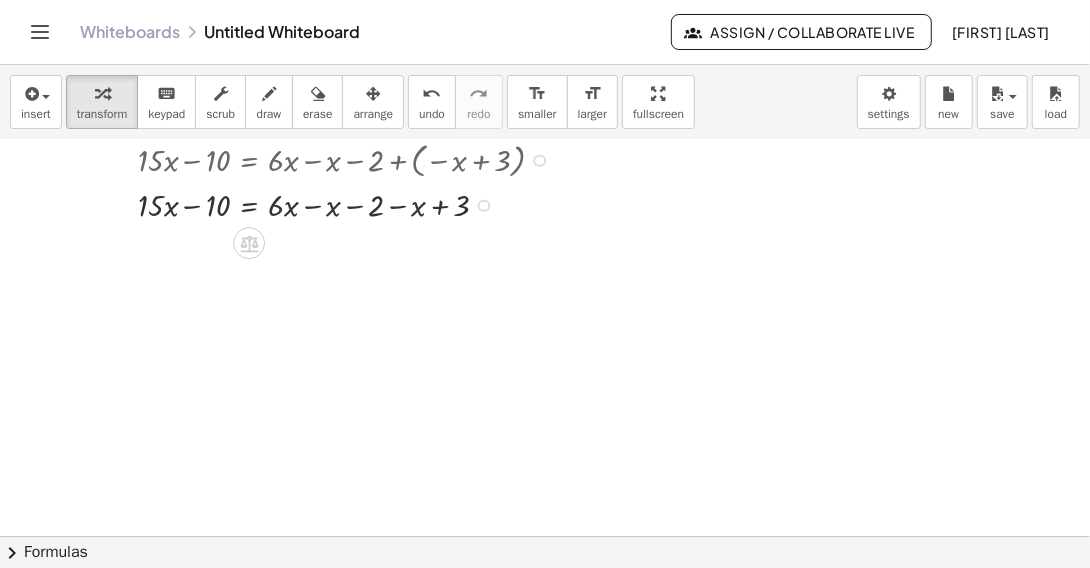 drag, startPoint x: 537, startPoint y: 158, endPoint x: 541, endPoint y: 180, distance: 22.36068 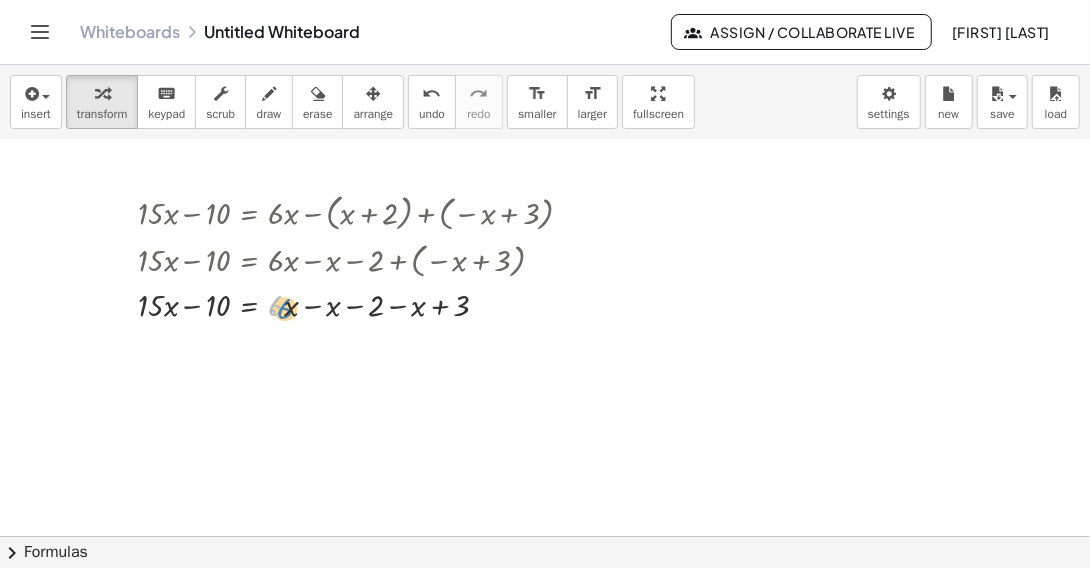 click at bounding box center [363, 304] 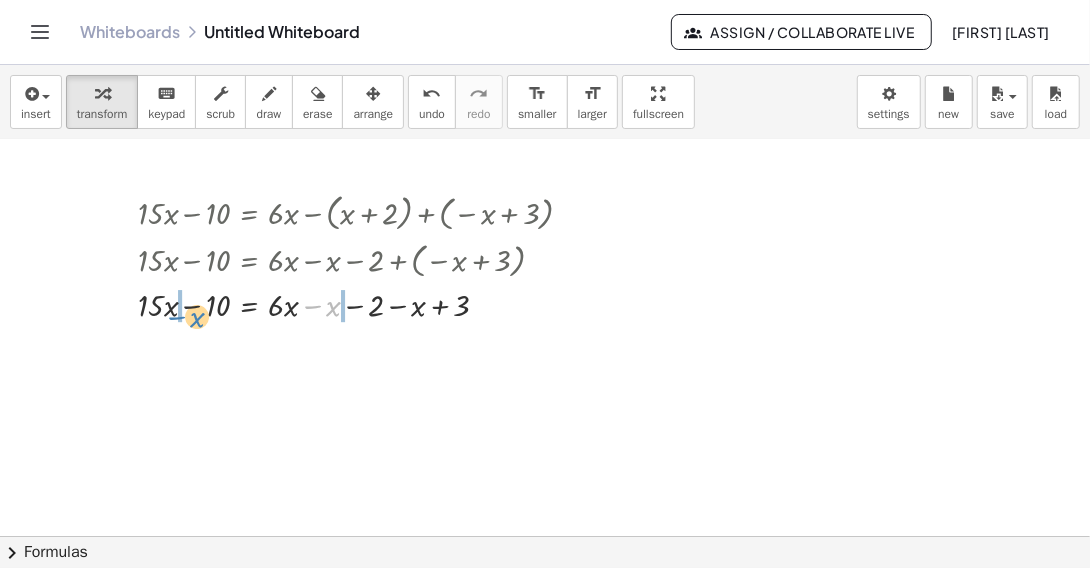 drag, startPoint x: 314, startPoint y: 304, endPoint x: 178, endPoint y: 315, distance: 136.44412 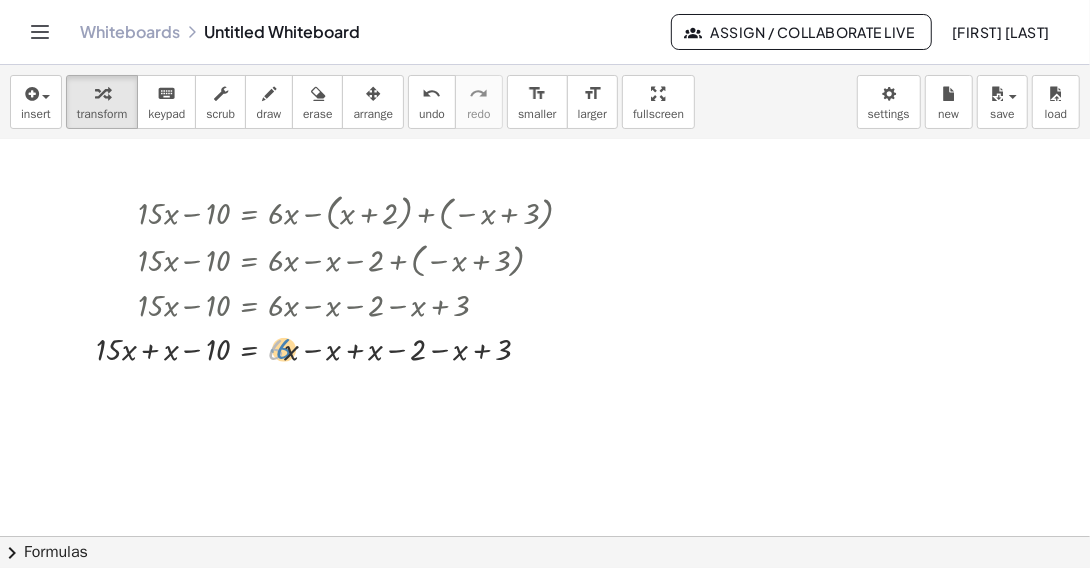 click at bounding box center (342, 348) 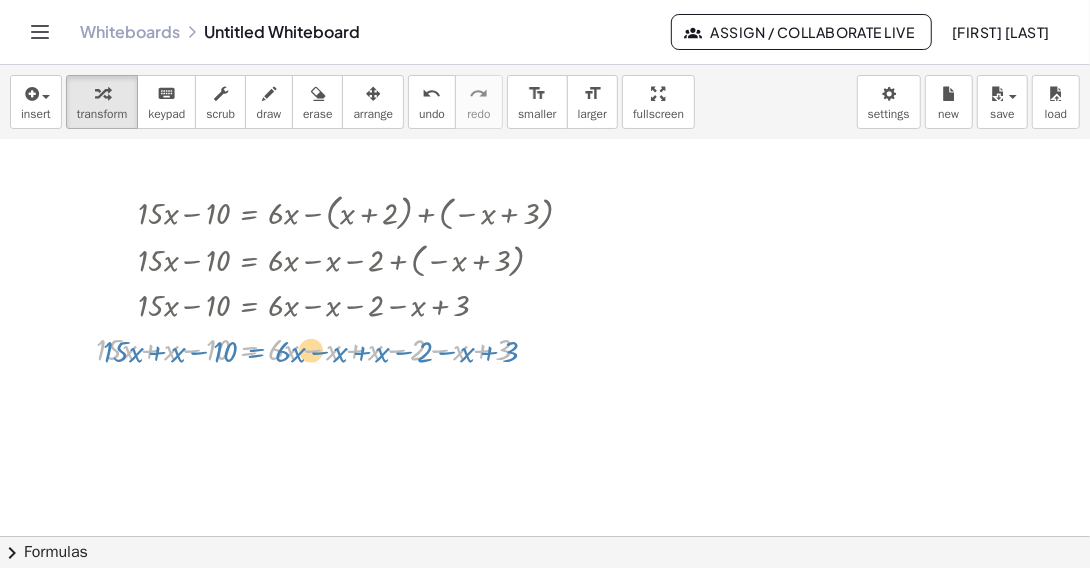click at bounding box center (342, 348) 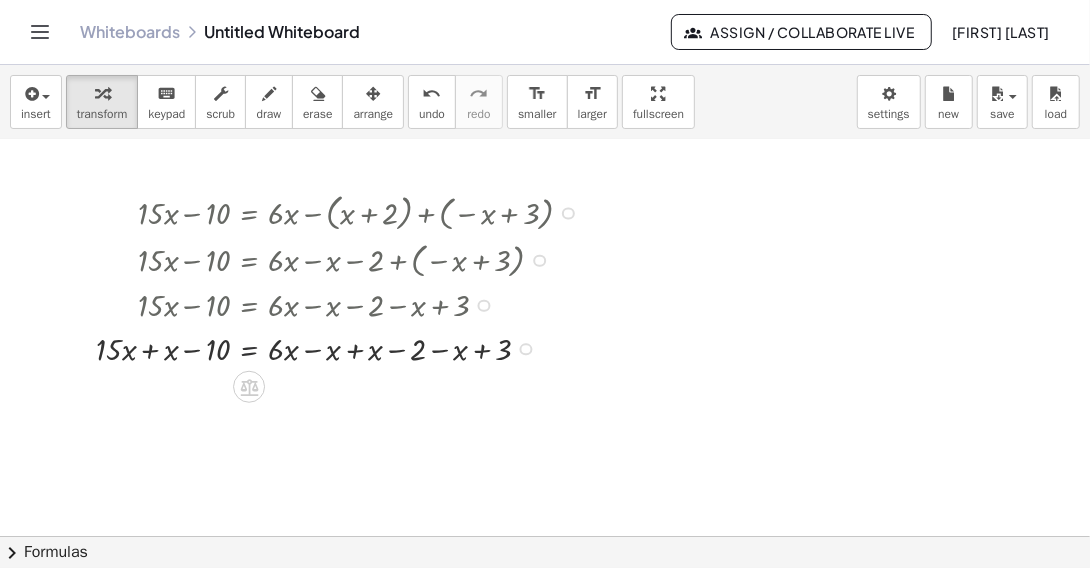 click at bounding box center (342, 348) 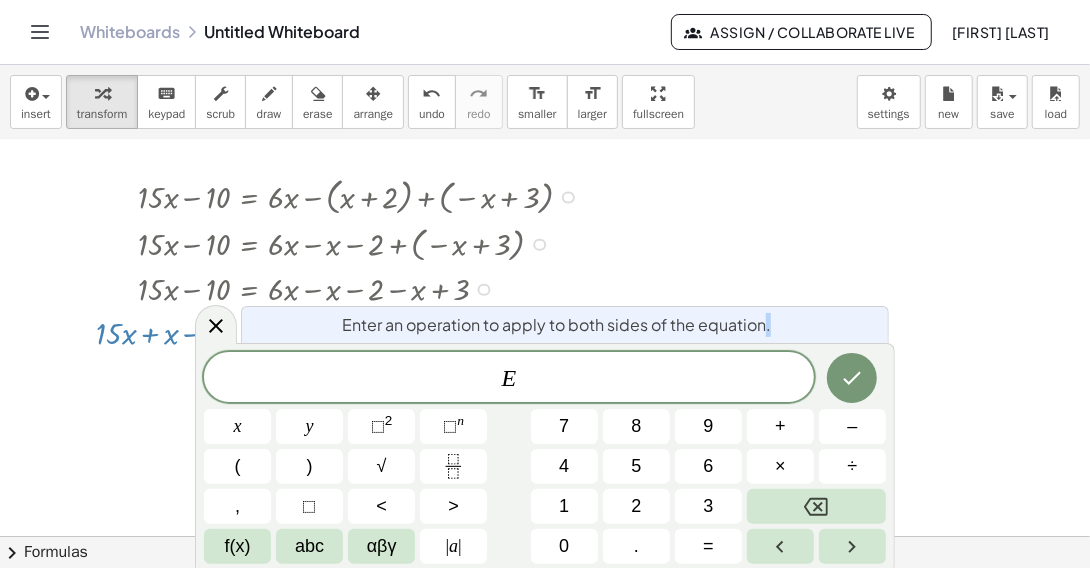 click on "Enter an operation to apply to both sides of the equation. E x y ⬚ 2 ⬚ n 7 8 9 + – ( ) √ 4 5 6 × ÷ , ⬚ < > 1 2 3 f(x) abc αβγ | a | 0 . =" at bounding box center [545, 455] 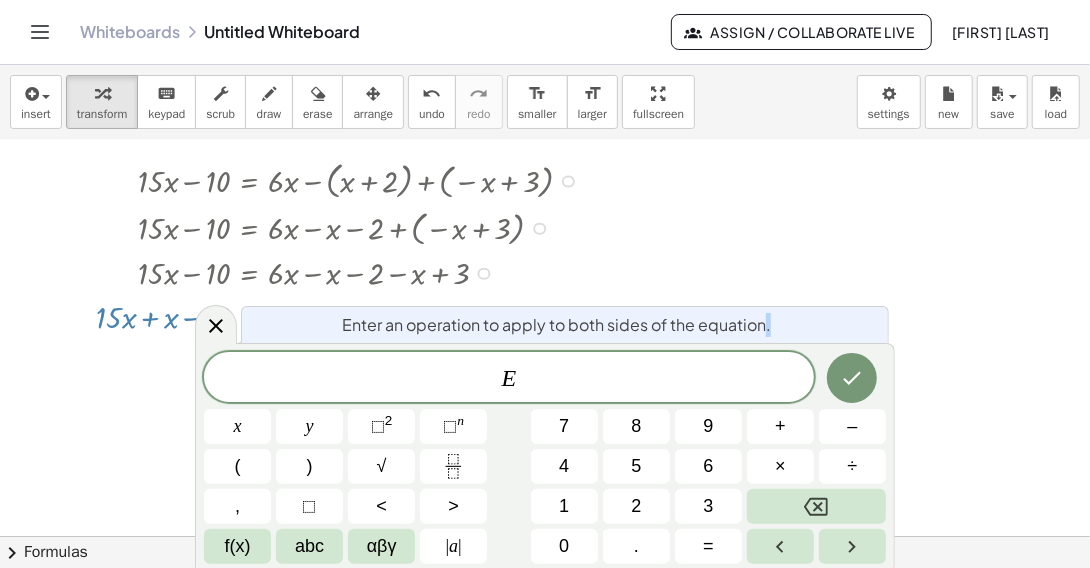 scroll, scrollTop: 727, scrollLeft: 0, axis: vertical 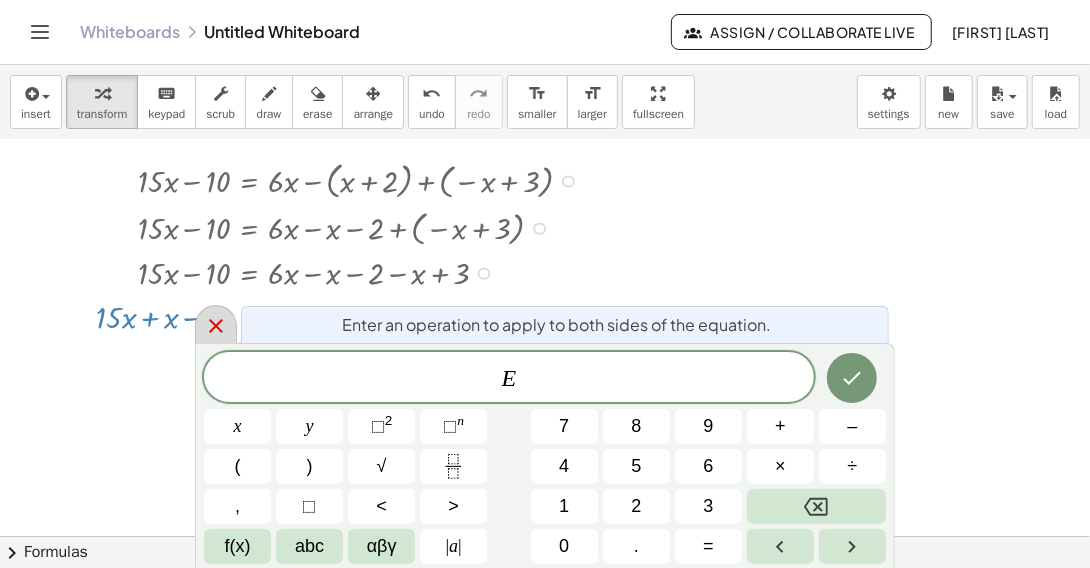 click 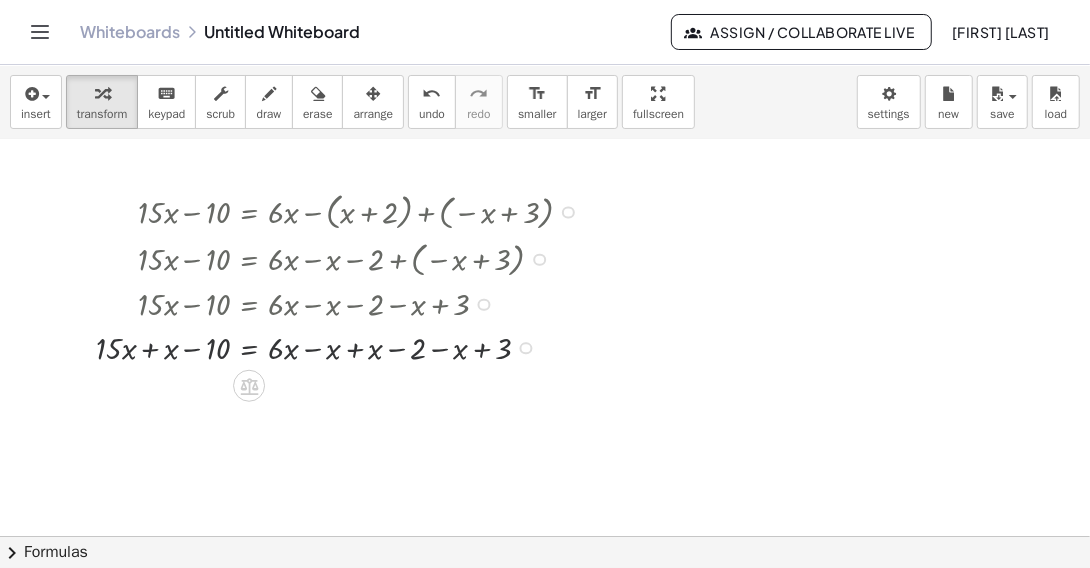 scroll, scrollTop: 695, scrollLeft: 0, axis: vertical 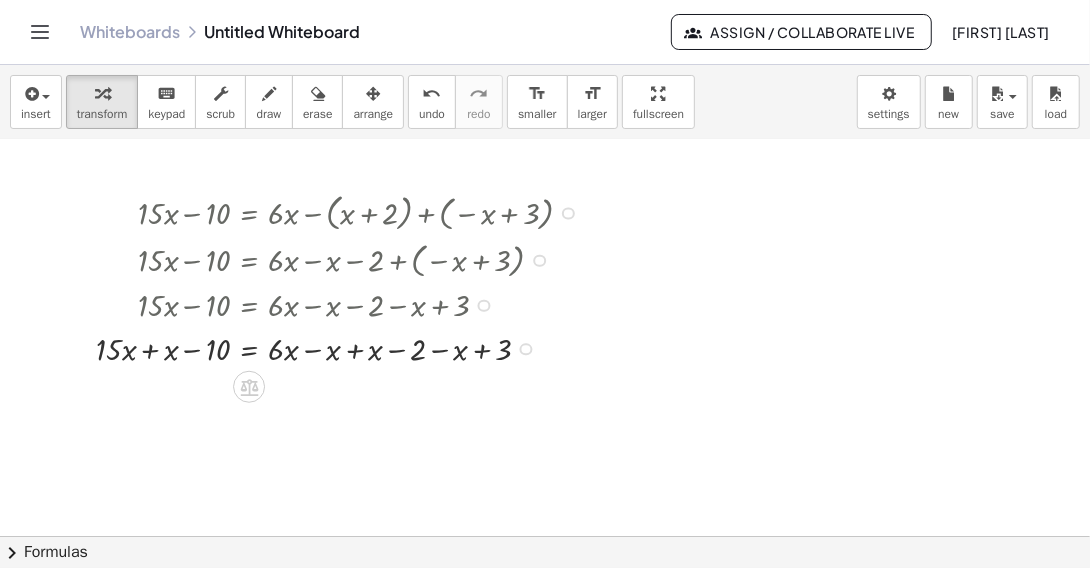 click at bounding box center [526, 349] 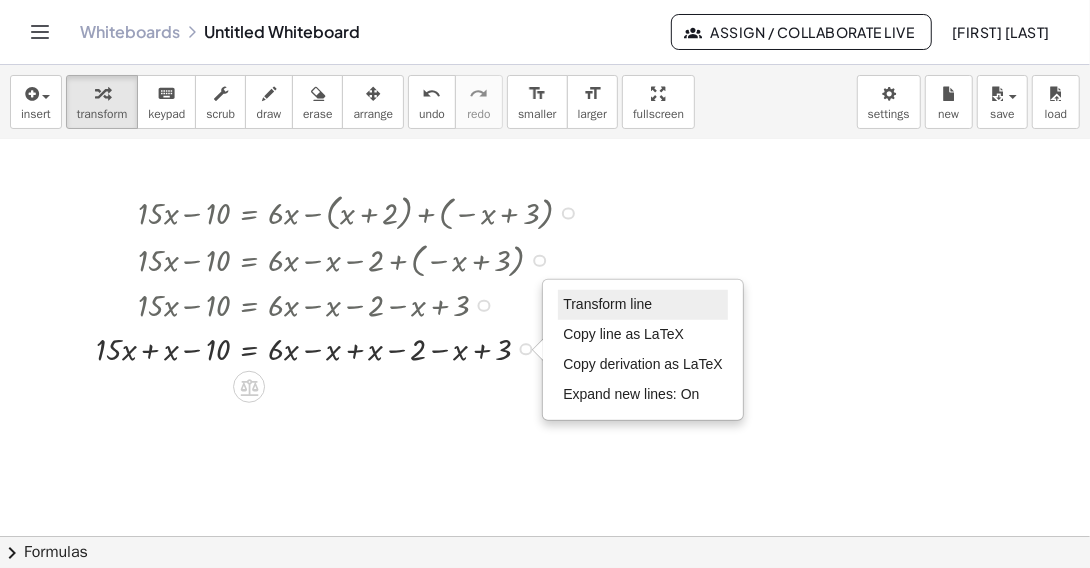 click on "Transform line" at bounding box center [607, 304] 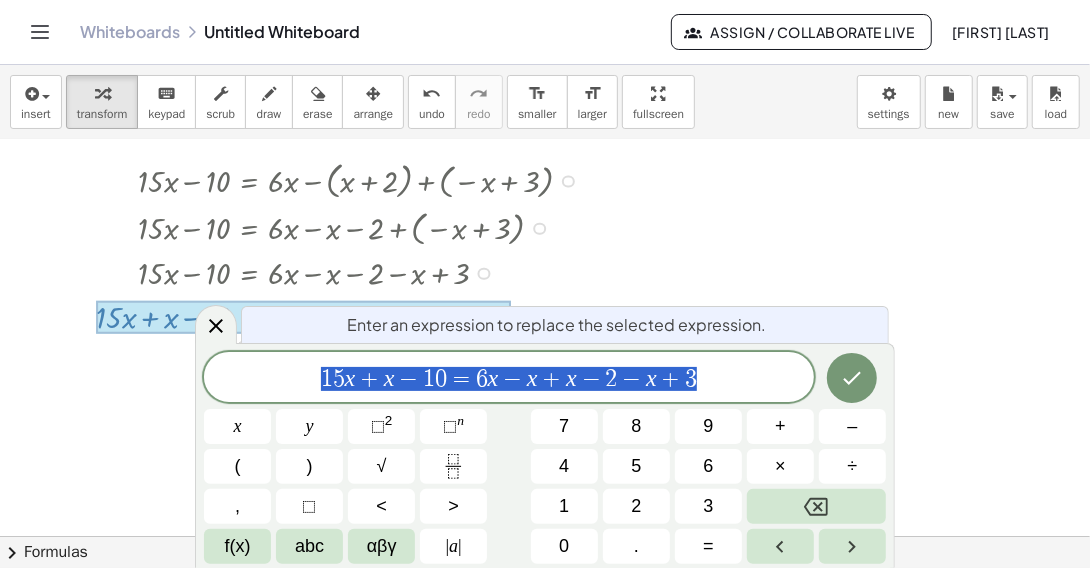 scroll, scrollTop: 727, scrollLeft: 0, axis: vertical 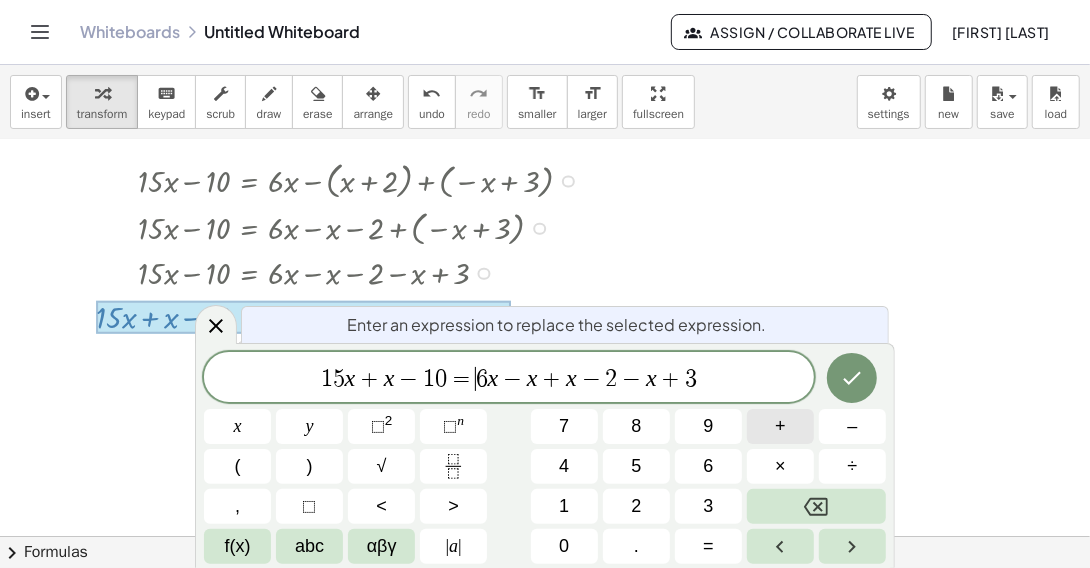 click on "+" at bounding box center (780, 426) 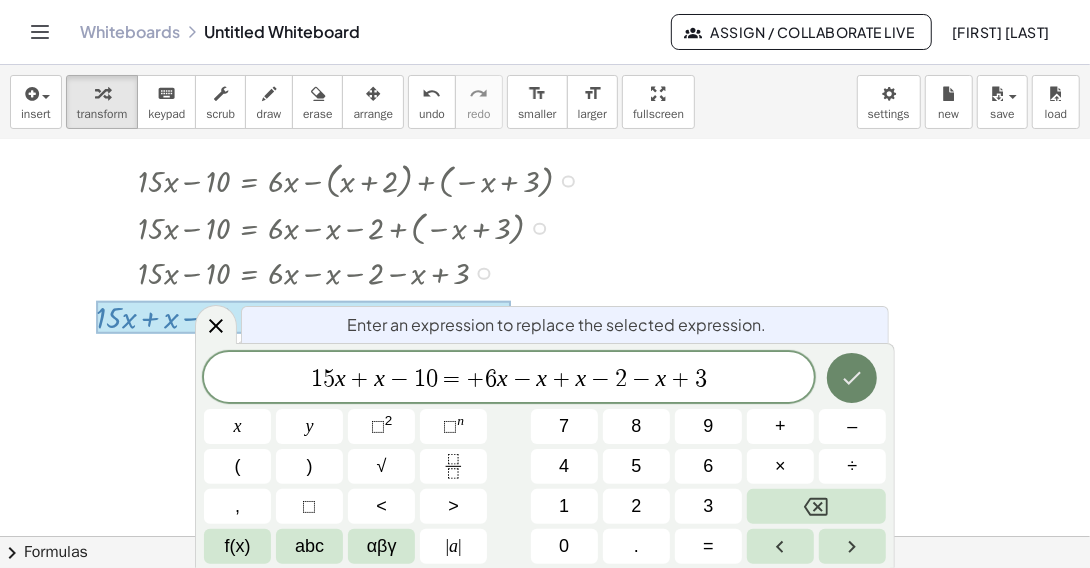 click 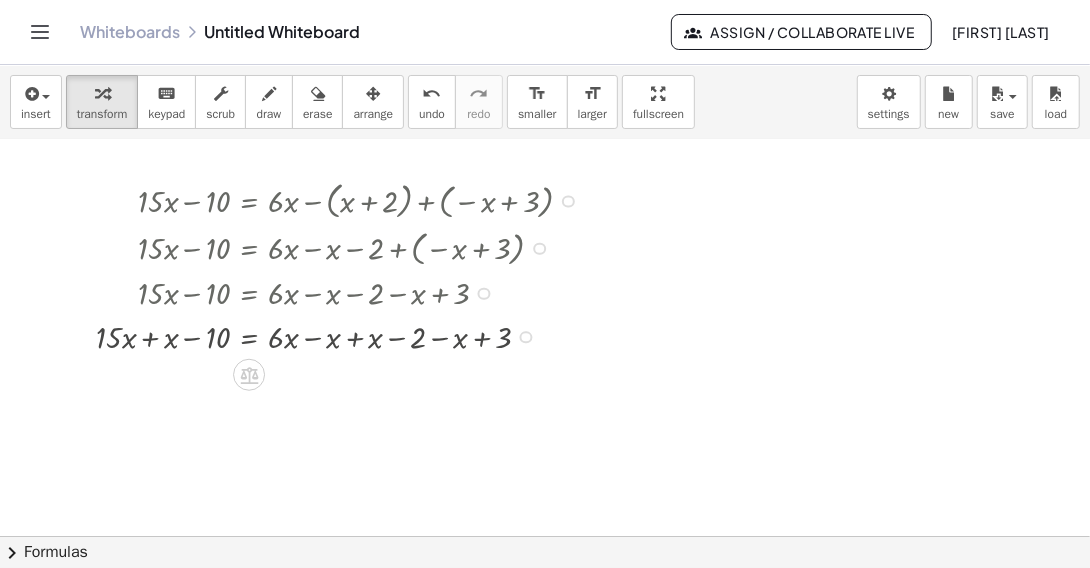 scroll, scrollTop: 695, scrollLeft: 0, axis: vertical 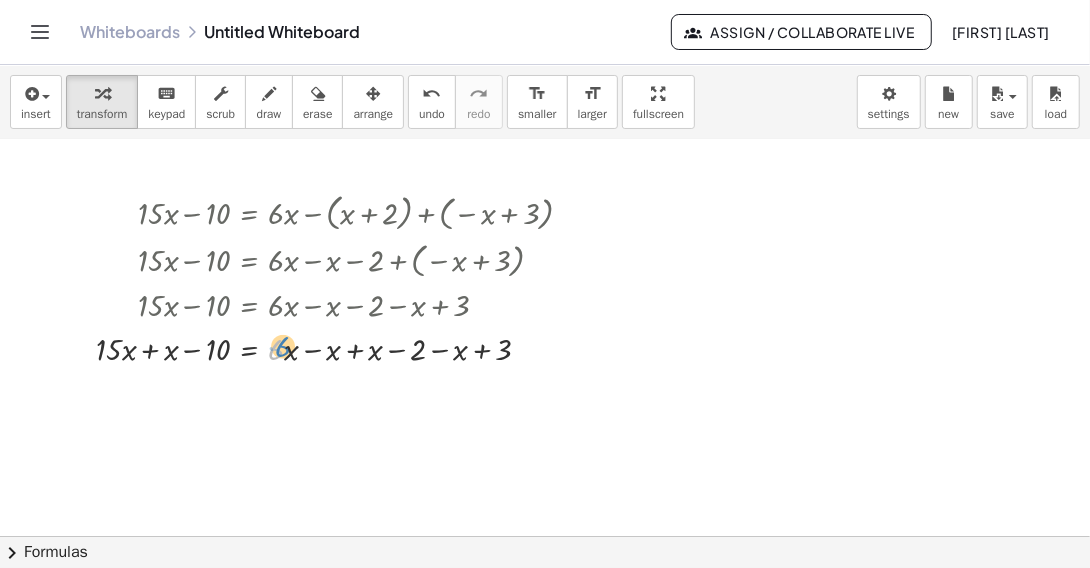 click at bounding box center (342, 348) 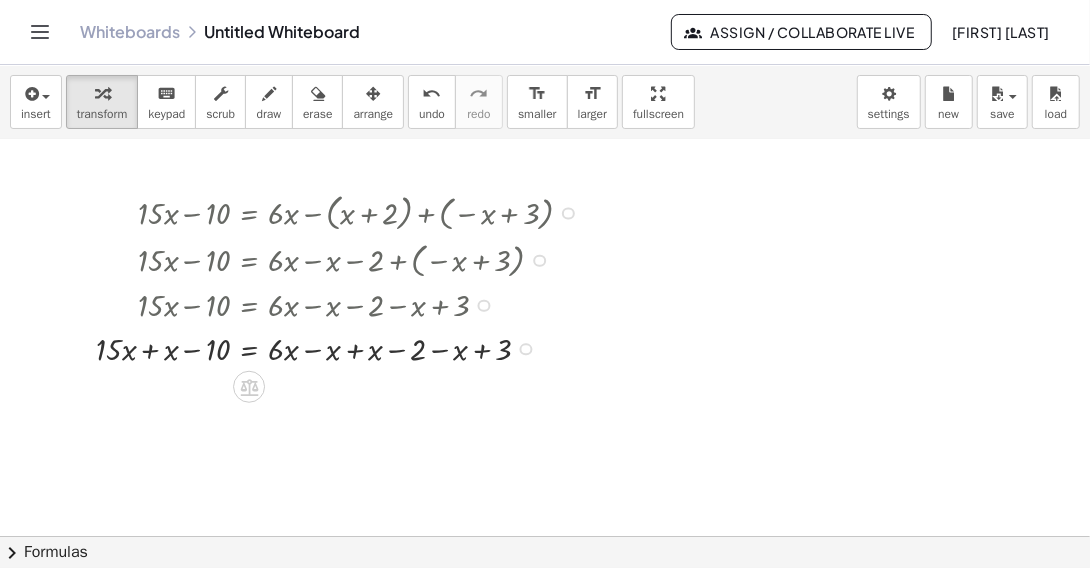 click at bounding box center [342, 348] 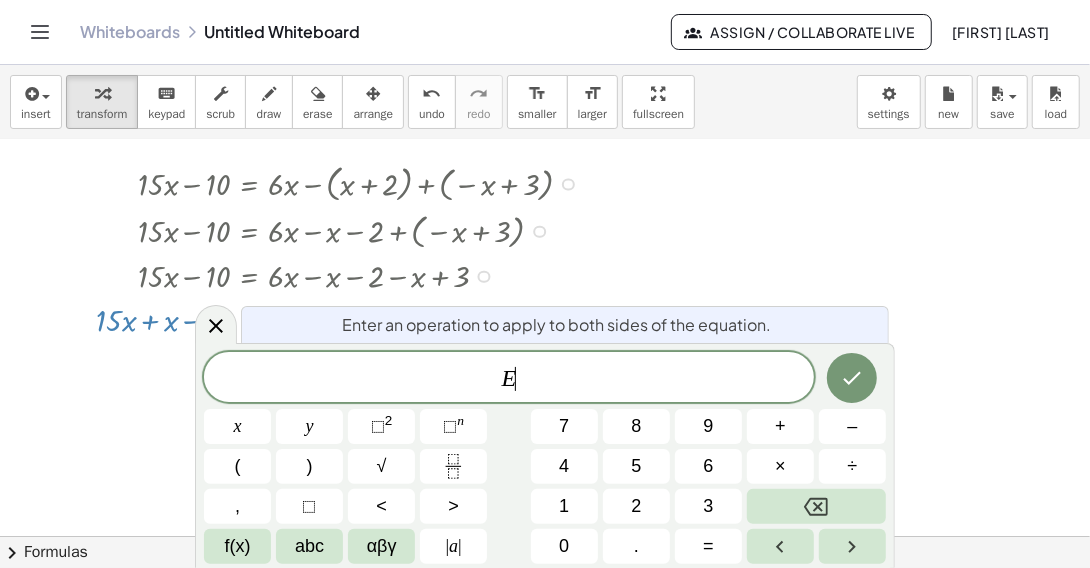 scroll, scrollTop: 727, scrollLeft: 0, axis: vertical 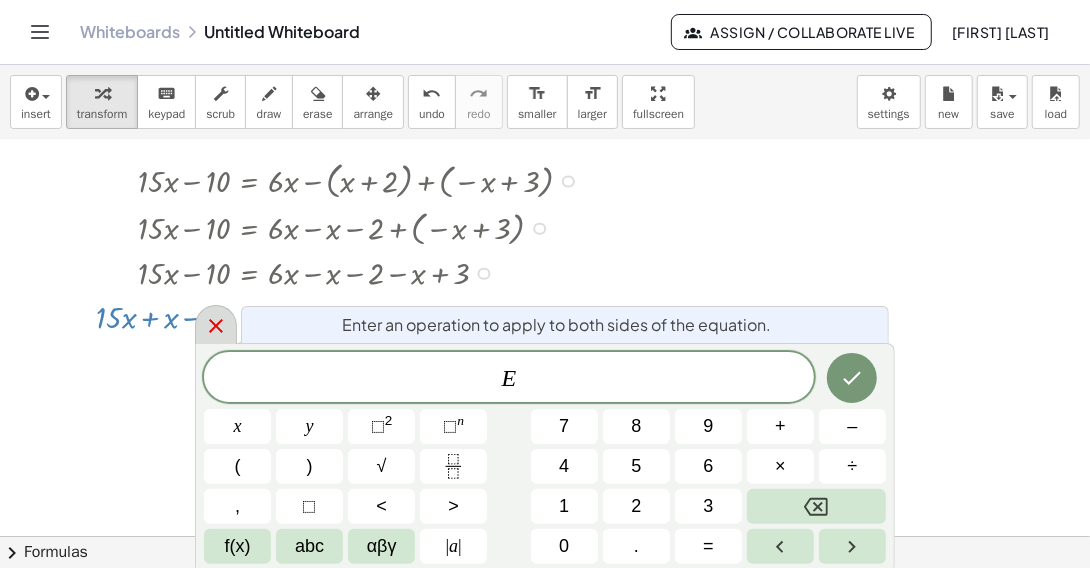 click 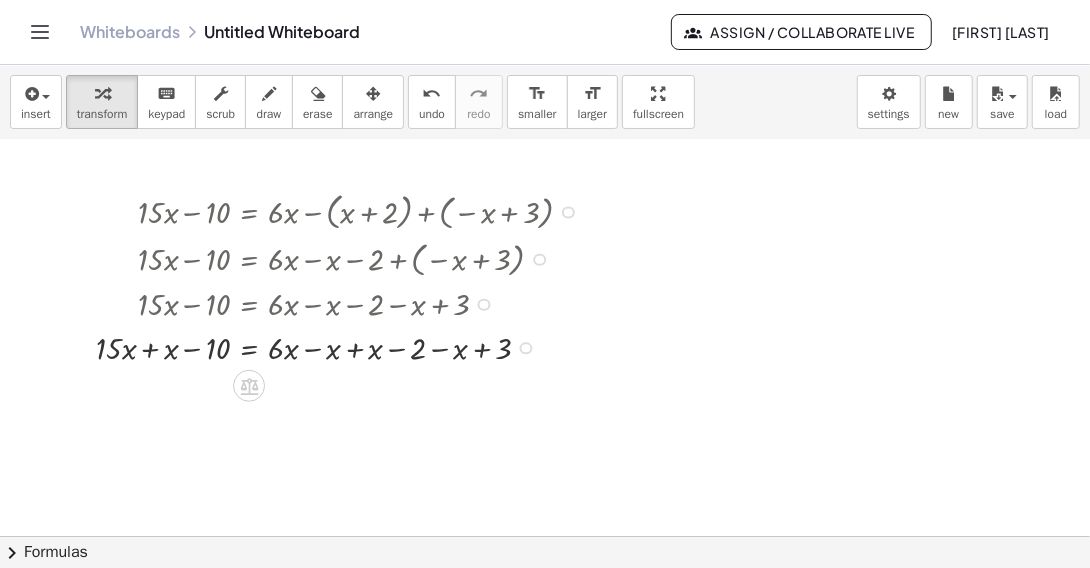 scroll, scrollTop: 695, scrollLeft: 0, axis: vertical 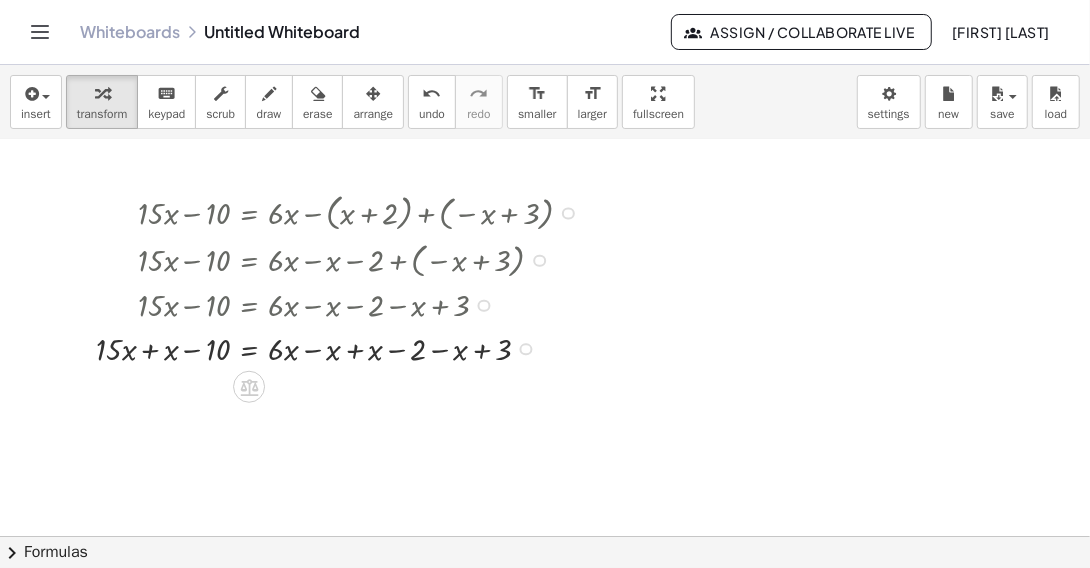 click at bounding box center [526, 349] 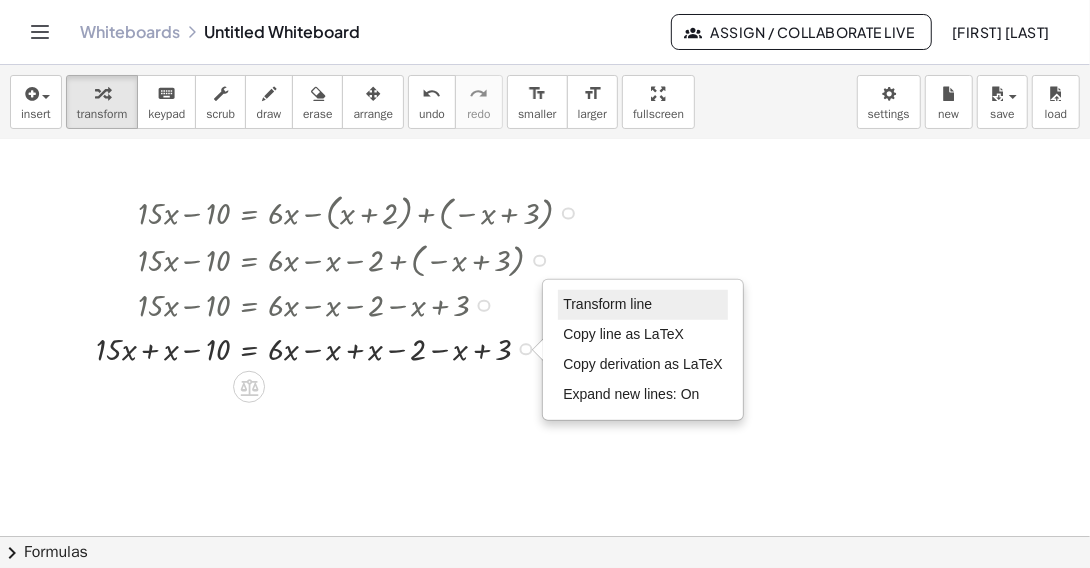 click on "Transform line" at bounding box center (607, 304) 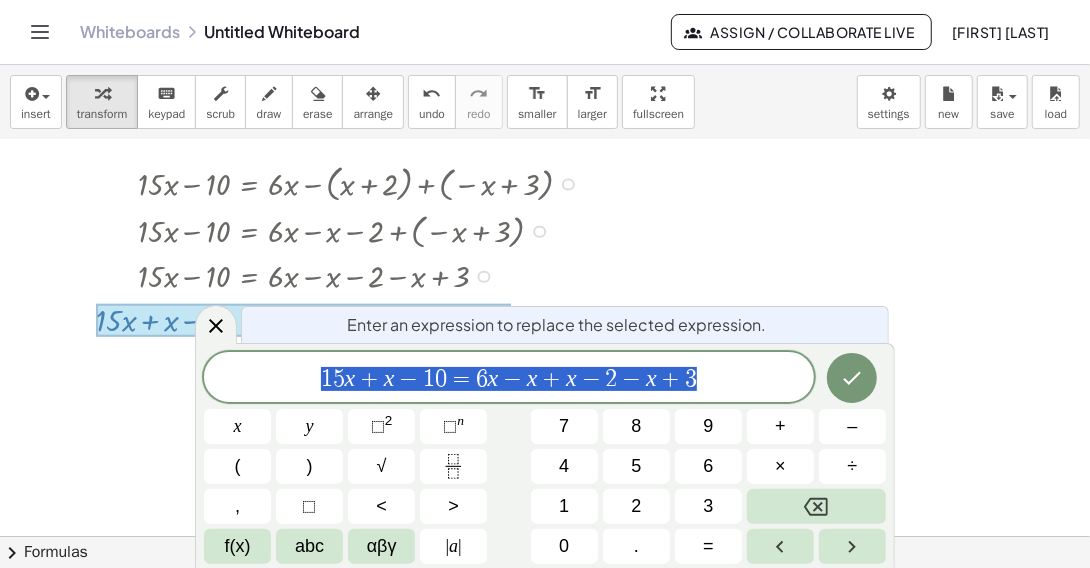 scroll, scrollTop: 727, scrollLeft: 0, axis: vertical 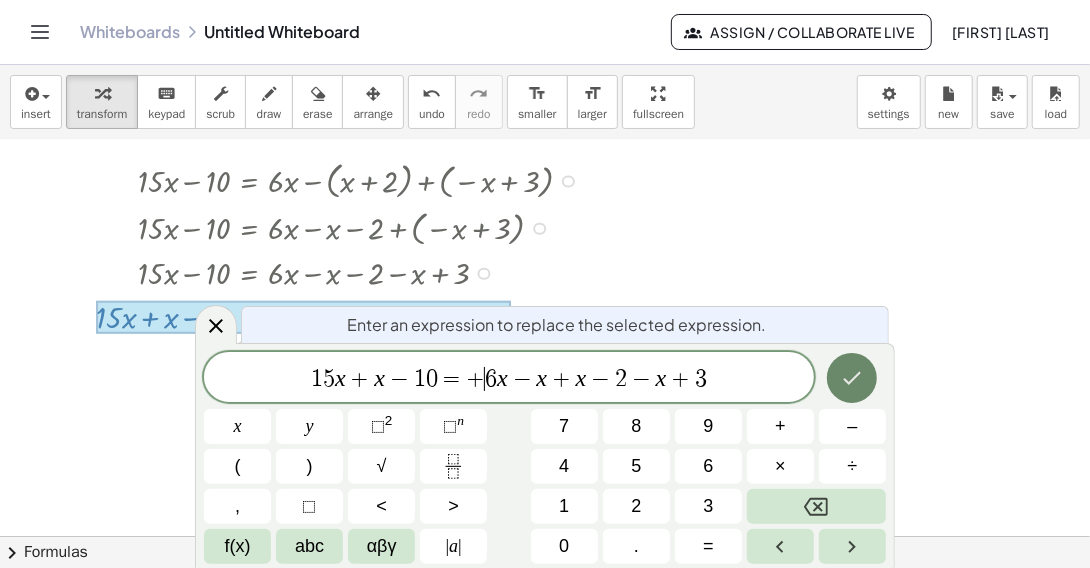 click 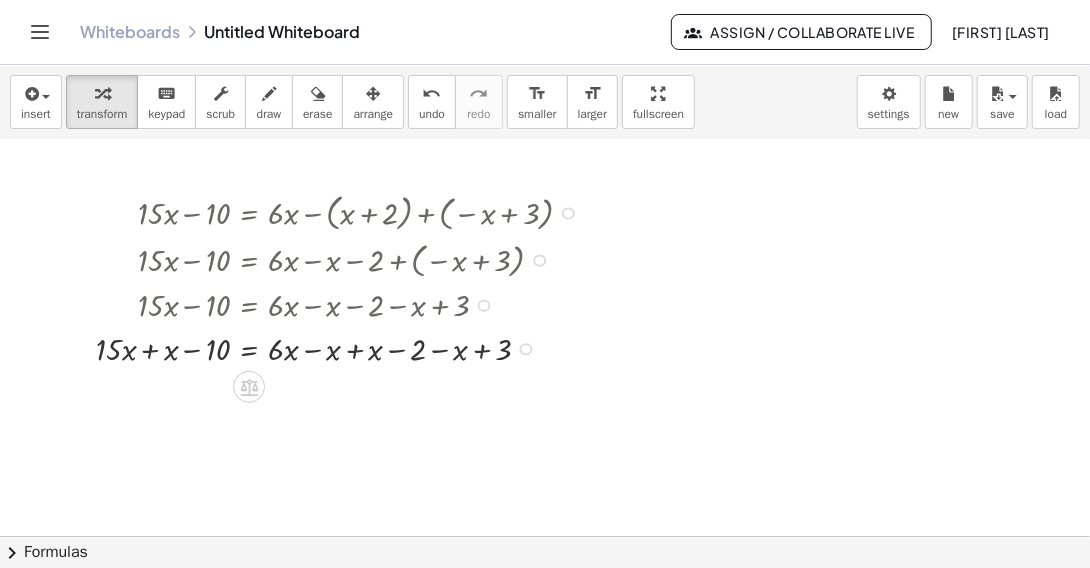 scroll, scrollTop: 695, scrollLeft: 0, axis: vertical 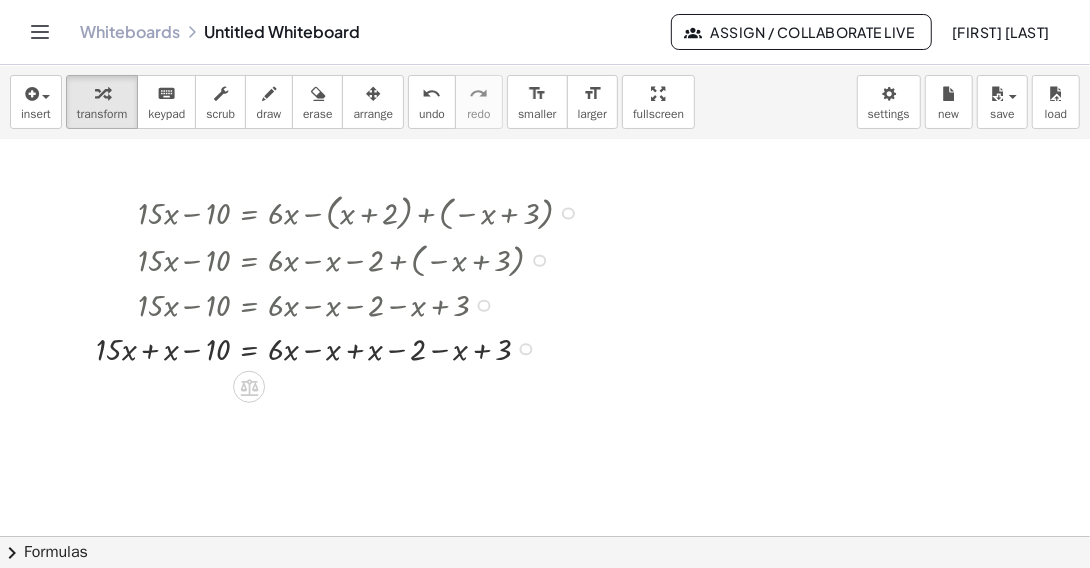 click at bounding box center (342, 348) 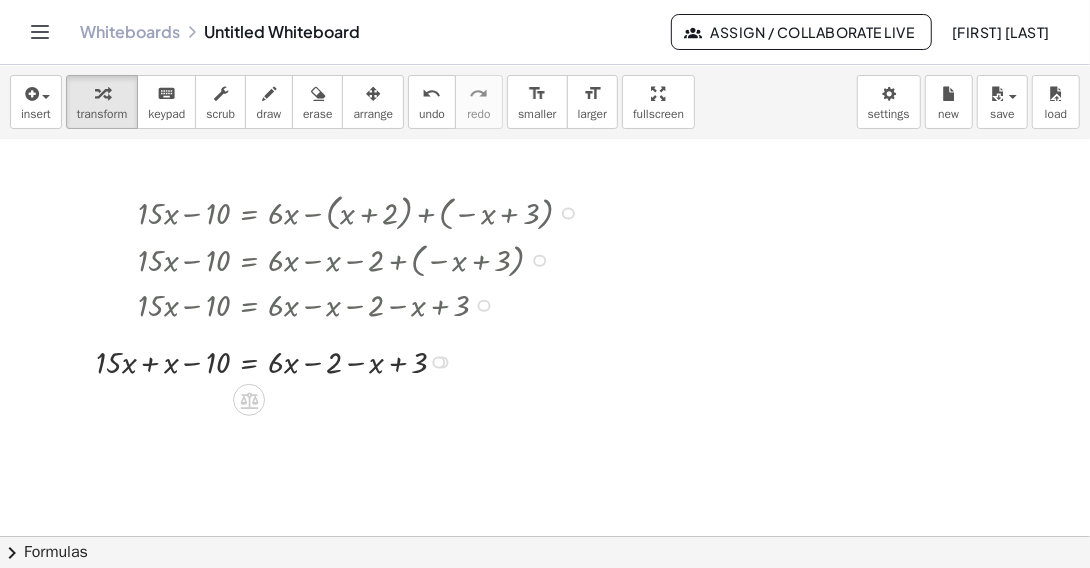 drag, startPoint x: 446, startPoint y: 393, endPoint x: 445, endPoint y: 355, distance: 38.013157 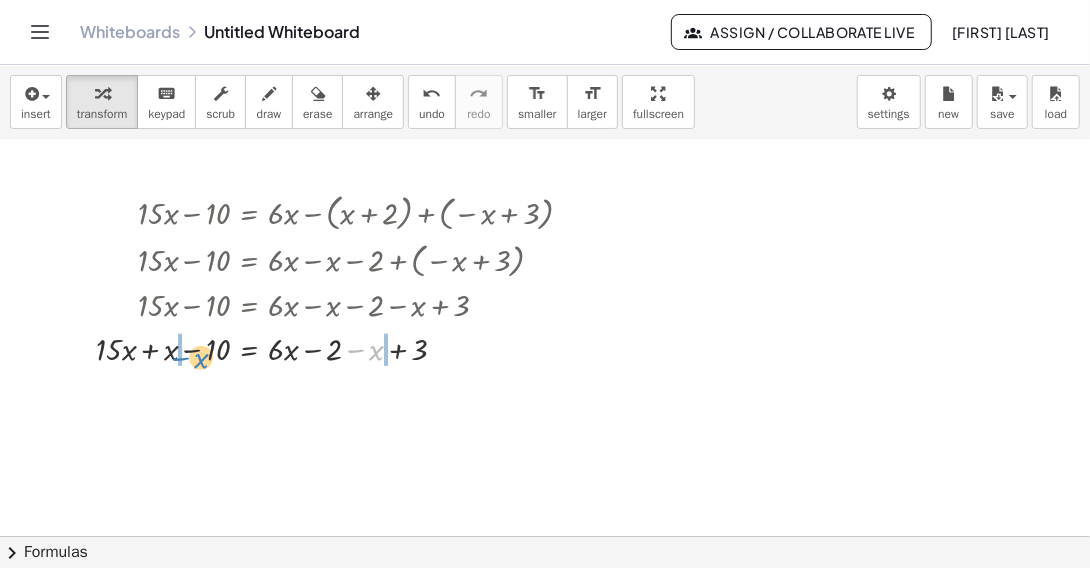 drag, startPoint x: 358, startPoint y: 346, endPoint x: 183, endPoint y: 354, distance: 175.18275 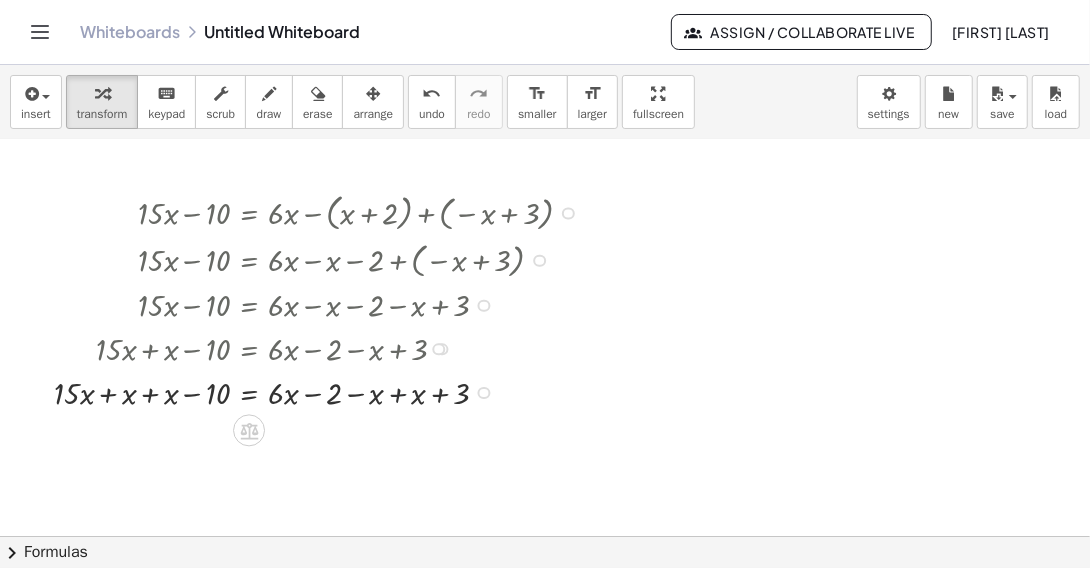 click at bounding box center (321, 391) 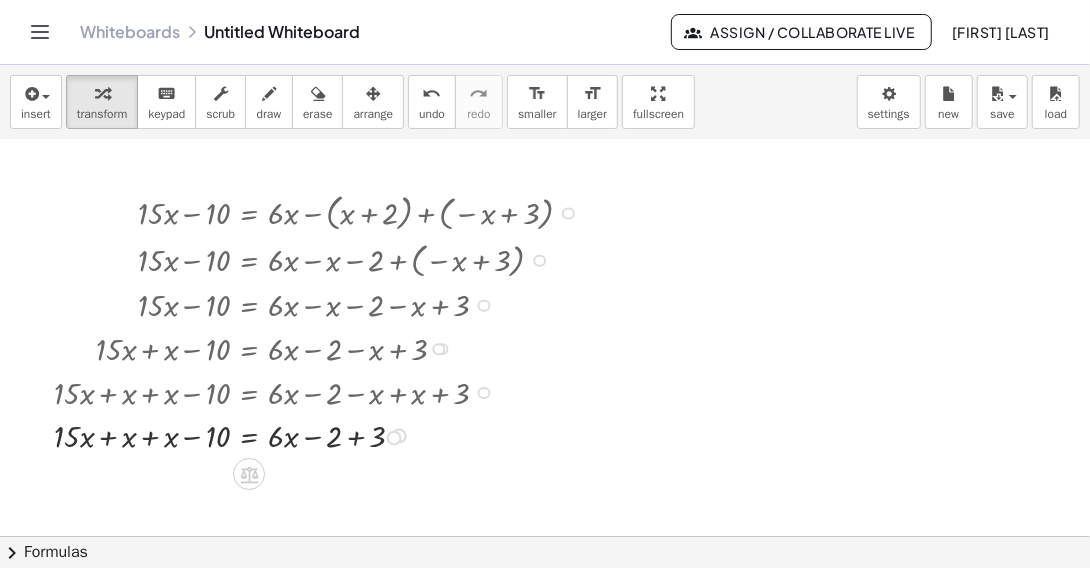 click at bounding box center (396, 436) 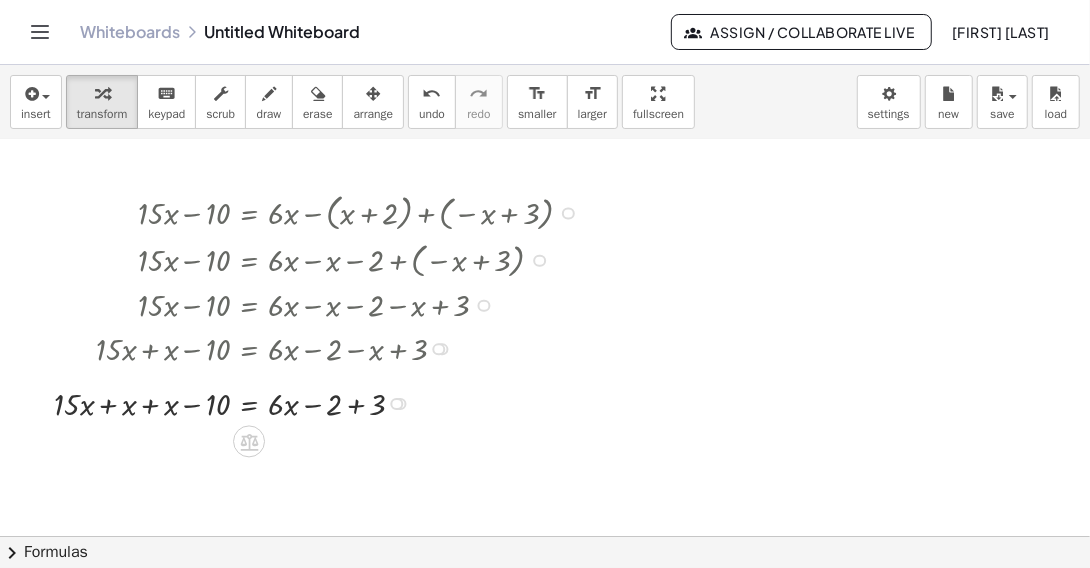 drag, startPoint x: 396, startPoint y: 434, endPoint x: 387, endPoint y: 396, distance: 39.051247 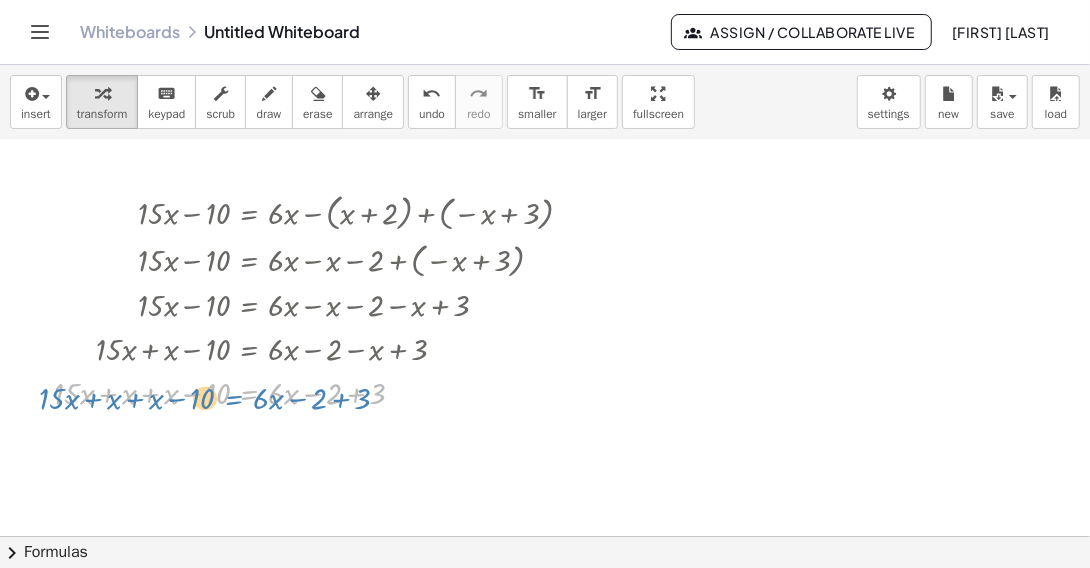 drag, startPoint x: 267, startPoint y: 394, endPoint x: 253, endPoint y: 399, distance: 14.866069 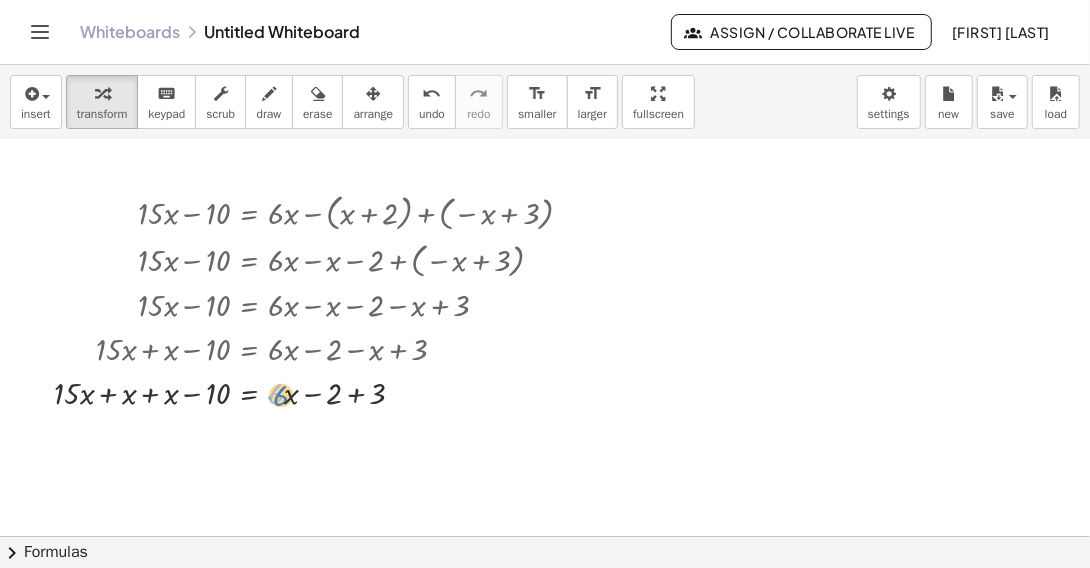 click at bounding box center (321, 391) 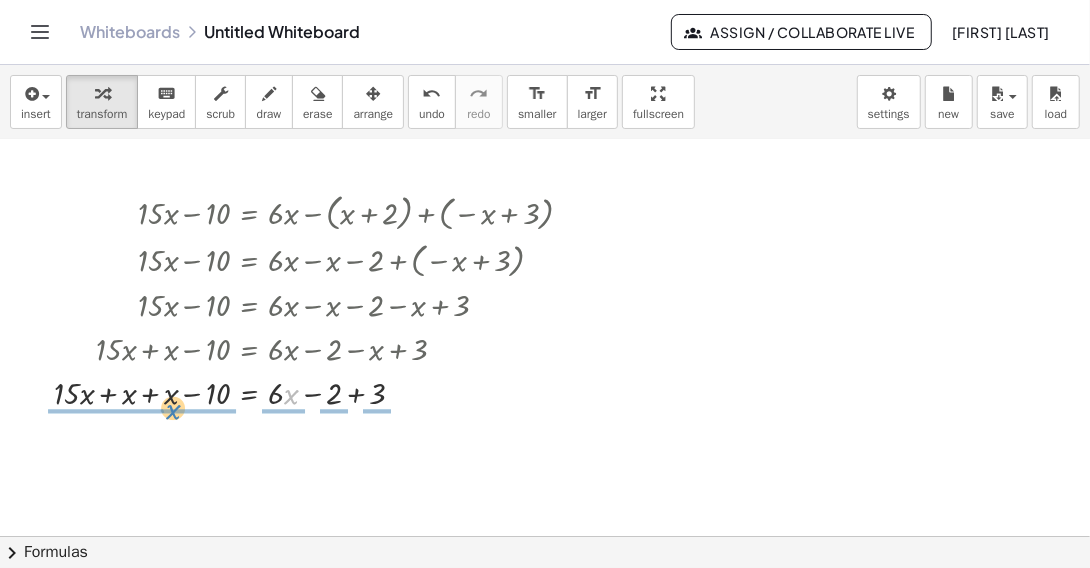 drag, startPoint x: 286, startPoint y: 394, endPoint x: 168, endPoint y: 409, distance: 118.94957 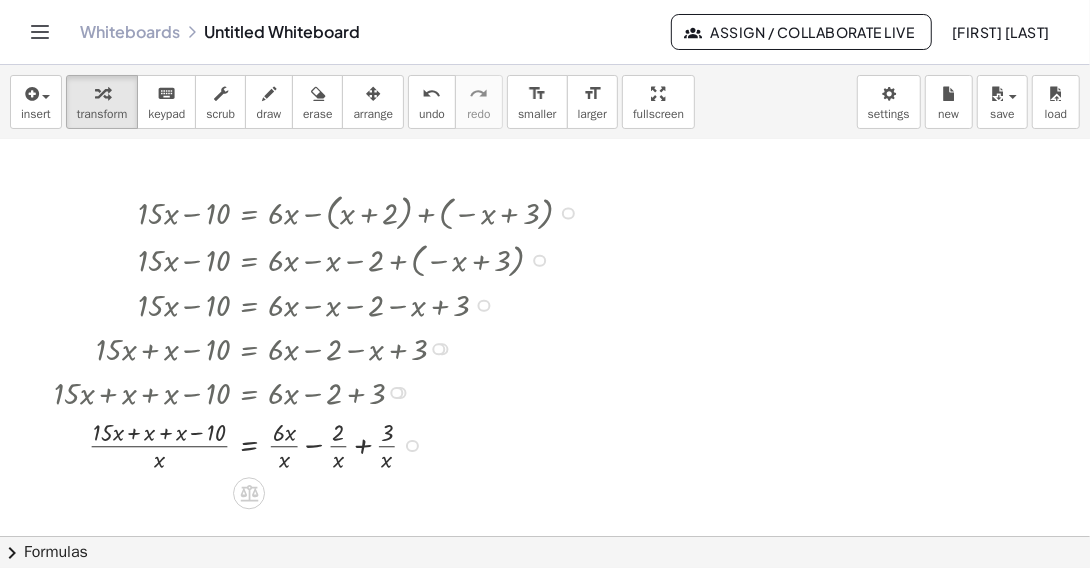 click at bounding box center [396, 393] 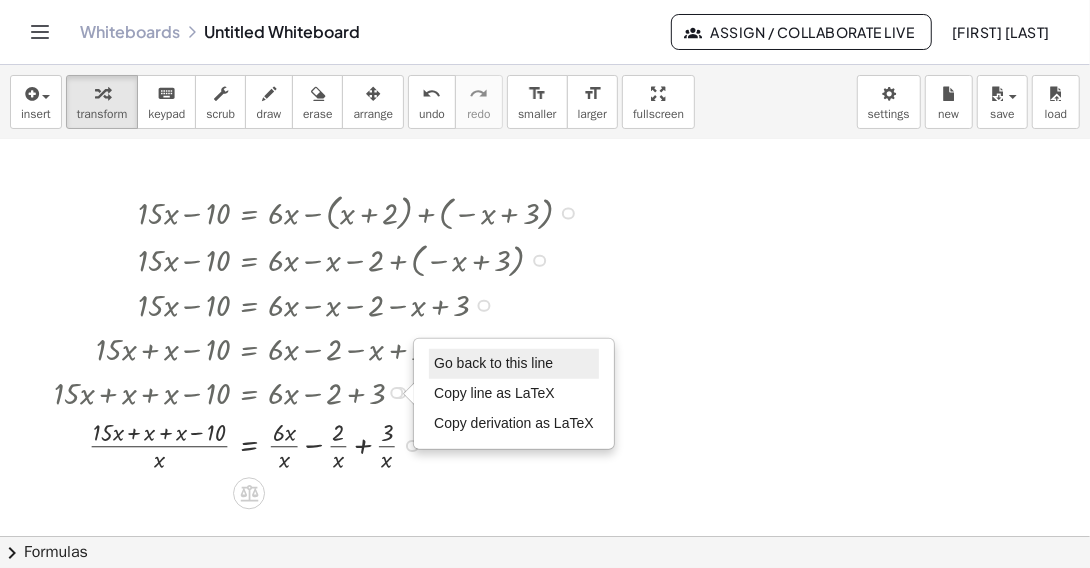 click on "Go back to this line" at bounding box center [493, 363] 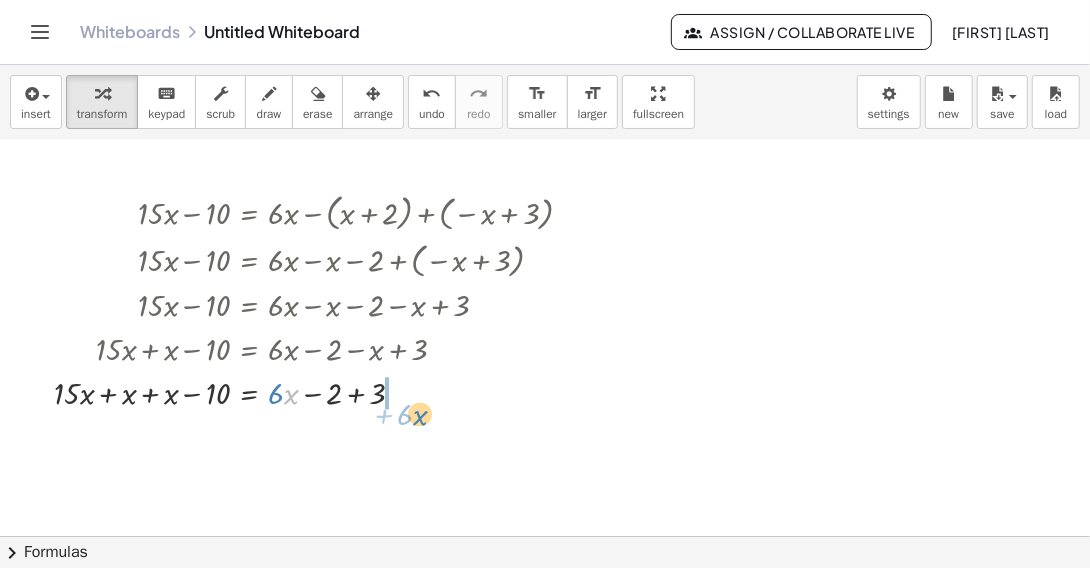 drag, startPoint x: 292, startPoint y: 397, endPoint x: 421, endPoint y: 418, distance: 130.69812 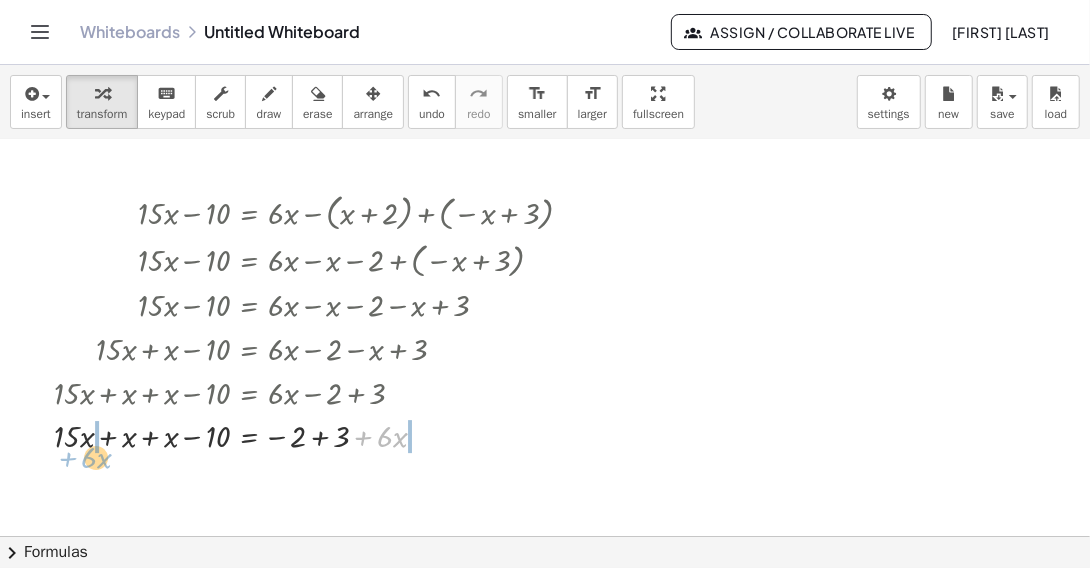 drag, startPoint x: 365, startPoint y: 435, endPoint x: 69, endPoint y: 456, distance: 296.744 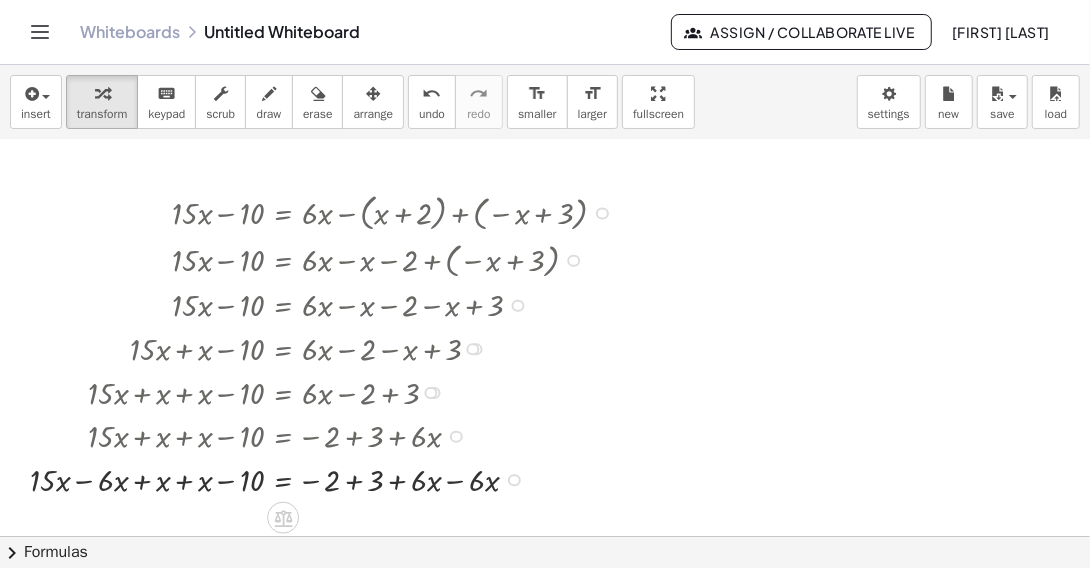 click at bounding box center [326, 479] 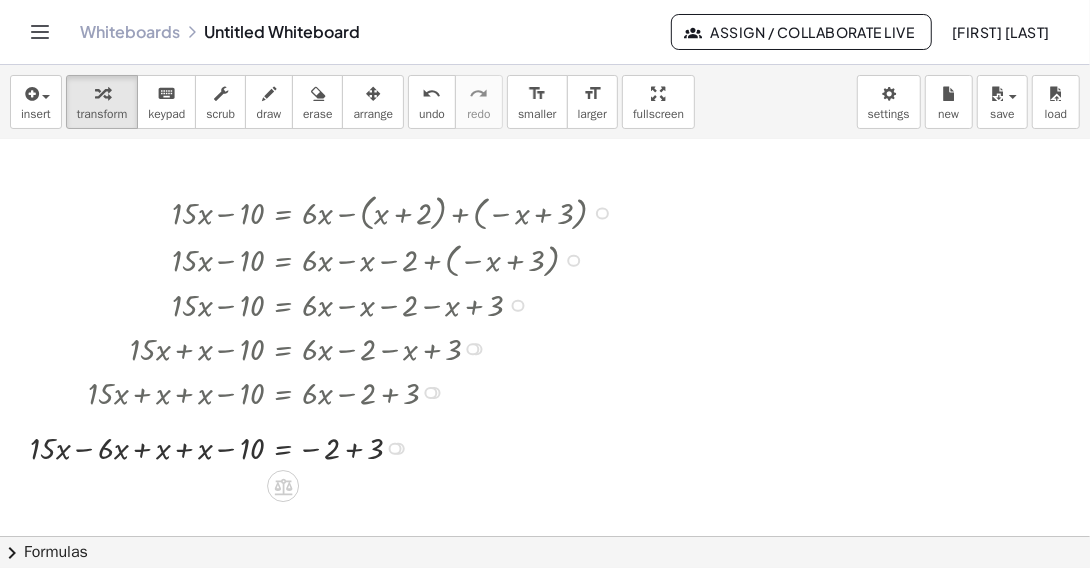 drag, startPoint x: 397, startPoint y: 474, endPoint x: 413, endPoint y: 435, distance: 42.154476 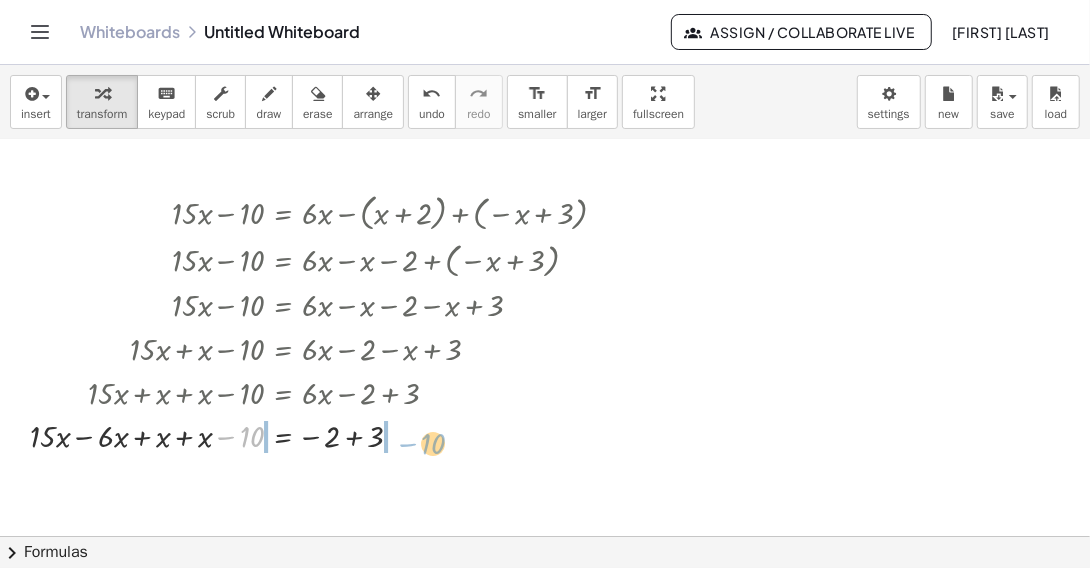 drag, startPoint x: 229, startPoint y: 437, endPoint x: 410, endPoint y: 442, distance: 181.06905 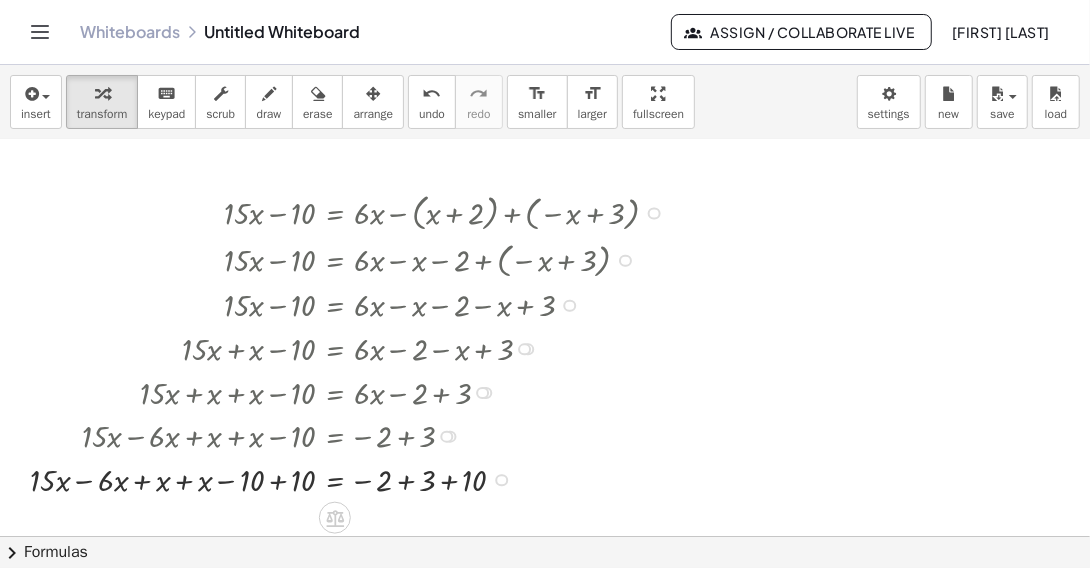 click at bounding box center [352, 479] 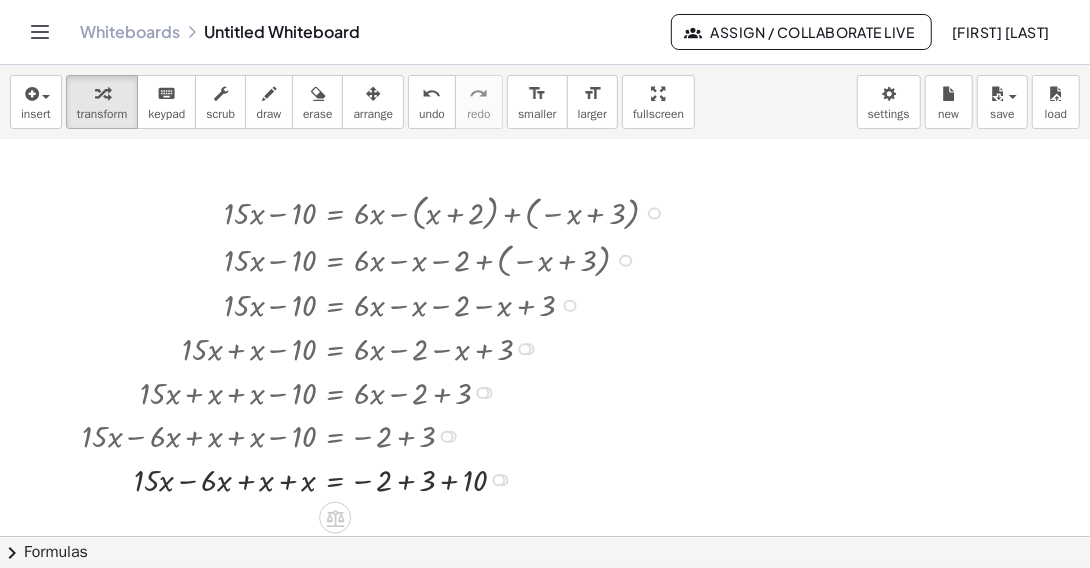scroll, scrollTop: 795, scrollLeft: 0, axis: vertical 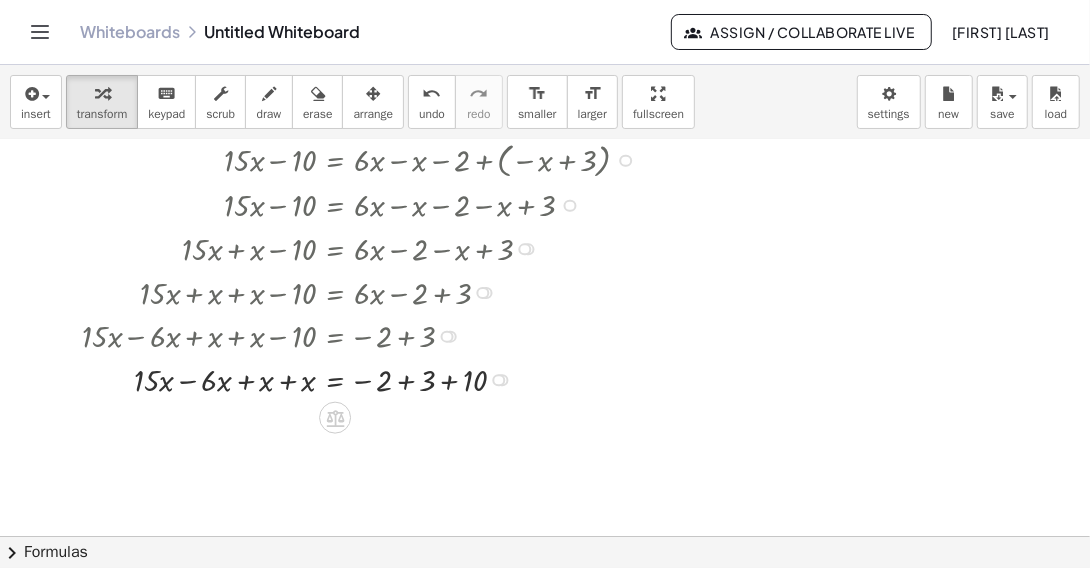 click at bounding box center (378, 379) 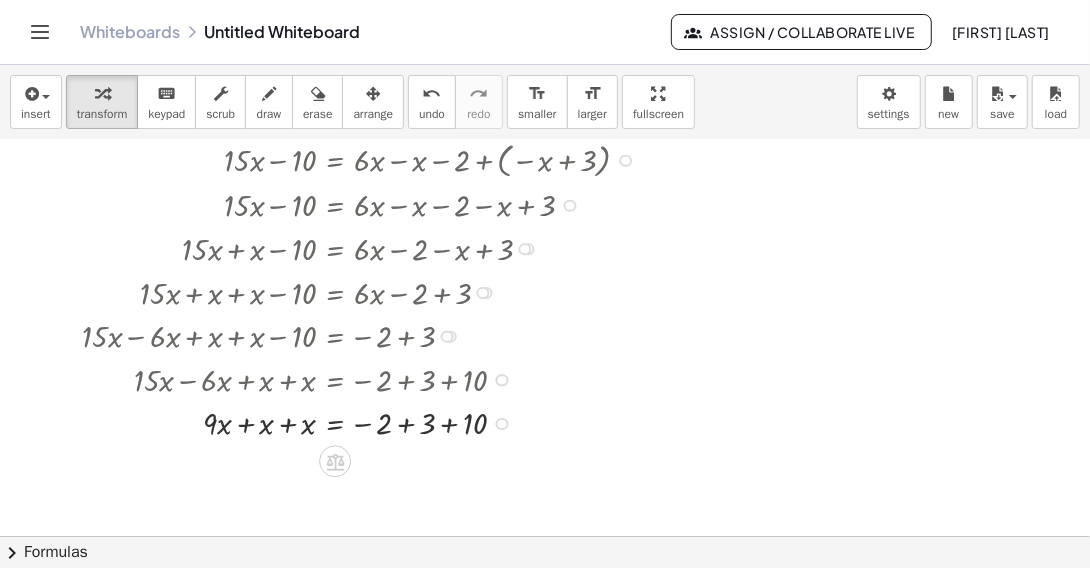 click at bounding box center [378, 422] 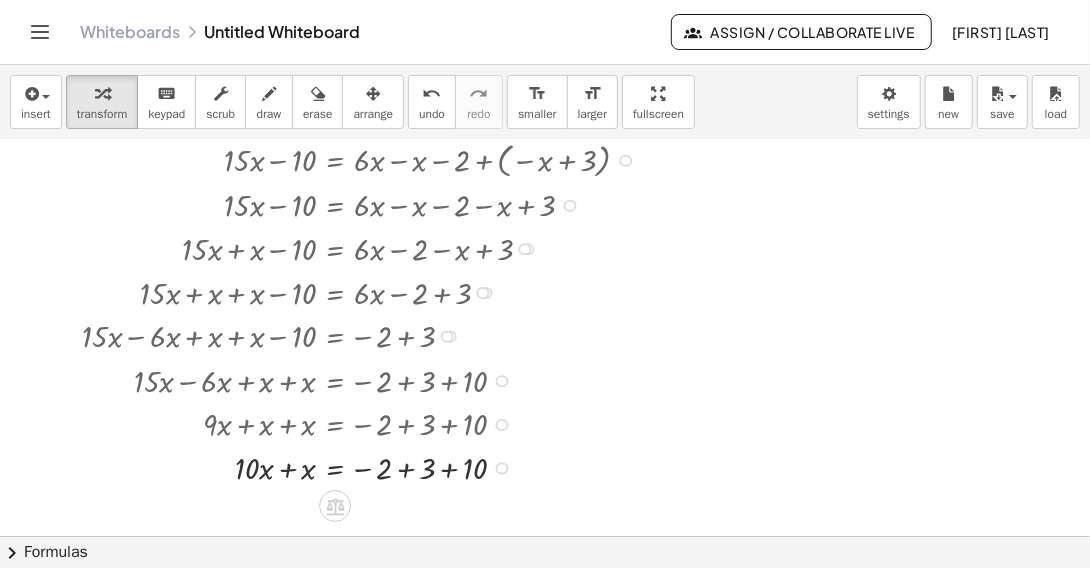 drag, startPoint x: 499, startPoint y: 423, endPoint x: 490, endPoint y: 475, distance: 52.773098 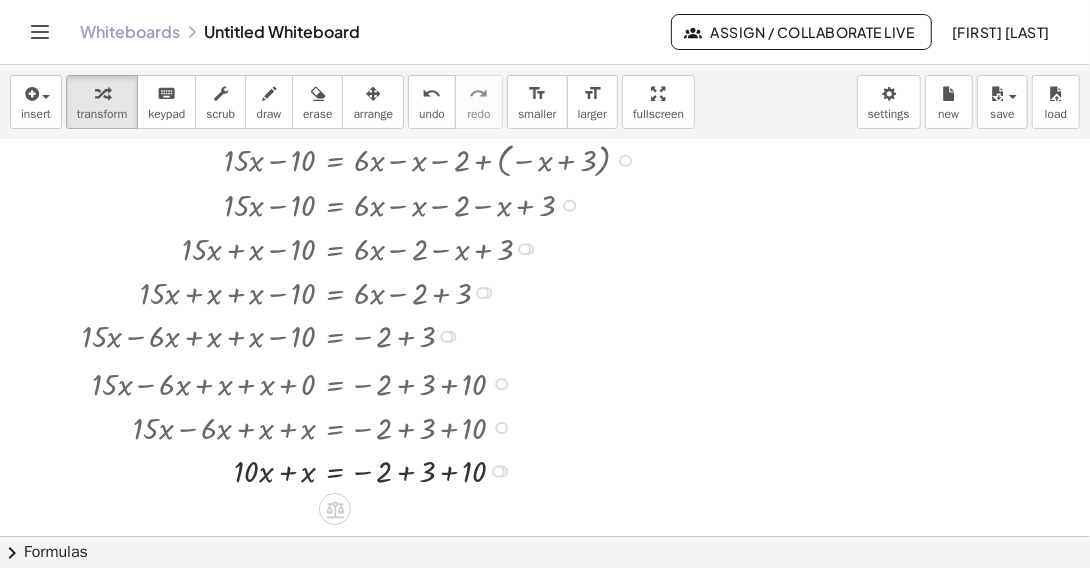 click on "+ · 15 · x − · 6 · x + x + x = − 2 + 3 + 10" at bounding box center [335, 428] 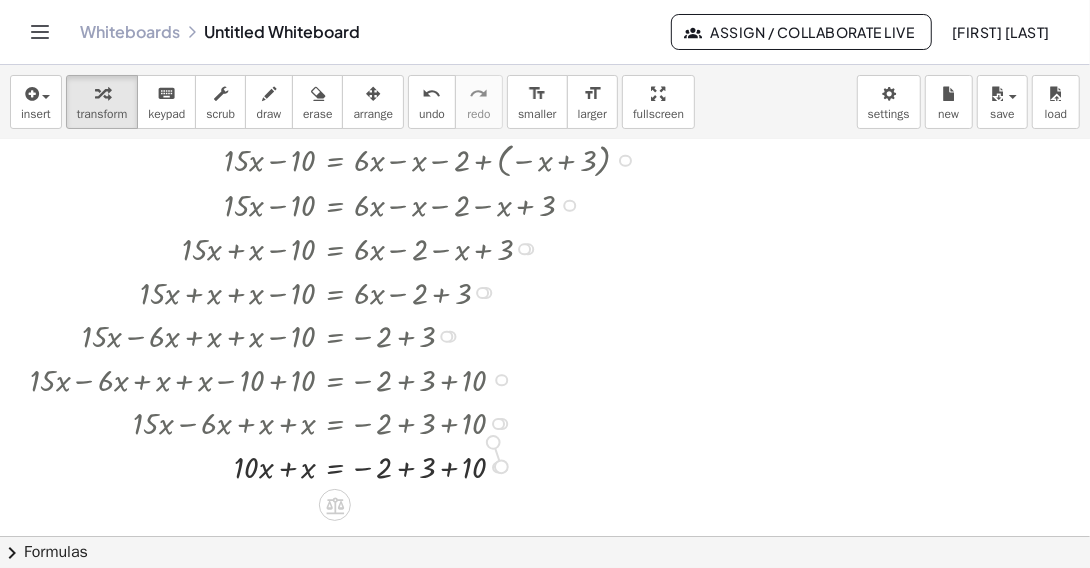 drag, startPoint x: 498, startPoint y: 463, endPoint x: 487, endPoint y: 436, distance: 29.15476 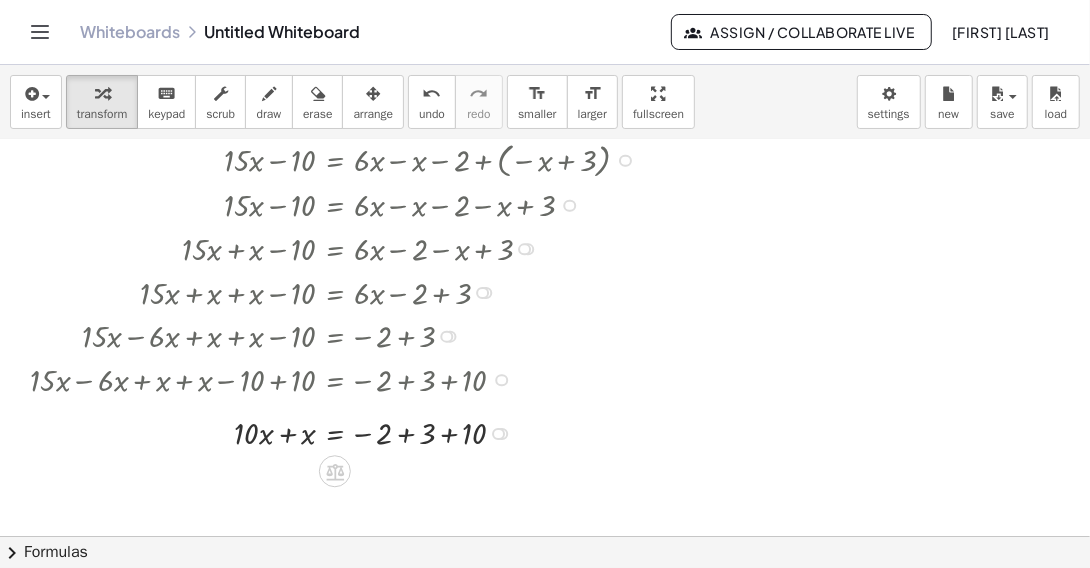 drag, startPoint x: 497, startPoint y: 466, endPoint x: 489, endPoint y: 426, distance: 40.792156 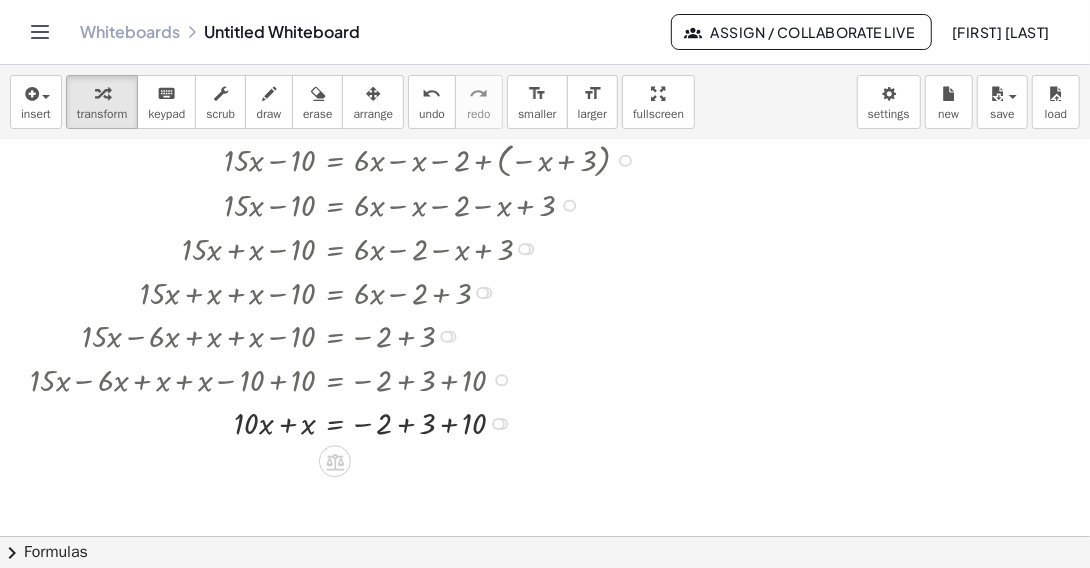 click at bounding box center [352, 379] 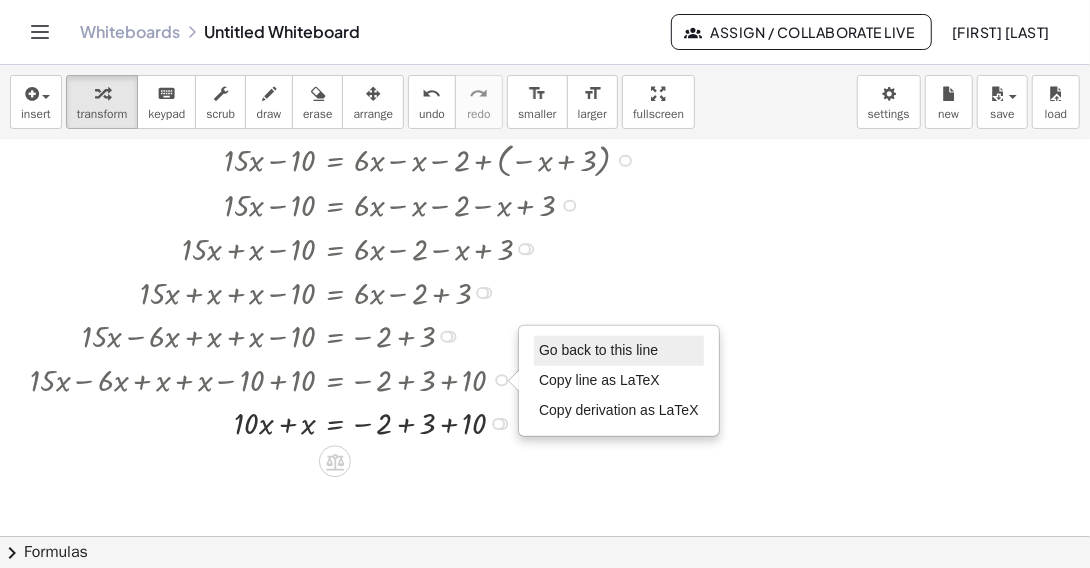 click on "Go back to this line" at bounding box center (598, 350) 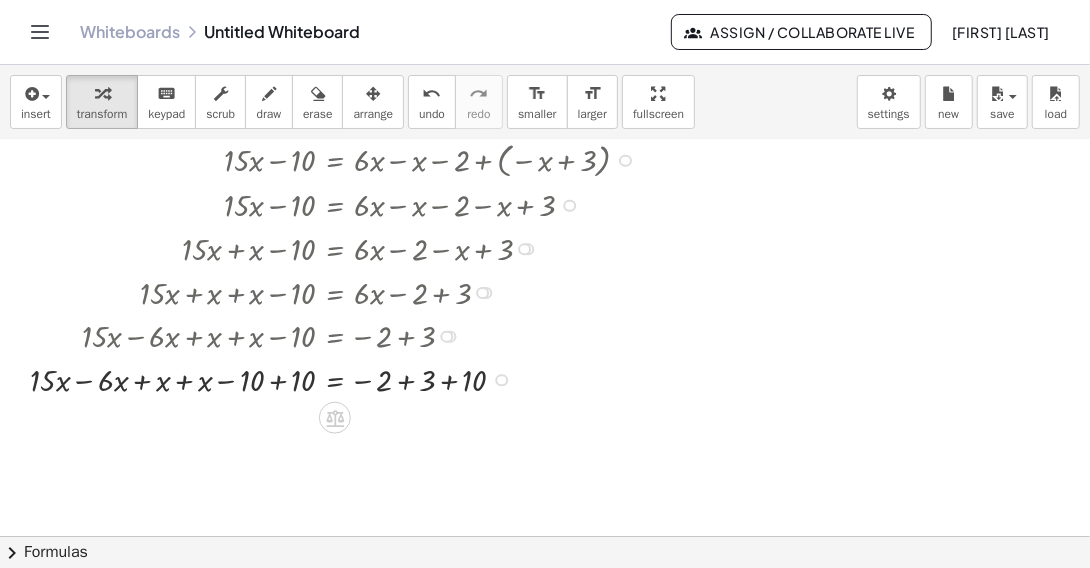 click at bounding box center [352, 379] 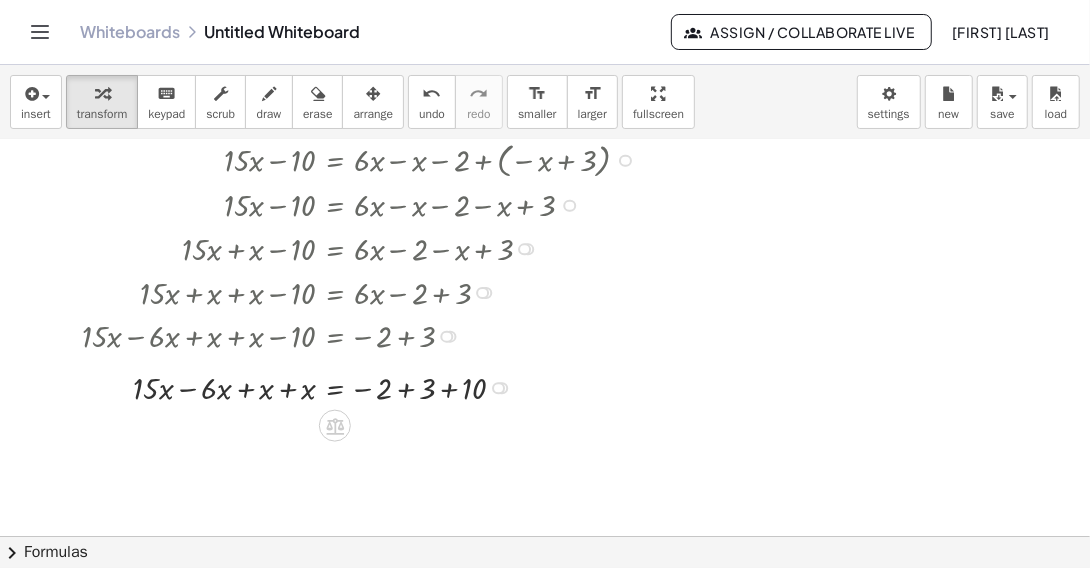 drag, startPoint x: 498, startPoint y: 423, endPoint x: 495, endPoint y: 385, distance: 38.118237 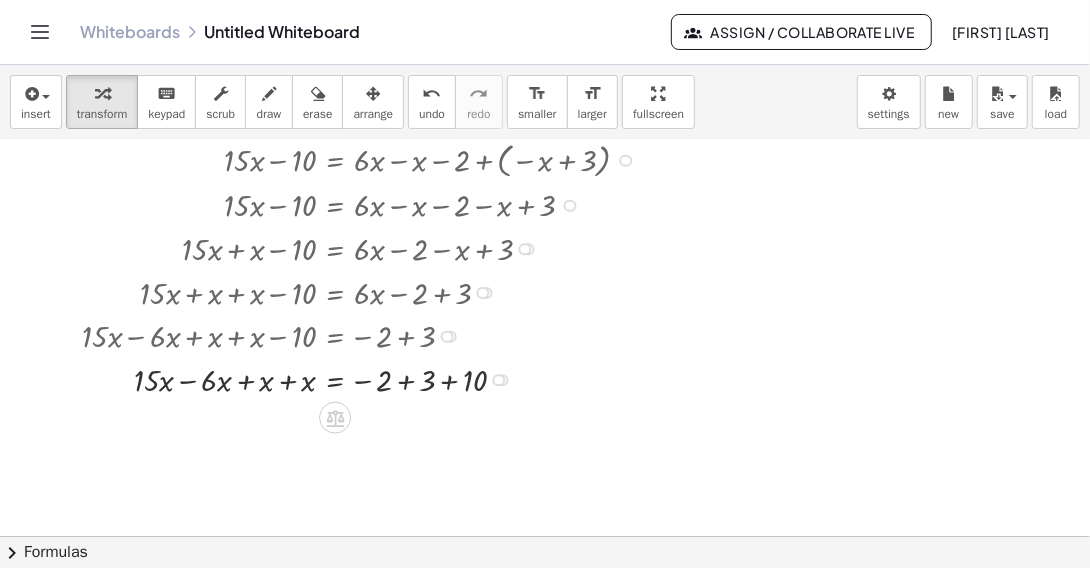 click at bounding box center [378, 379] 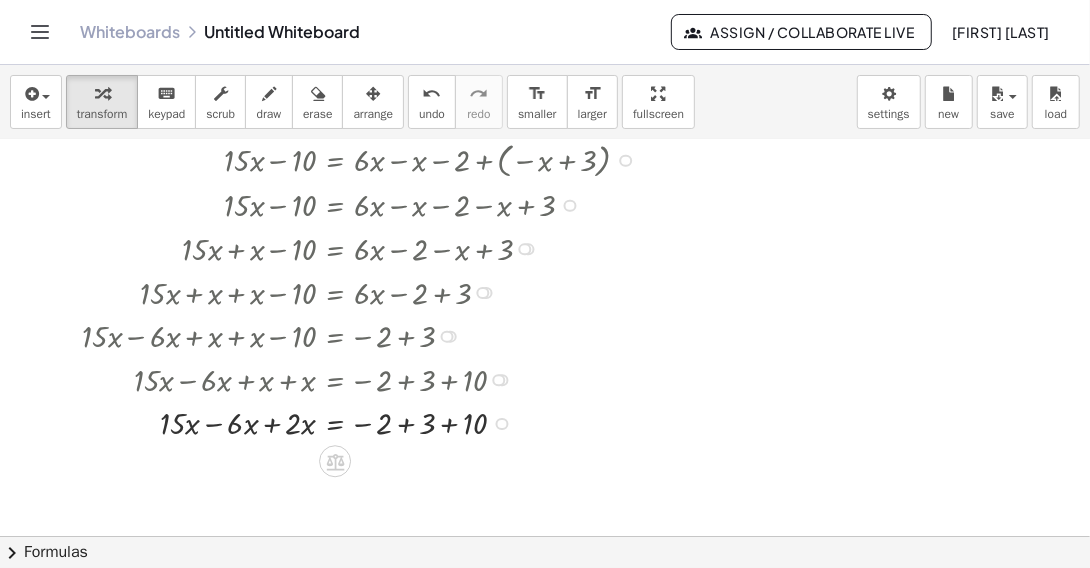 click at bounding box center (378, 422) 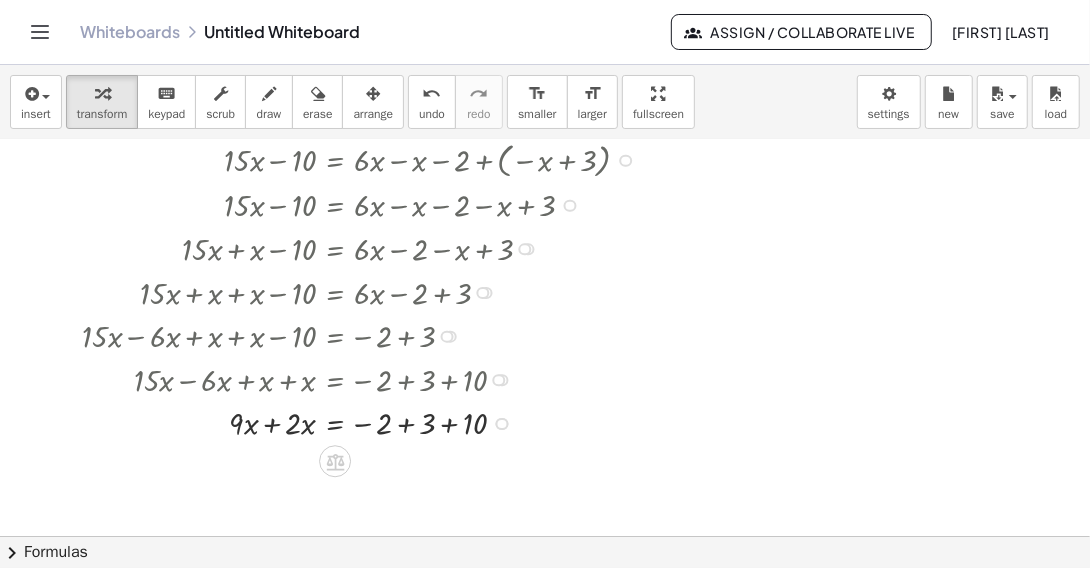 scroll, scrollTop: 895, scrollLeft: 0, axis: vertical 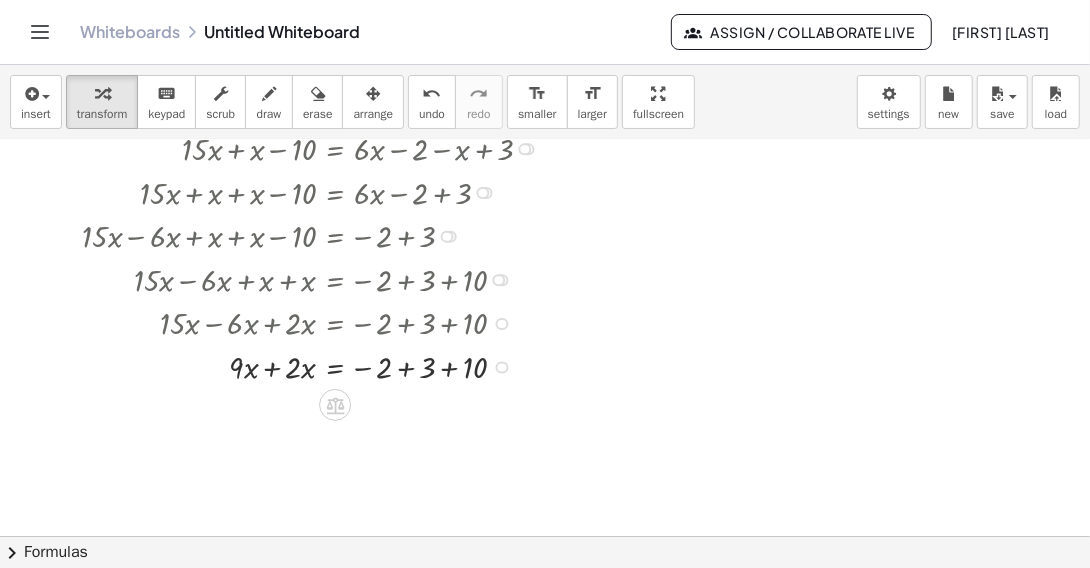 drag, startPoint x: 500, startPoint y: 330, endPoint x: 496, endPoint y: 375, distance: 45.17743 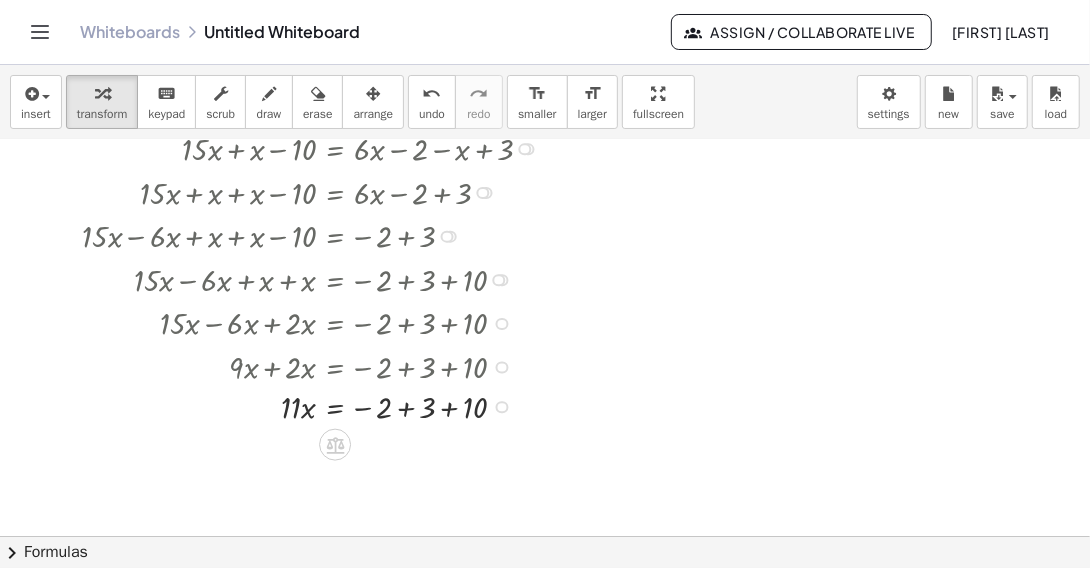 drag, startPoint x: 502, startPoint y: 363, endPoint x: 497, endPoint y: 411, distance: 48.259712 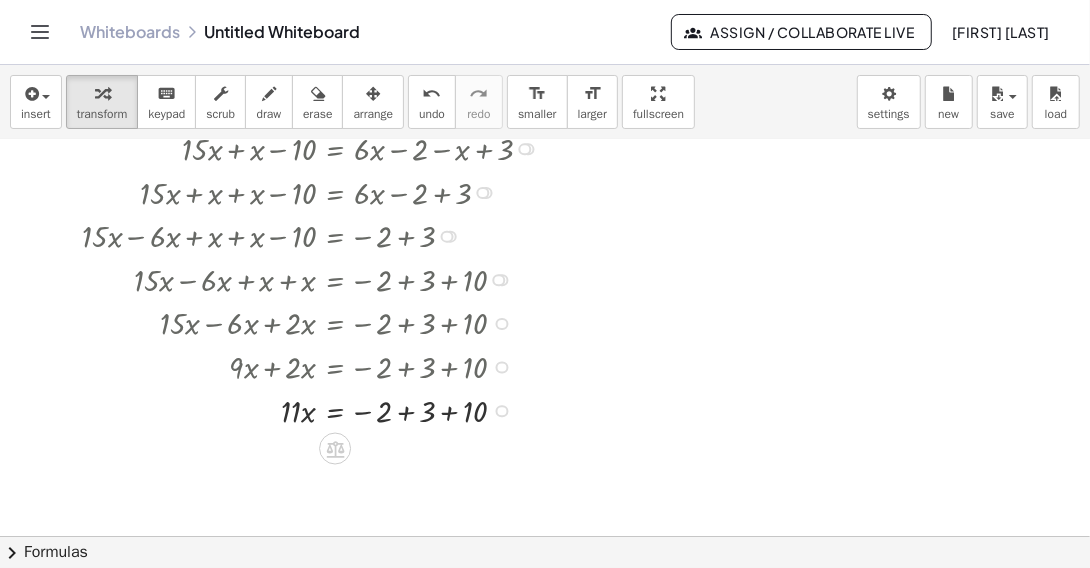 scroll, scrollTop: 995, scrollLeft: 0, axis: vertical 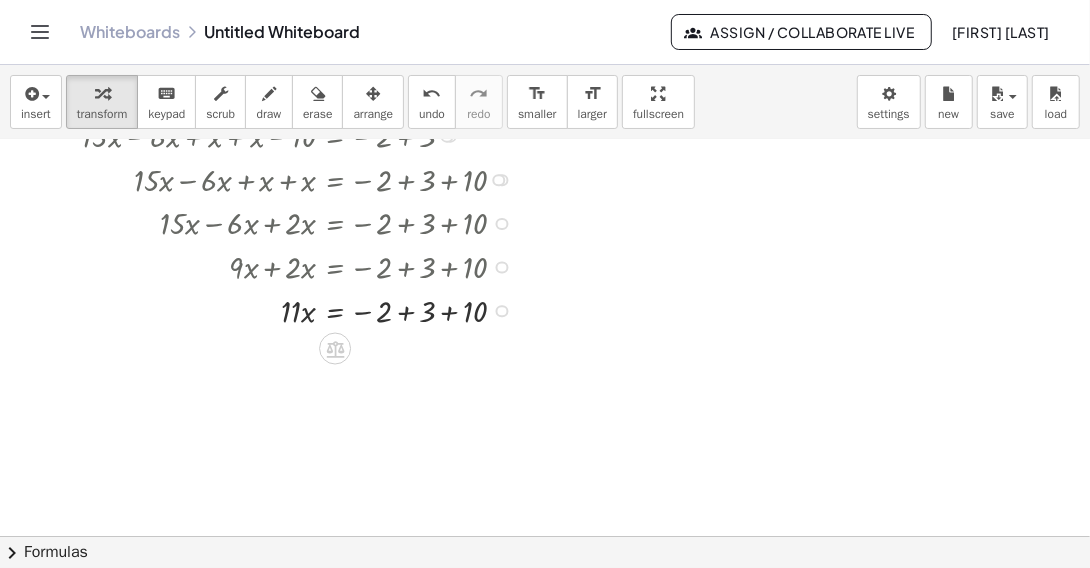 click at bounding box center [378, 310] 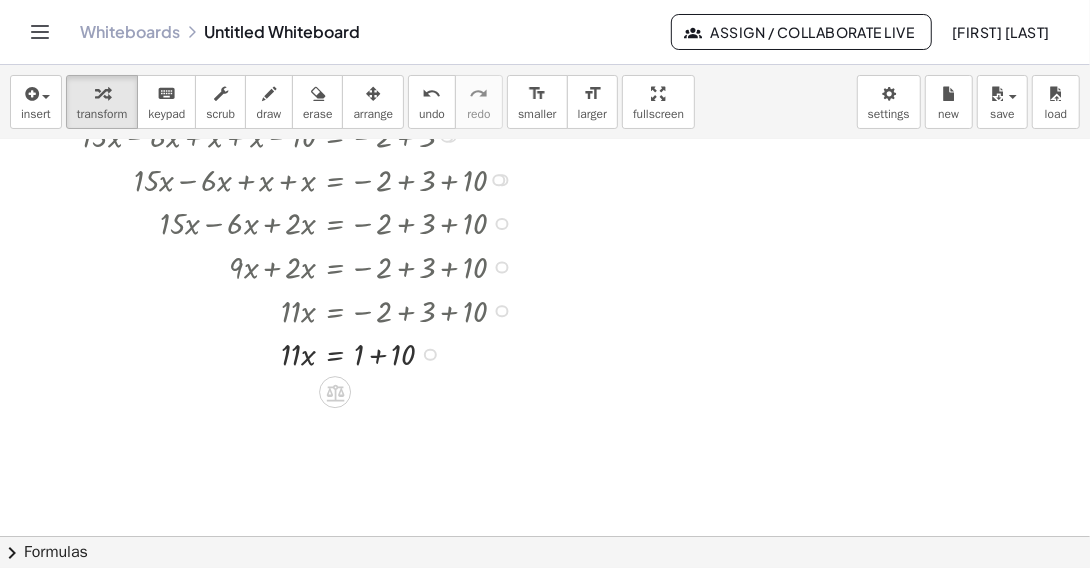 click at bounding box center (378, 353) 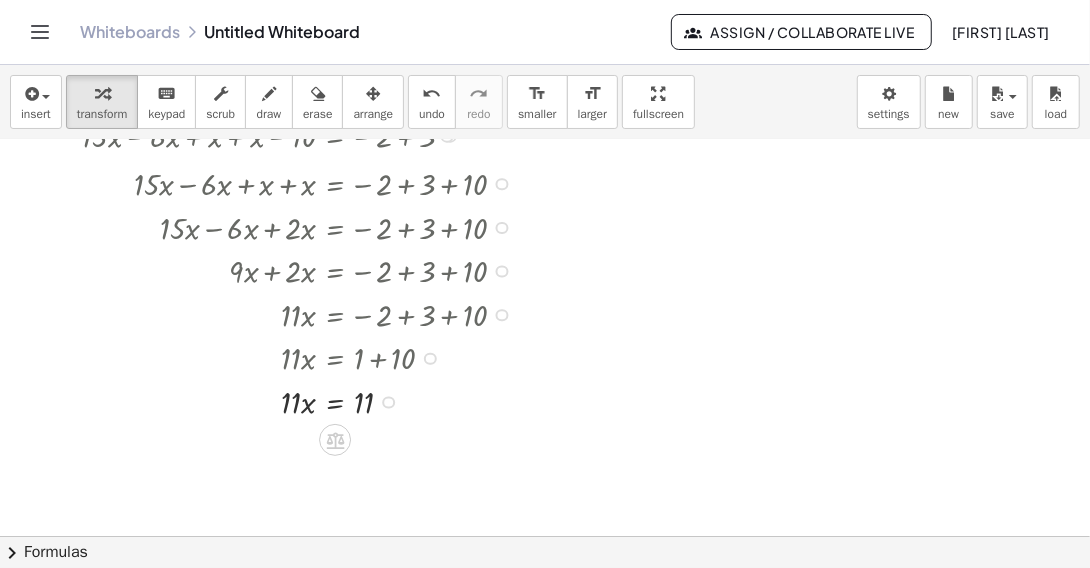 drag, startPoint x: 392, startPoint y: 355, endPoint x: 396, endPoint y: 410, distance: 55.145264 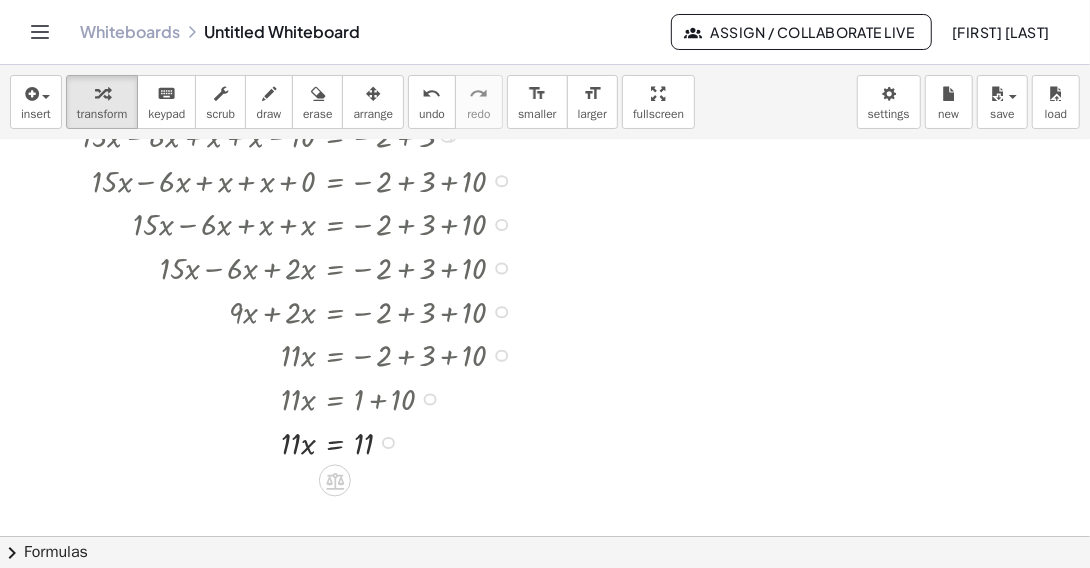 drag, startPoint x: 388, startPoint y: 394, endPoint x: 382, endPoint y: 446, distance: 52.34501 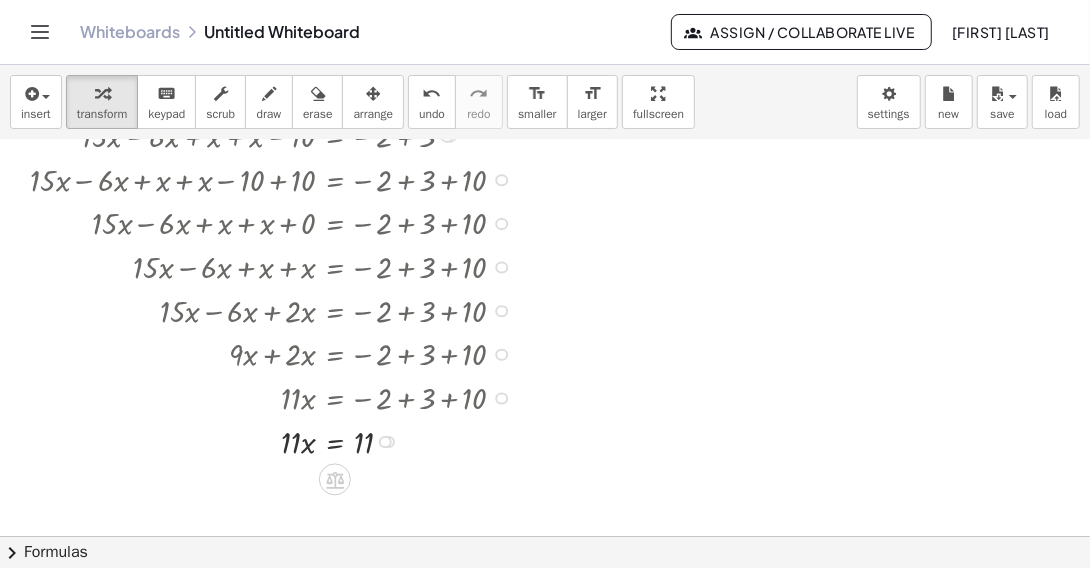 scroll, scrollTop: 1095, scrollLeft: 0, axis: vertical 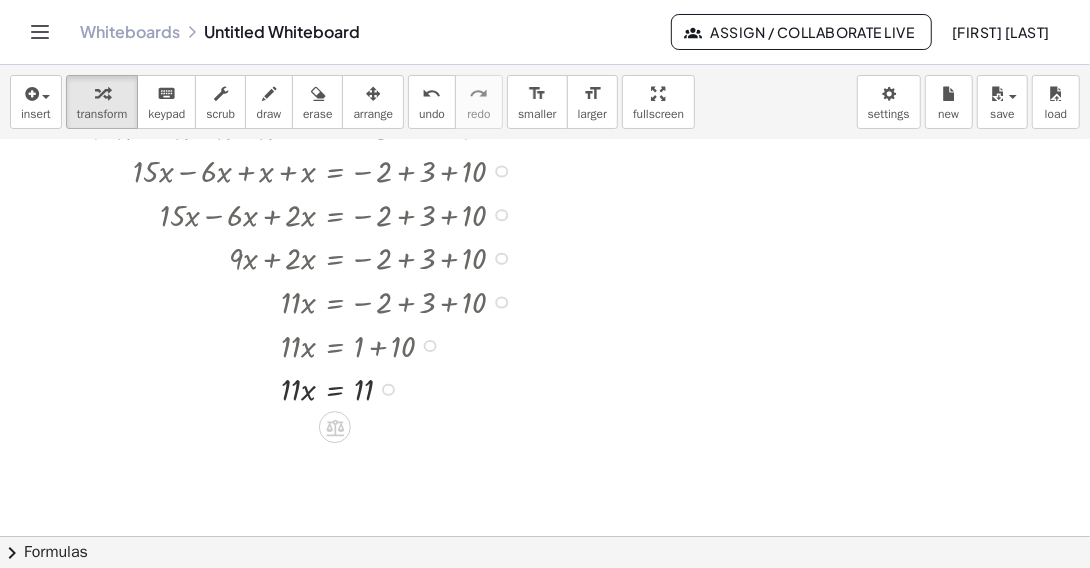 drag, startPoint x: 384, startPoint y: 340, endPoint x: 394, endPoint y: 395, distance: 55.9017 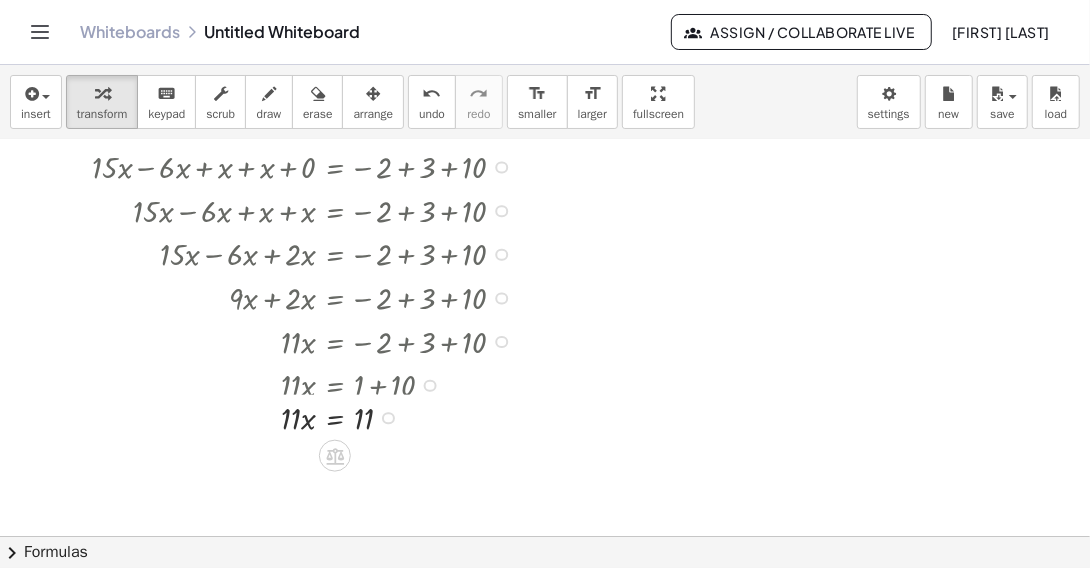drag, startPoint x: 385, startPoint y: 387, endPoint x: 384, endPoint y: 427, distance: 40.012497 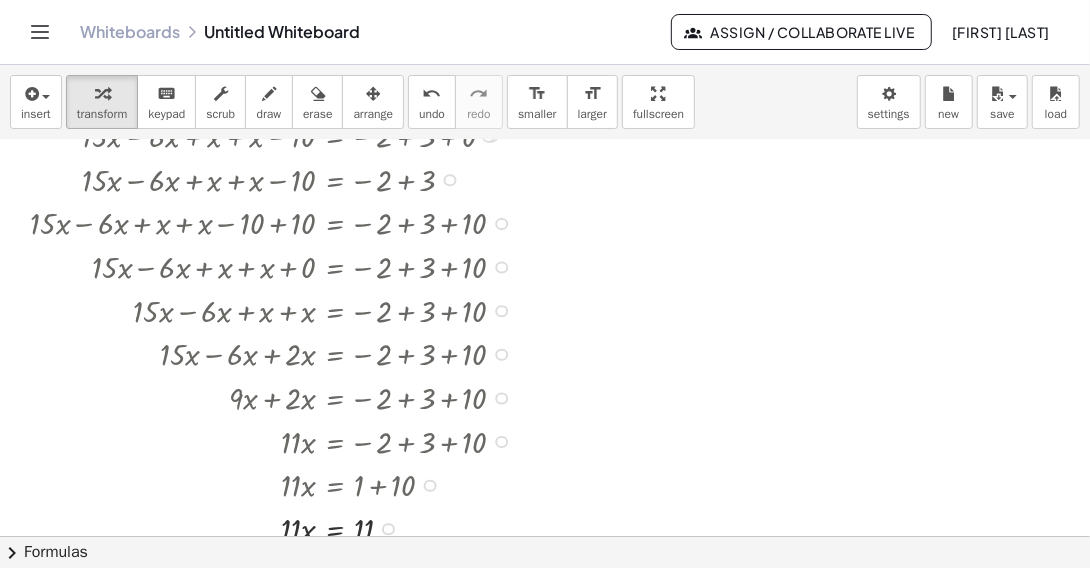 scroll, scrollTop: 795, scrollLeft: 0, axis: vertical 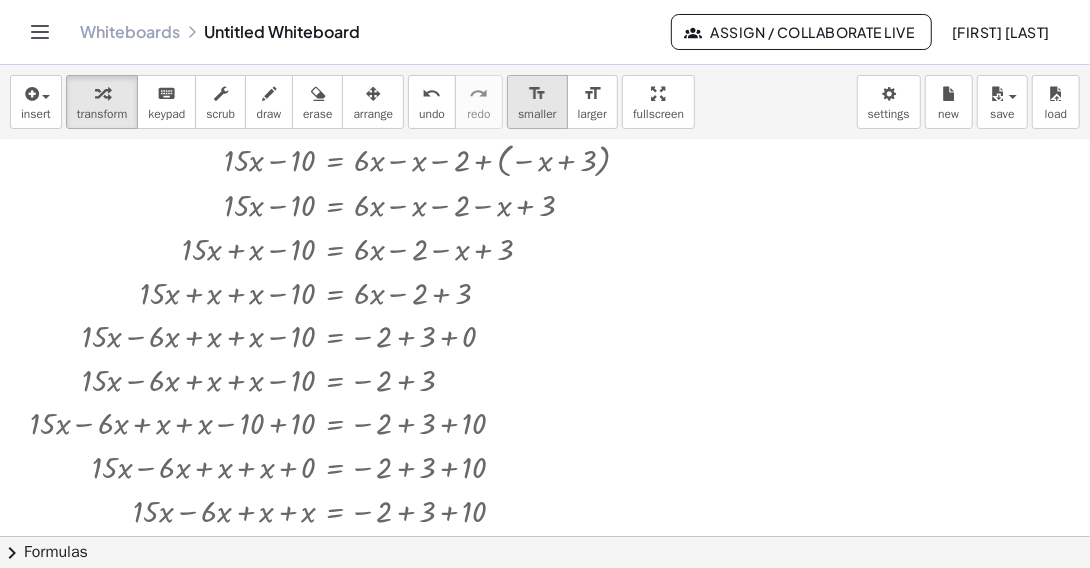 click on "format_size" at bounding box center (537, 94) 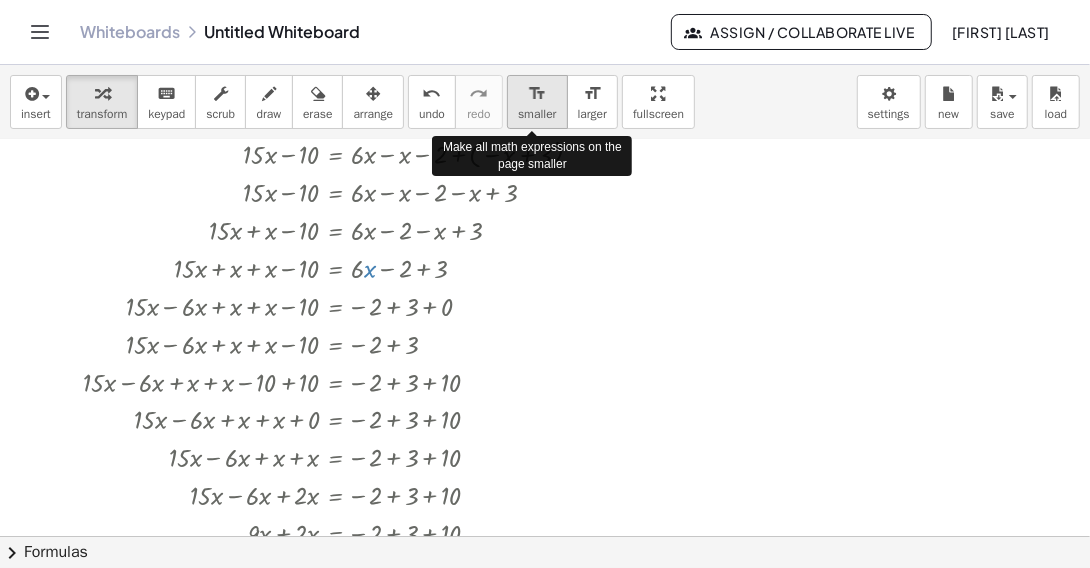 click on "format_size" at bounding box center (537, 94) 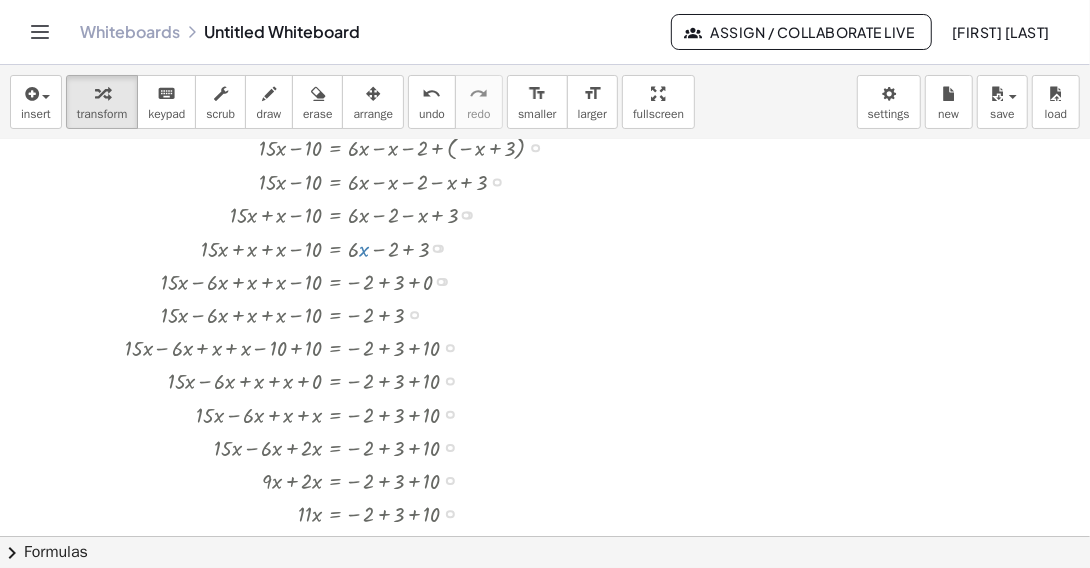 scroll, scrollTop: 695, scrollLeft: 0, axis: vertical 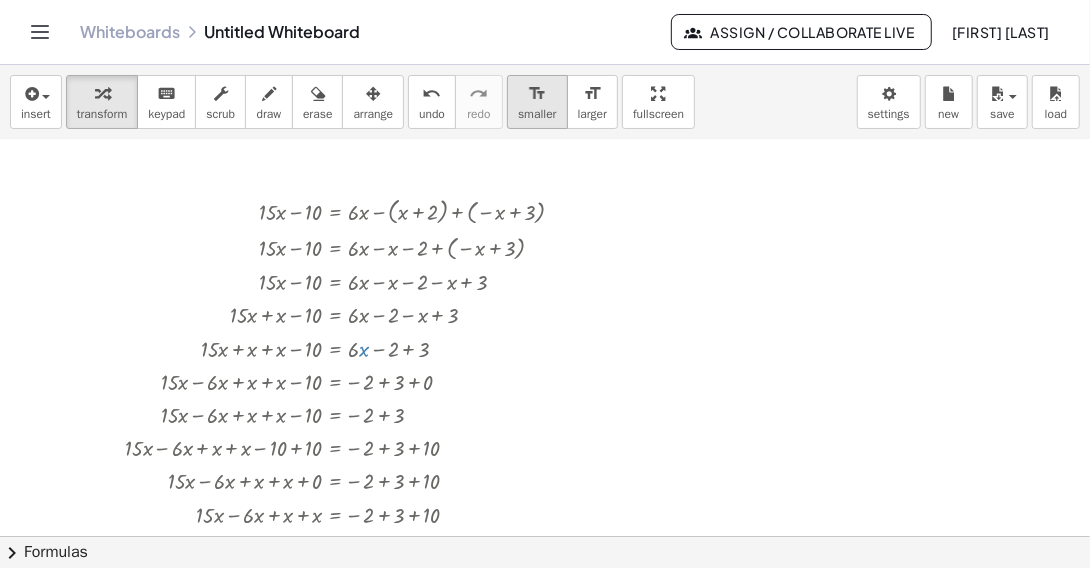 click on "smaller" at bounding box center [537, 114] 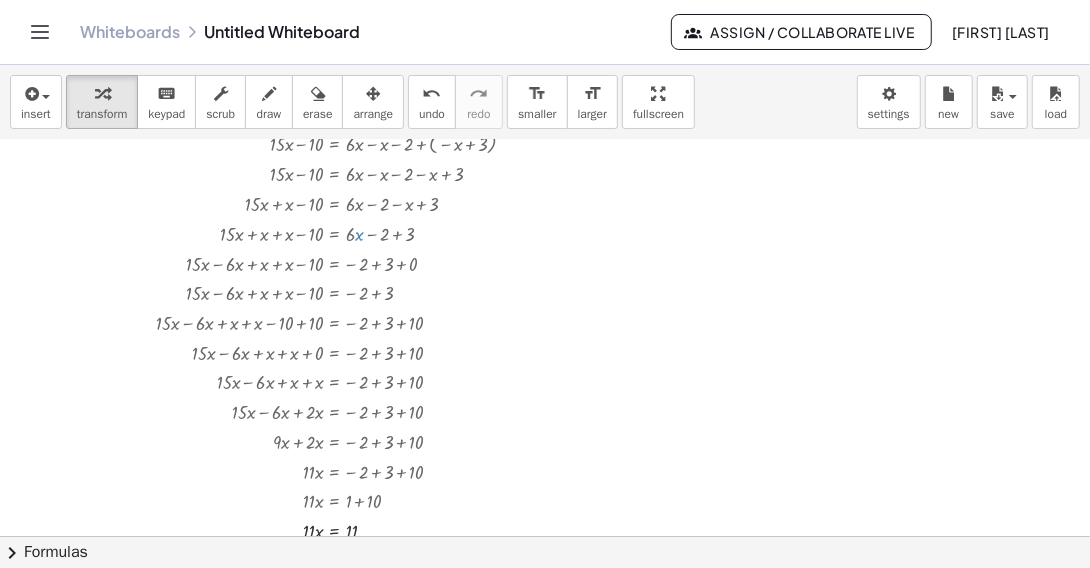 scroll, scrollTop: 695, scrollLeft: 0, axis: vertical 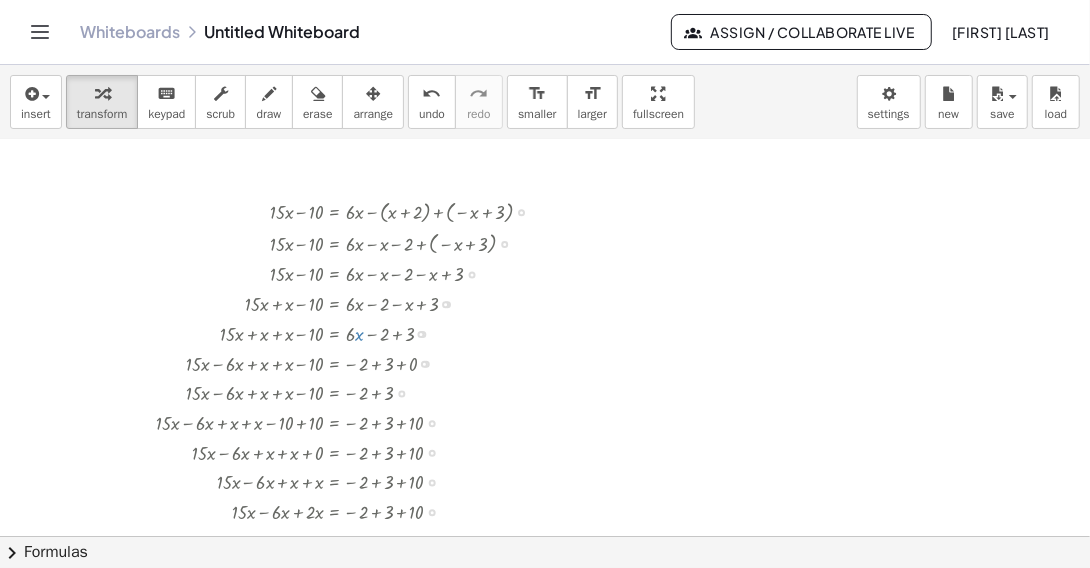 drag, startPoint x: 434, startPoint y: 279, endPoint x: 435, endPoint y: 243, distance: 36.013885 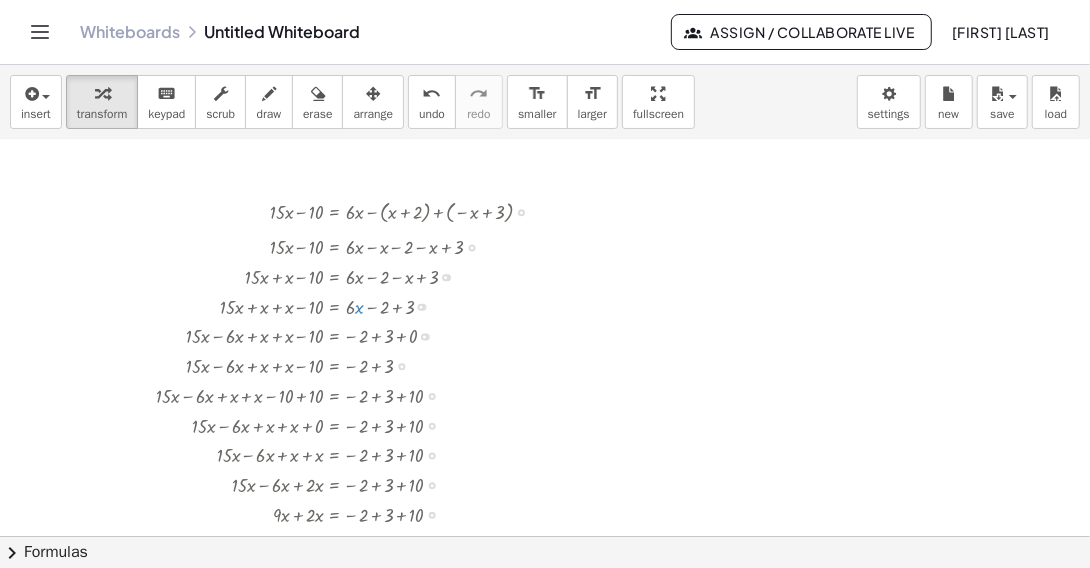 drag, startPoint x: 435, startPoint y: 243, endPoint x: 473, endPoint y: 238, distance: 38.327538 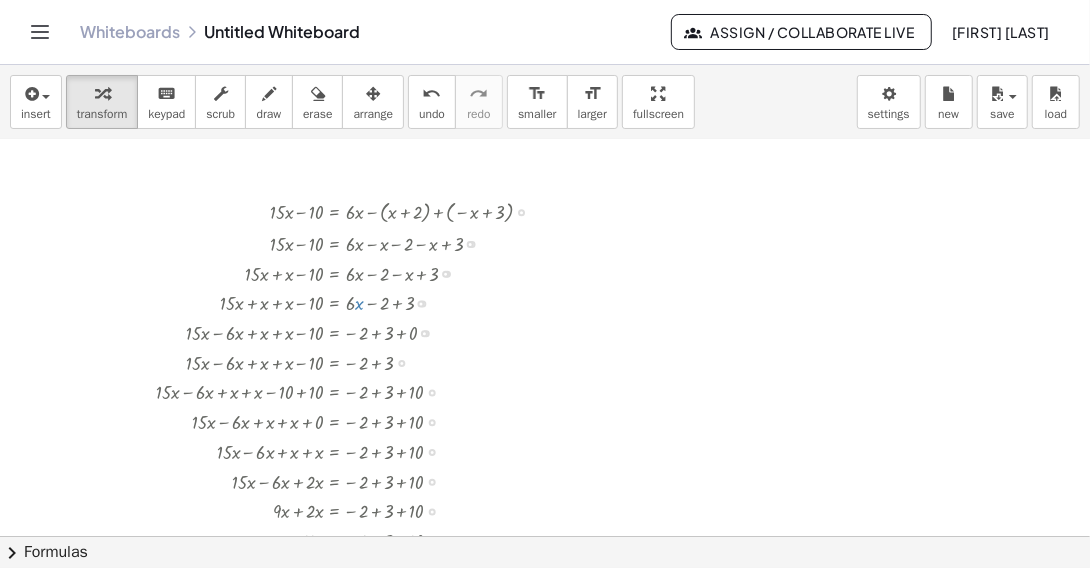 drag, startPoint x: 428, startPoint y: 327, endPoint x: 445, endPoint y: 277, distance: 52.810986 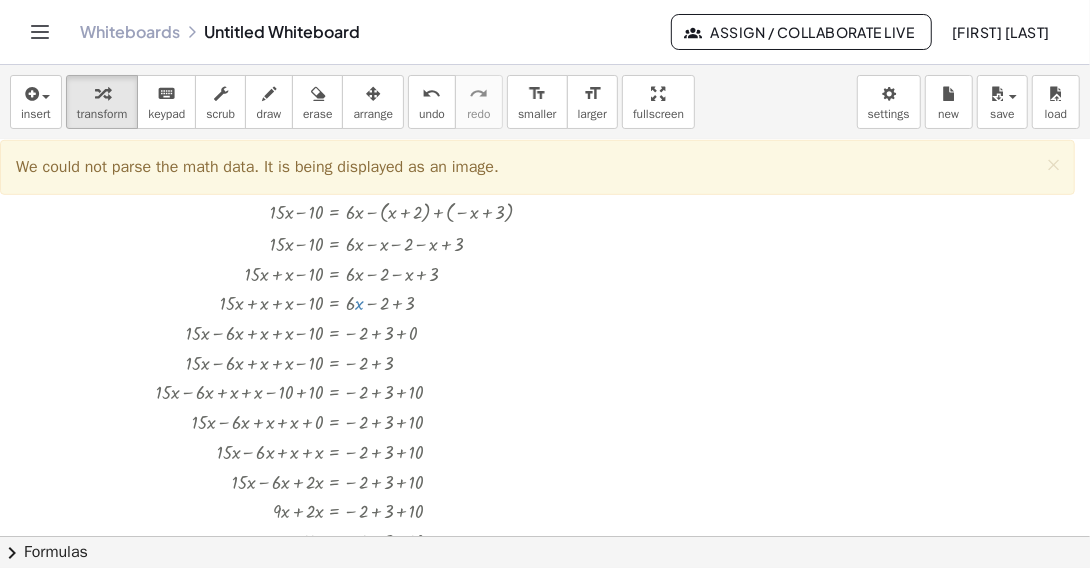click at bounding box center (545, 240) 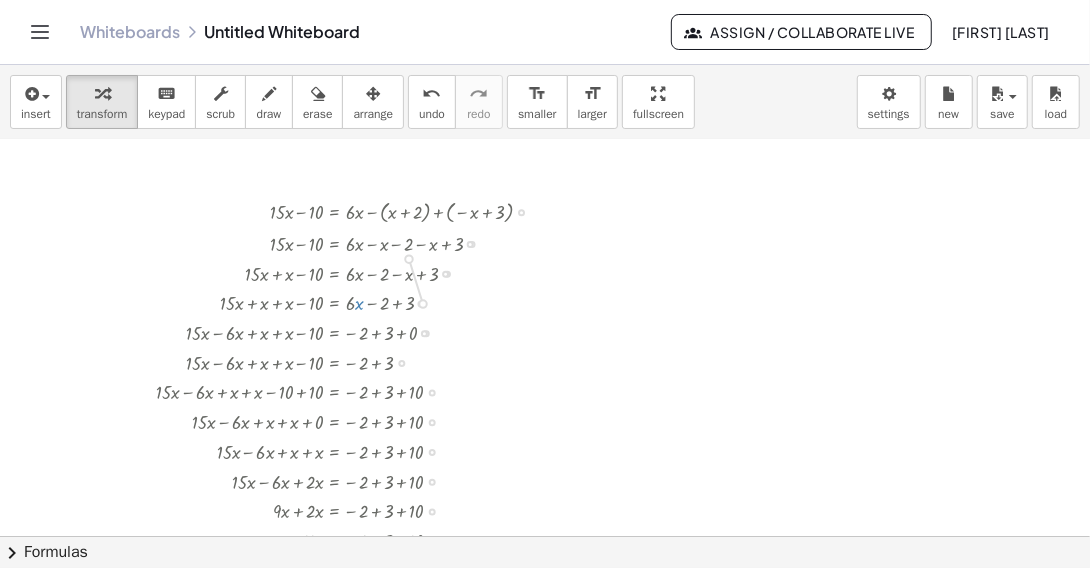 drag, startPoint x: 420, startPoint y: 301, endPoint x: 413, endPoint y: 246, distance: 55.443665 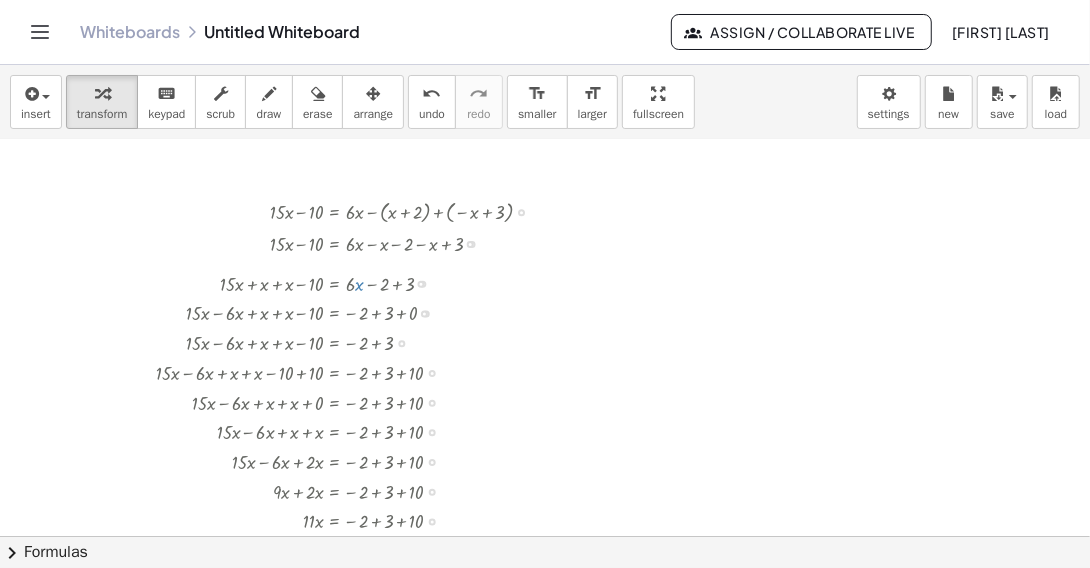 drag, startPoint x: 425, startPoint y: 301, endPoint x: 424, endPoint y: 272, distance: 29.017237 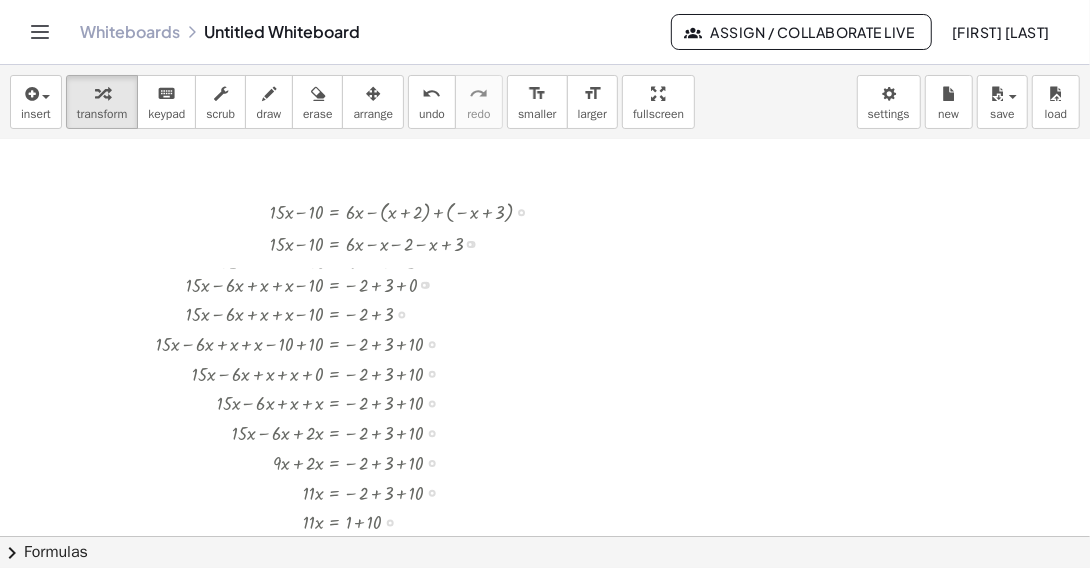 drag, startPoint x: 425, startPoint y: 302, endPoint x: 423, endPoint y: 272, distance: 30.066593 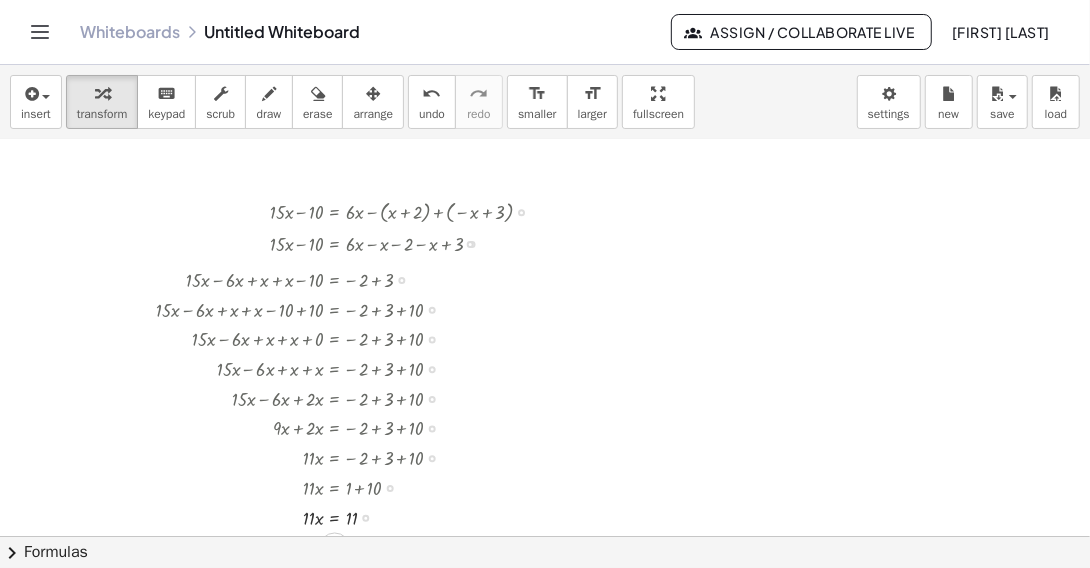 drag, startPoint x: 402, startPoint y: 300, endPoint x: 404, endPoint y: 266, distance: 34.058773 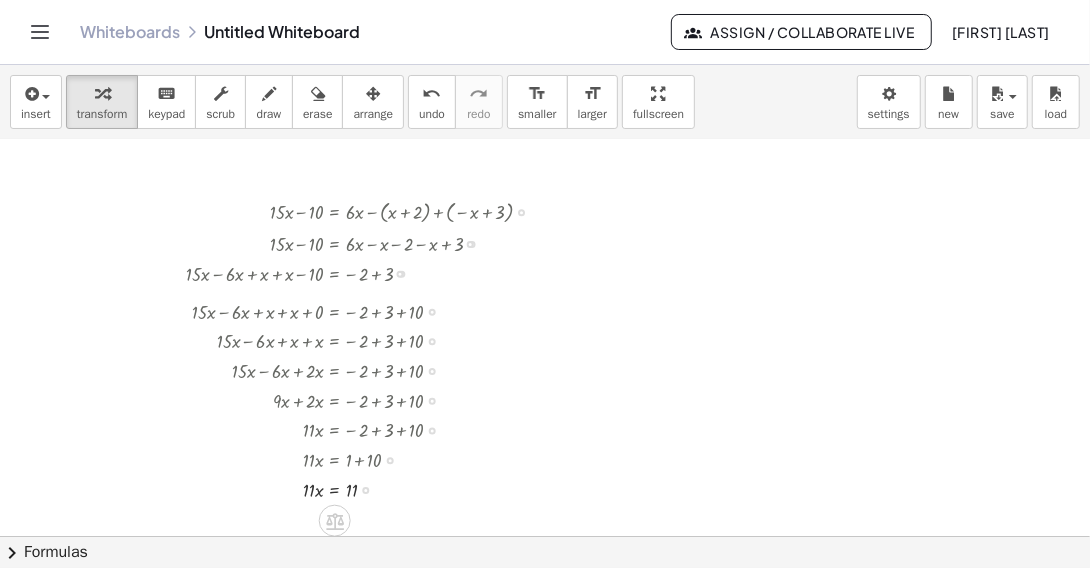 drag, startPoint x: 433, startPoint y: 333, endPoint x: 432, endPoint y: 303, distance: 30.016663 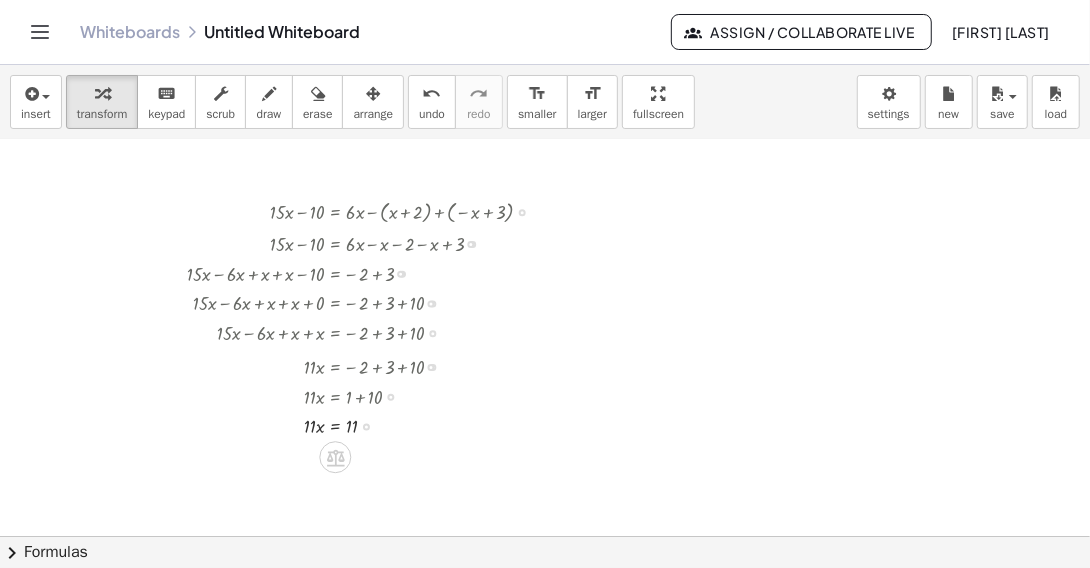 drag, startPoint x: 430, startPoint y: 420, endPoint x: 414, endPoint y: 351, distance: 70.83079 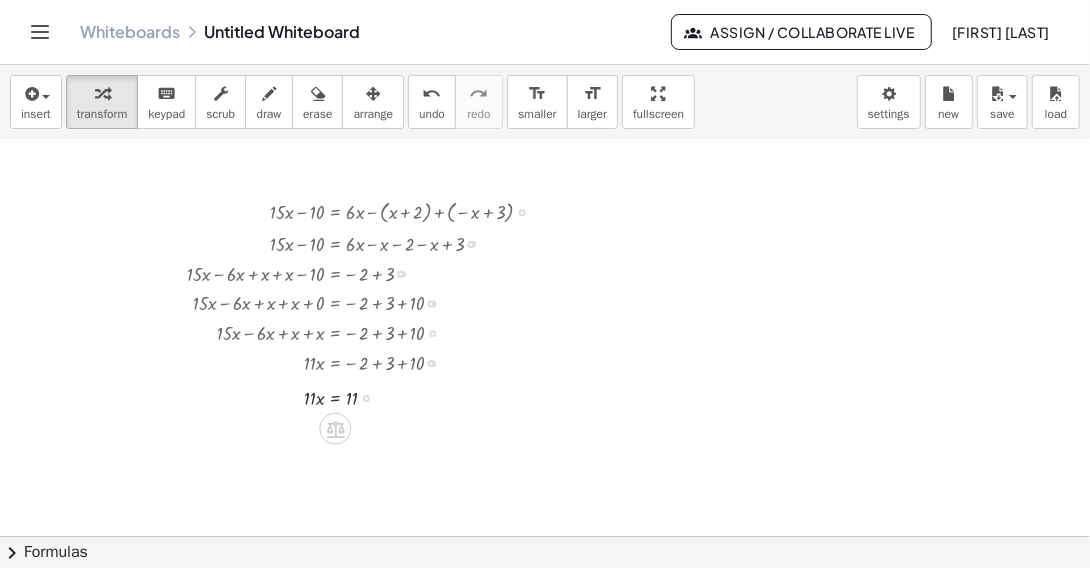 drag, startPoint x: 366, startPoint y: 420, endPoint x: 385, endPoint y: 384, distance: 40.706264 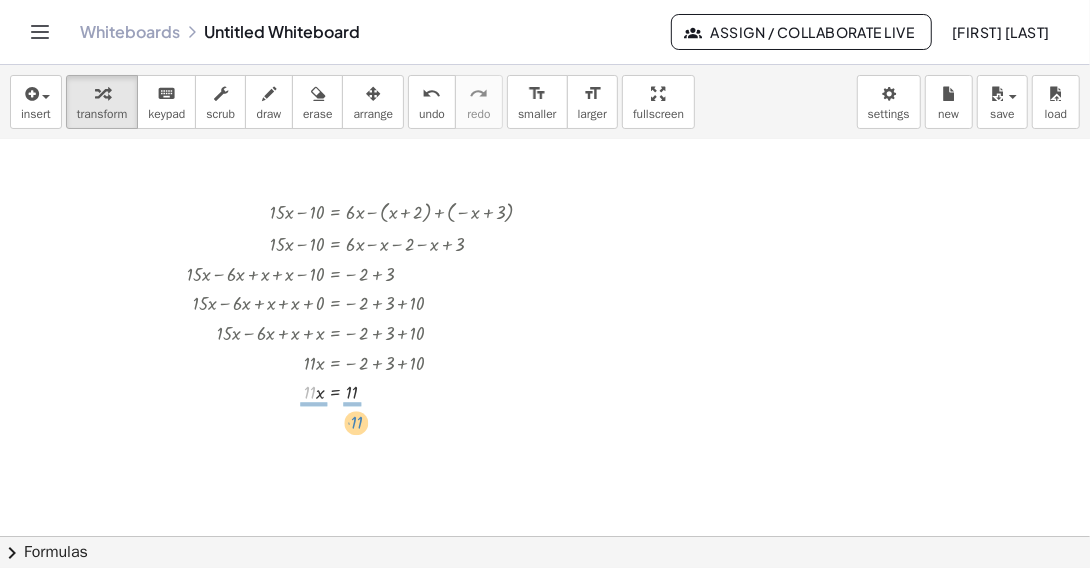 drag, startPoint x: 307, startPoint y: 389, endPoint x: 354, endPoint y: 419, distance: 55.758408 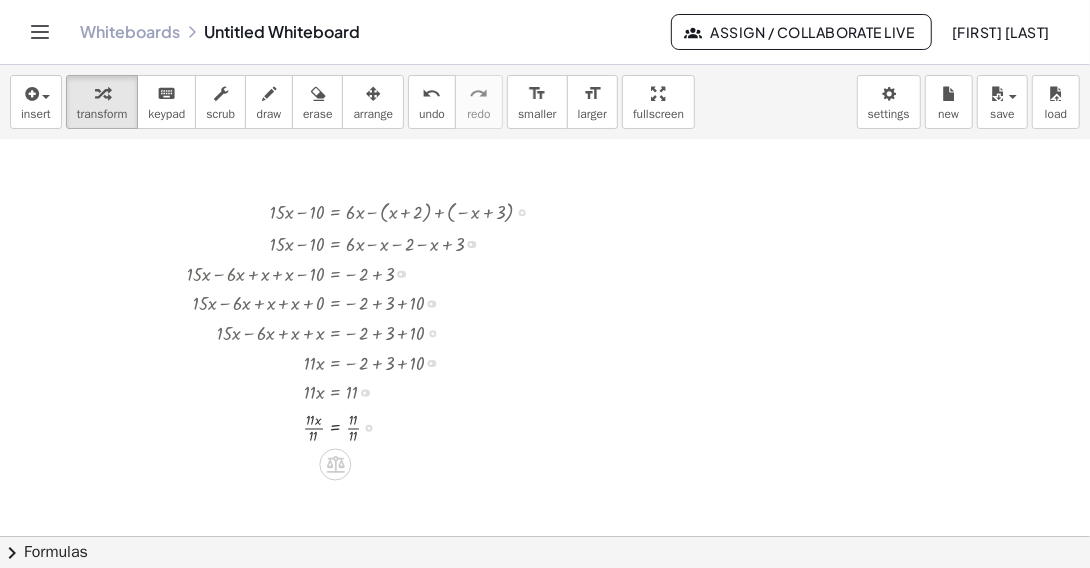 click at bounding box center (368, 426) 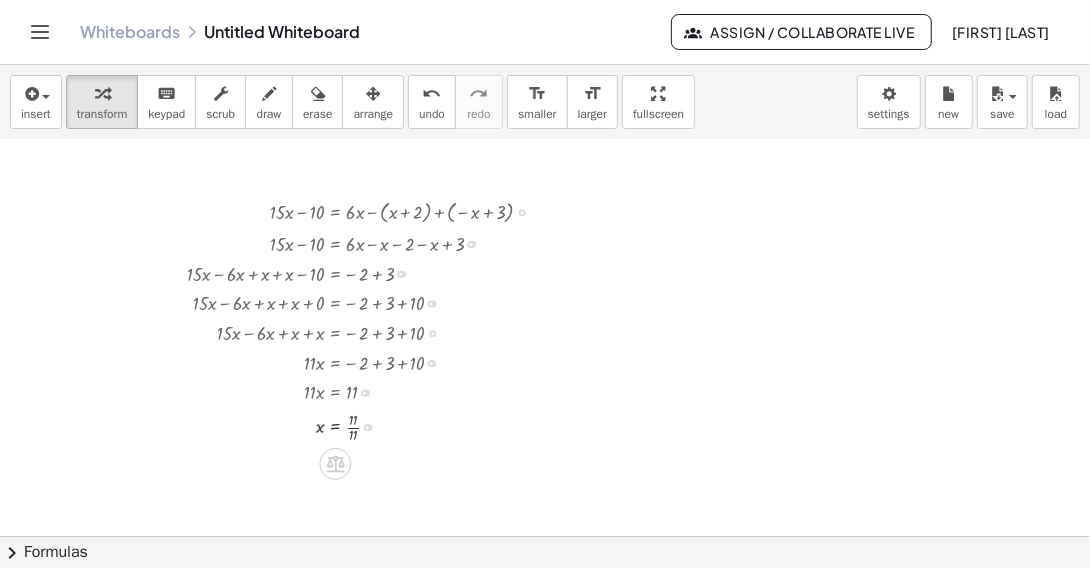 drag, startPoint x: 368, startPoint y: 466, endPoint x: 371, endPoint y: 414, distance: 52.086468 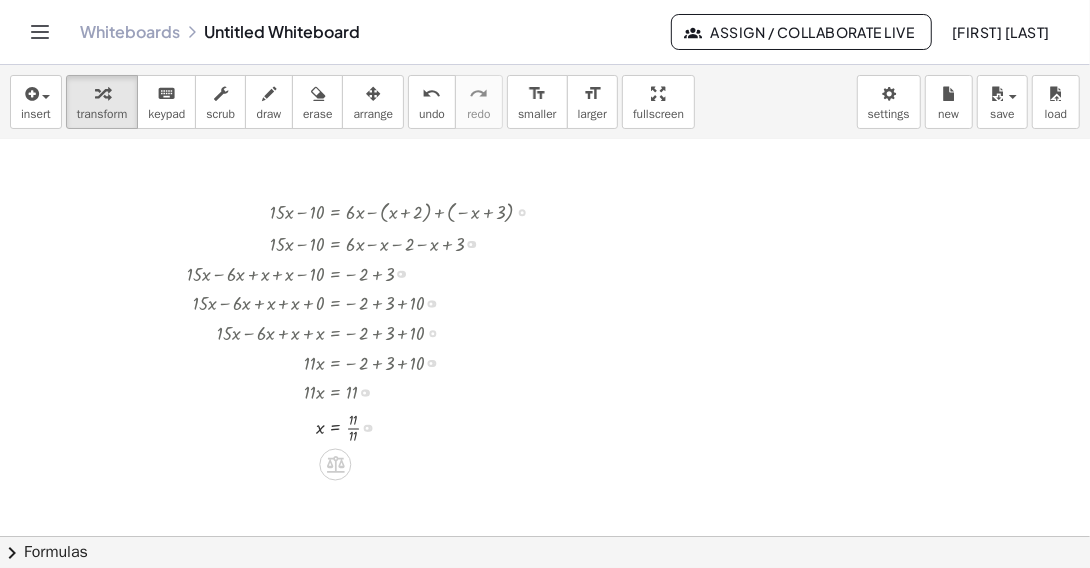 click at bounding box center (368, 426) 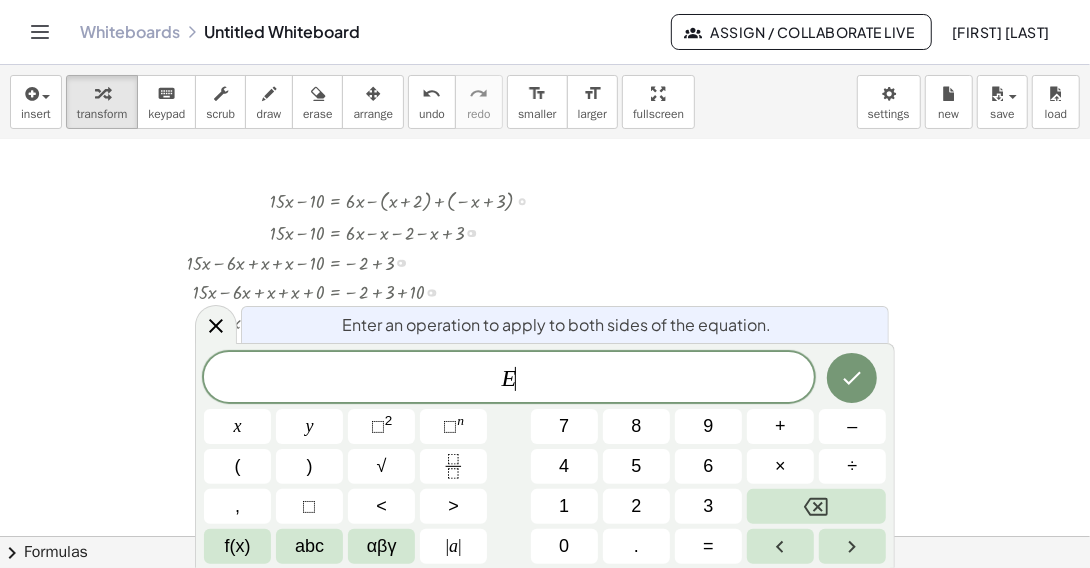 click on "y" at bounding box center [309, 426] 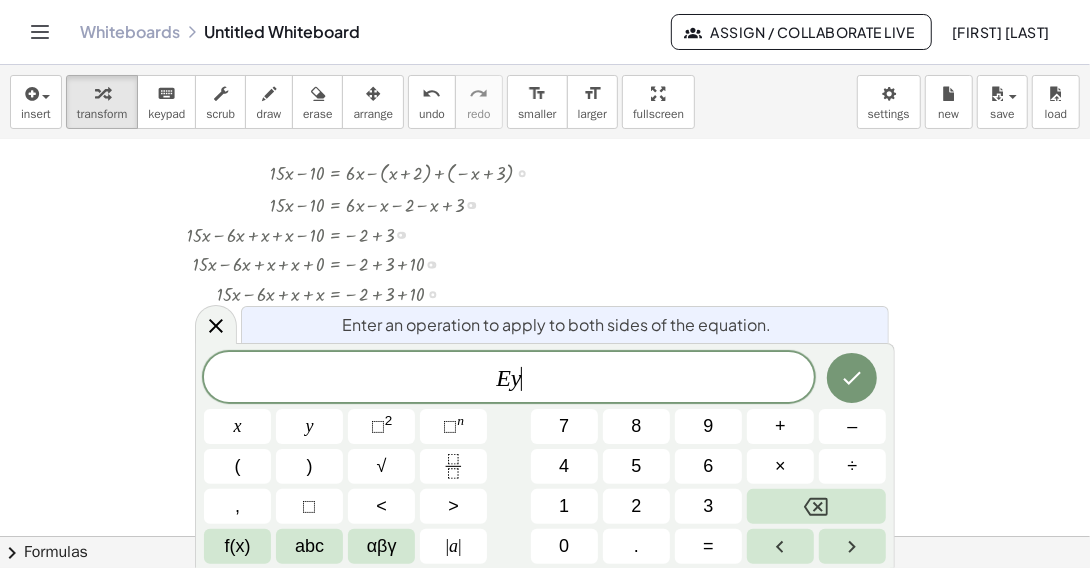 scroll, scrollTop: 735, scrollLeft: 0, axis: vertical 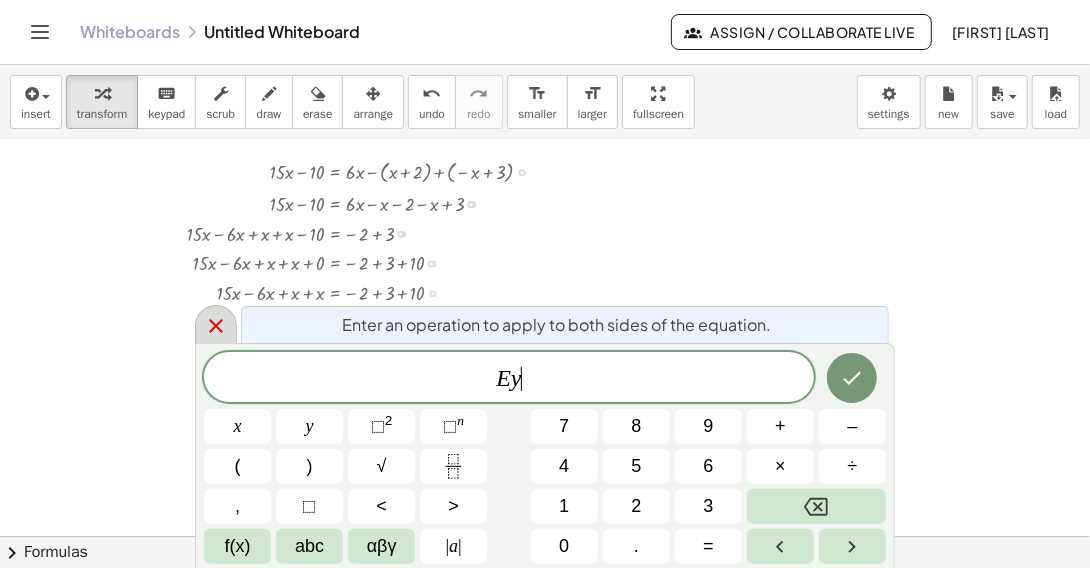 click 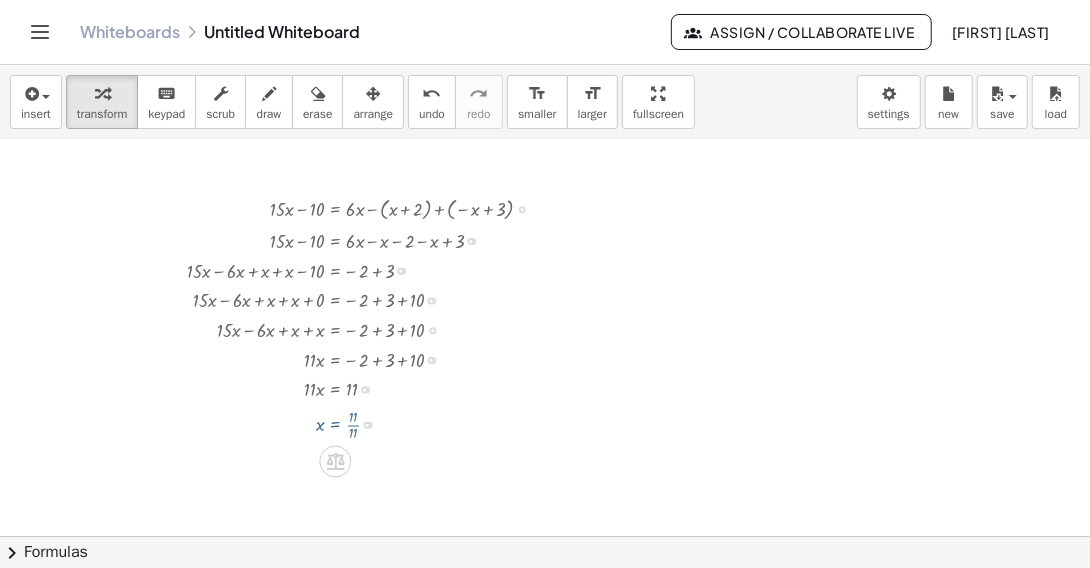 scroll, scrollTop: 695, scrollLeft: 0, axis: vertical 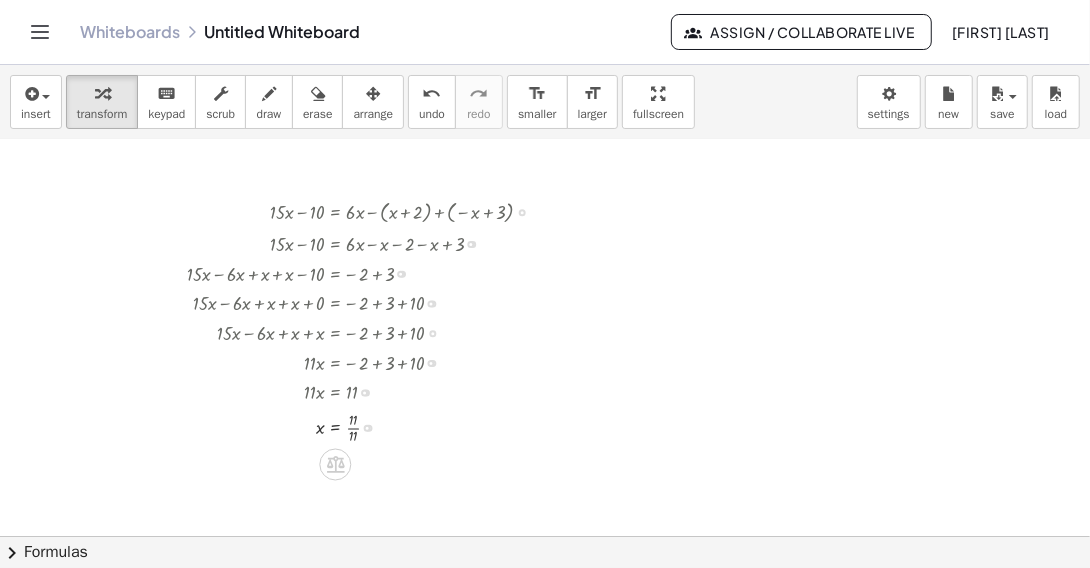 click at bounding box center [368, 426] 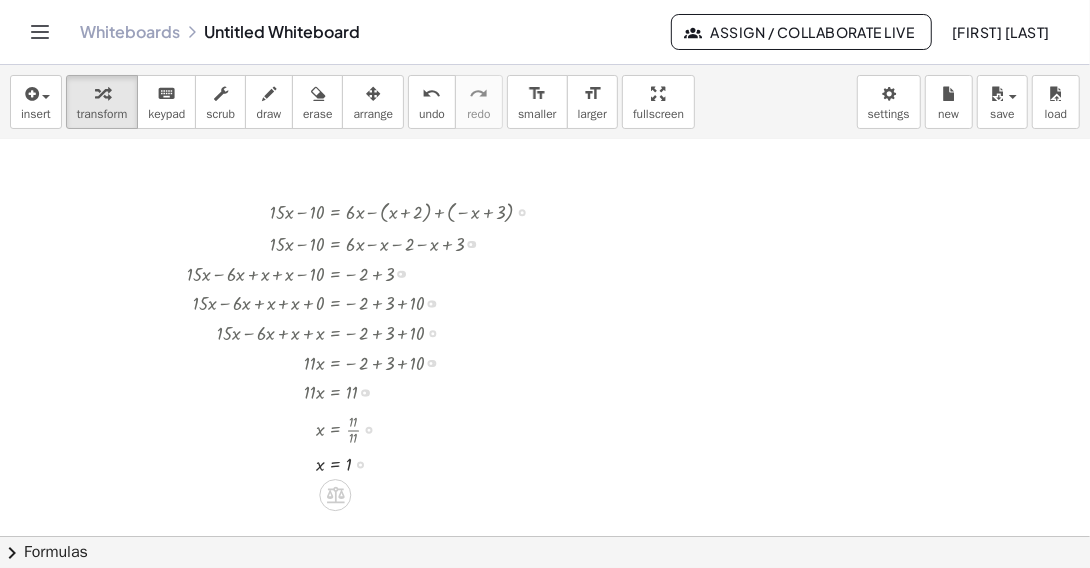 drag, startPoint x: 356, startPoint y: 423, endPoint x: 356, endPoint y: 472, distance: 49 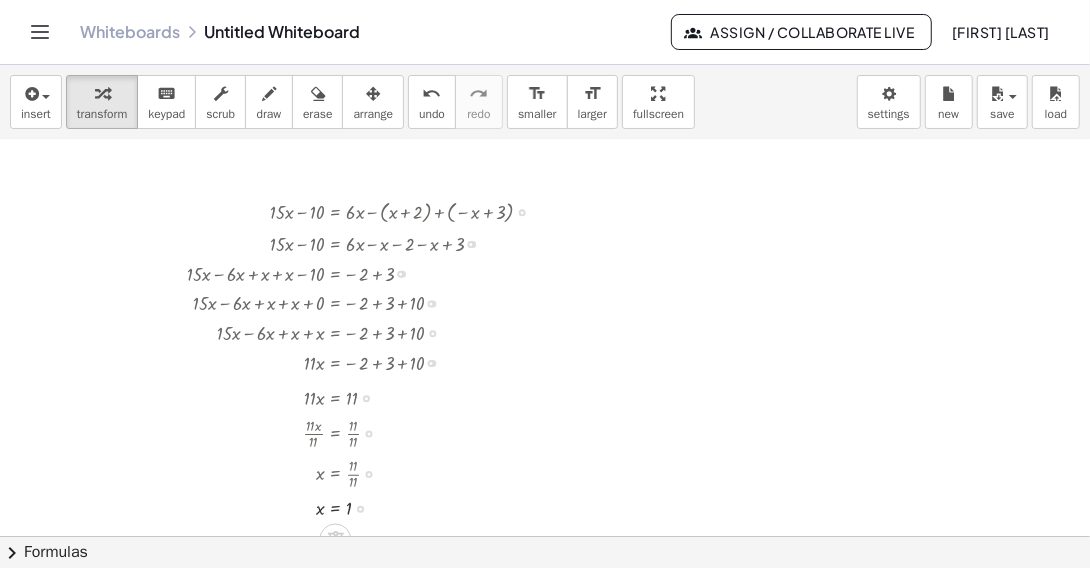 drag, startPoint x: 360, startPoint y: 468, endPoint x: 358, endPoint y: 520, distance: 52.03845 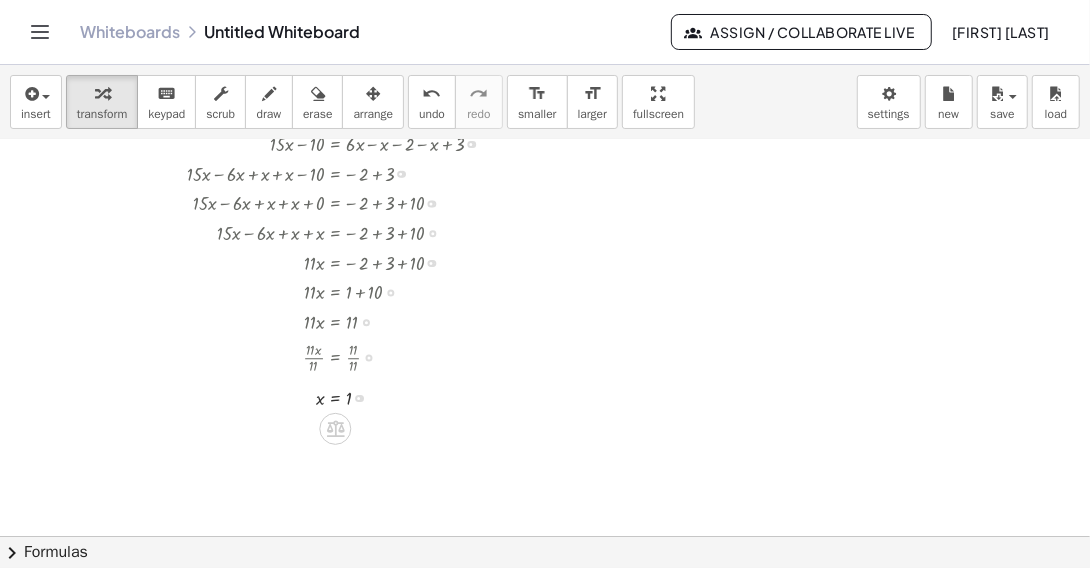 scroll, scrollTop: 895, scrollLeft: 0, axis: vertical 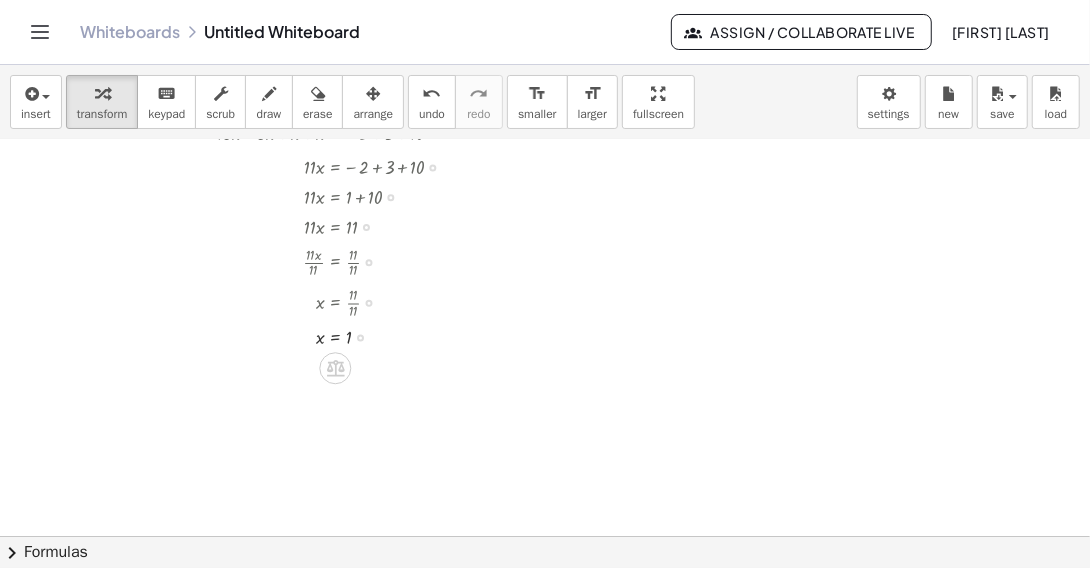 drag, startPoint x: 357, startPoint y: 298, endPoint x: 349, endPoint y: 351, distance: 53.600372 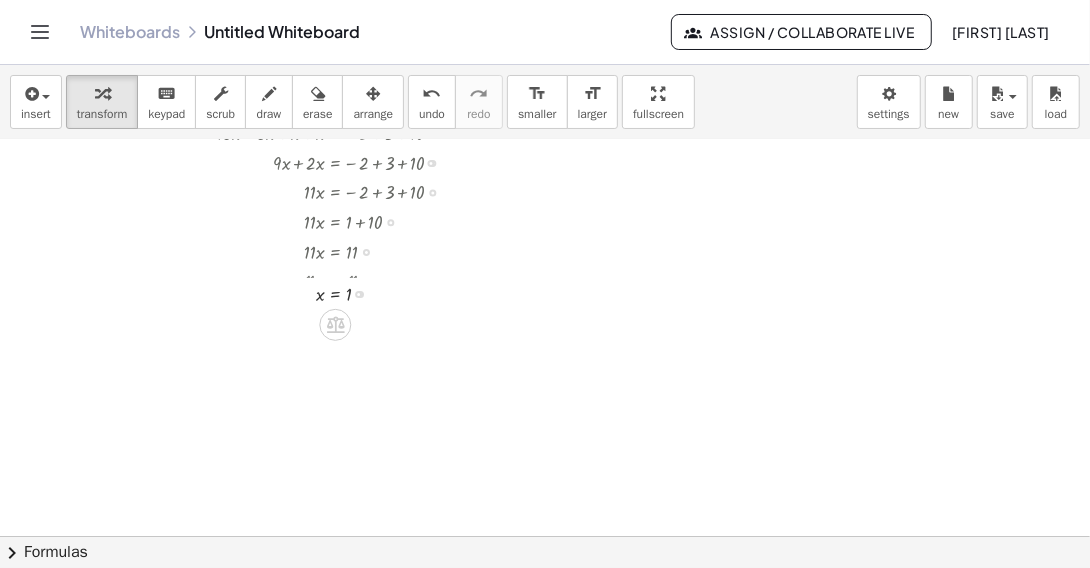 drag, startPoint x: 361, startPoint y: 329, endPoint x: 360, endPoint y: 283, distance: 46.010868 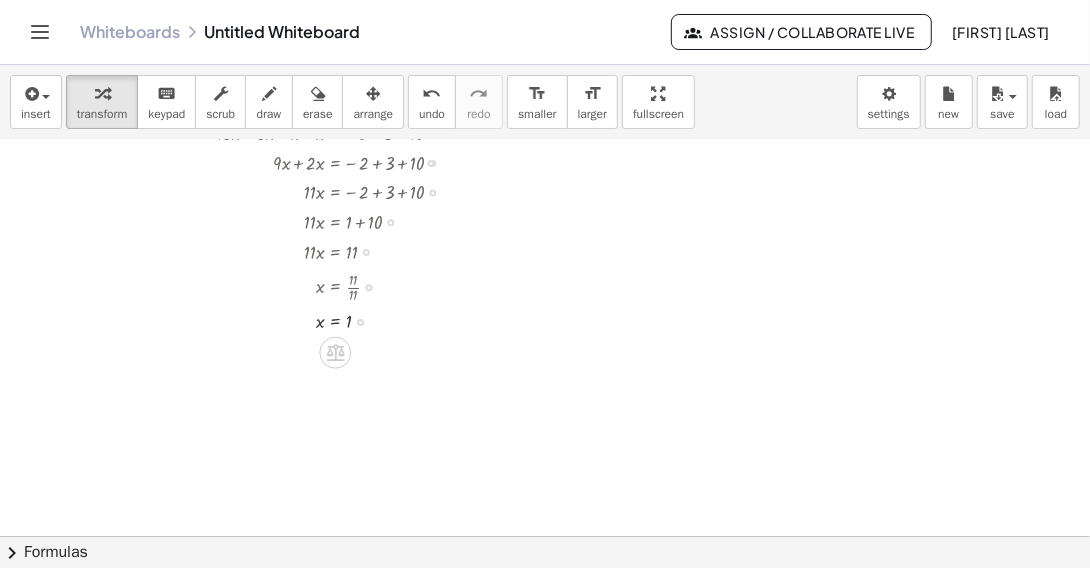 drag, startPoint x: 357, startPoint y: 284, endPoint x: 356, endPoint y: 330, distance: 46.010868 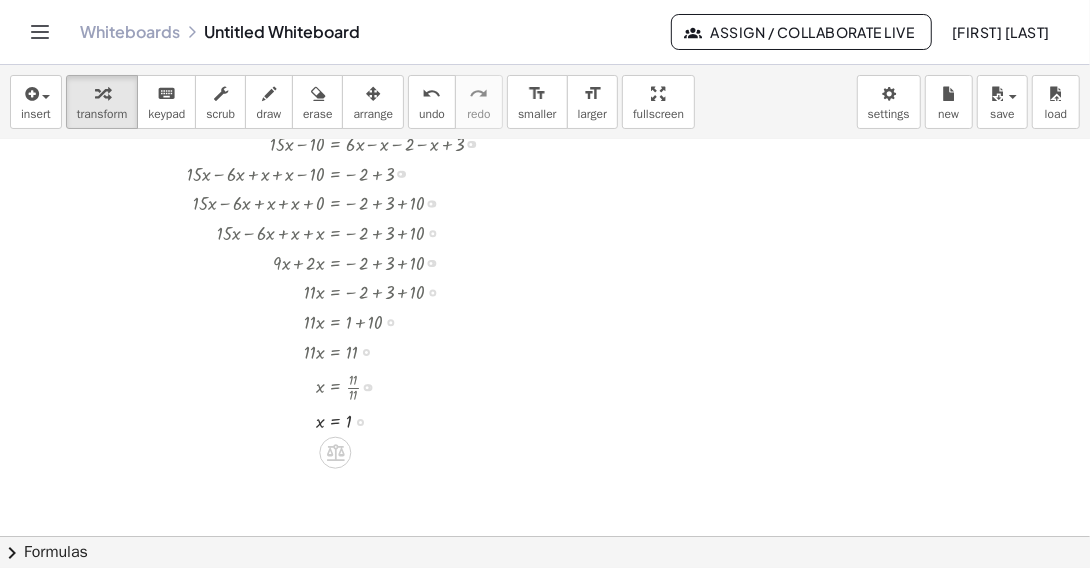 scroll, scrollTop: 695, scrollLeft: 0, axis: vertical 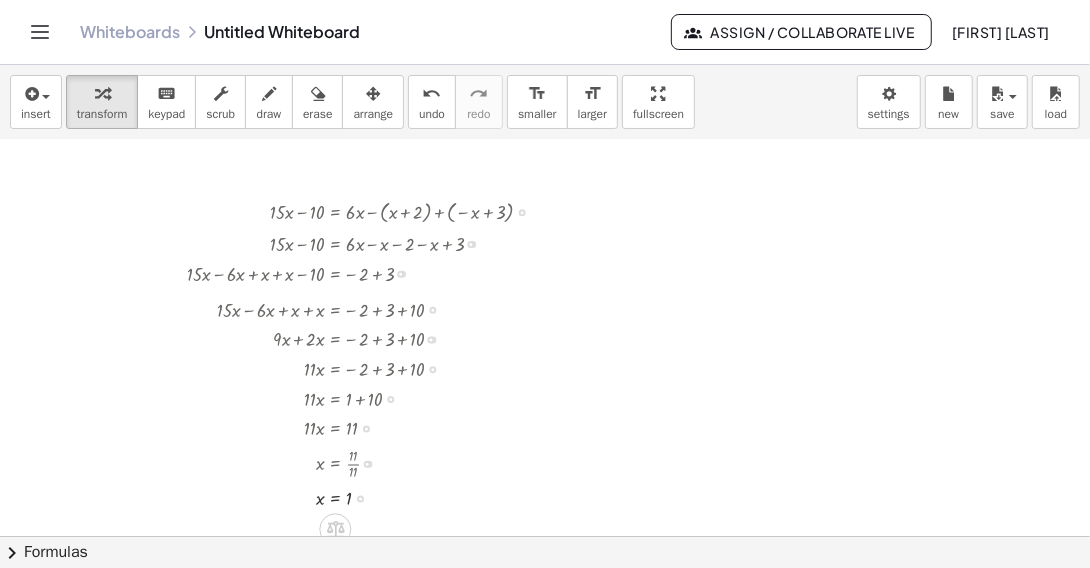 drag, startPoint x: 433, startPoint y: 333, endPoint x: 434, endPoint y: 299, distance: 34.0147 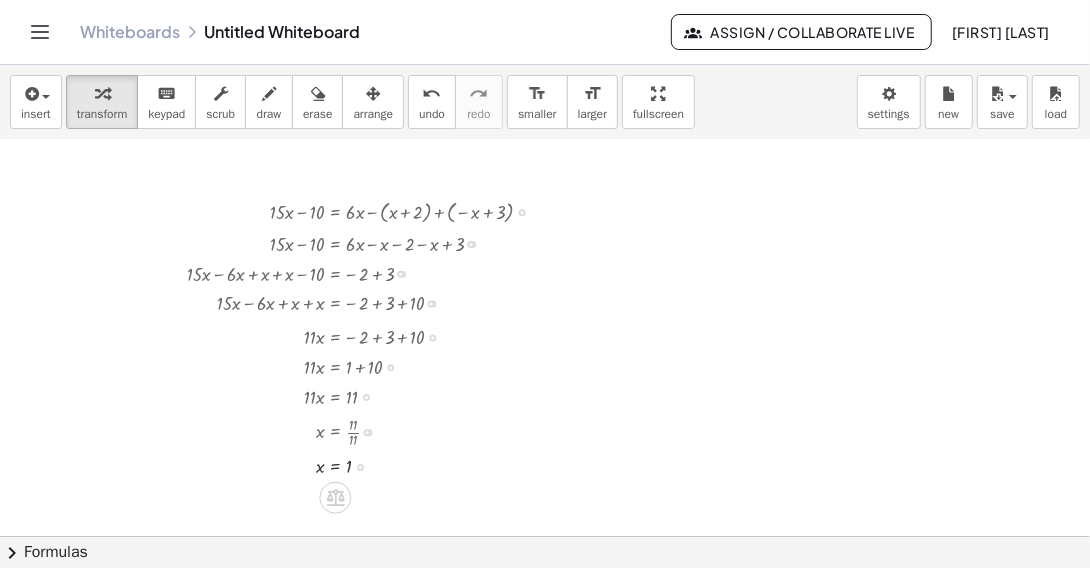 drag, startPoint x: 432, startPoint y: 361, endPoint x: 432, endPoint y: 325, distance: 36 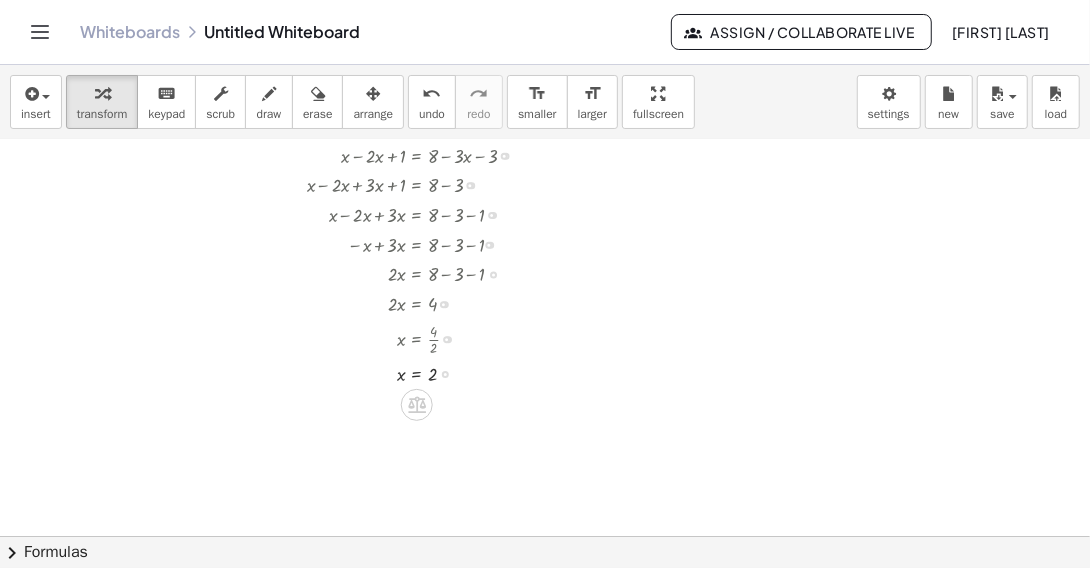 scroll, scrollTop: 0, scrollLeft: 0, axis: both 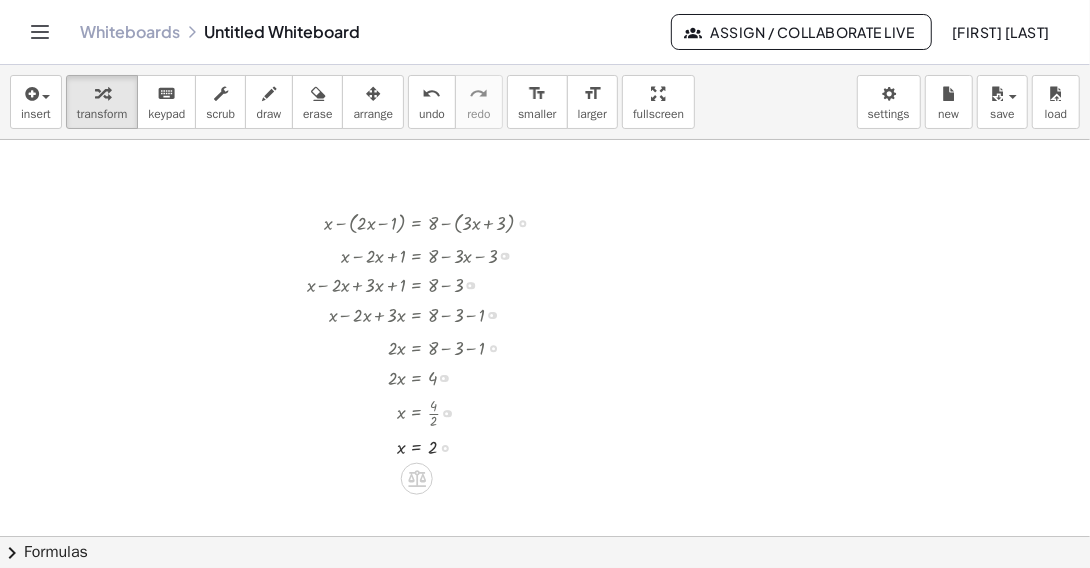 drag, startPoint x: 495, startPoint y: 372, endPoint x: 496, endPoint y: 335, distance: 37.01351 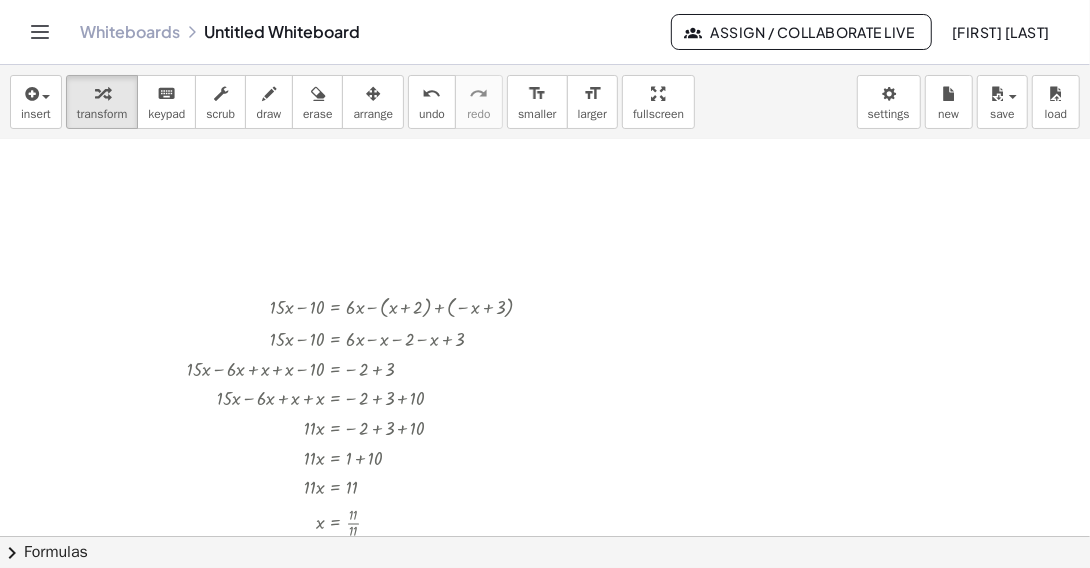 scroll, scrollTop: 700, scrollLeft: 0, axis: vertical 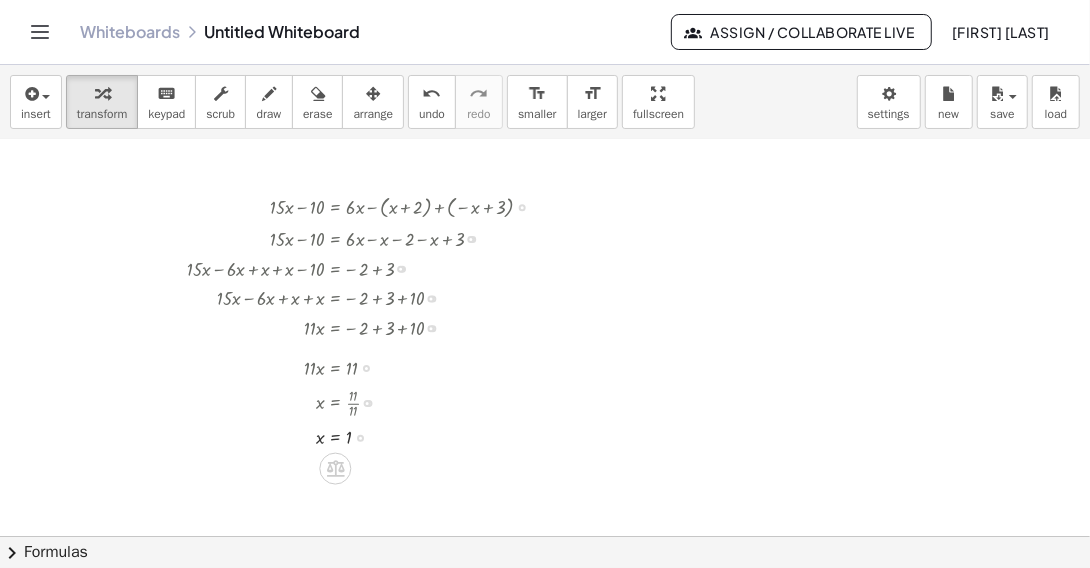 drag, startPoint x: 366, startPoint y: 386, endPoint x: 368, endPoint y: 355, distance: 31.06445 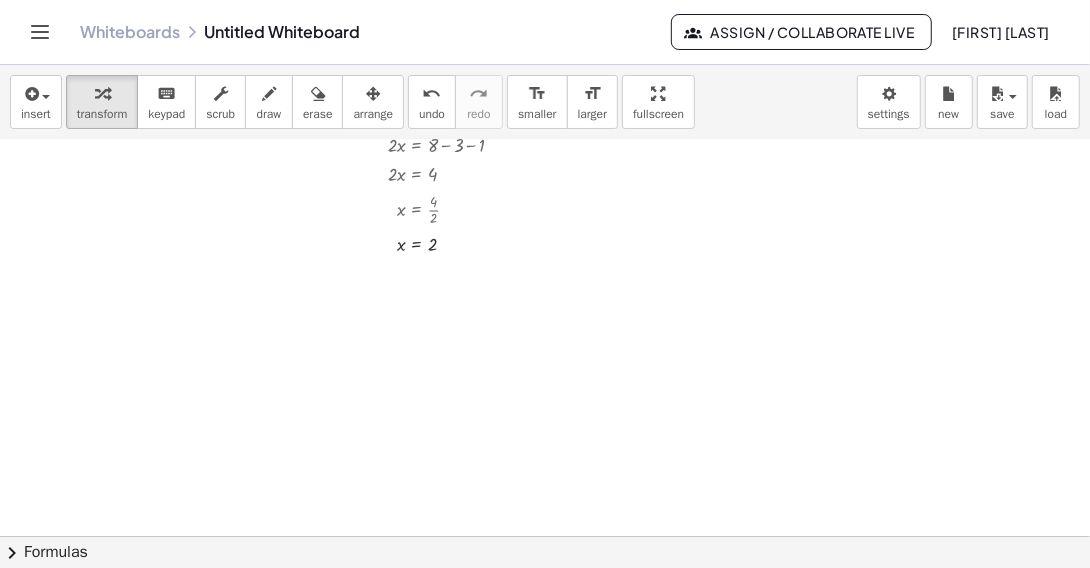 scroll, scrollTop: 0, scrollLeft: 0, axis: both 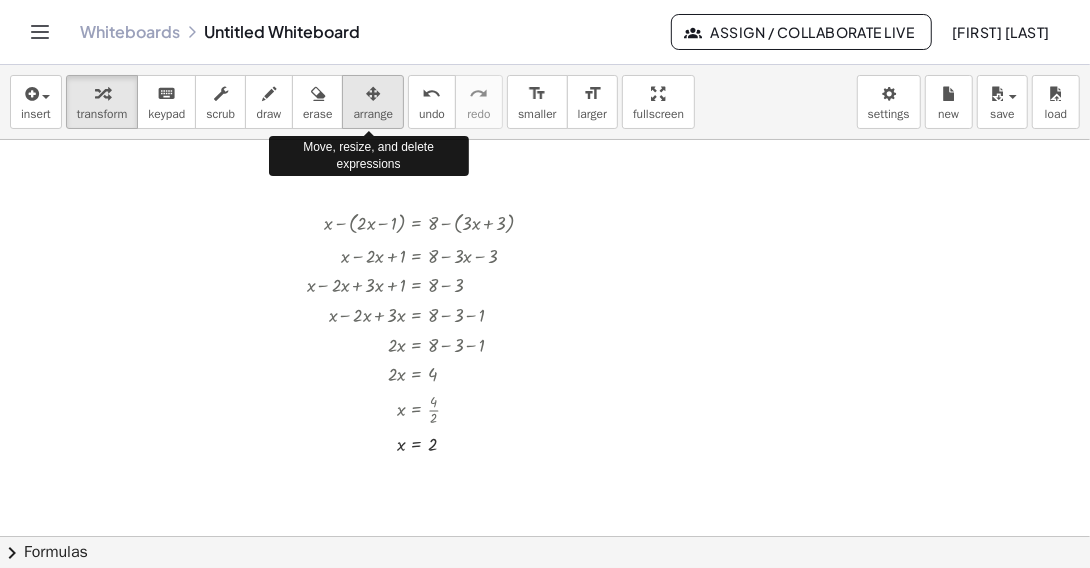 click at bounding box center [373, 94] 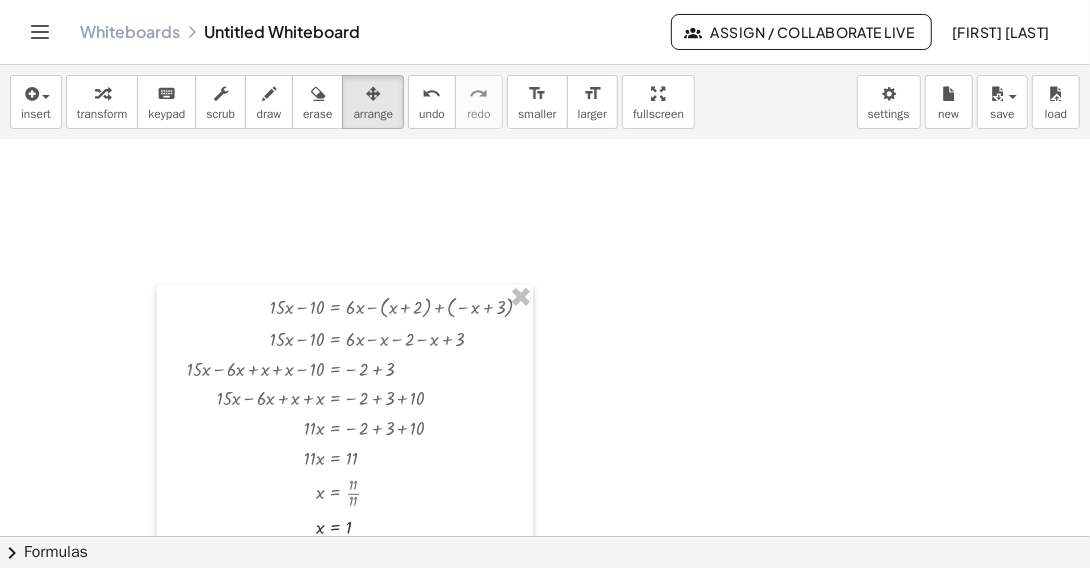 scroll, scrollTop: 700, scrollLeft: 0, axis: vertical 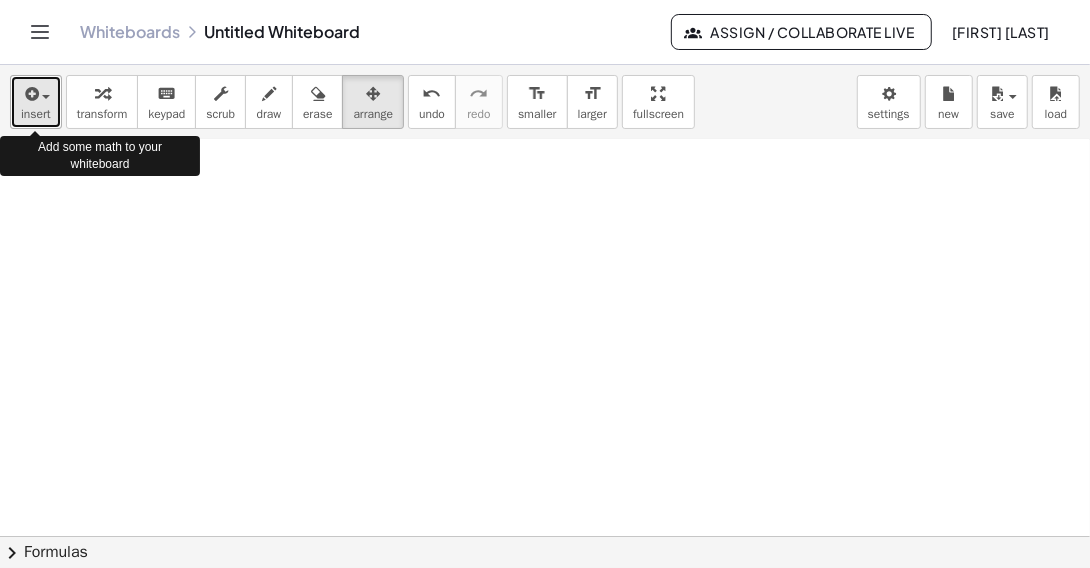 click on "insert" at bounding box center (36, 114) 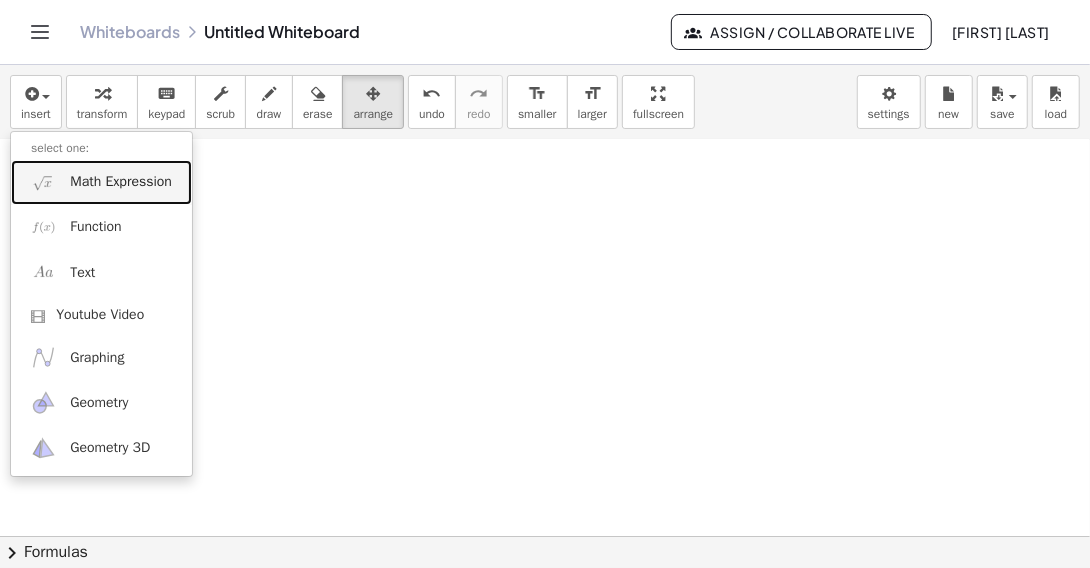 click on "Math Expression" at bounding box center (101, 182) 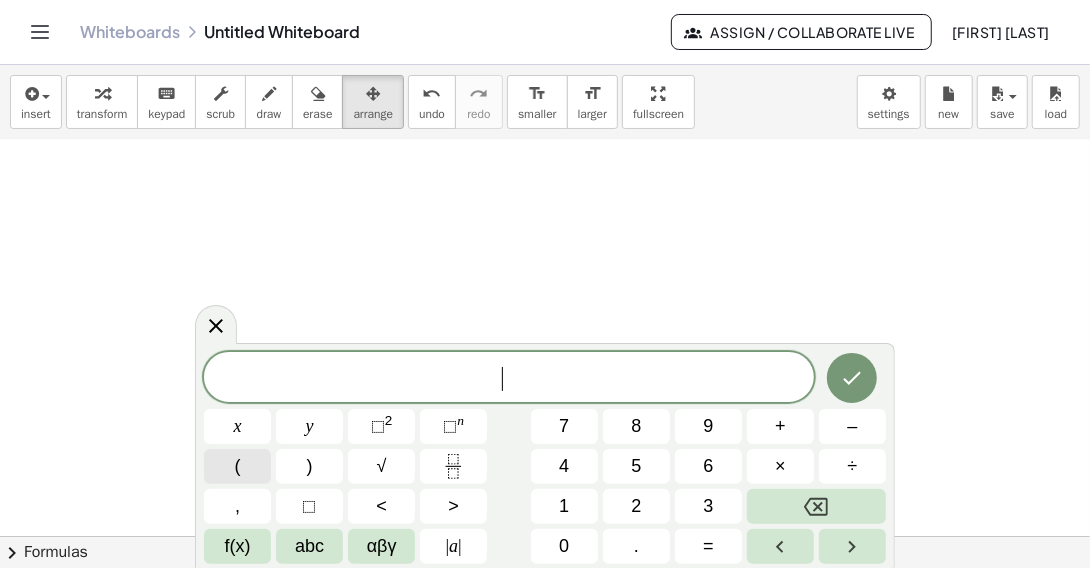 click on "(" at bounding box center [237, 466] 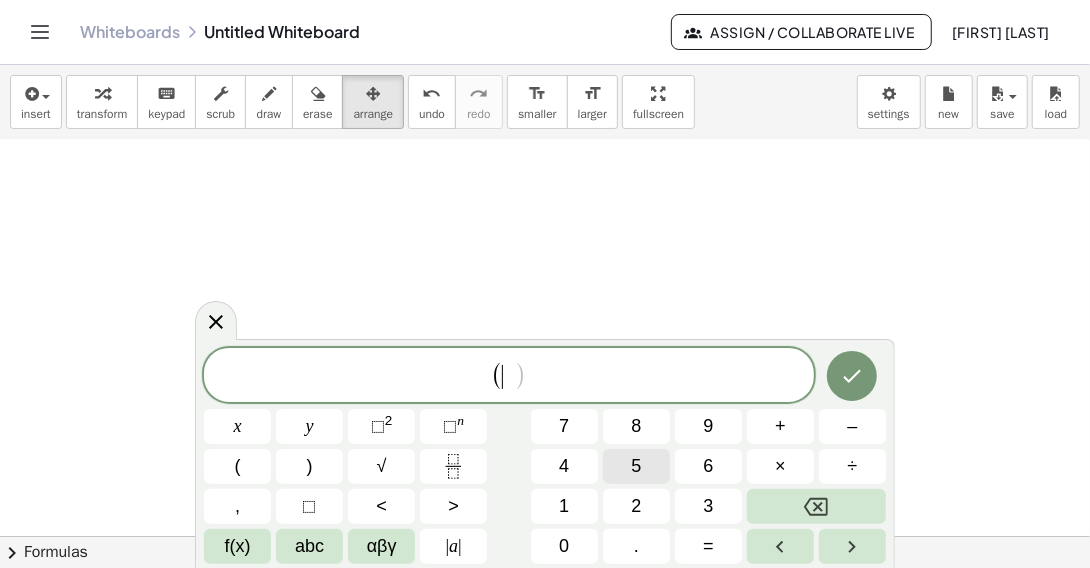 click on "5" at bounding box center [636, 466] 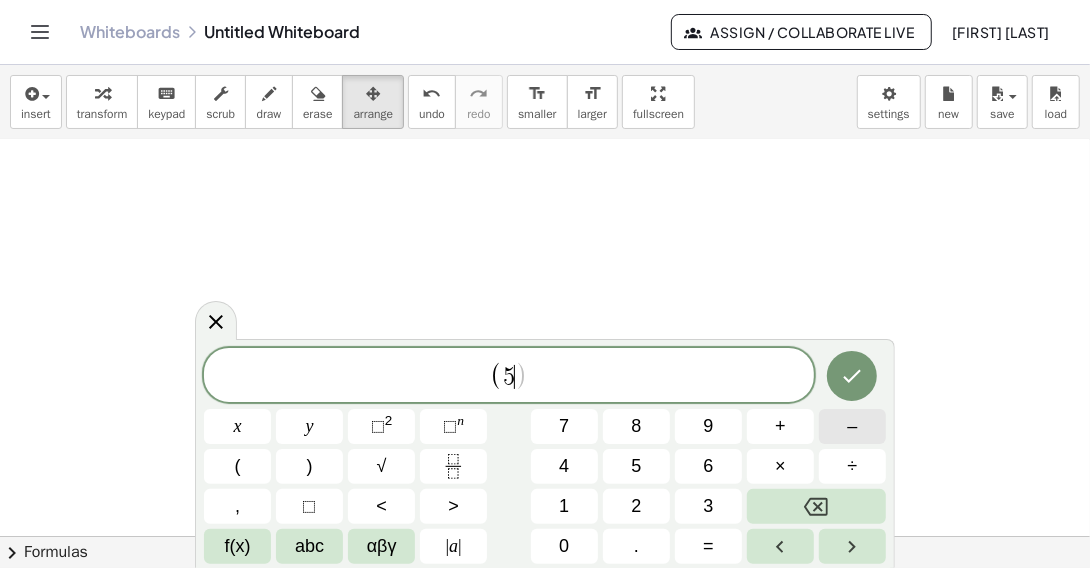 click on "–" at bounding box center (852, 426) 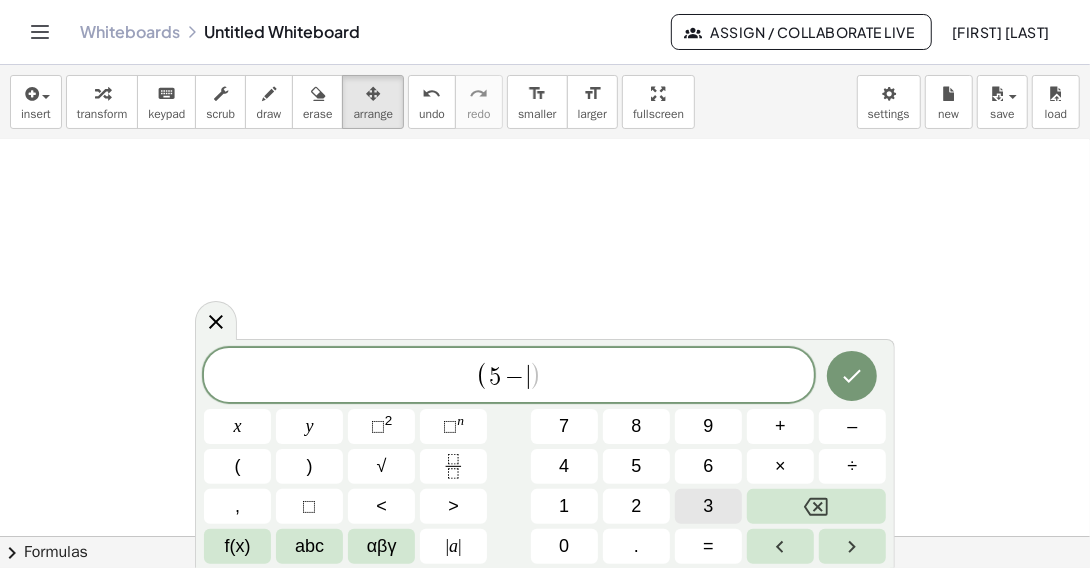 click on "3" at bounding box center (708, 506) 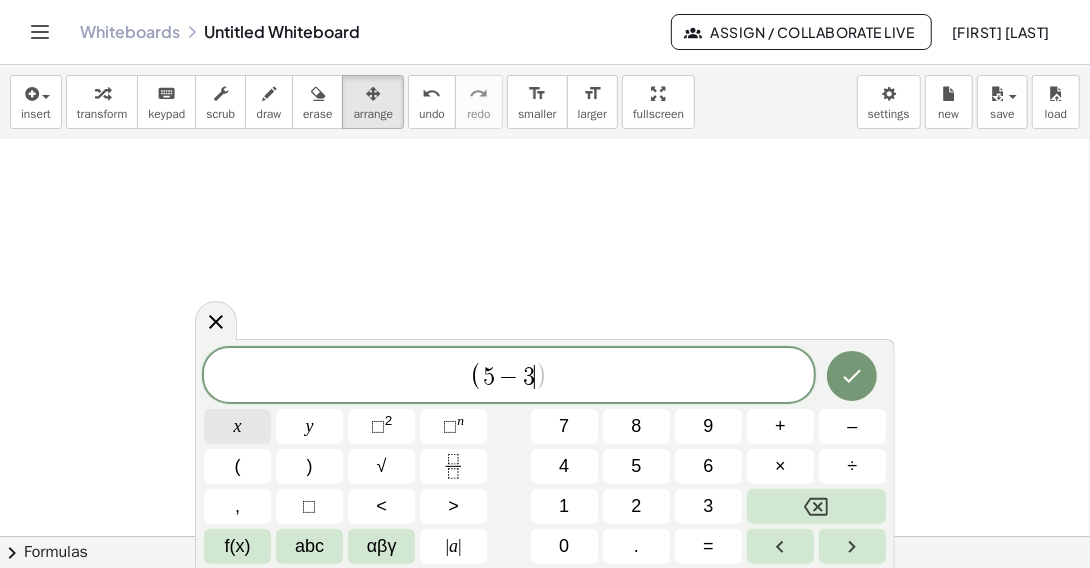 click on "x" at bounding box center [237, 426] 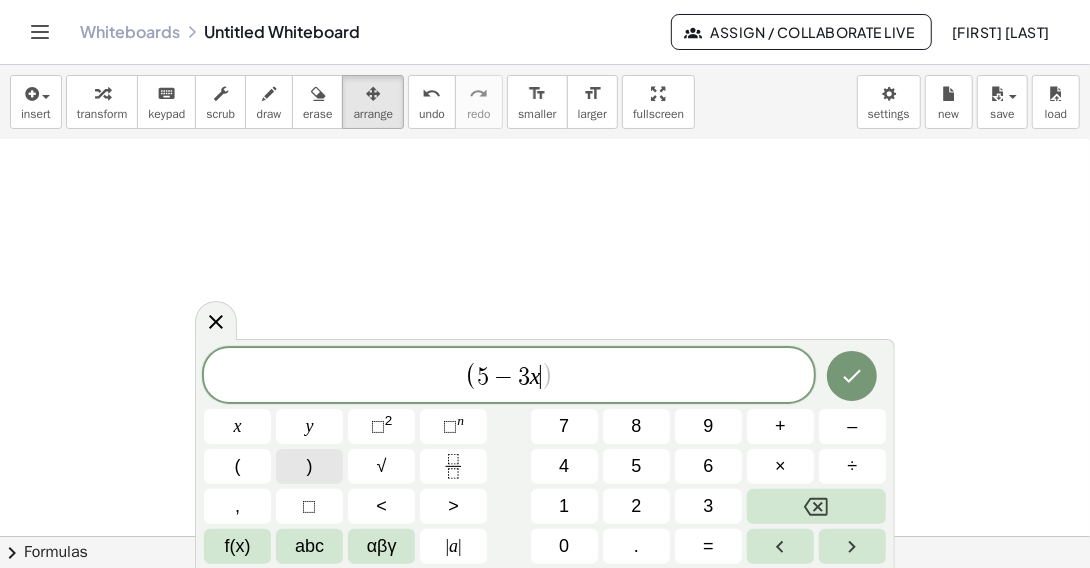click on ")" at bounding box center [309, 466] 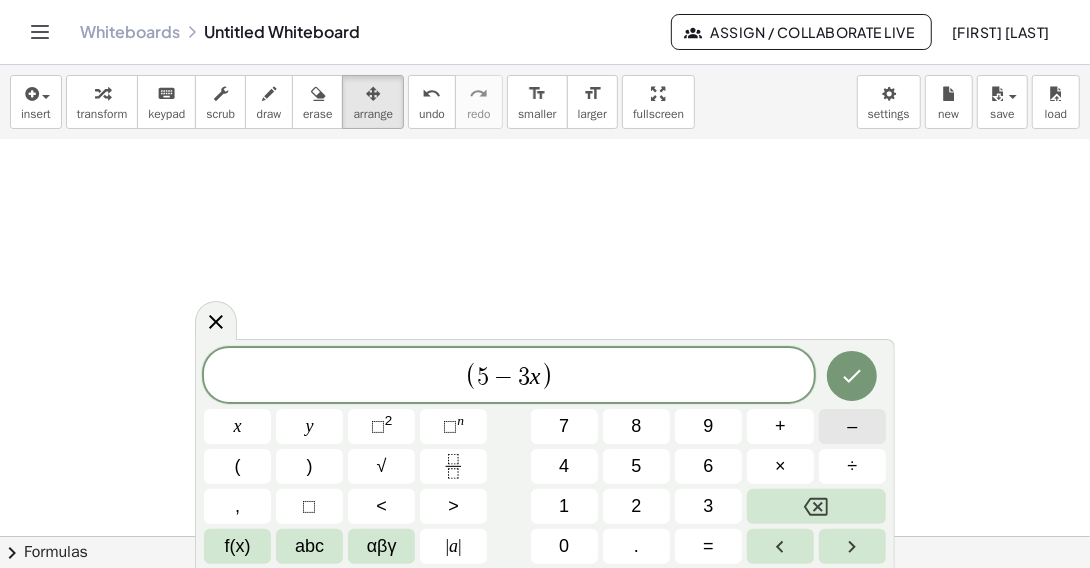click on "–" at bounding box center [852, 426] 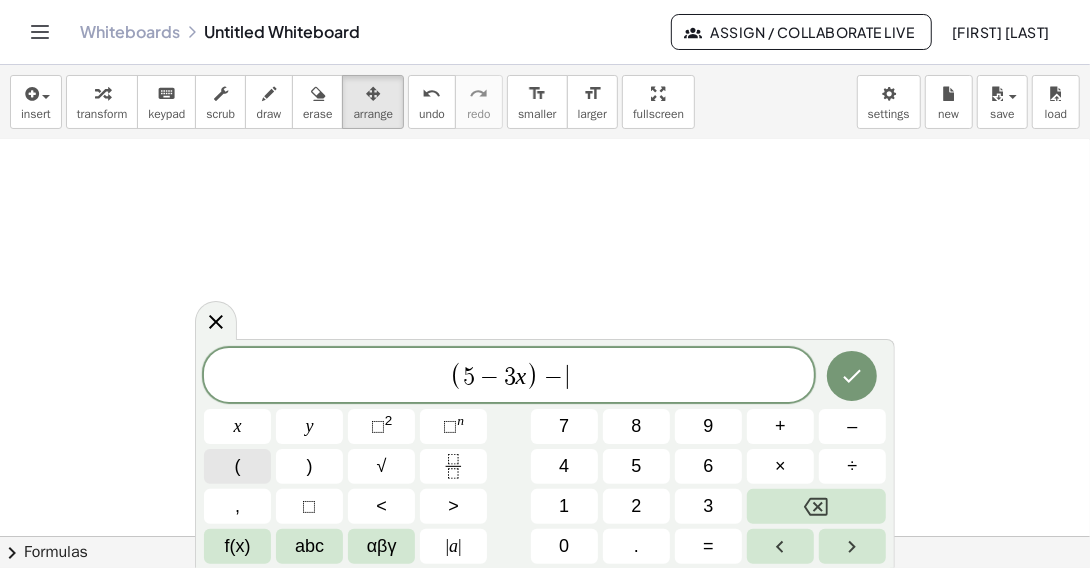 click on "(" at bounding box center (237, 466) 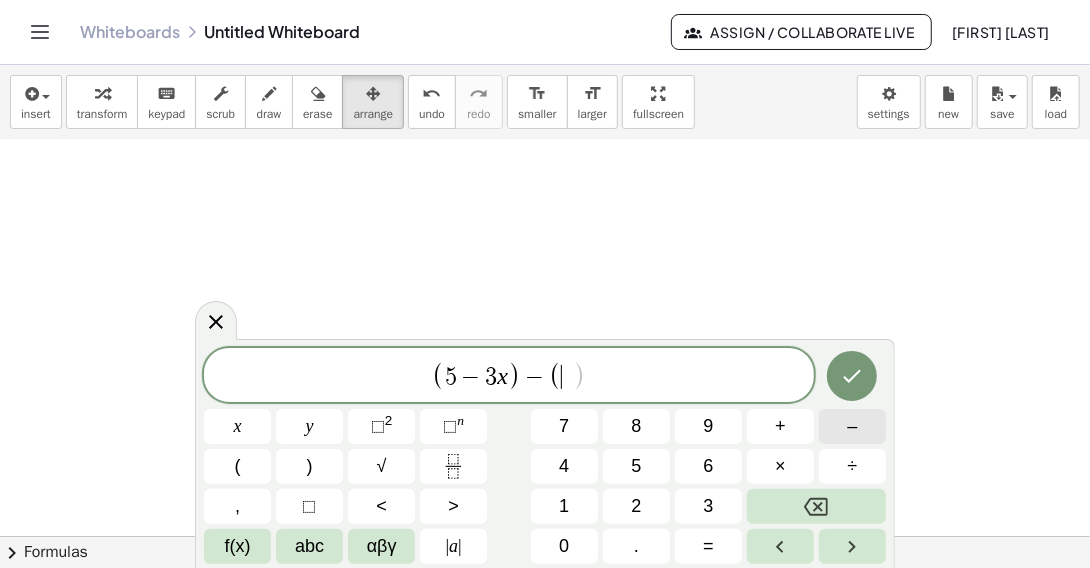 click on "–" at bounding box center [852, 426] 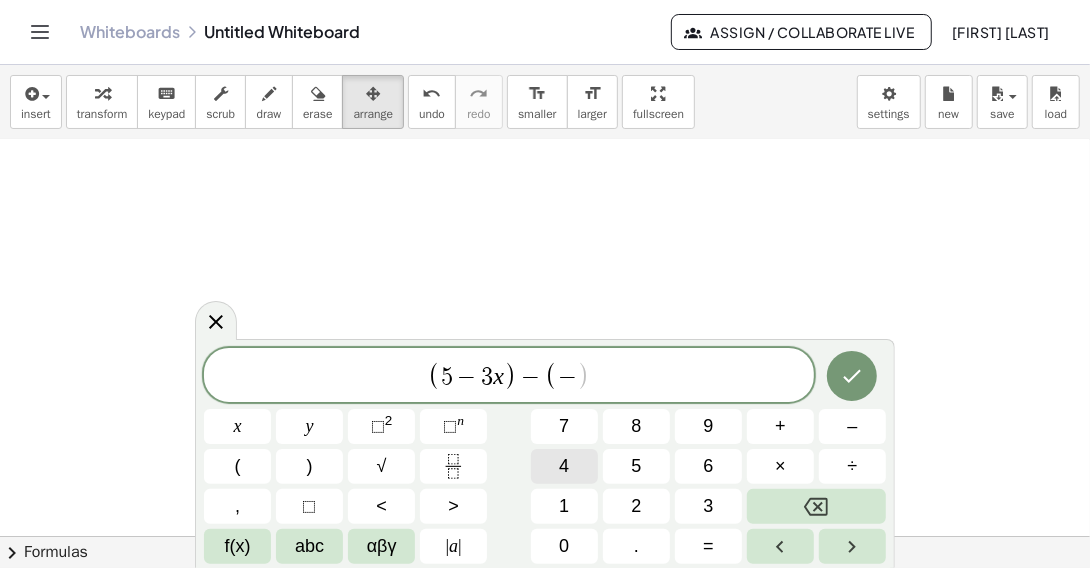 click on "4" at bounding box center (564, 466) 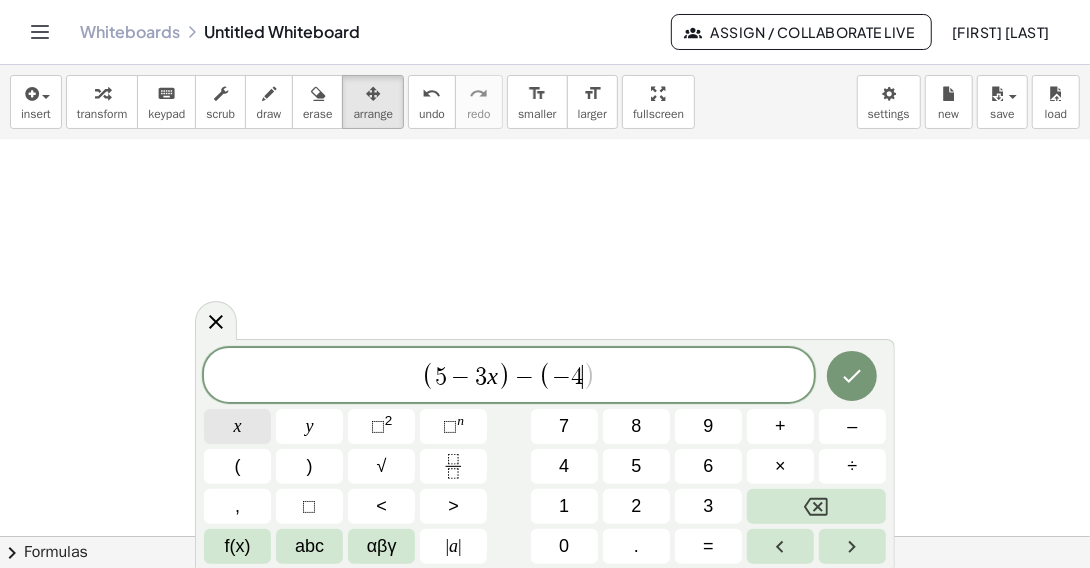 click on "x" at bounding box center [237, 426] 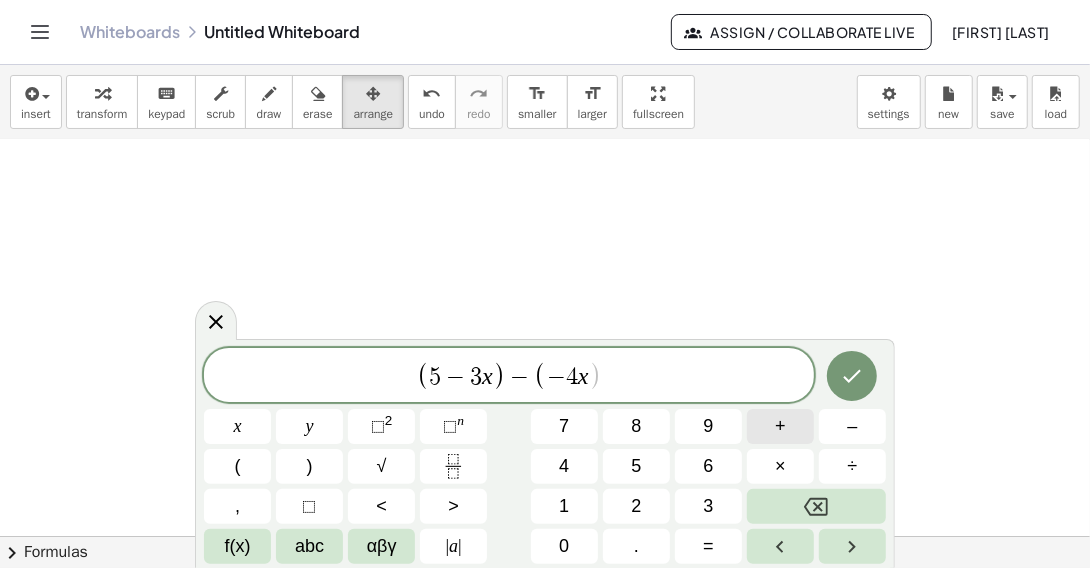 click on "+" at bounding box center (780, 426) 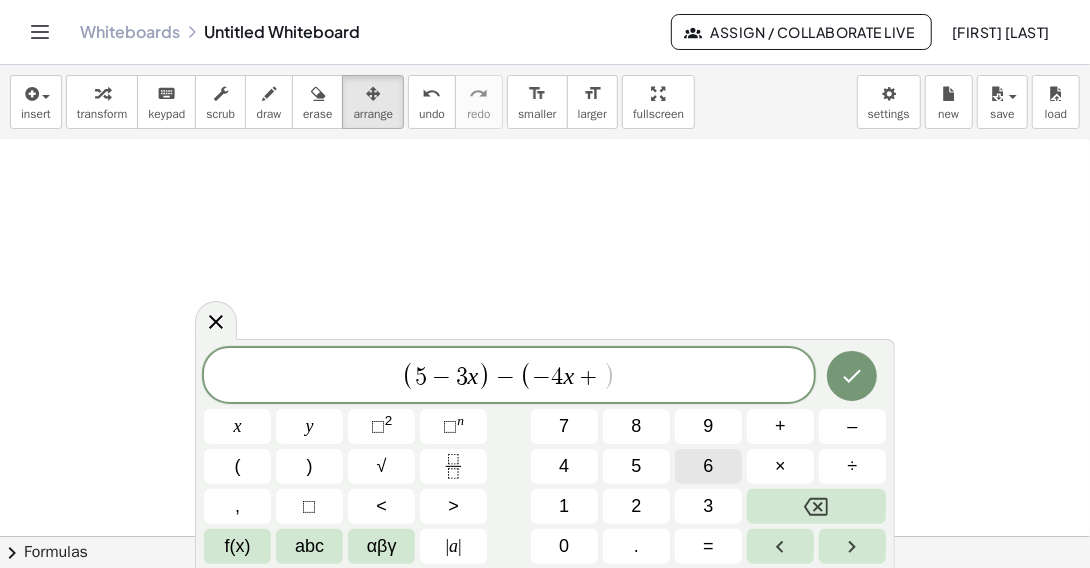 click on "6" at bounding box center [708, 466] 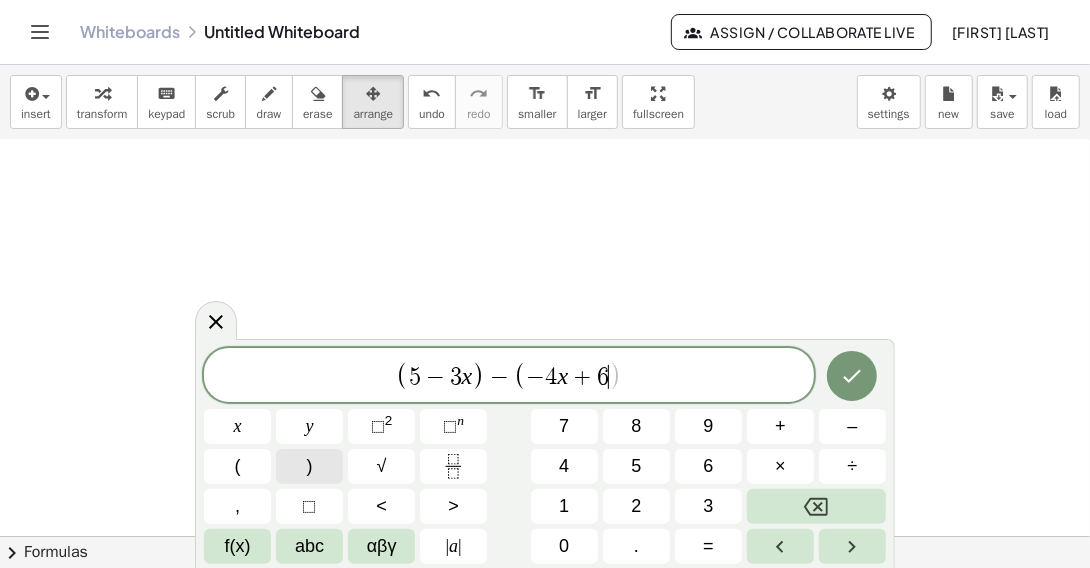 click on ")" at bounding box center (309, 466) 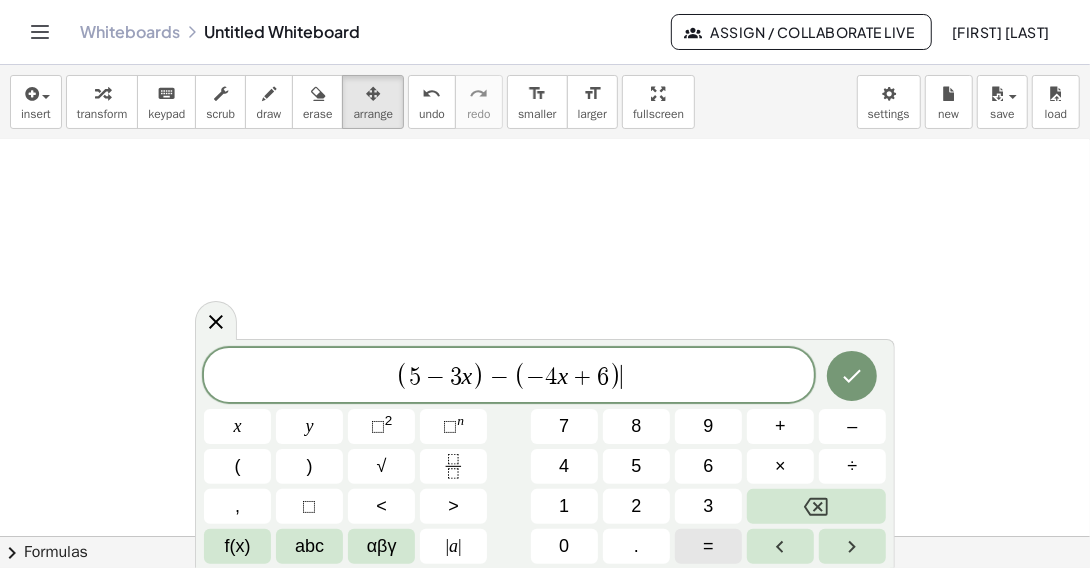 click on "=" at bounding box center (708, 546) 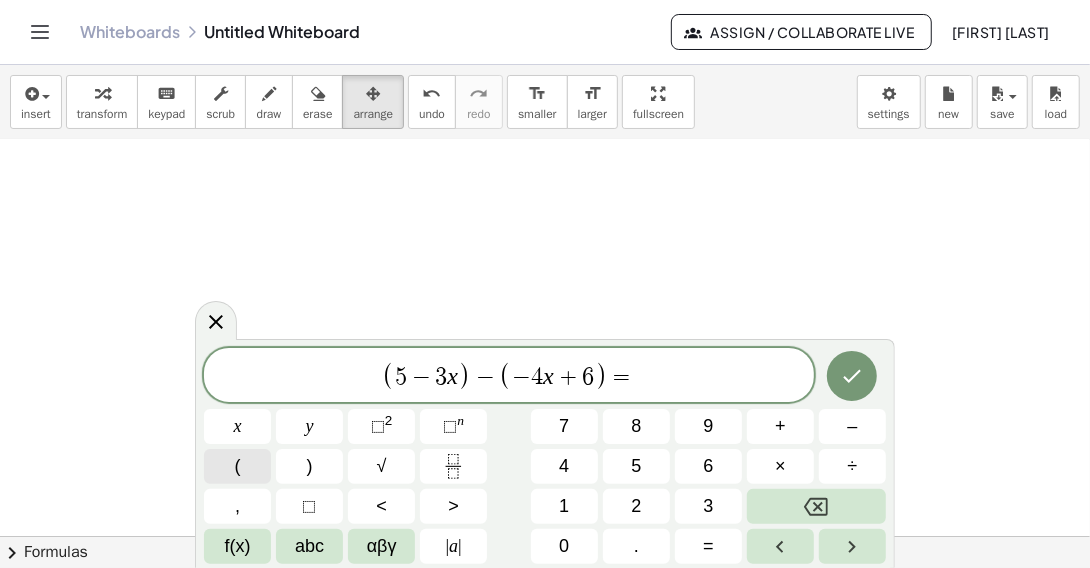 click on "(" at bounding box center [237, 466] 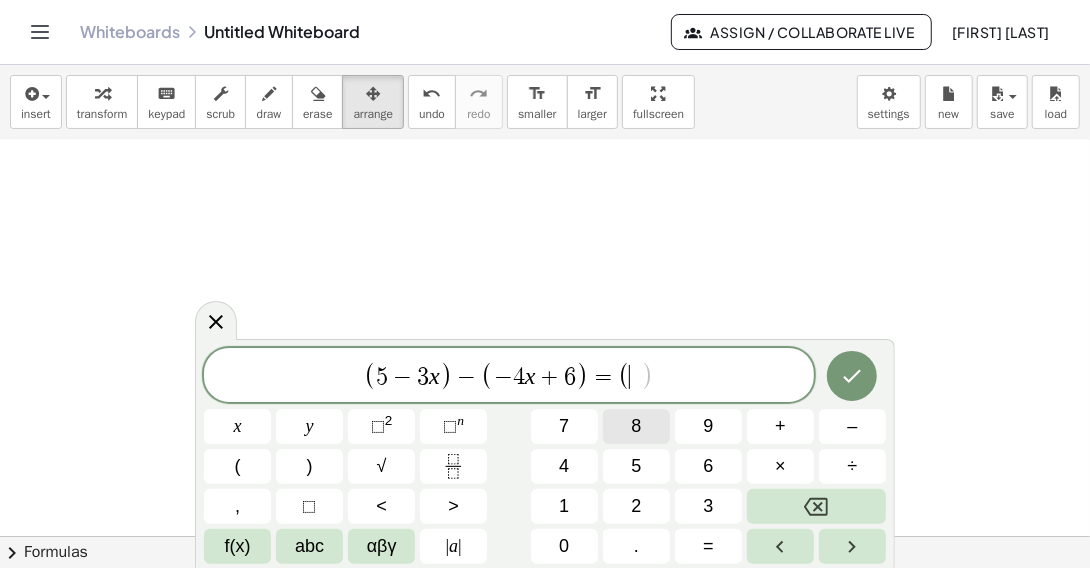 click on "8" at bounding box center (636, 426) 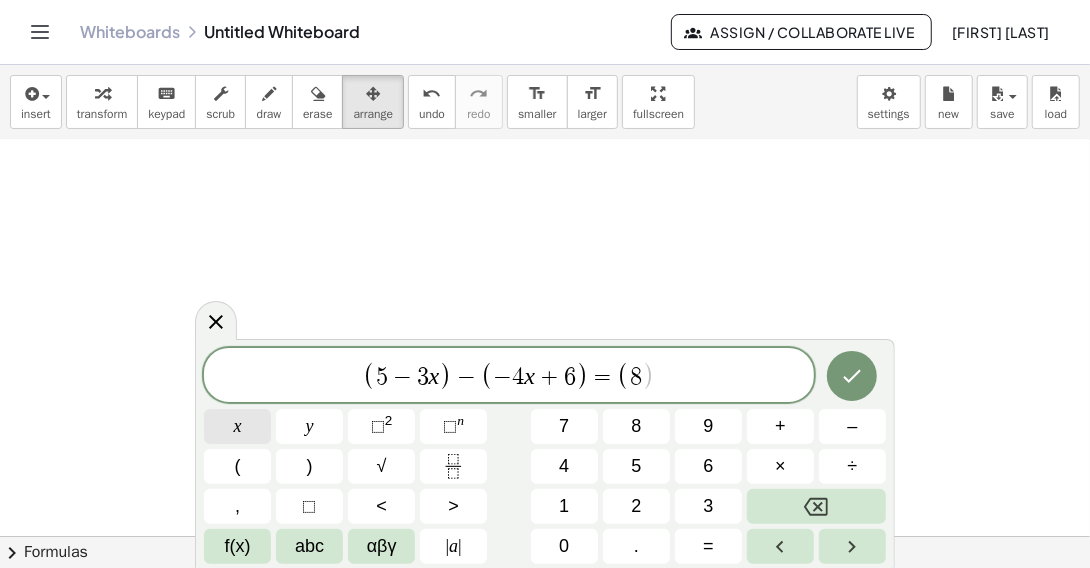 click on "x" at bounding box center (237, 426) 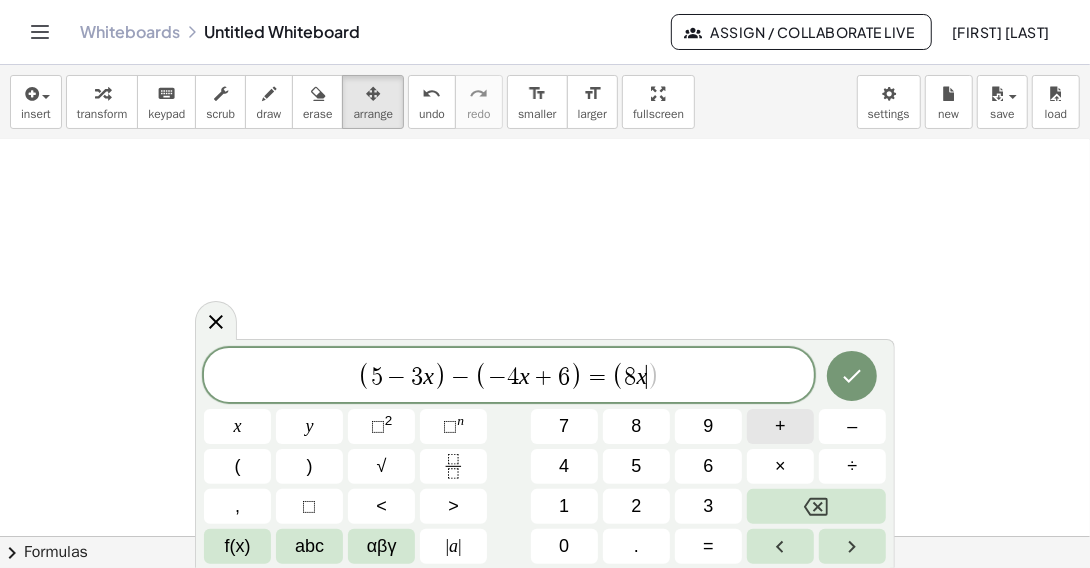 click on "+" at bounding box center (780, 426) 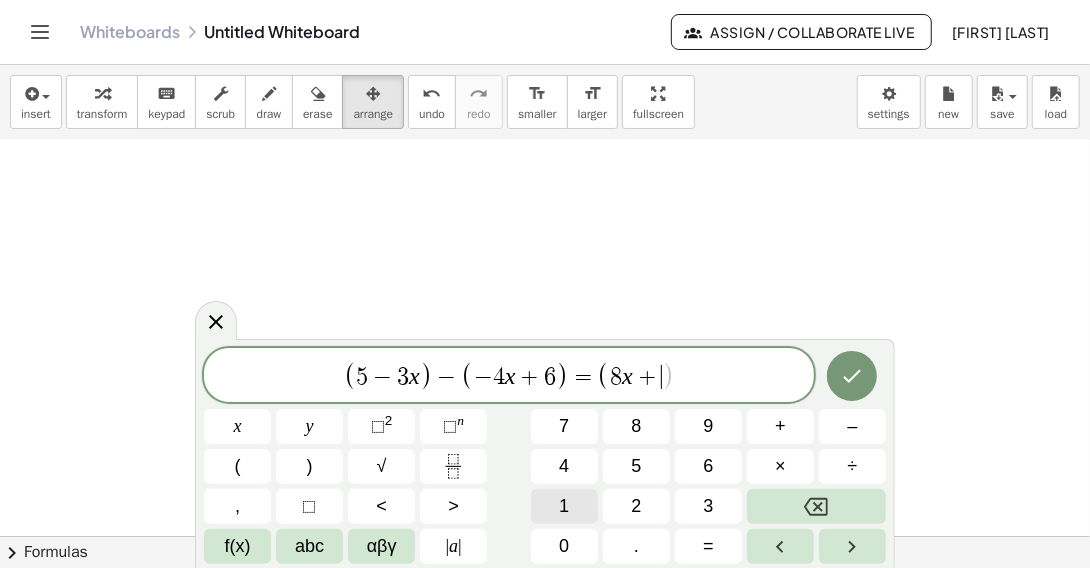 click on "1" at bounding box center (564, 506) 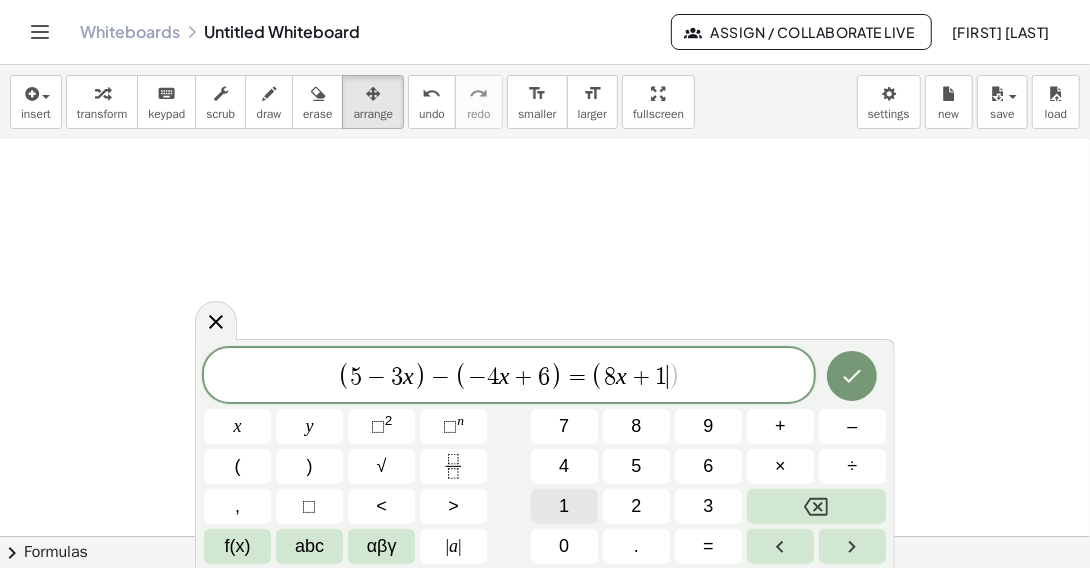 click on "1" at bounding box center (564, 506) 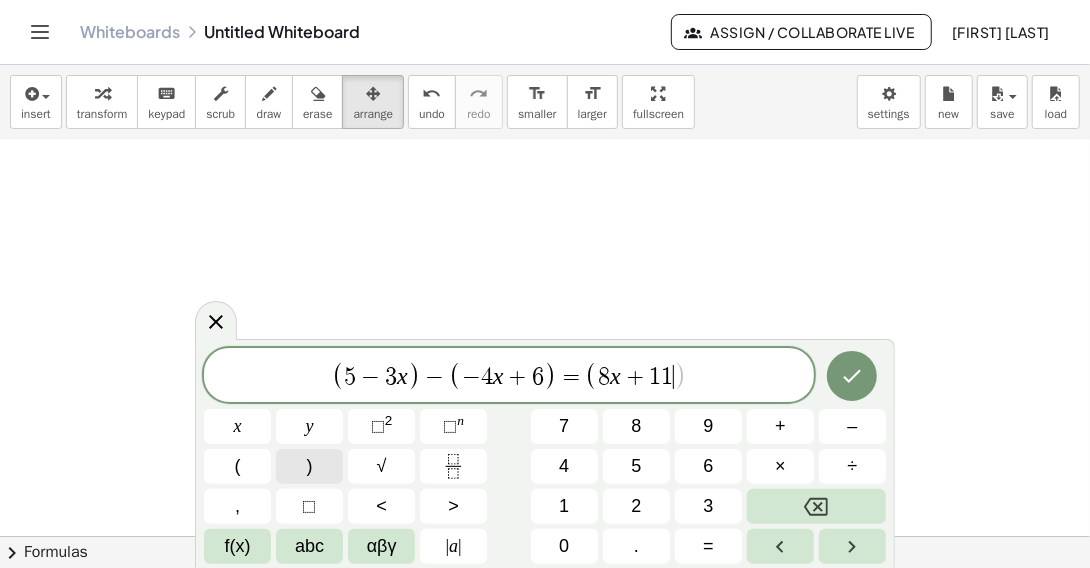 click on ")" at bounding box center [309, 466] 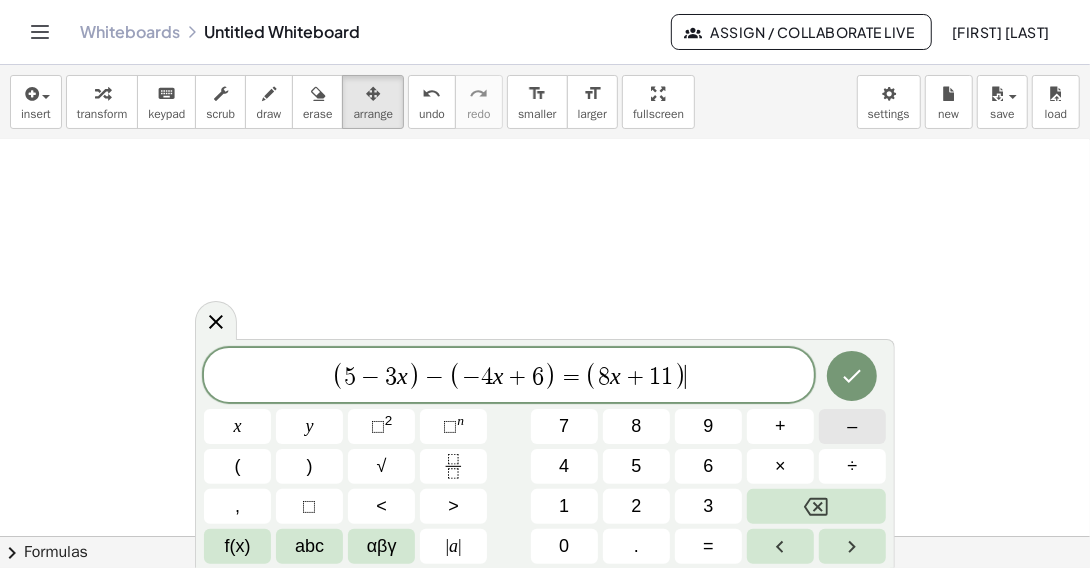 click on "–" at bounding box center (852, 426) 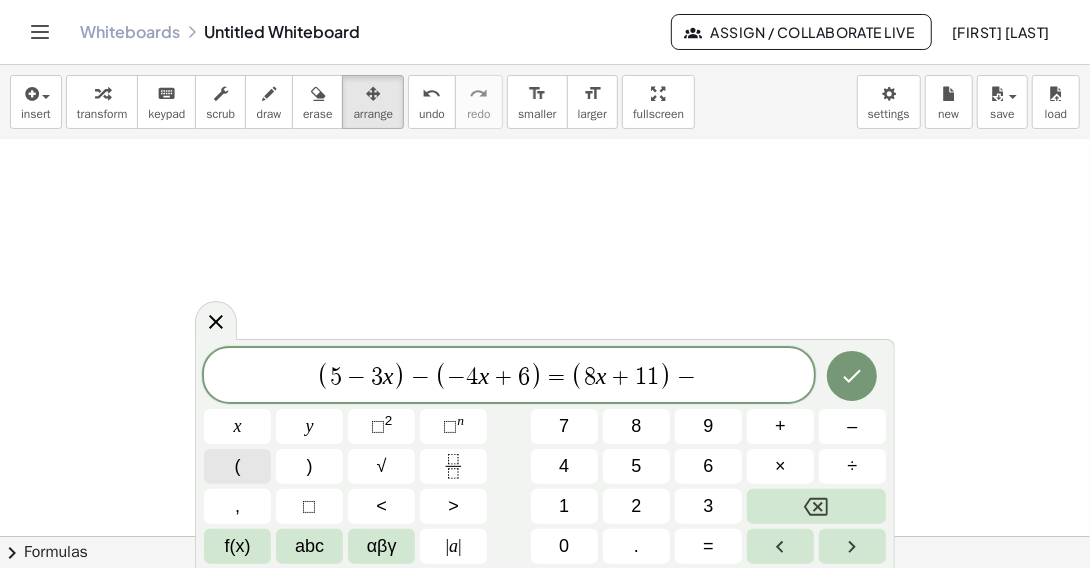 click on "(" at bounding box center (237, 466) 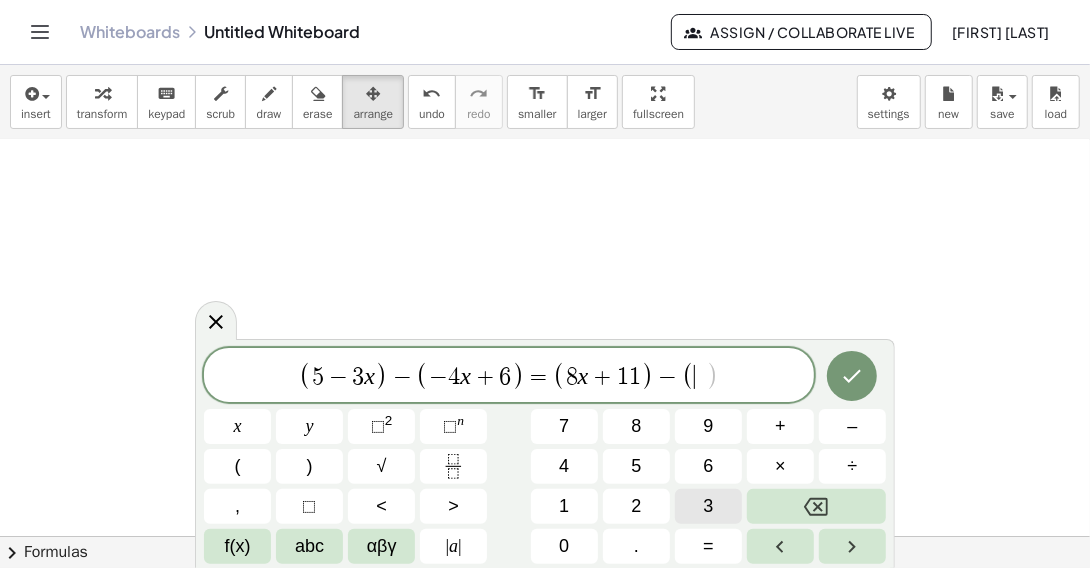click on "3" at bounding box center [708, 506] 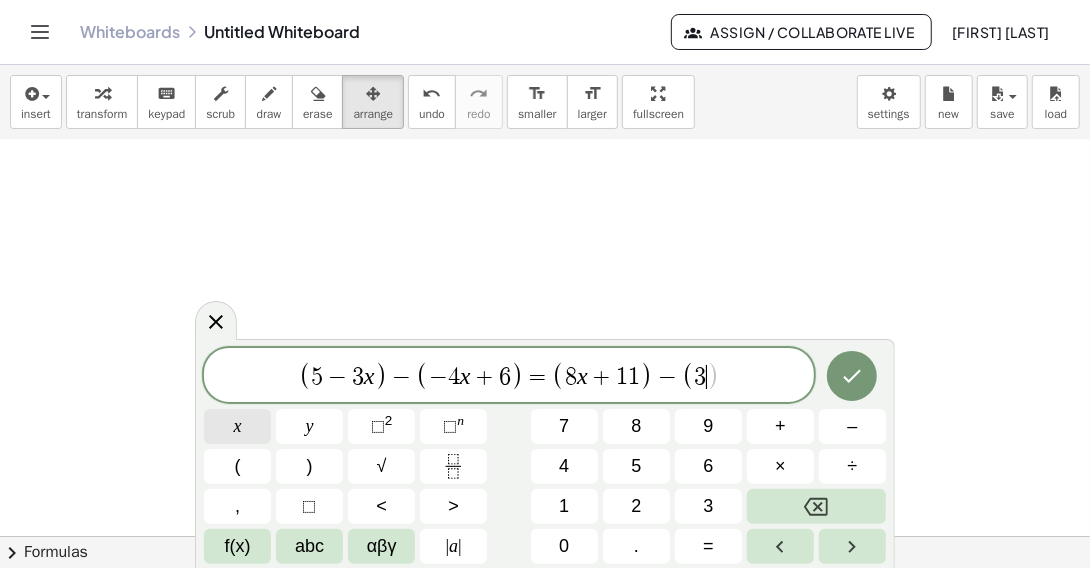 click on "x" at bounding box center [237, 426] 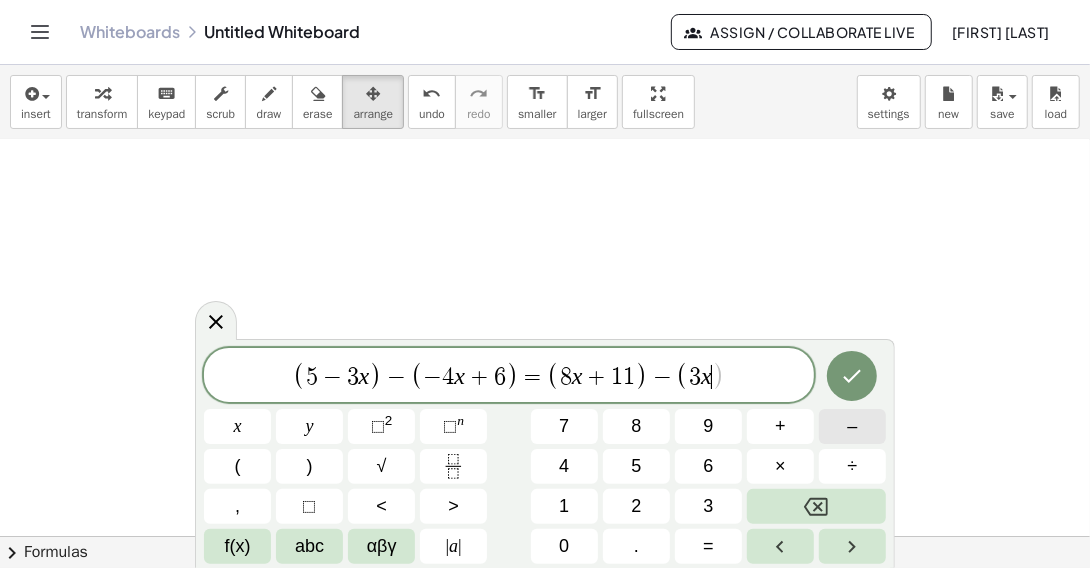 click on "–" at bounding box center (852, 426) 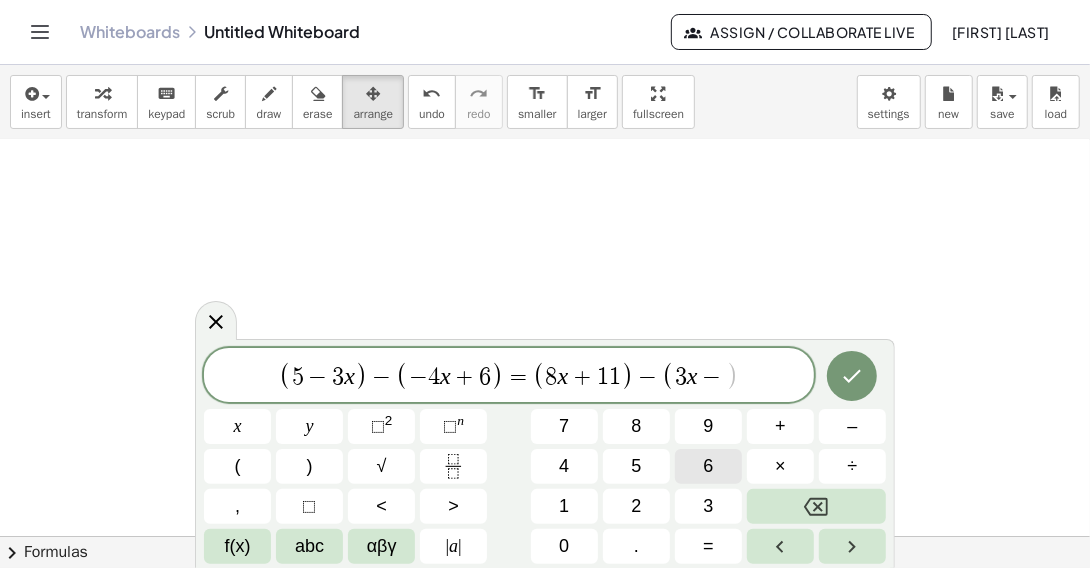 click on "6" at bounding box center (708, 466) 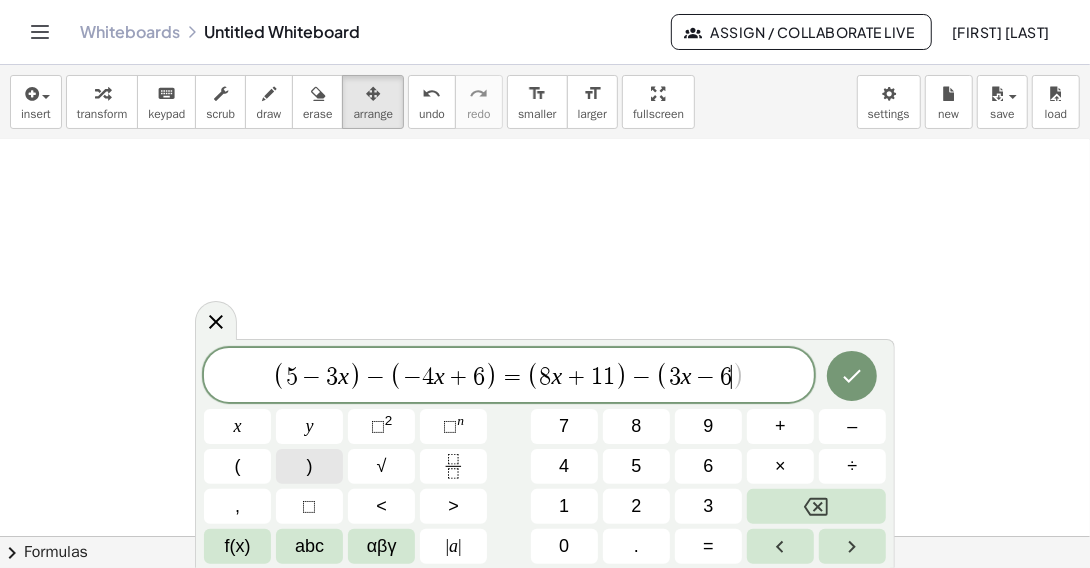 click on ")" at bounding box center [309, 466] 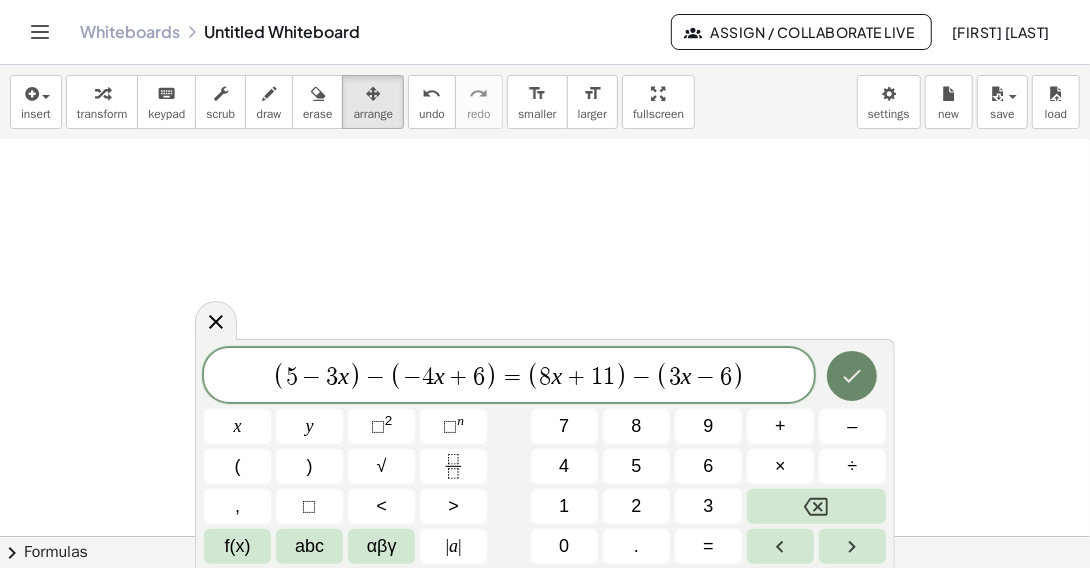 click 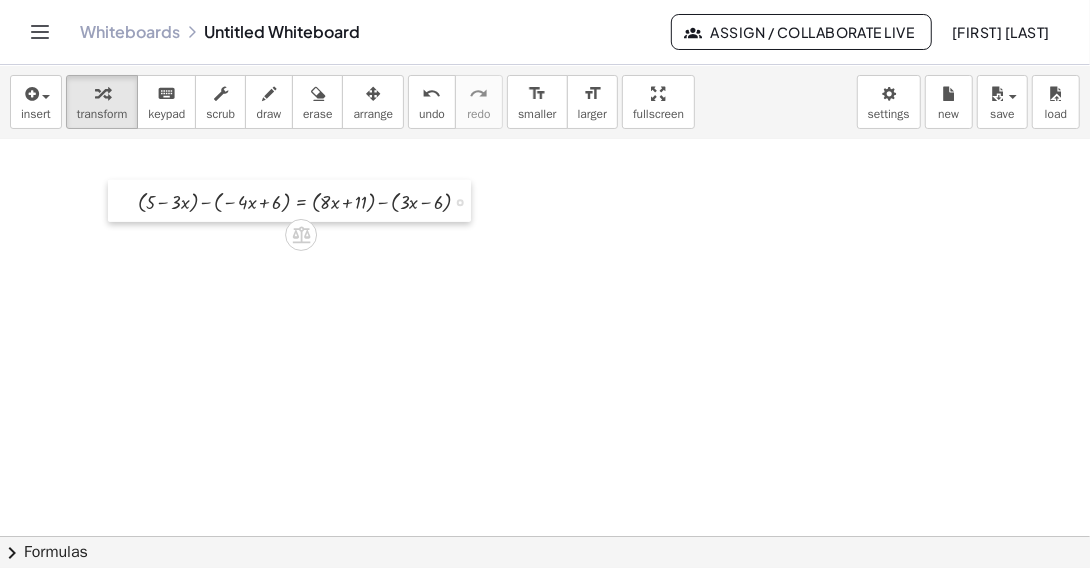 click at bounding box center [123, 201] 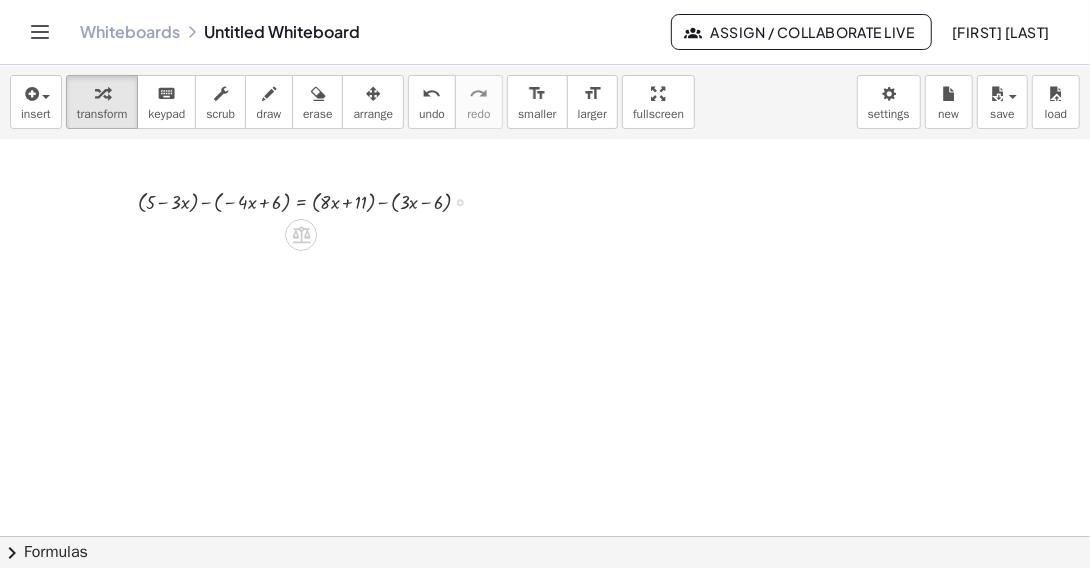 click at bounding box center (312, 201) 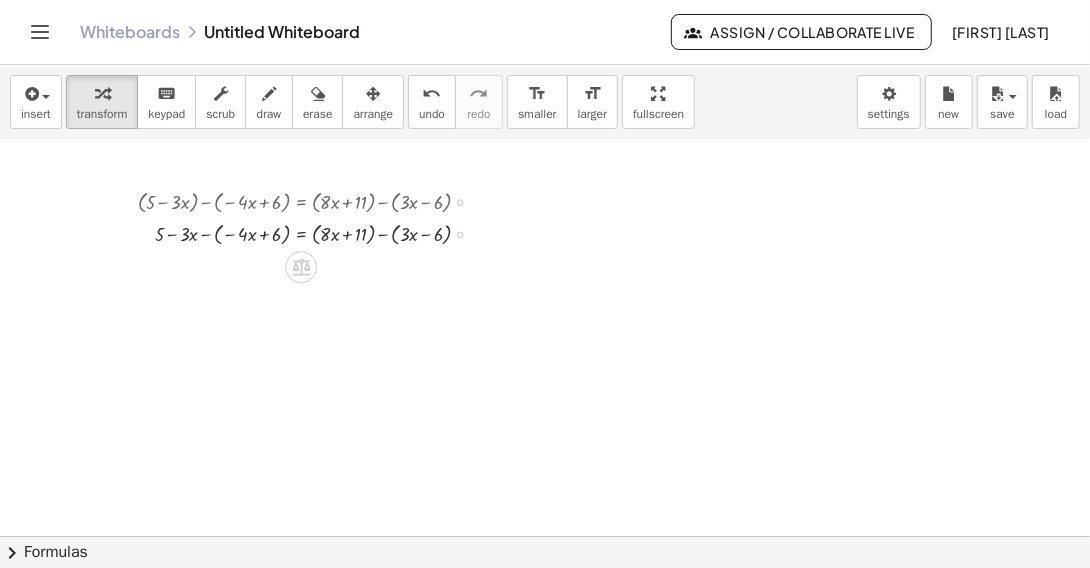 click at bounding box center (312, 233) 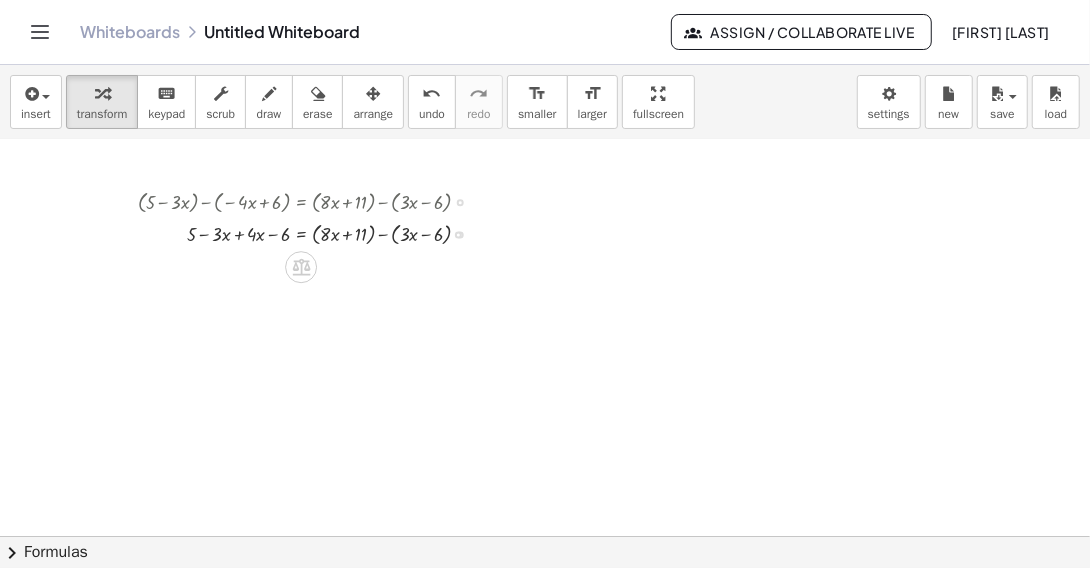 click at bounding box center [312, 233] 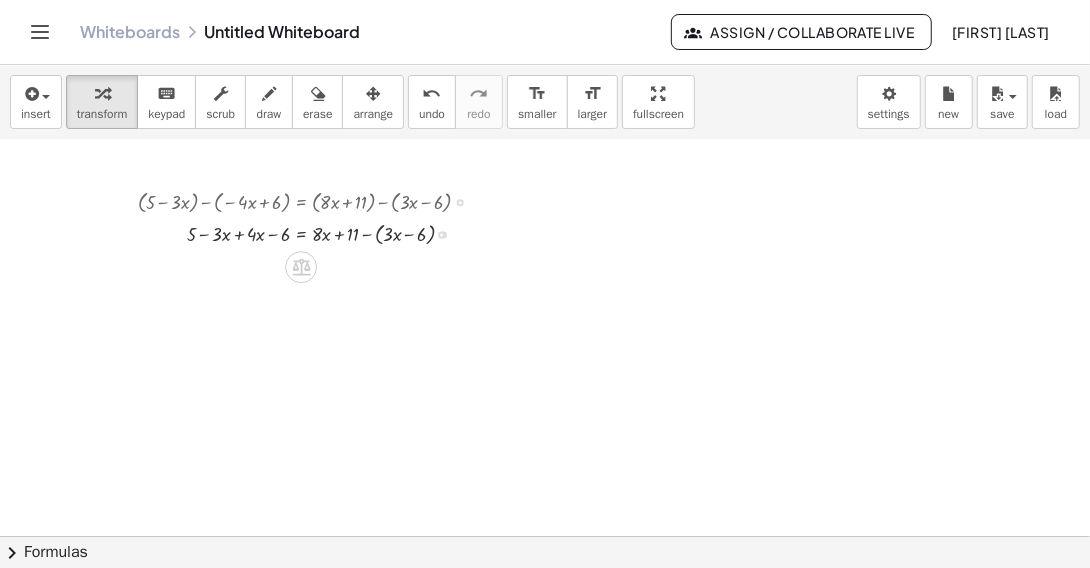 click at bounding box center [312, 233] 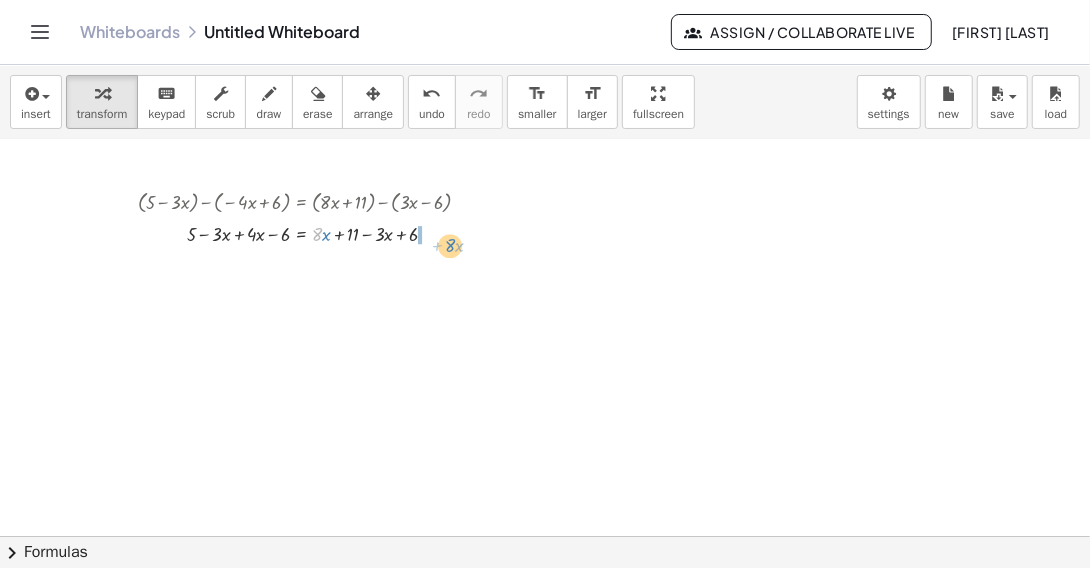drag, startPoint x: 320, startPoint y: 233, endPoint x: 453, endPoint y: 244, distance: 133.45412 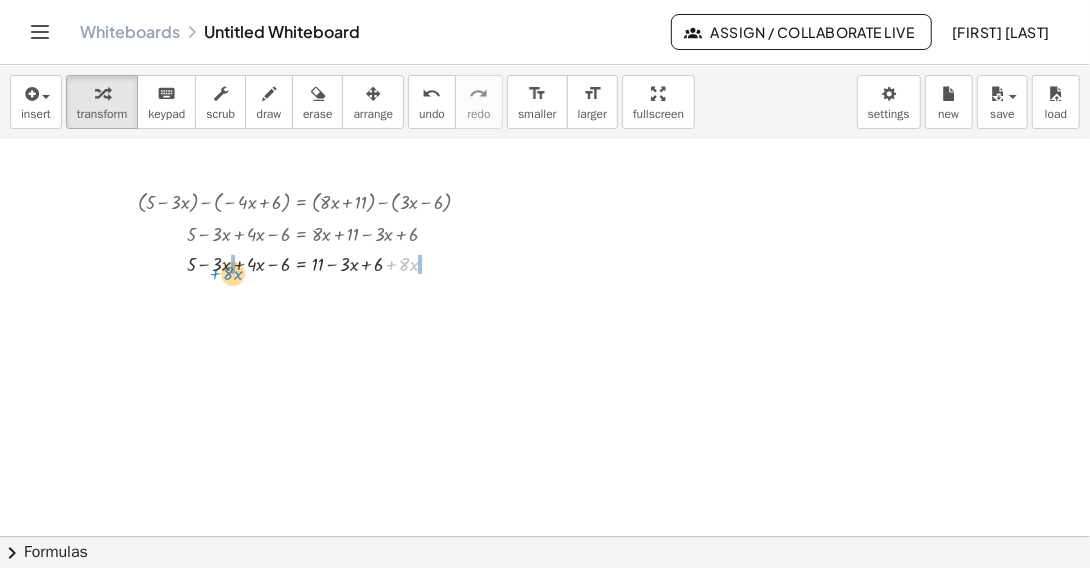 drag, startPoint x: 393, startPoint y: 264, endPoint x: 217, endPoint y: 273, distance: 176.22997 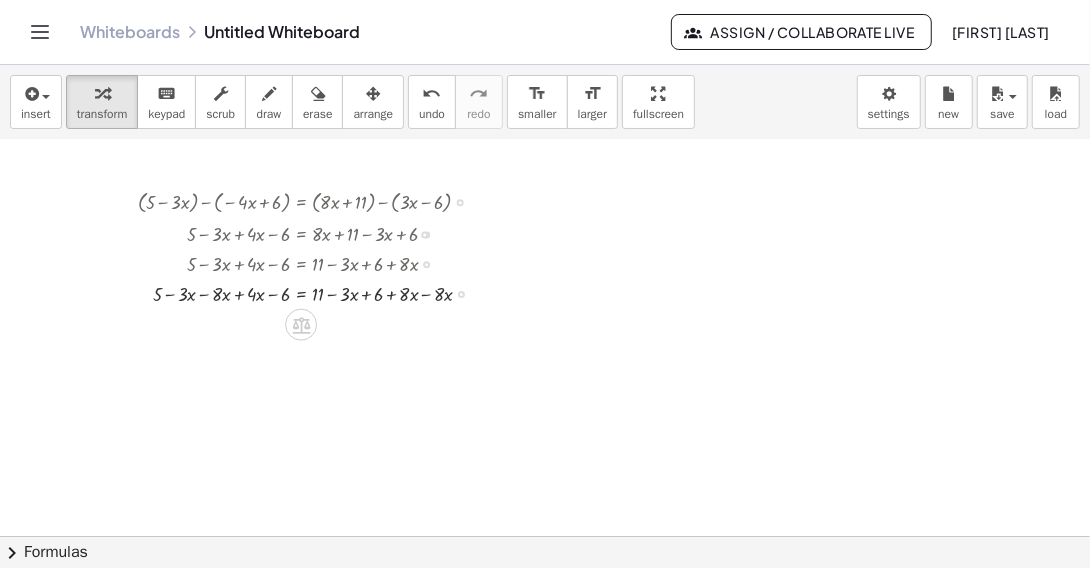 click at bounding box center [313, 293] 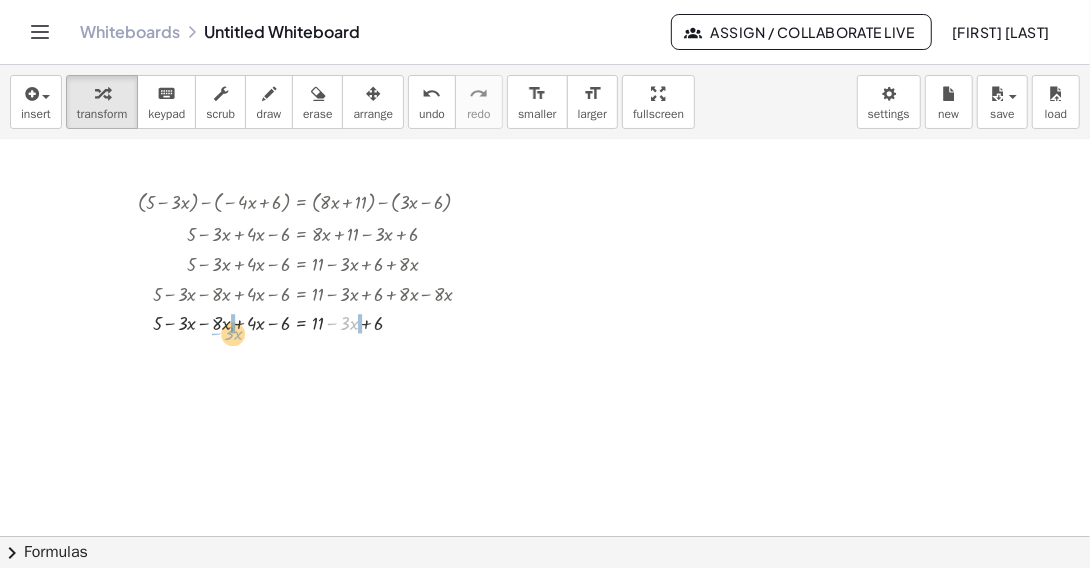 drag, startPoint x: 332, startPoint y: 326, endPoint x: 216, endPoint y: 336, distance: 116.43024 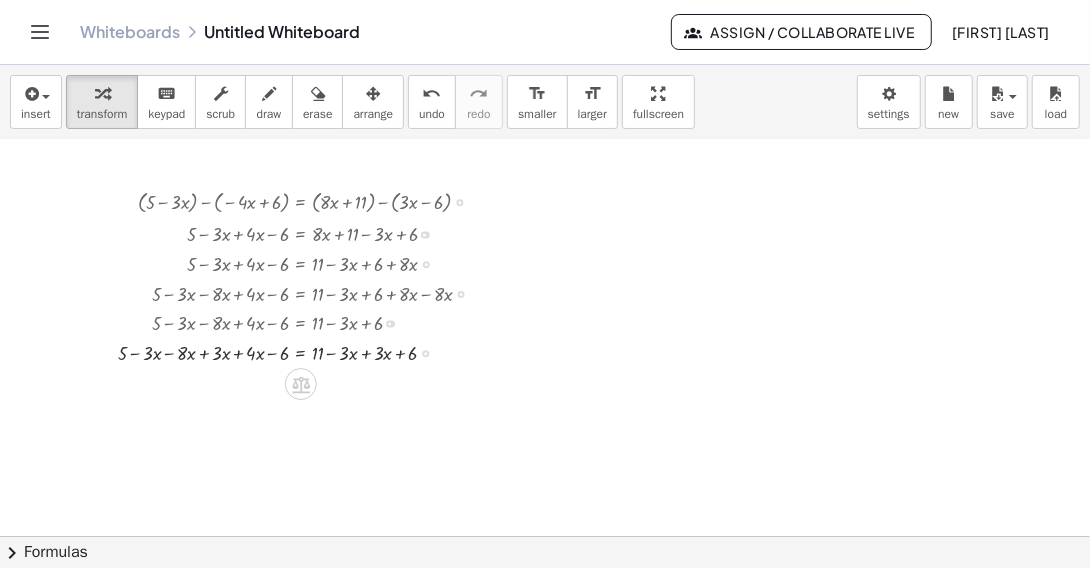 click at bounding box center (303, 352) 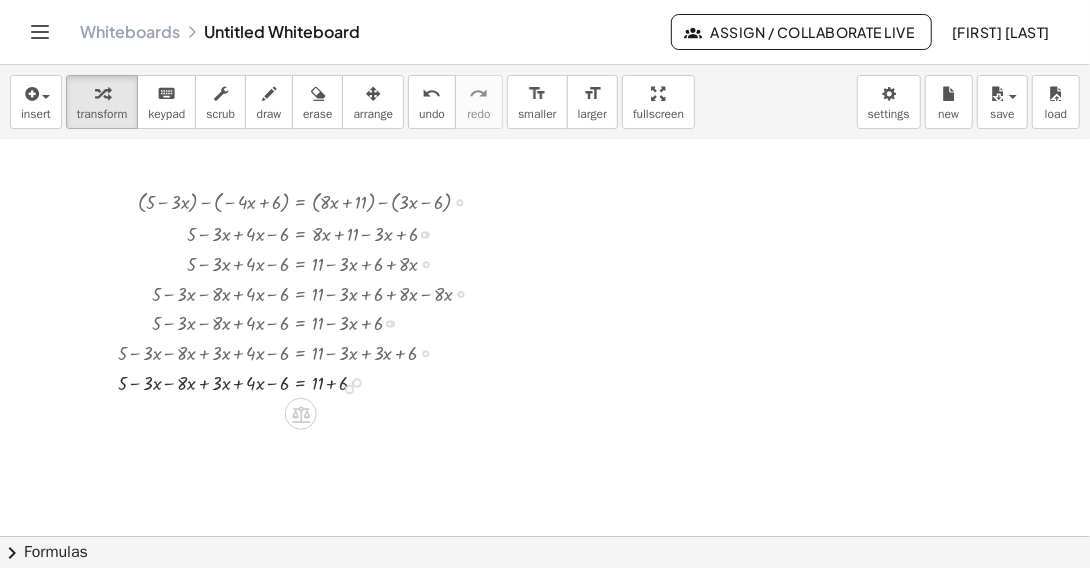 click at bounding box center [355, 383] 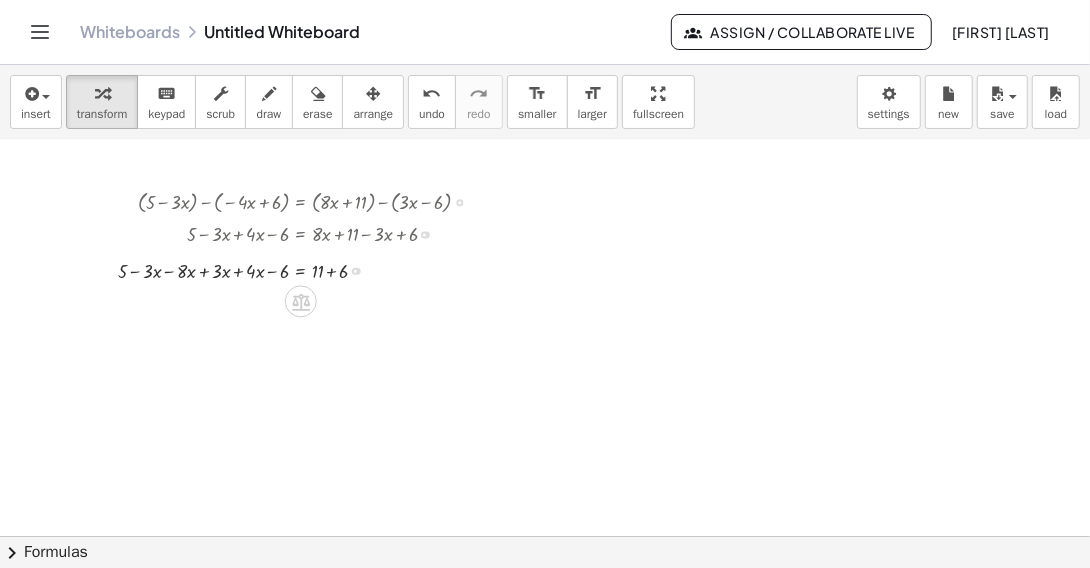 drag, startPoint x: 355, startPoint y: 384, endPoint x: 344, endPoint y: 255, distance: 129.46814 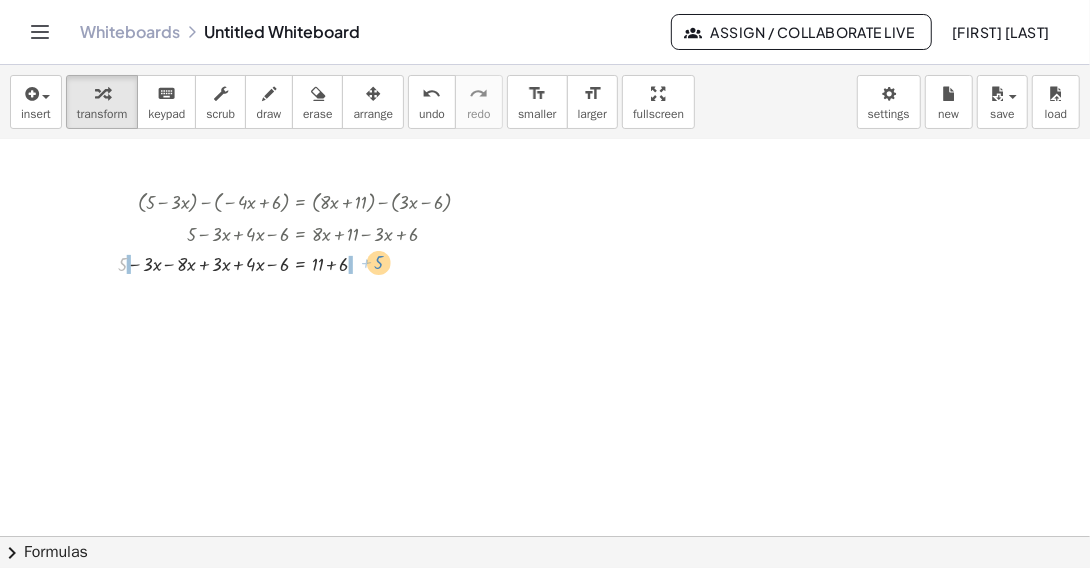 drag, startPoint x: 118, startPoint y: 265, endPoint x: 374, endPoint y: 264, distance: 256.00195 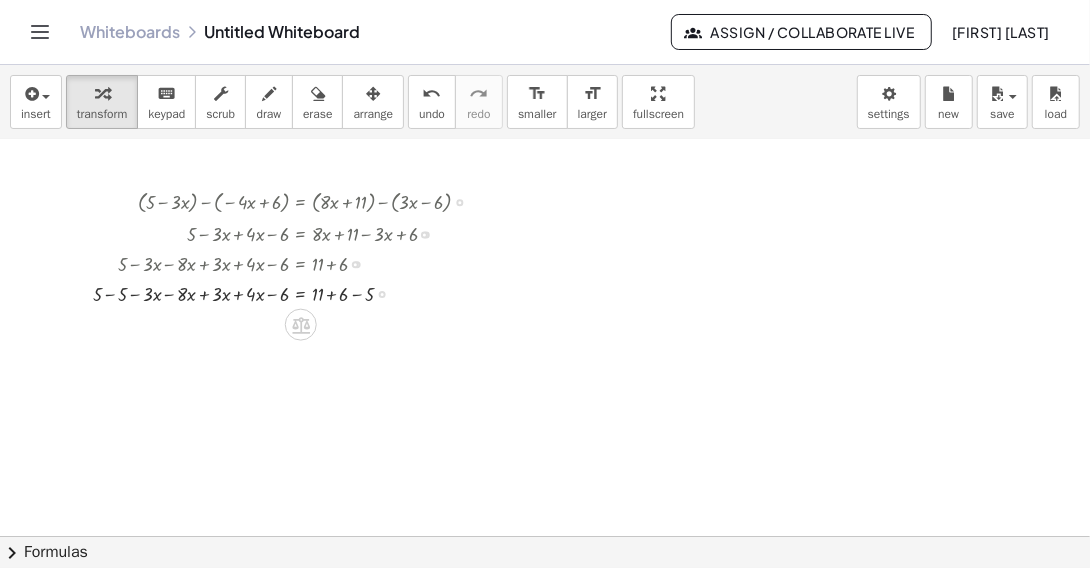 click at bounding box center [290, 293] 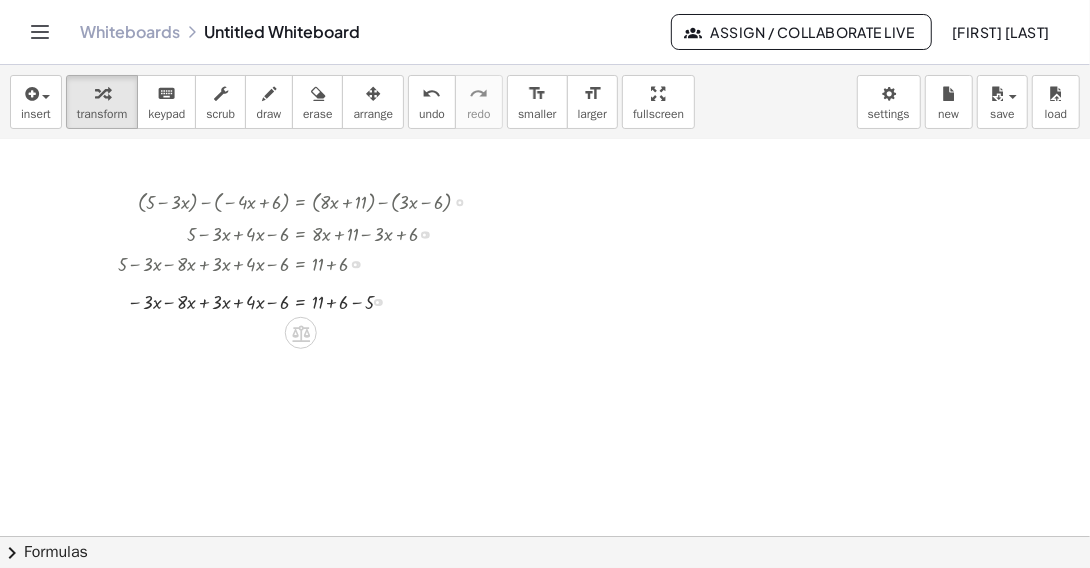 drag, startPoint x: 378, startPoint y: 325, endPoint x: 375, endPoint y: 293, distance: 32.140316 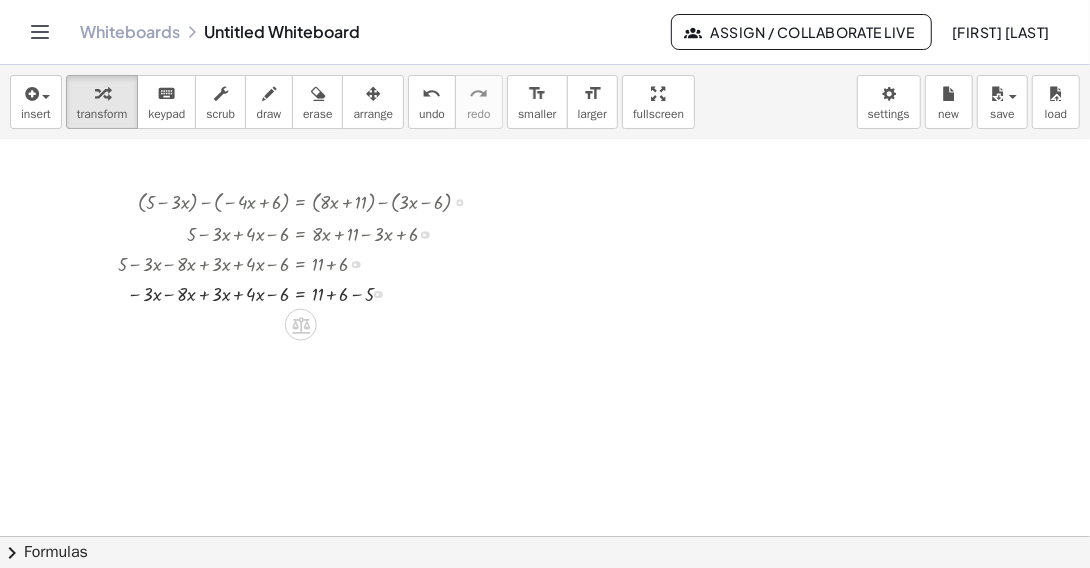 drag, startPoint x: 273, startPoint y: 266, endPoint x: 364, endPoint y: 268, distance: 91.02197 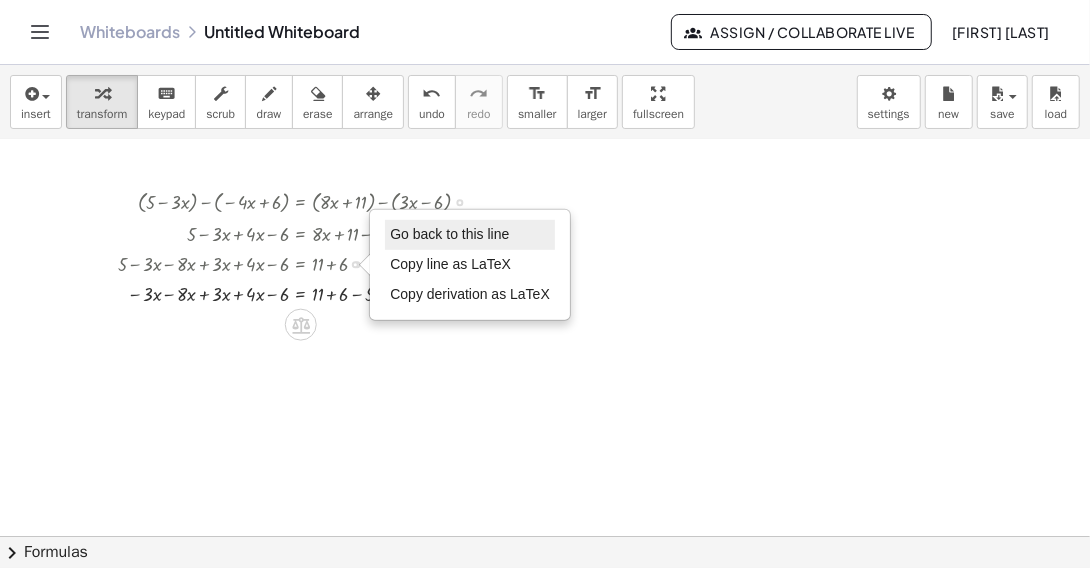 click on "Go back to this line" at bounding box center (449, 234) 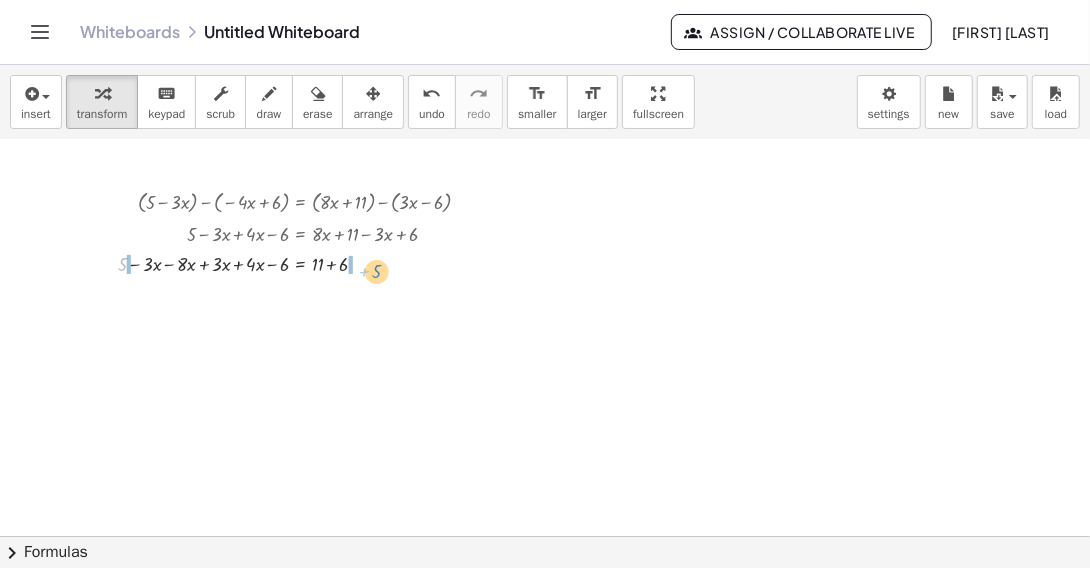 drag, startPoint x: 123, startPoint y: 267, endPoint x: 378, endPoint y: 274, distance: 255.09605 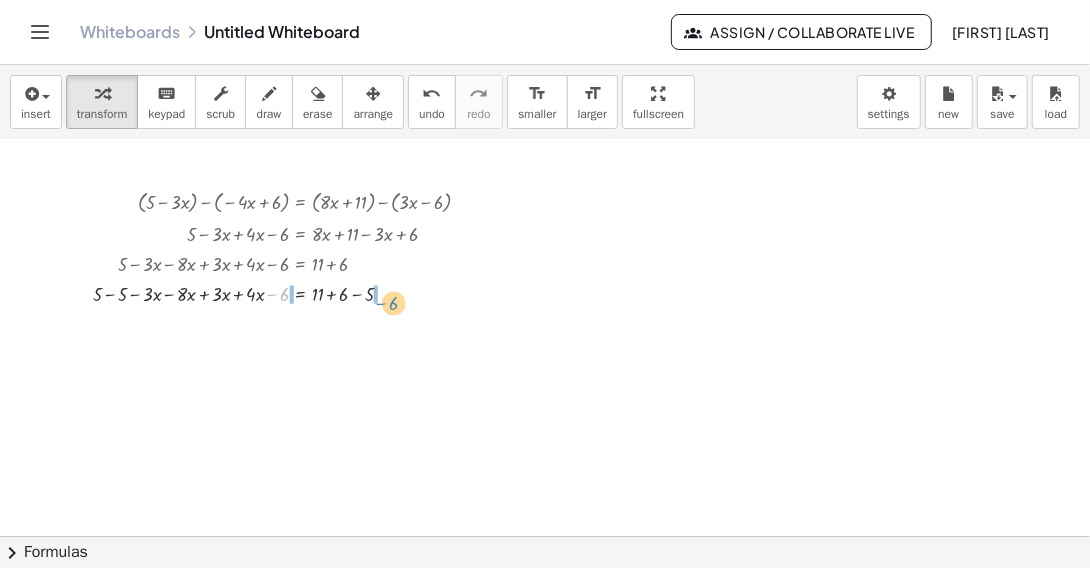 drag, startPoint x: 273, startPoint y: 295, endPoint x: 382, endPoint y: 304, distance: 109.370926 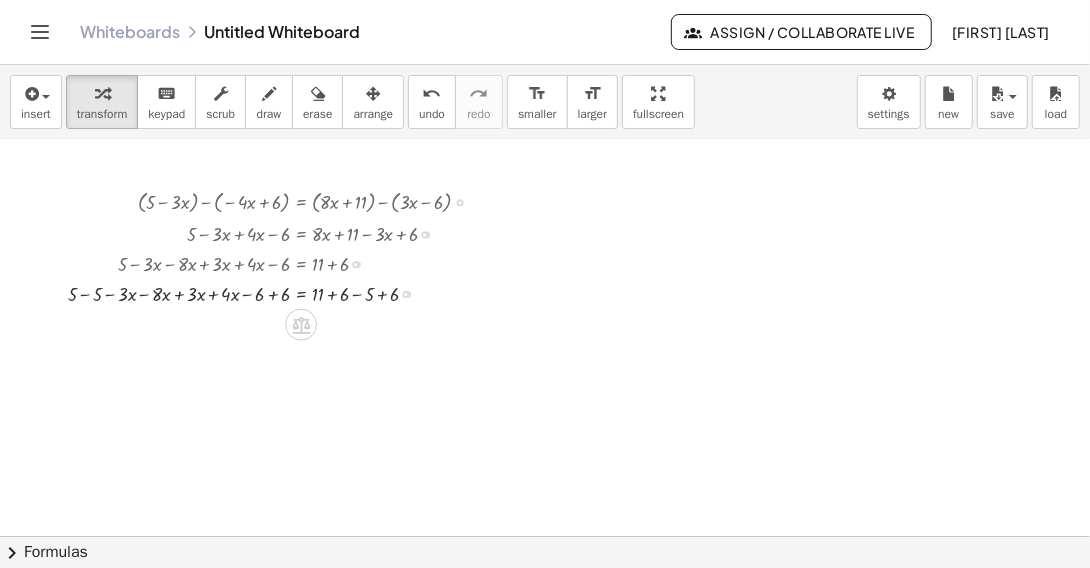 click at bounding box center (277, 293) 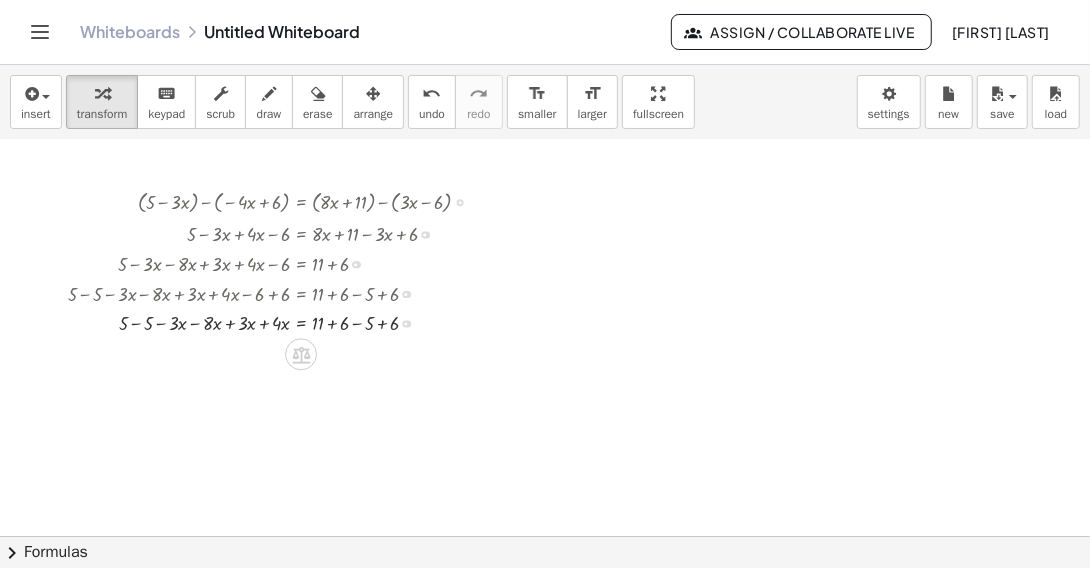 click on "Go back to this line Copy line as LaTeX Copy derivation as LaTeX" at bounding box center (405, 323) 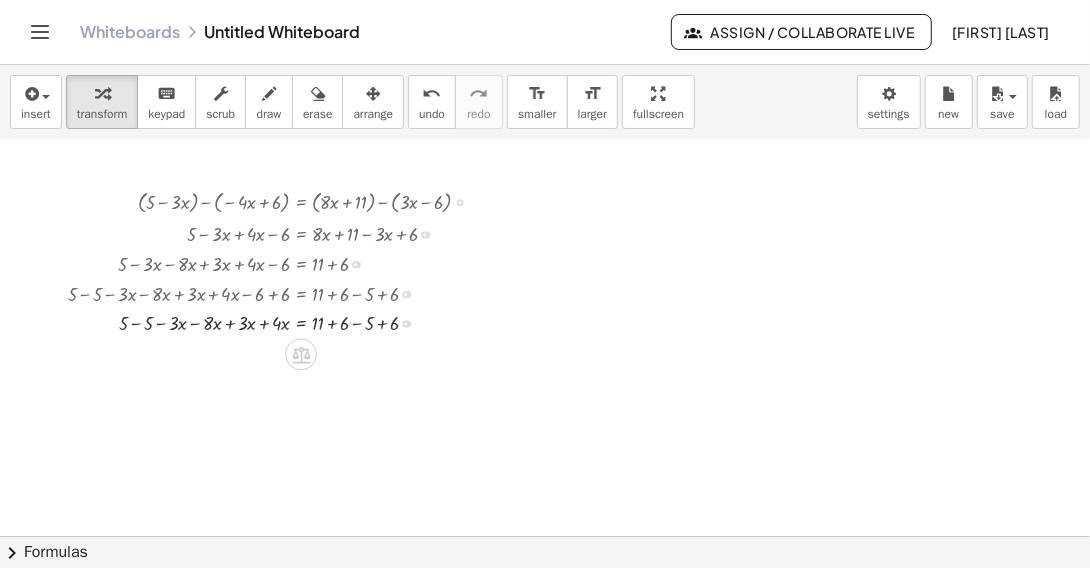 click at bounding box center (277, 322) 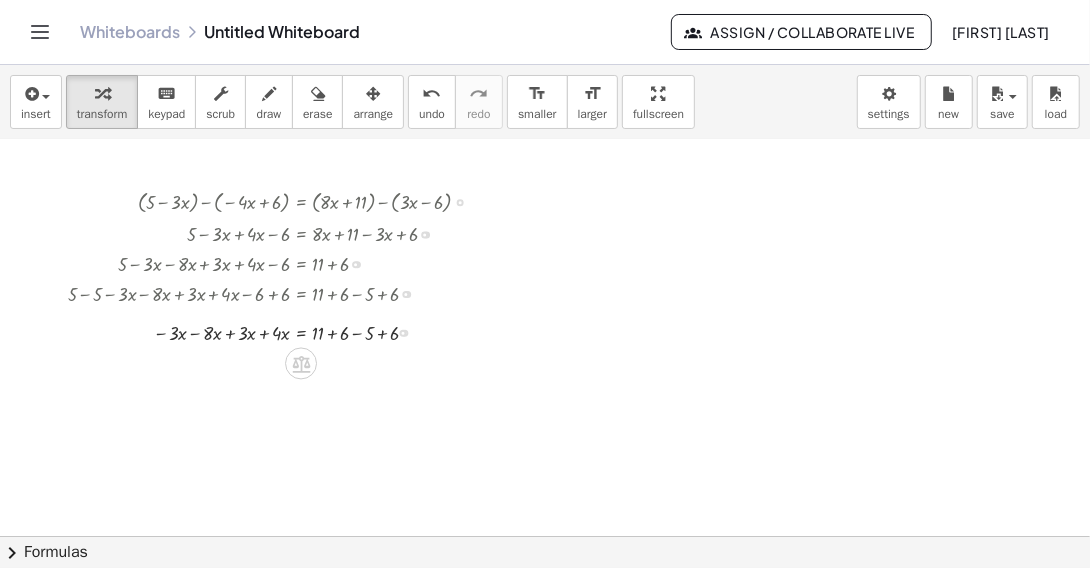 drag, startPoint x: 404, startPoint y: 354, endPoint x: 401, endPoint y: 322, distance: 32.140316 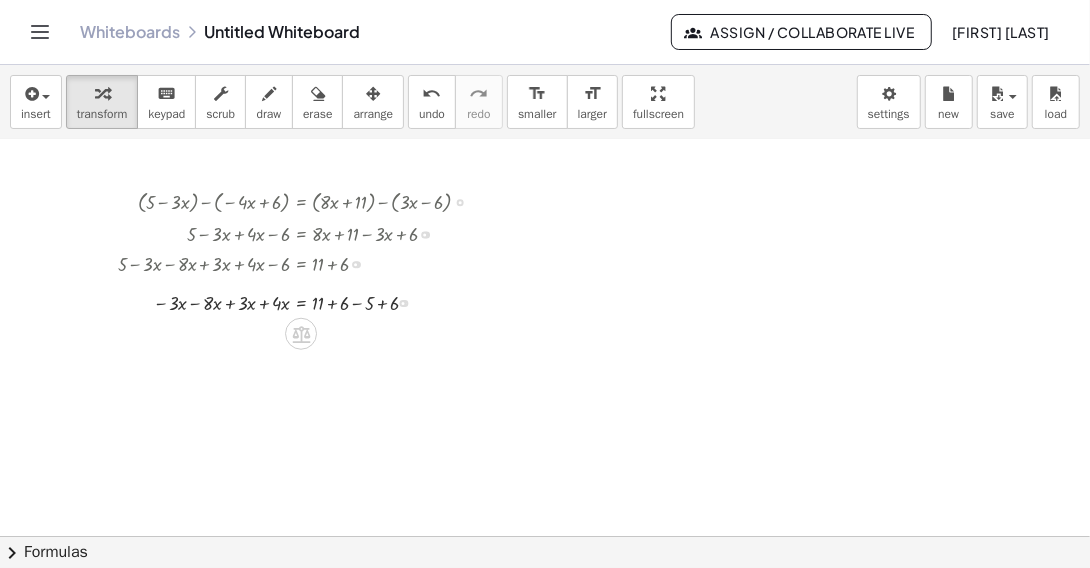 drag, startPoint x: 401, startPoint y: 323, endPoint x: 402, endPoint y: 292, distance: 31.016125 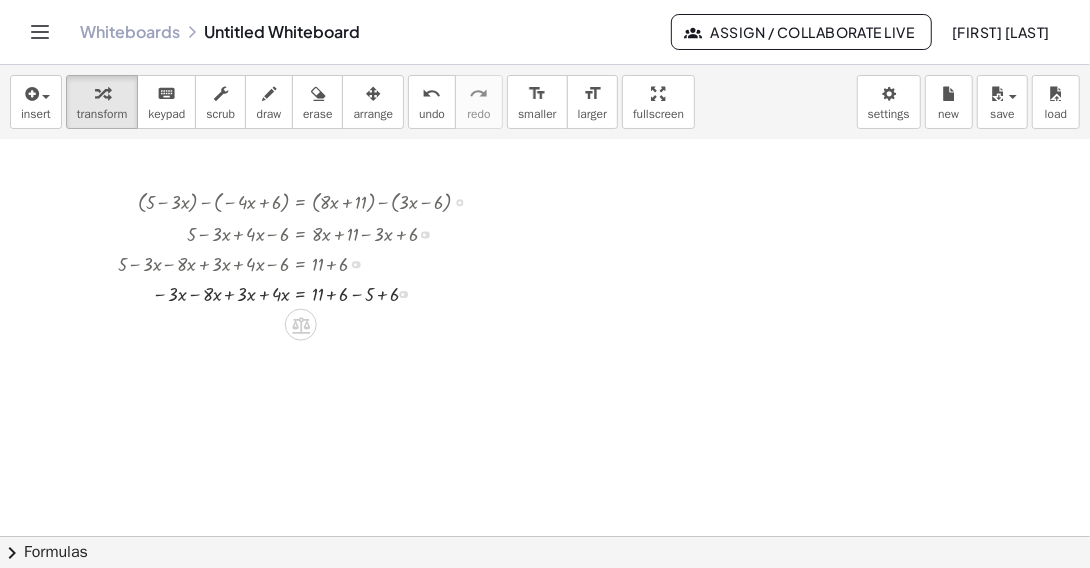 click at bounding box center [302, 293] 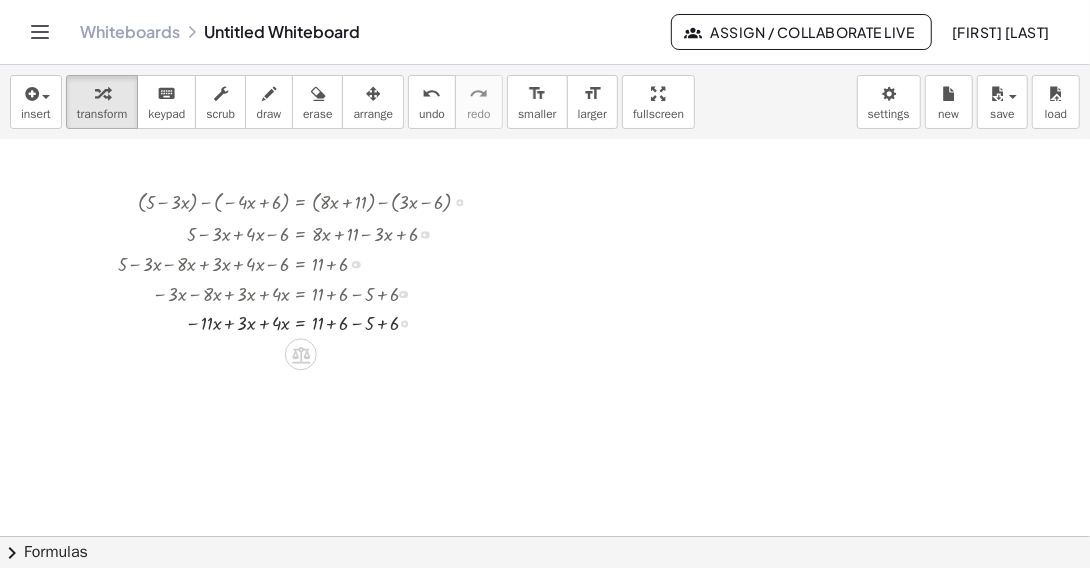 click at bounding box center (302, 322) 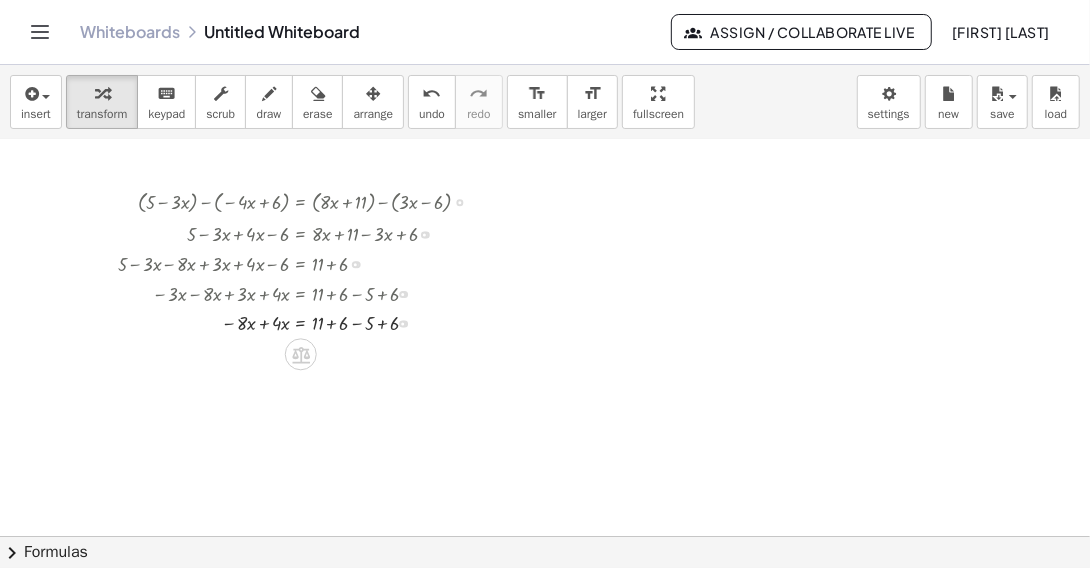 click at bounding box center (302, 322) 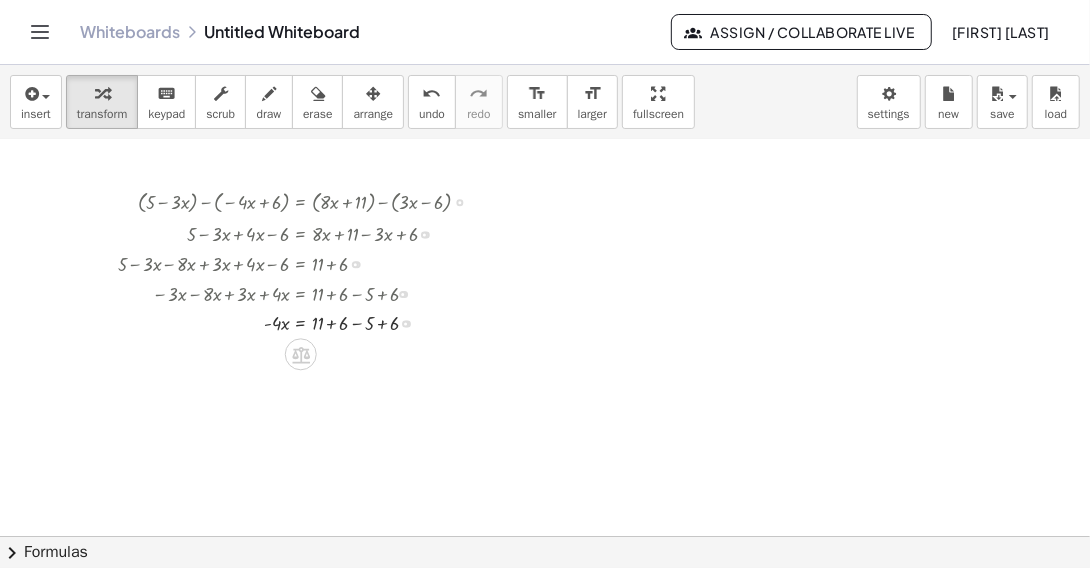 click at bounding box center (302, 322) 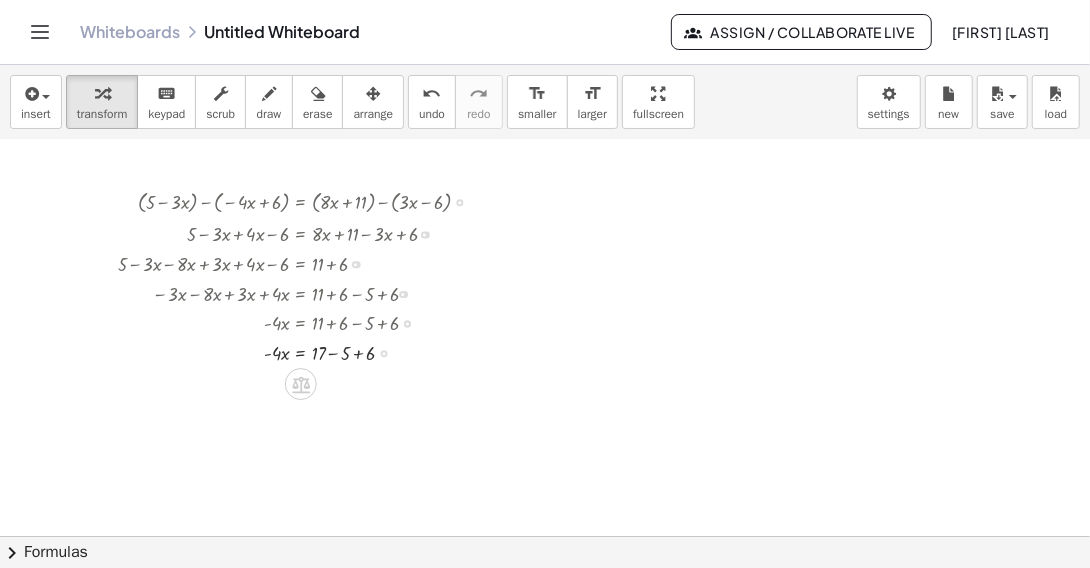 click at bounding box center [302, 352] 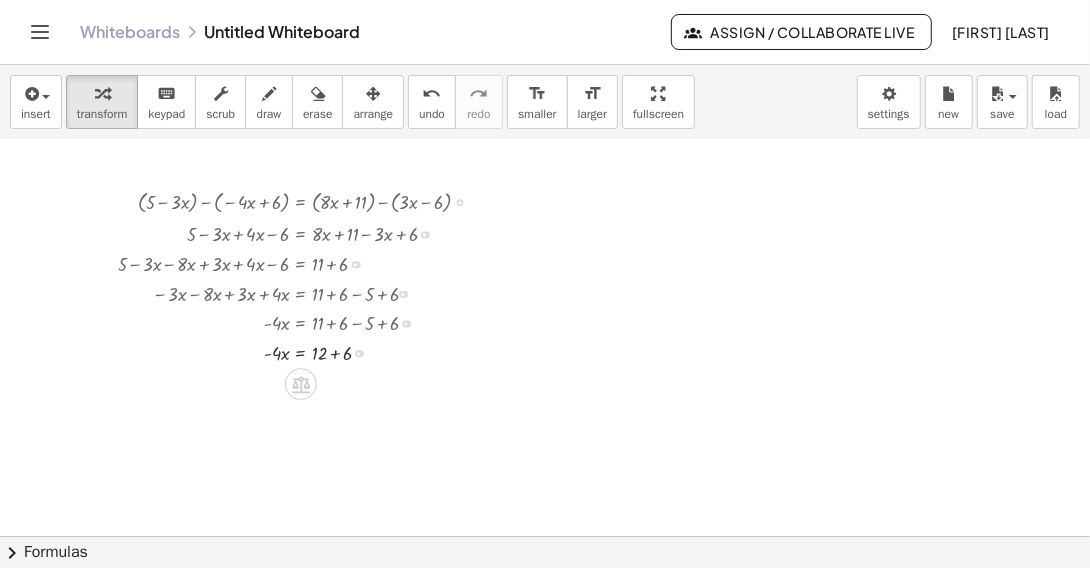 click at bounding box center [302, 352] 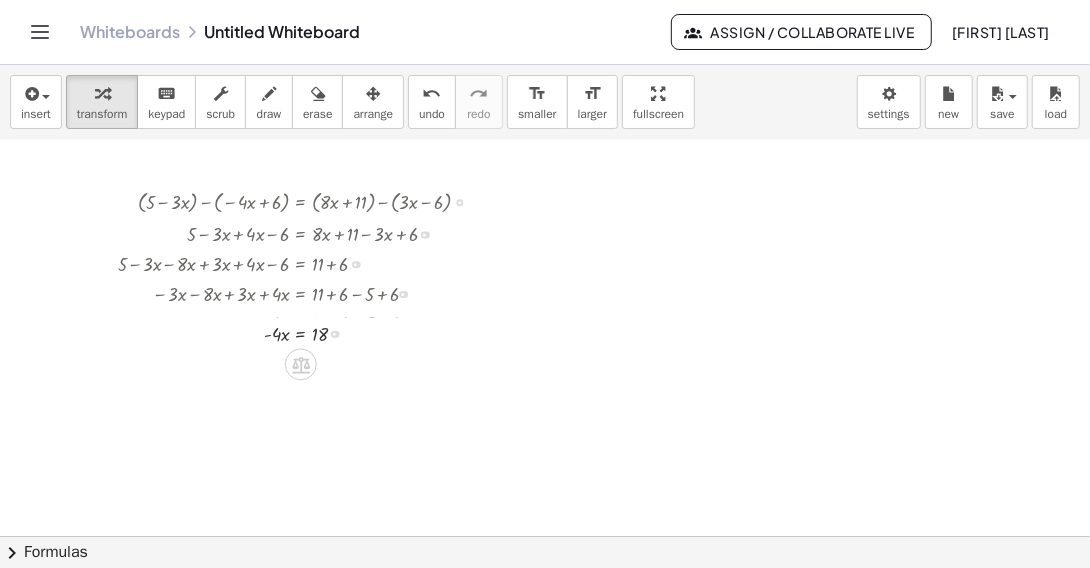 drag, startPoint x: 336, startPoint y: 355, endPoint x: 339, endPoint y: 324, distance: 31.144823 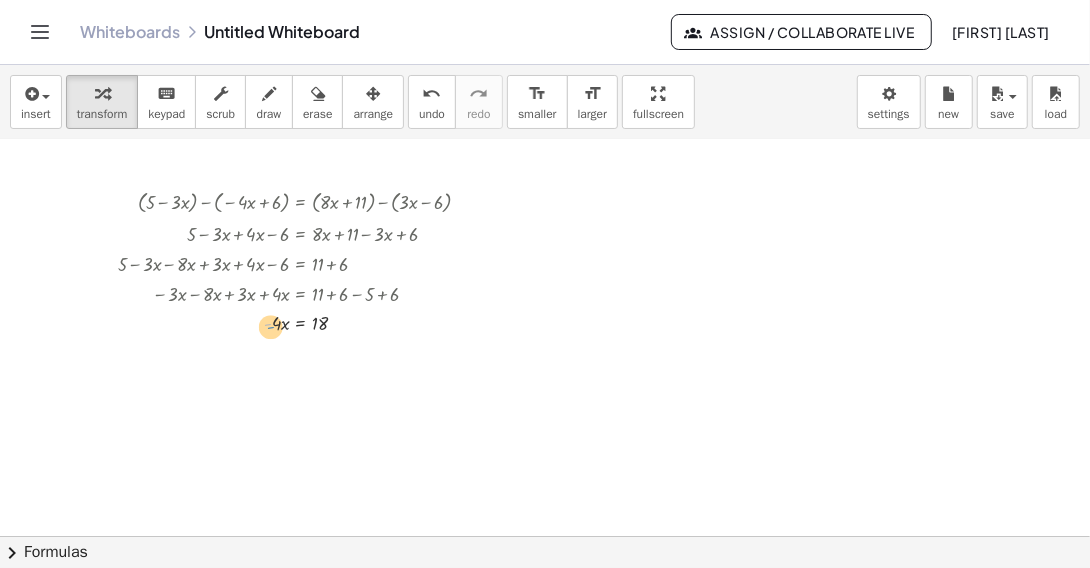 click at bounding box center [302, 322] 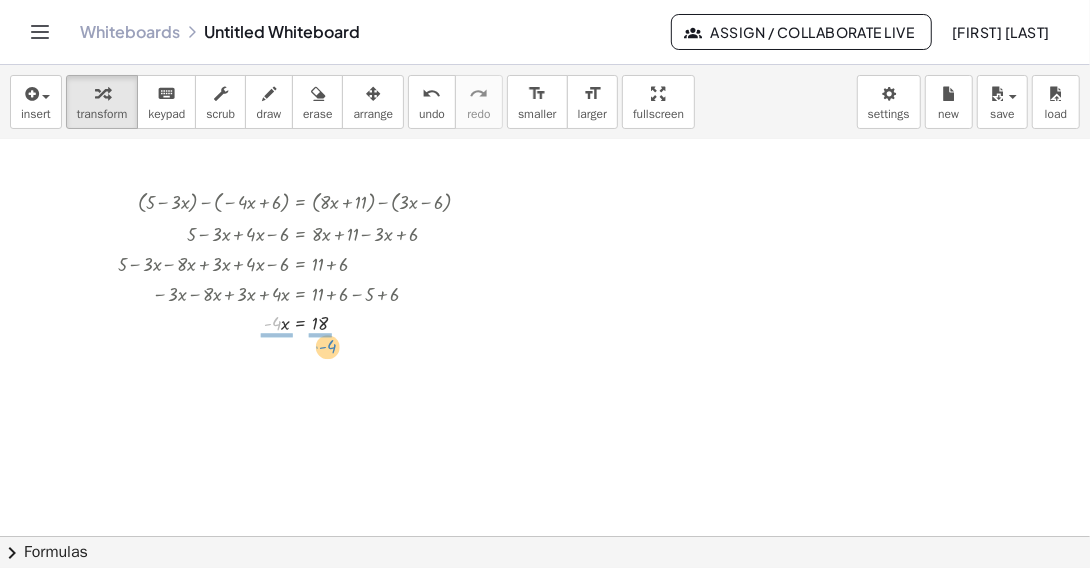 drag, startPoint x: 276, startPoint y: 323, endPoint x: 331, endPoint y: 346, distance: 59.615433 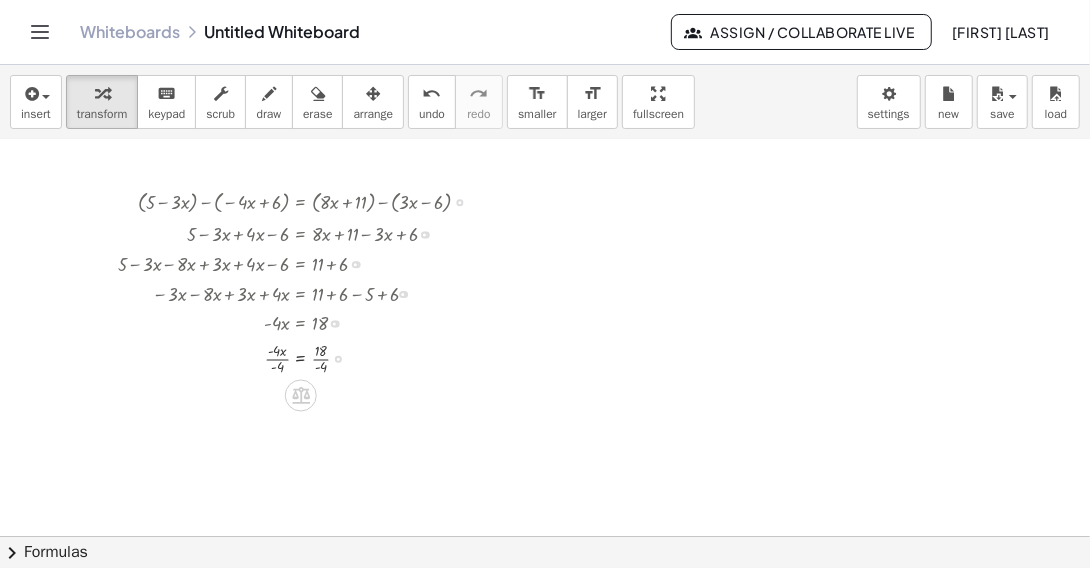 click at bounding box center [302, 357] 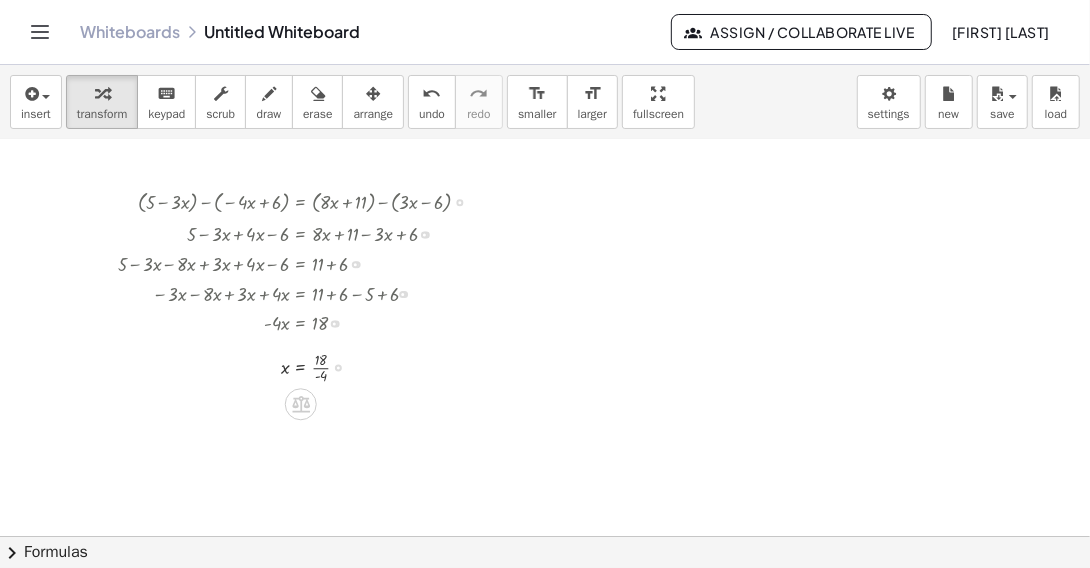 drag, startPoint x: 340, startPoint y: 398, endPoint x: 341, endPoint y: 354, distance: 44.011364 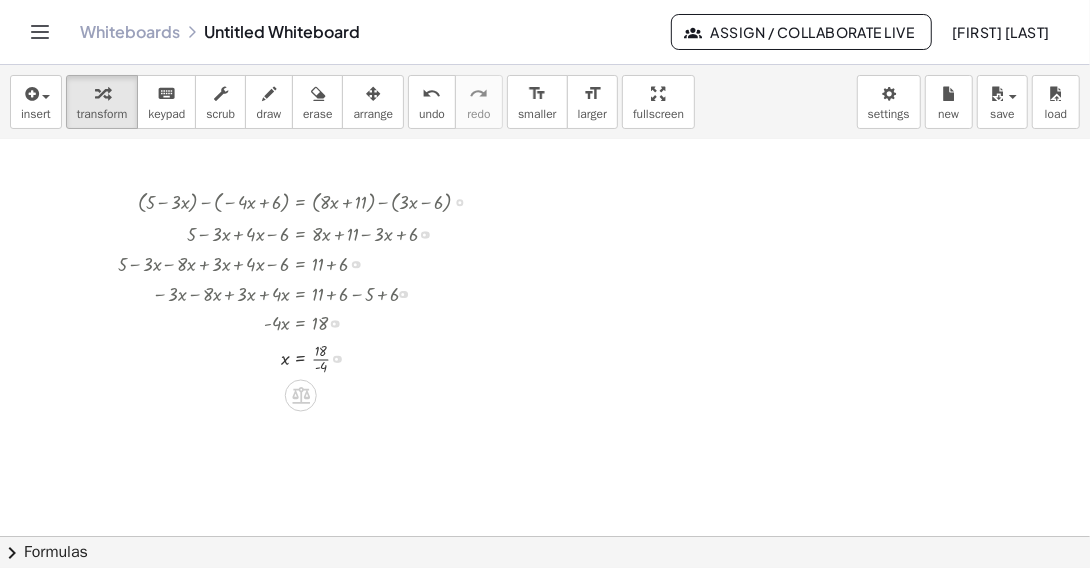 click at bounding box center (302, 357) 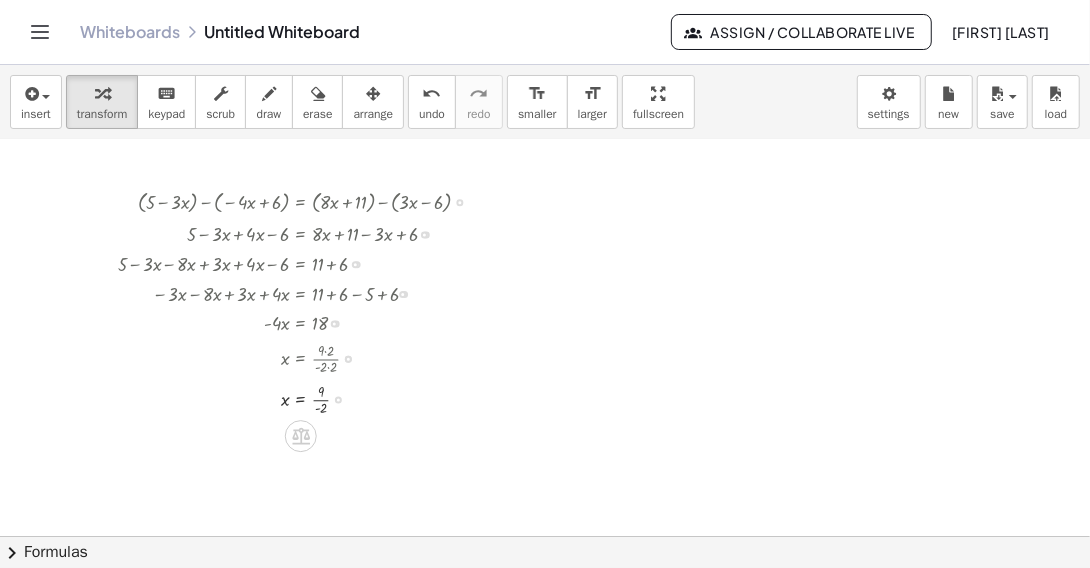 drag, startPoint x: 341, startPoint y: 357, endPoint x: 342, endPoint y: 410, distance: 53.009434 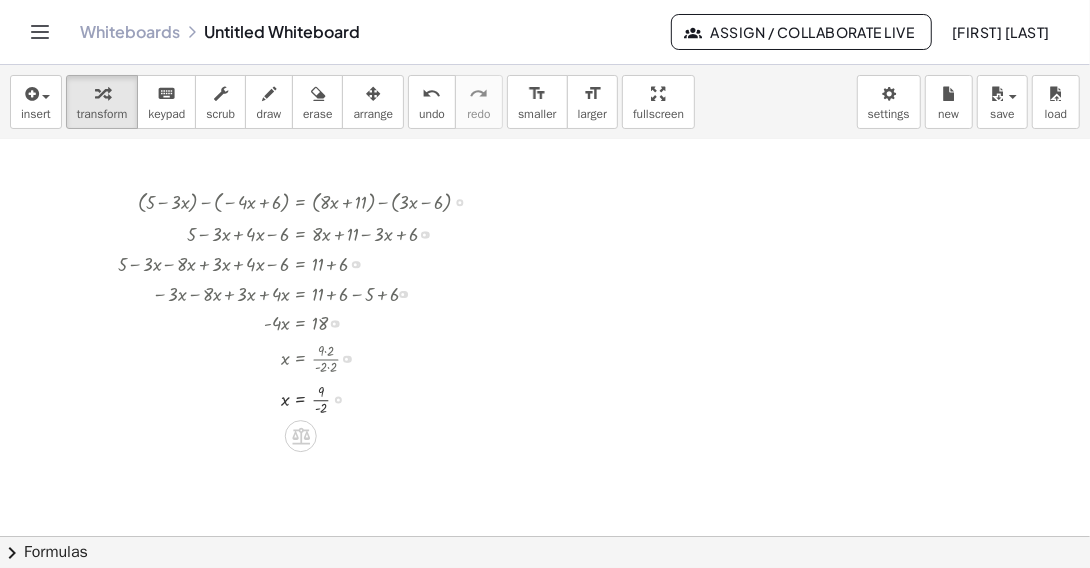 click at bounding box center (302, 357) 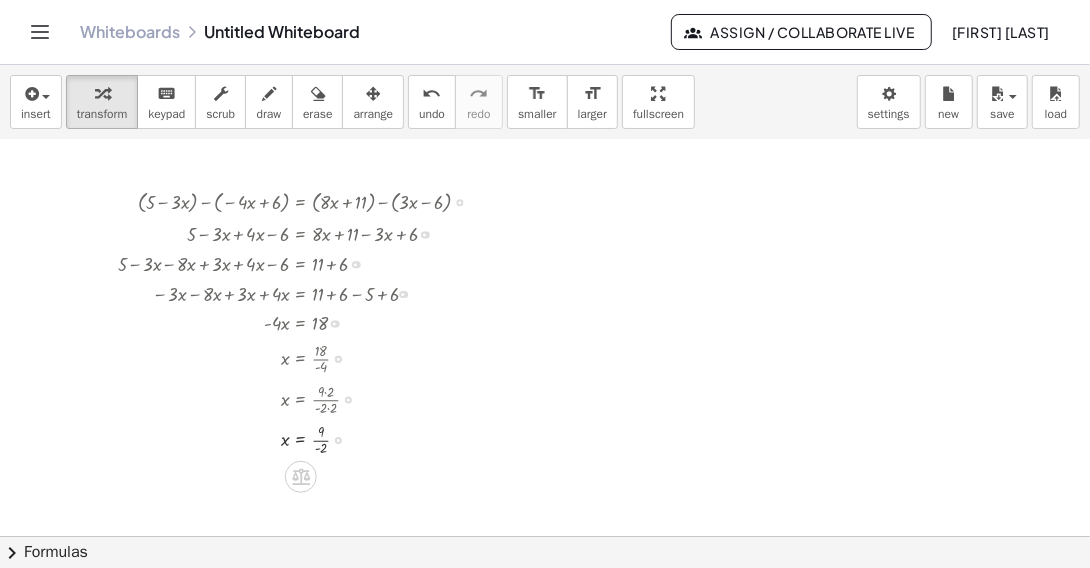 drag, startPoint x: 347, startPoint y: 358, endPoint x: 352, endPoint y: 411, distance: 53.235325 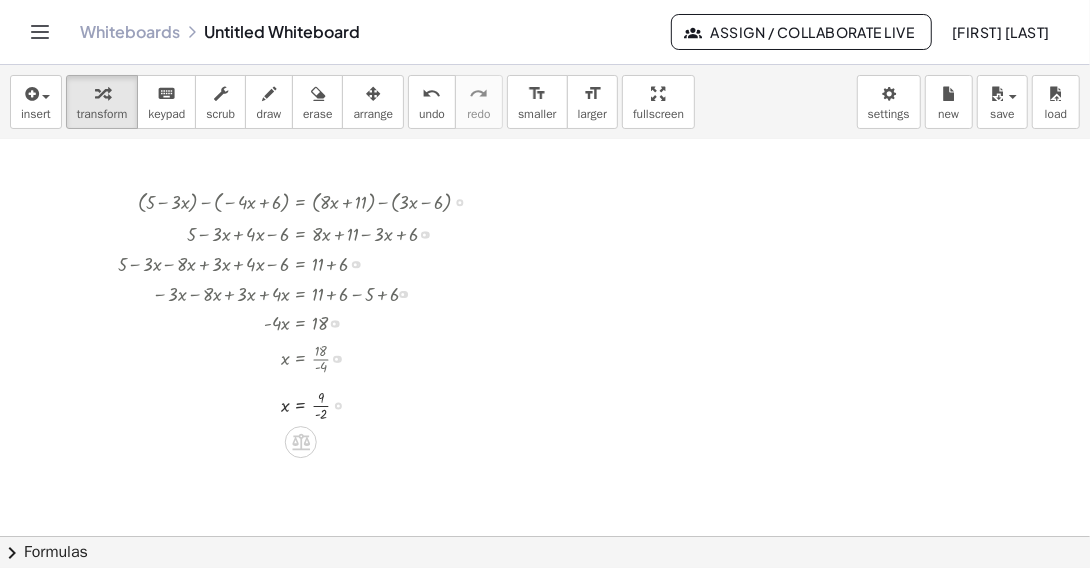 drag, startPoint x: 337, startPoint y: 440, endPoint x: 341, endPoint y: 395, distance: 45.17743 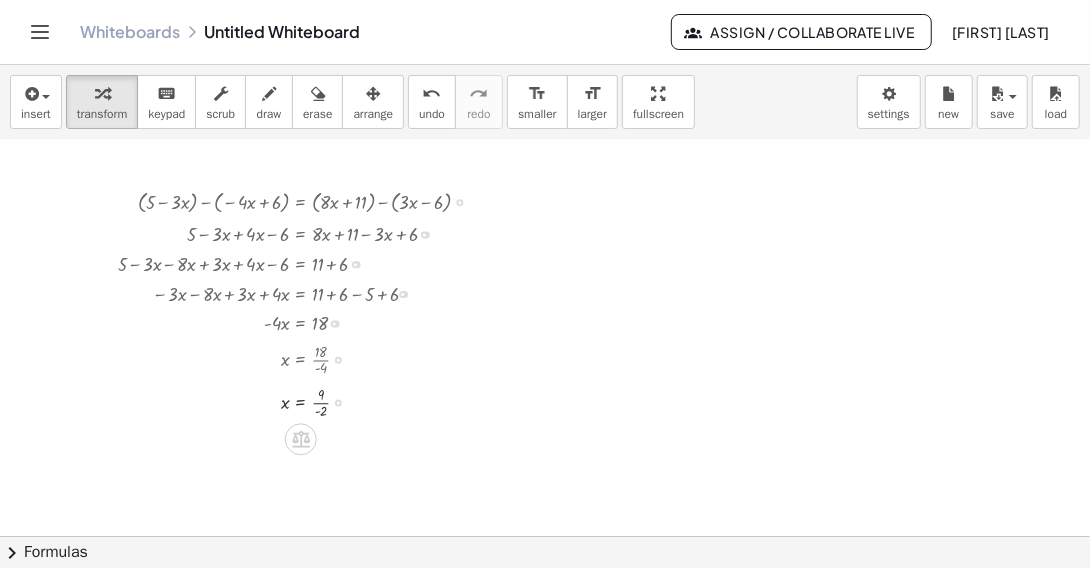 drag, startPoint x: 337, startPoint y: 398, endPoint x: 343, endPoint y: 412, distance: 15.231546 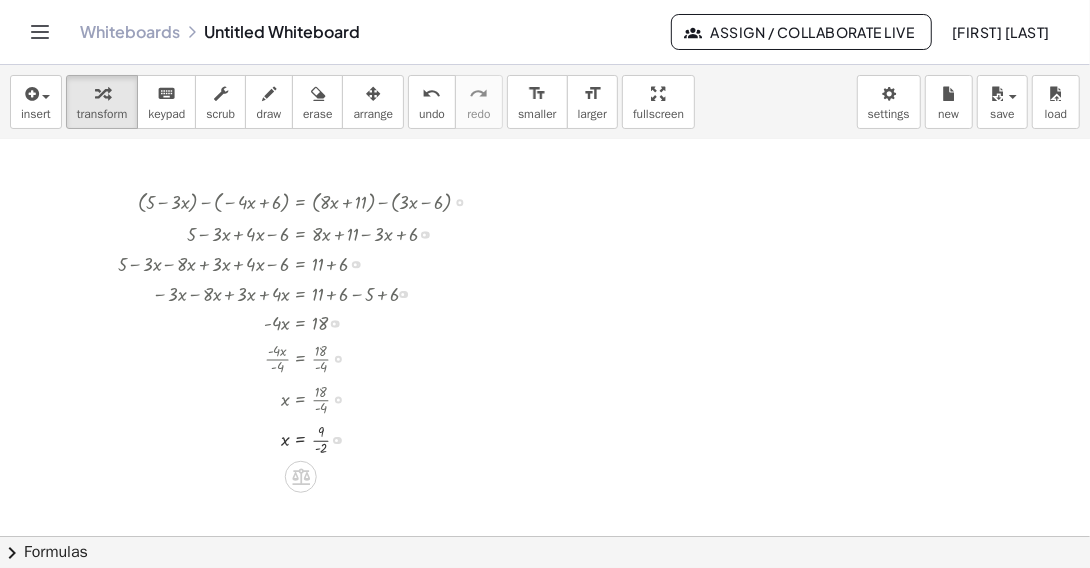 click at bounding box center [302, 438] 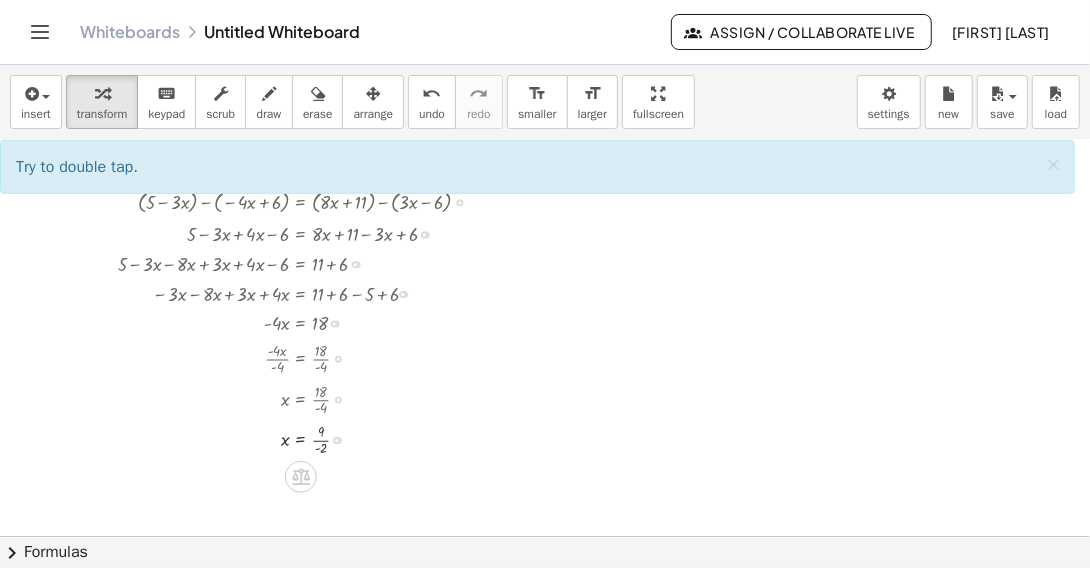 click at bounding box center (302, 438) 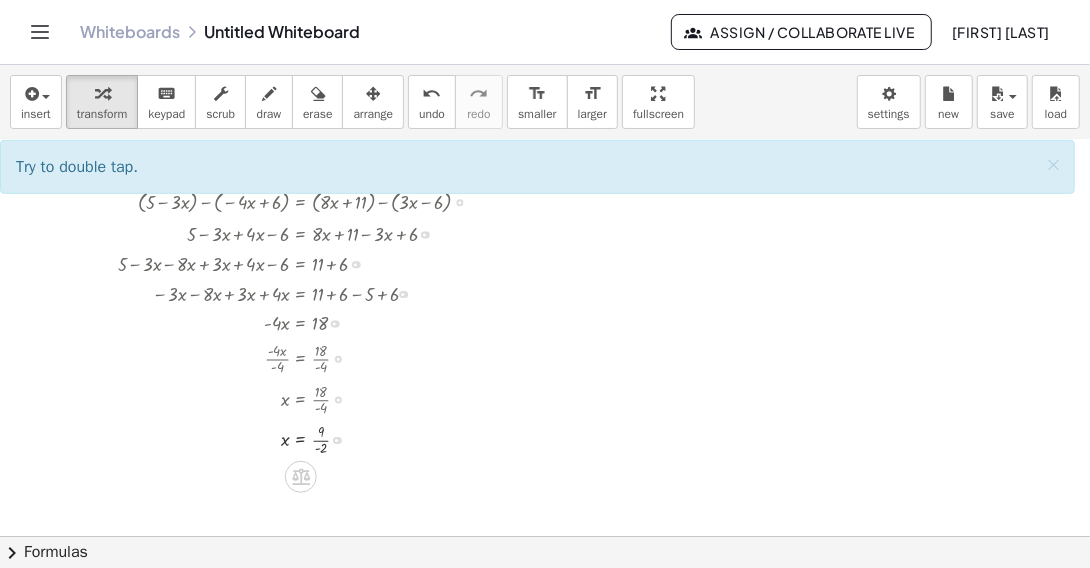 click at bounding box center [302, 438] 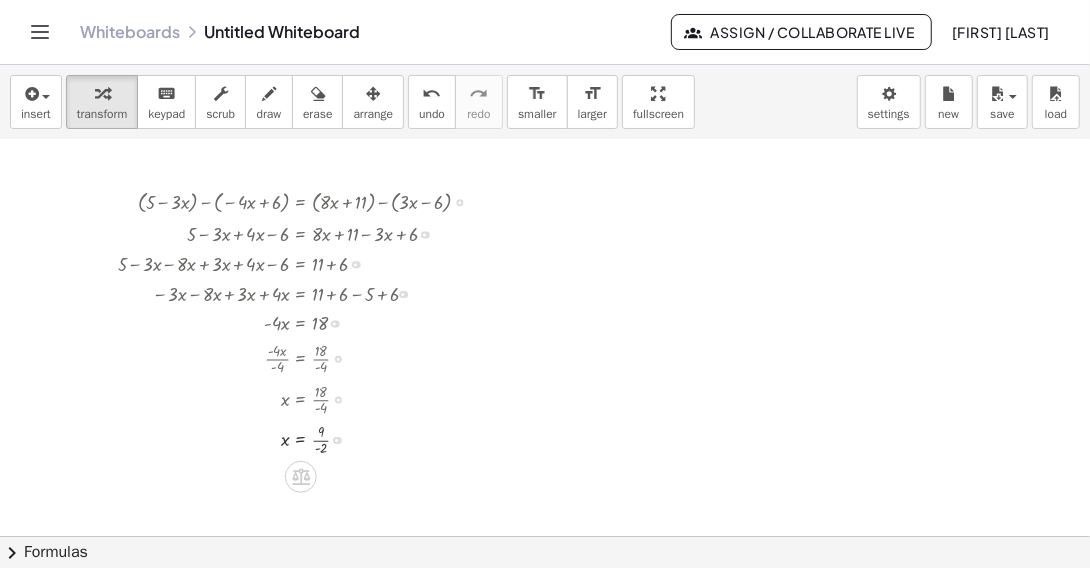 click at bounding box center [302, 438] 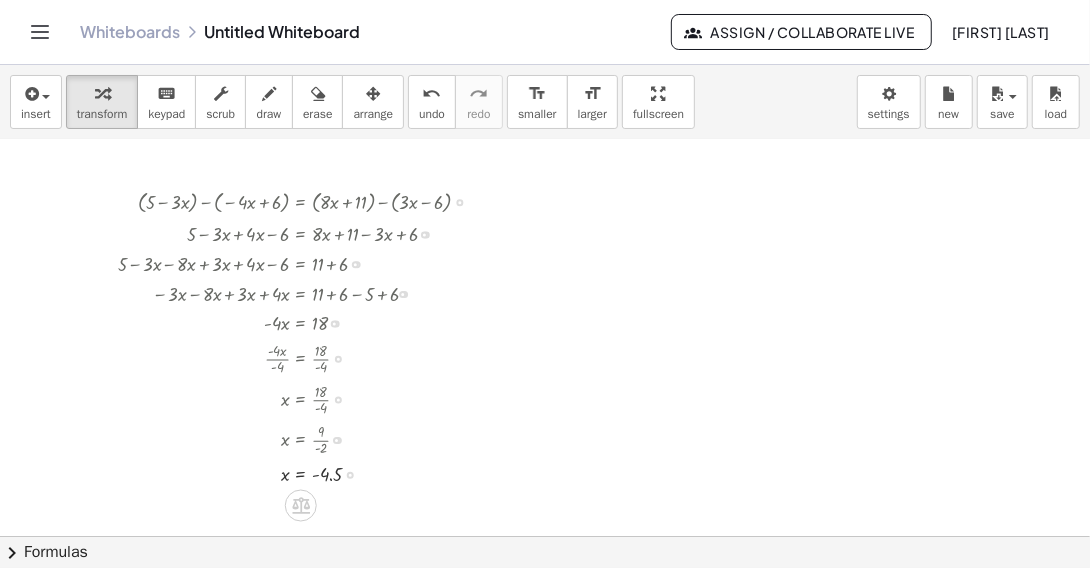 click on "x = · 9 · - 2" at bounding box center (301, 441) 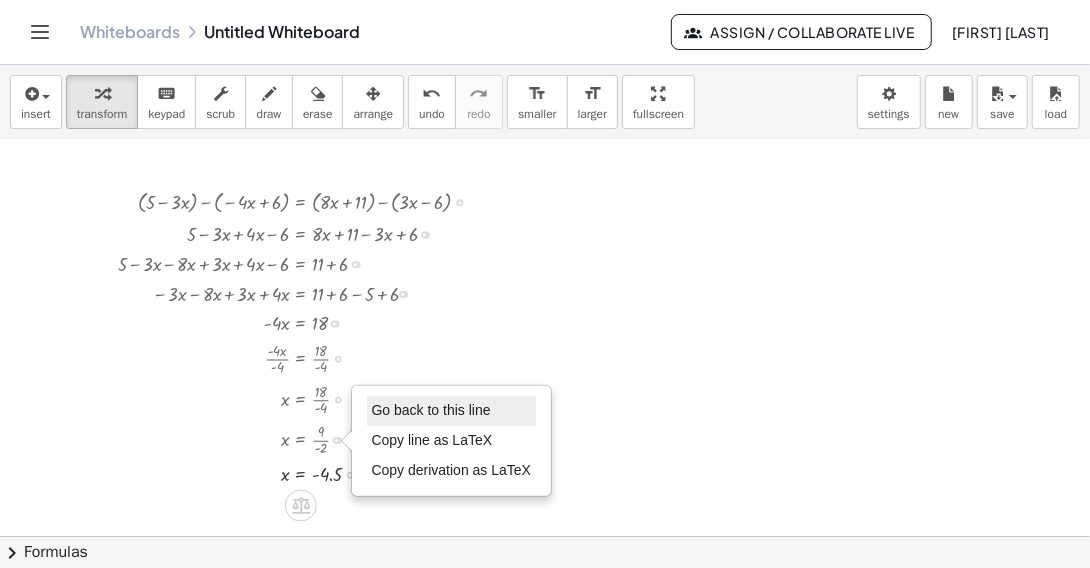 click on "Go back to this line" at bounding box center [431, 410] 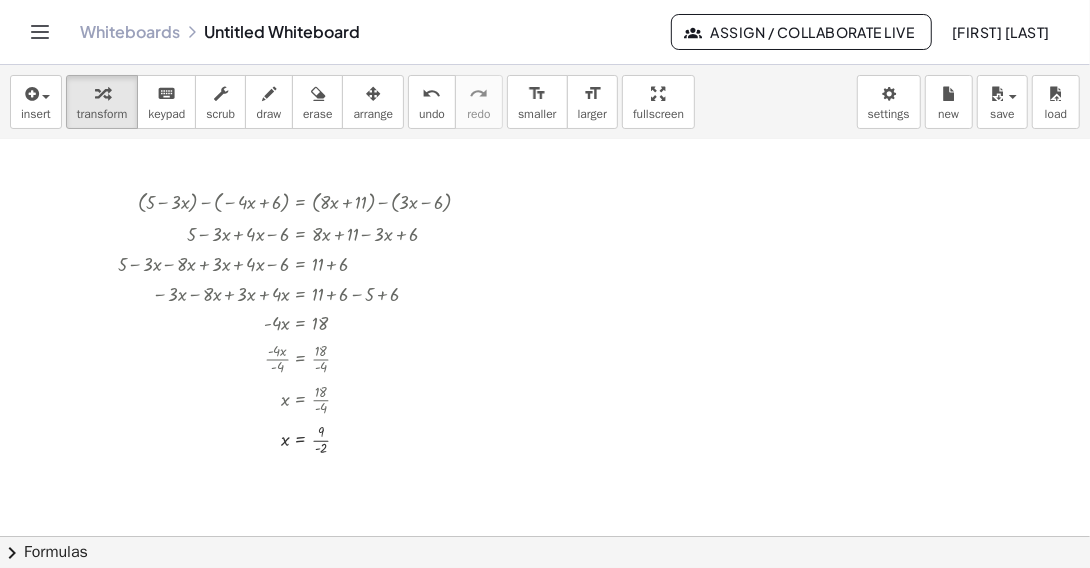 click at bounding box center [545, 235] 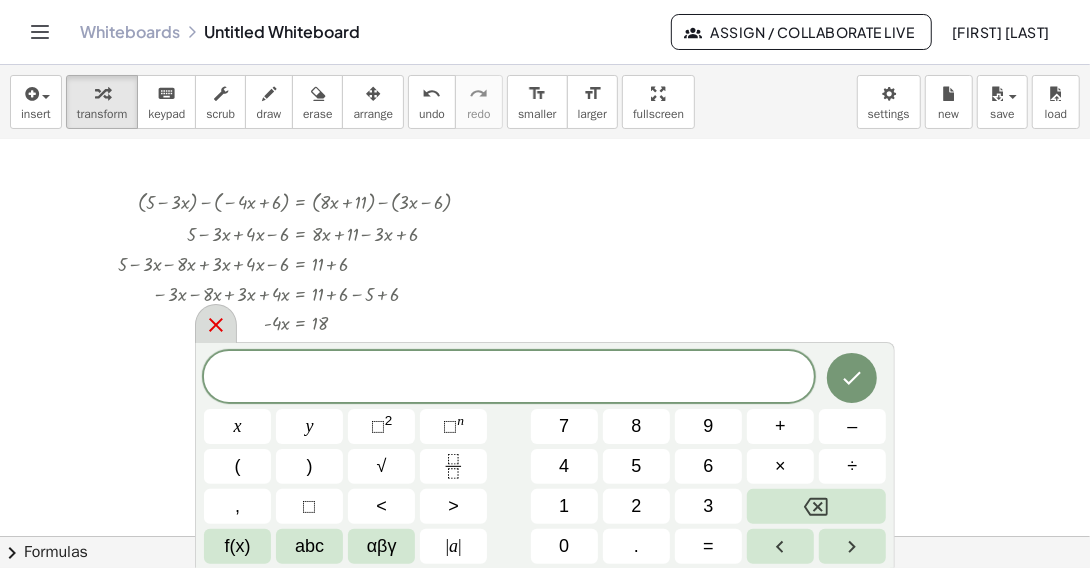 click 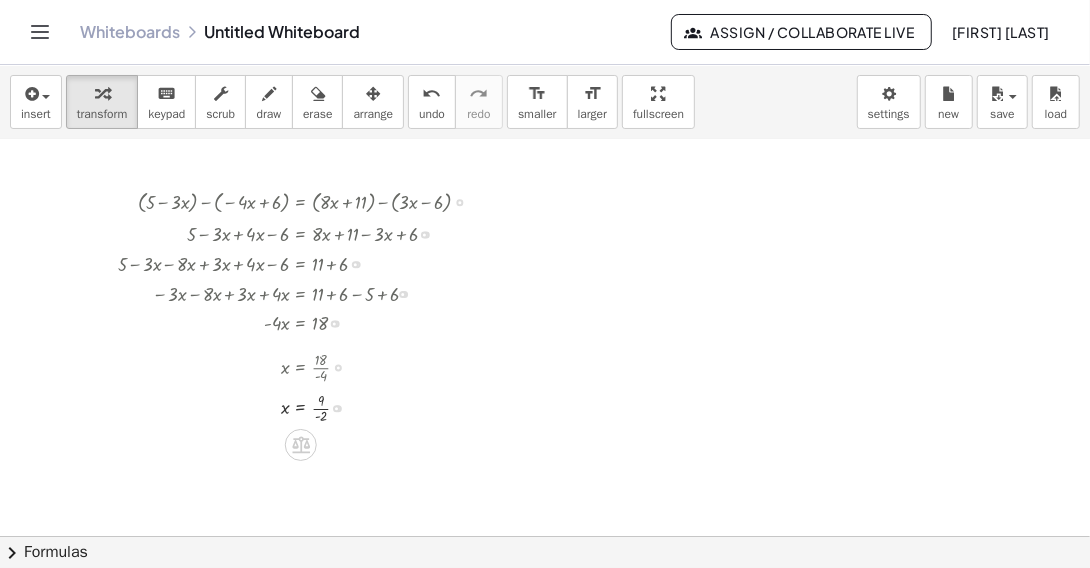 drag, startPoint x: 337, startPoint y: 399, endPoint x: 342, endPoint y: 357, distance: 42.296574 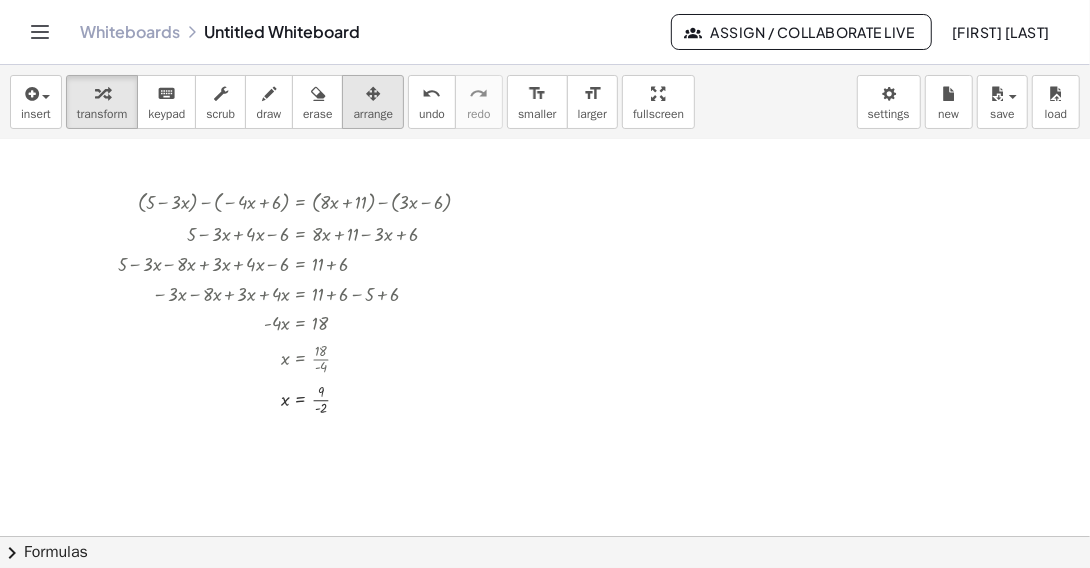 click on "arrange" at bounding box center [373, 114] 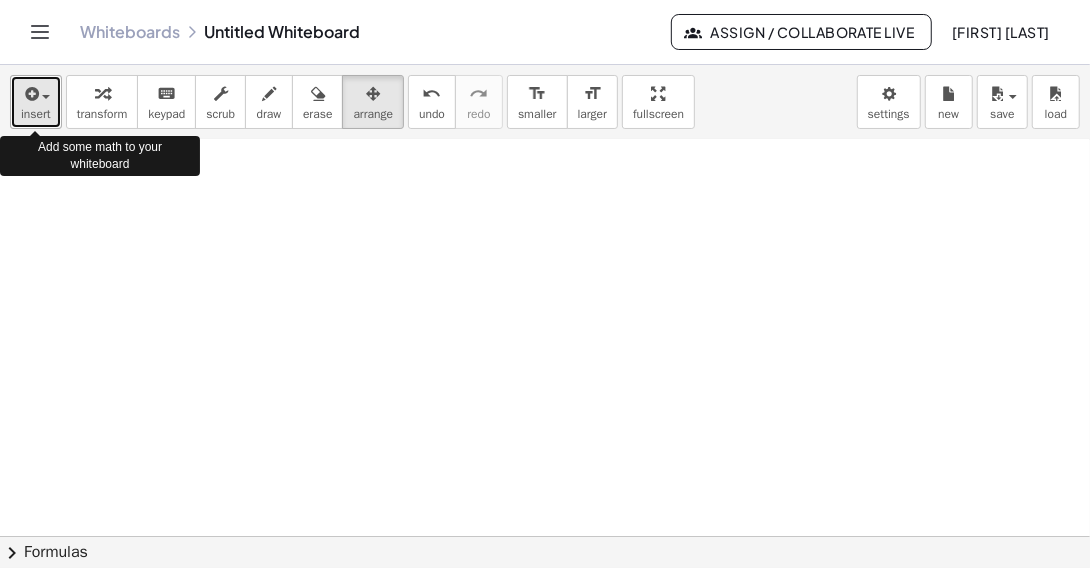 click on "insert" at bounding box center [36, 114] 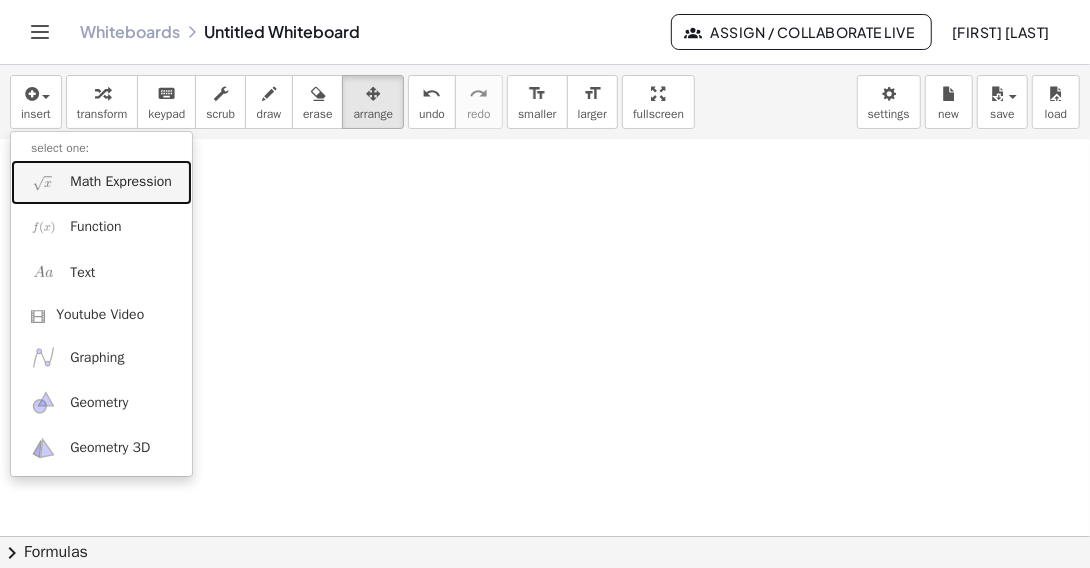 click on "Math Expression" at bounding box center (101, 182) 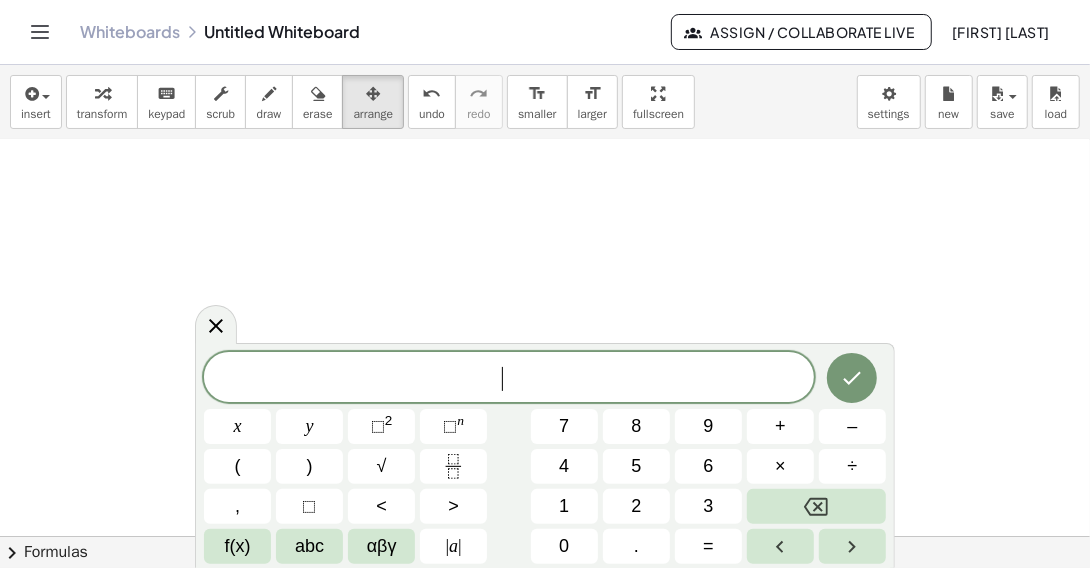 click on "​" at bounding box center (509, 379) 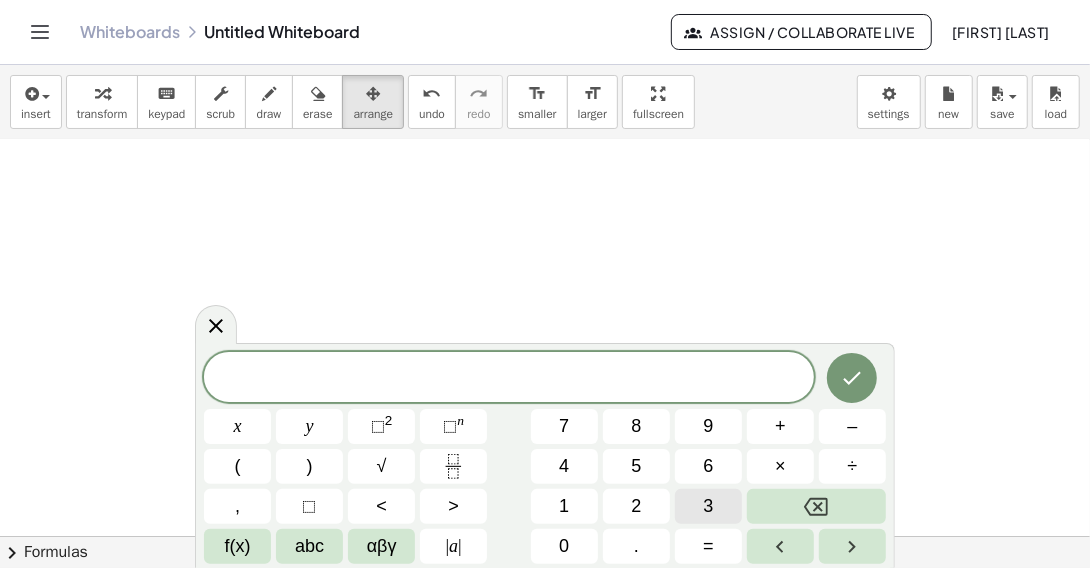 click on "3" at bounding box center (708, 506) 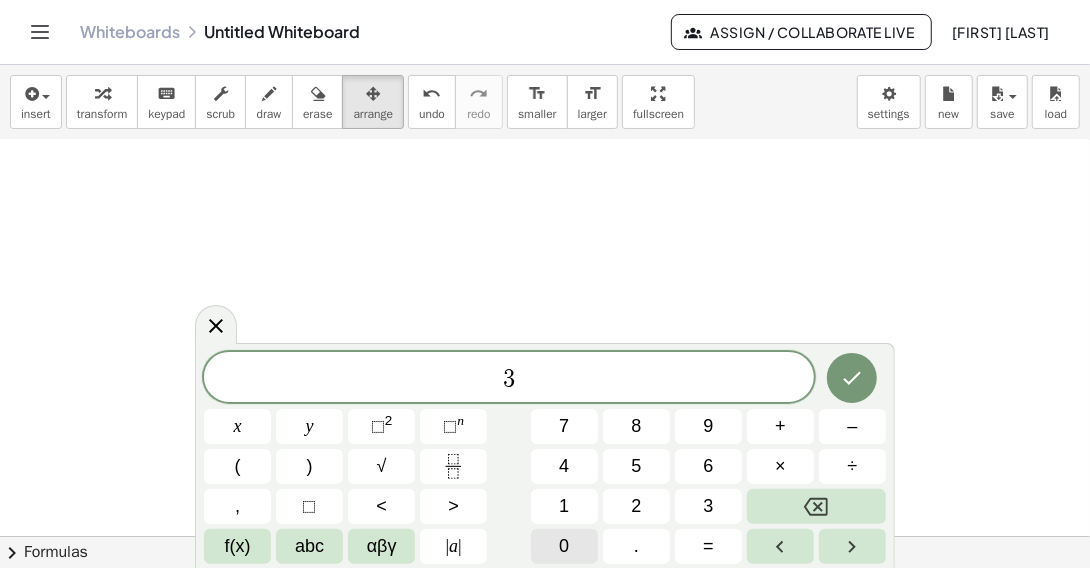 click on "0" at bounding box center (564, 546) 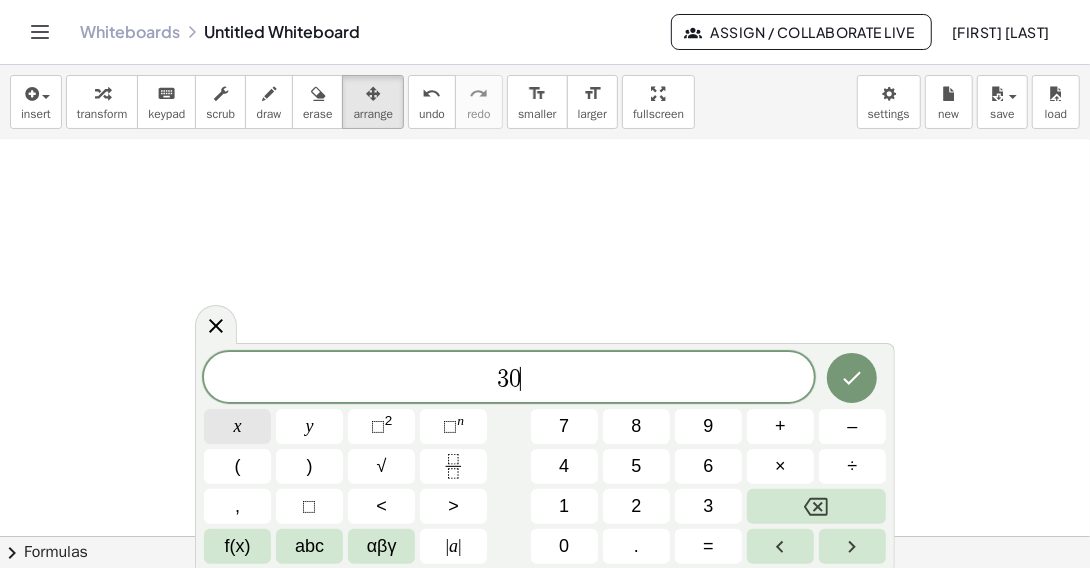 click on "x" at bounding box center [237, 426] 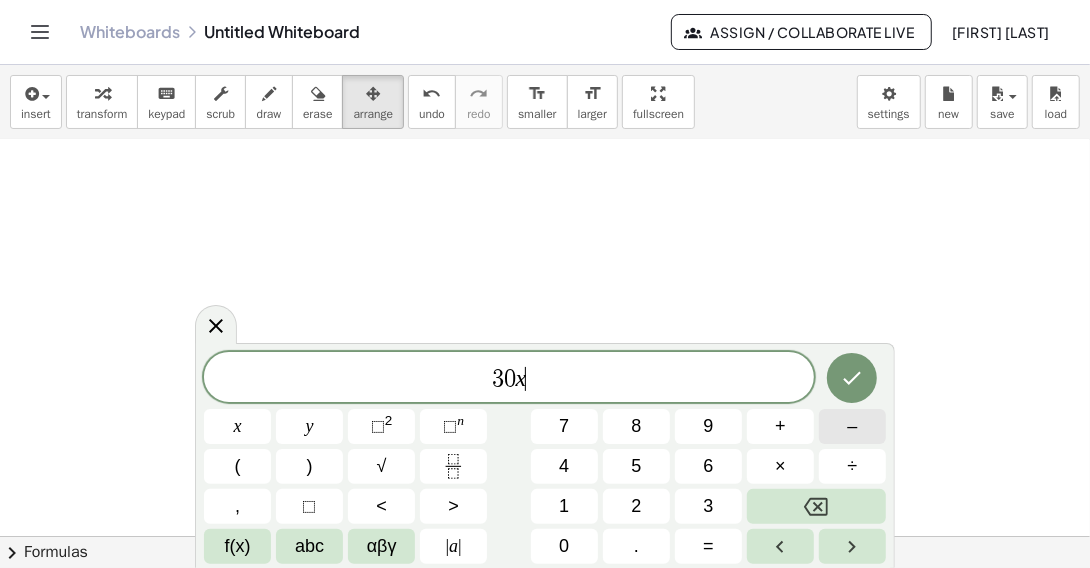 click on "–" at bounding box center (852, 426) 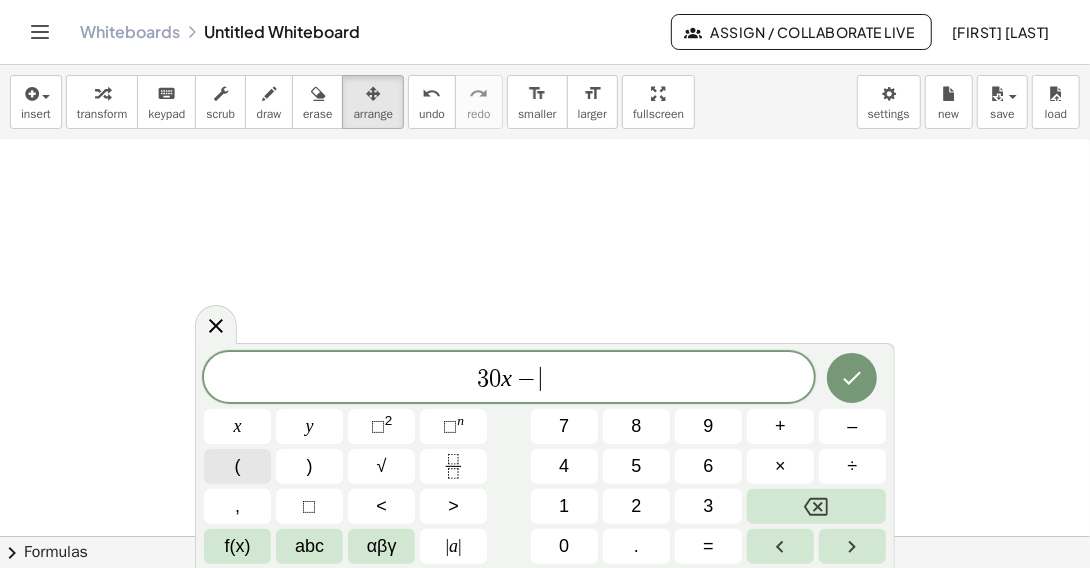 click on "(" at bounding box center [237, 466] 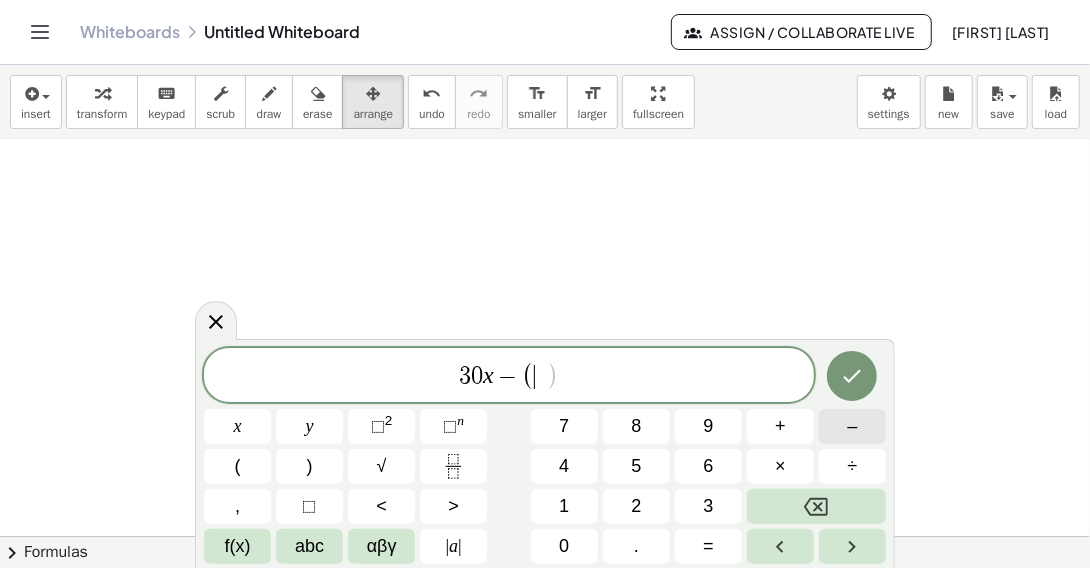 click on "–" at bounding box center [852, 426] 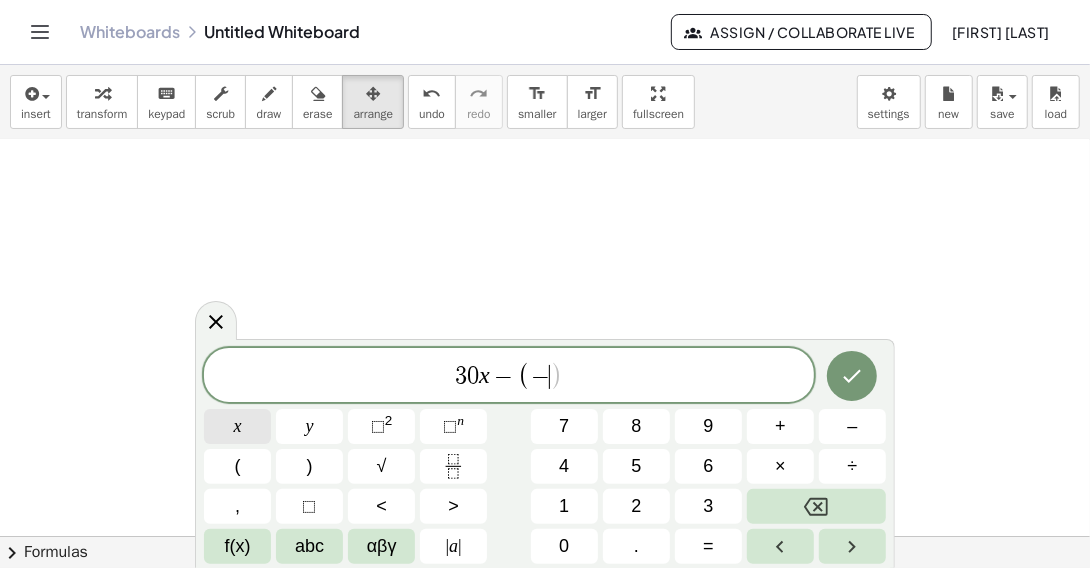 click on "x" at bounding box center (238, 426) 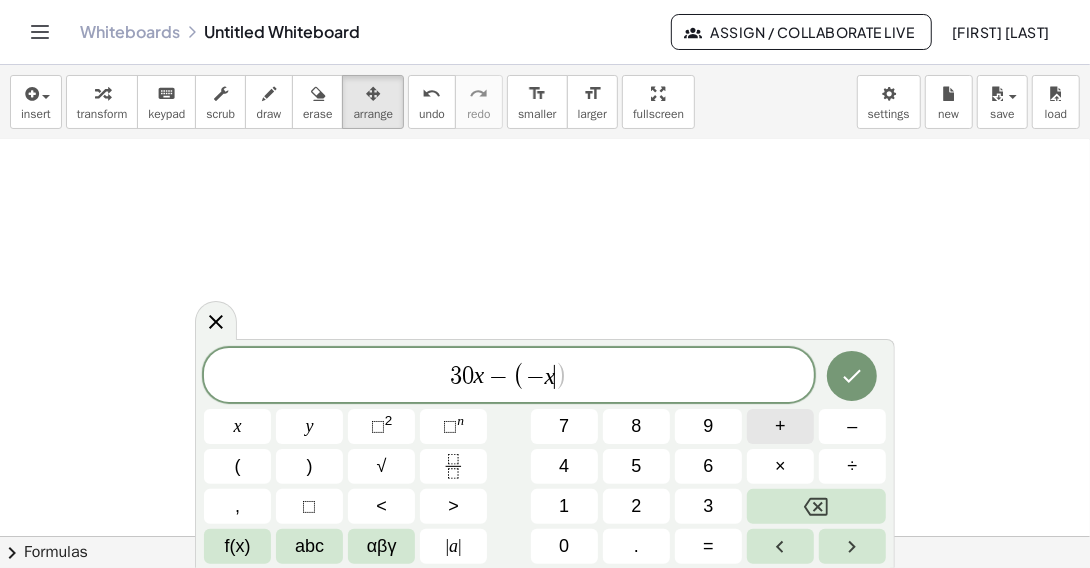click on "+" at bounding box center (780, 426) 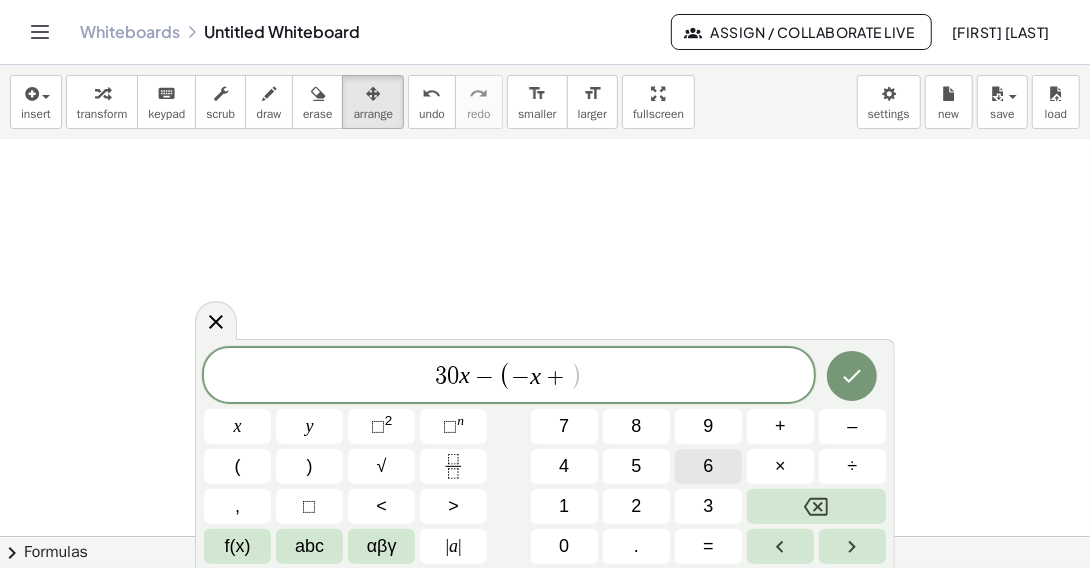 click on "6" at bounding box center (708, 466) 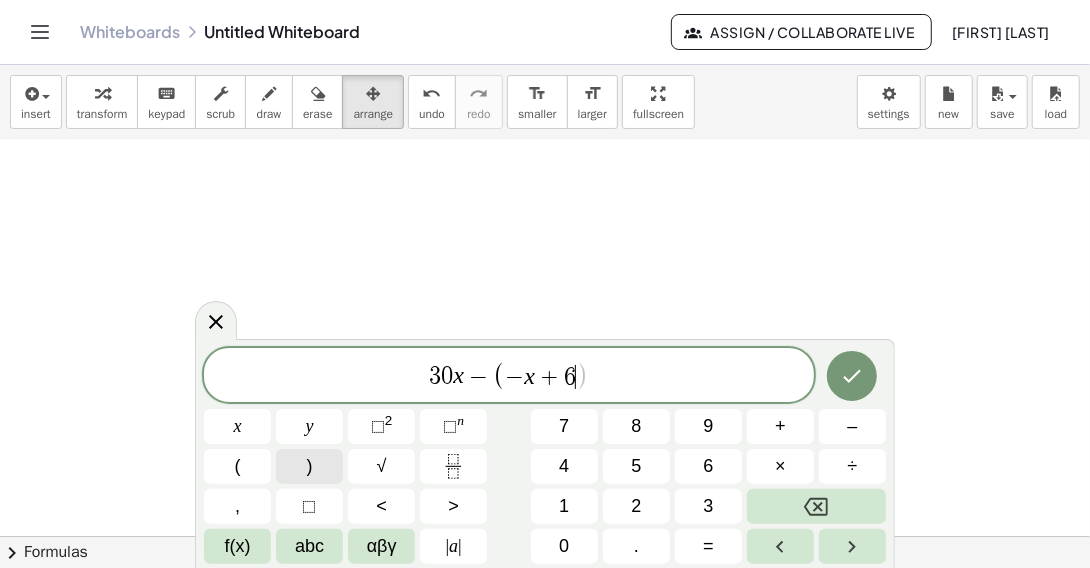 click on ")" at bounding box center (309, 466) 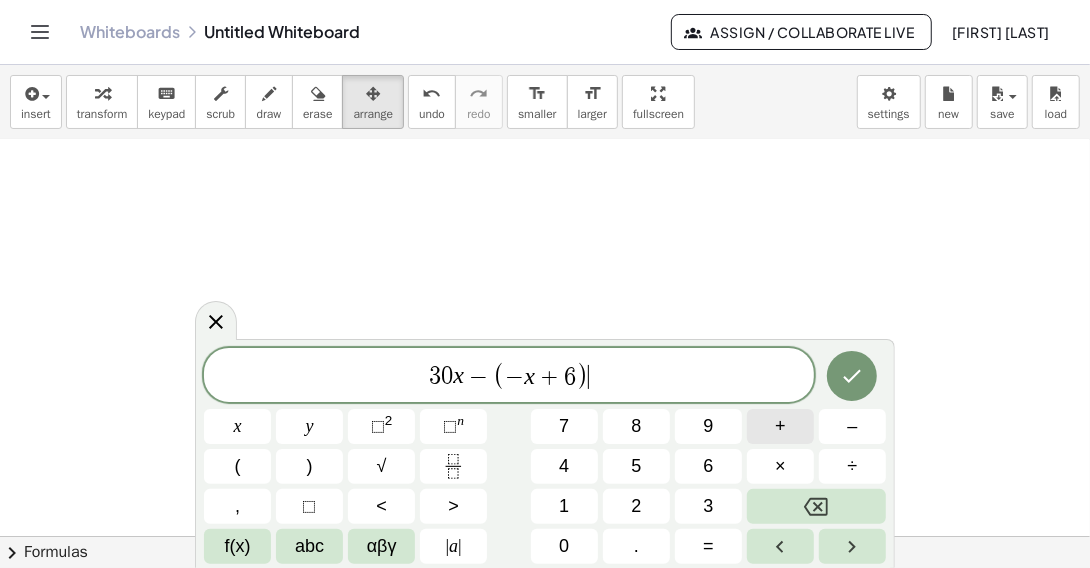 click on "+" at bounding box center (780, 426) 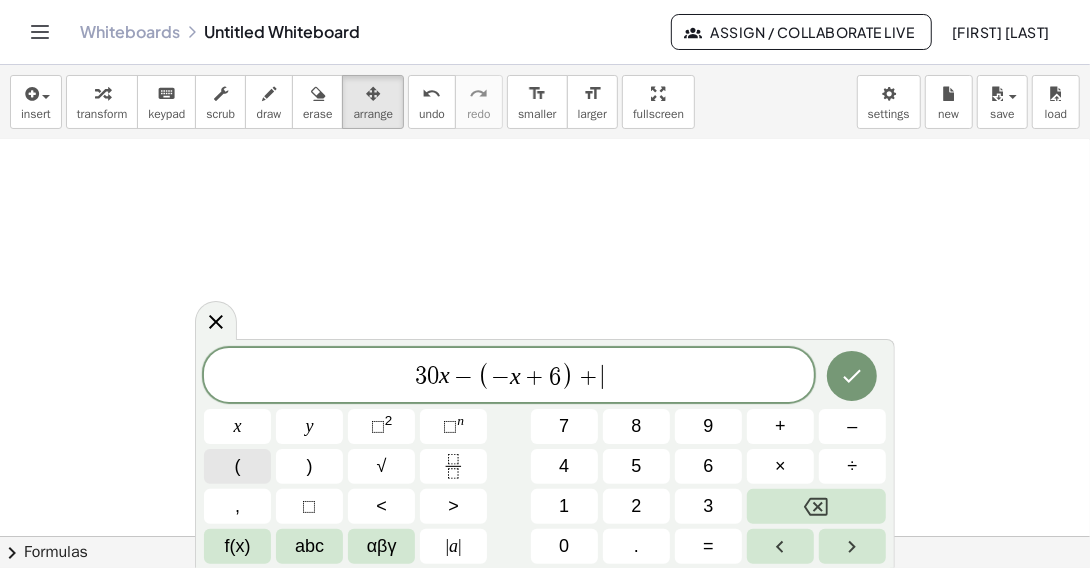 click on "(" at bounding box center [237, 466] 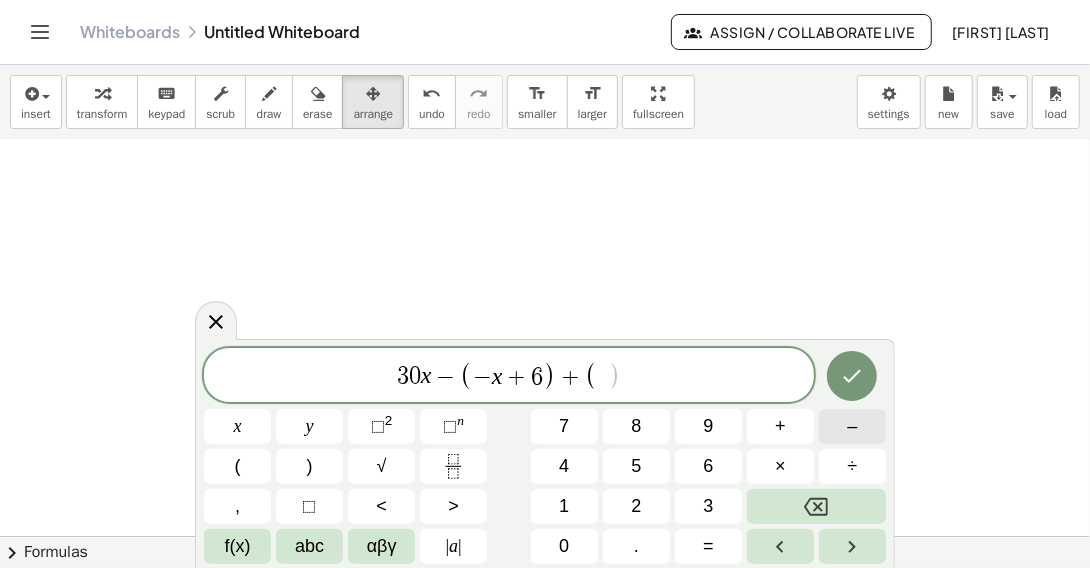 click on "–" at bounding box center (852, 426) 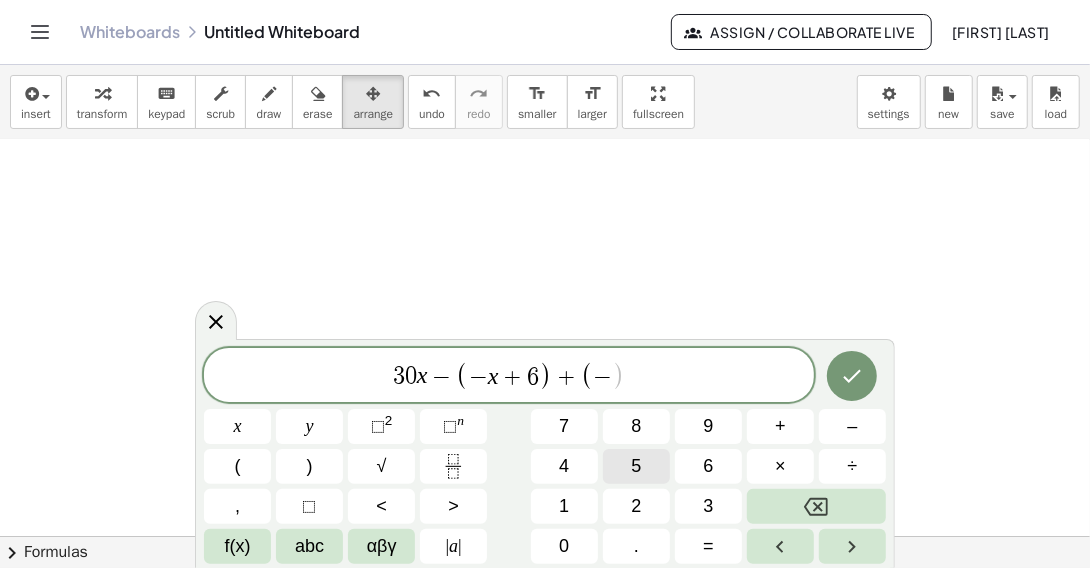 click on "5" at bounding box center (636, 466) 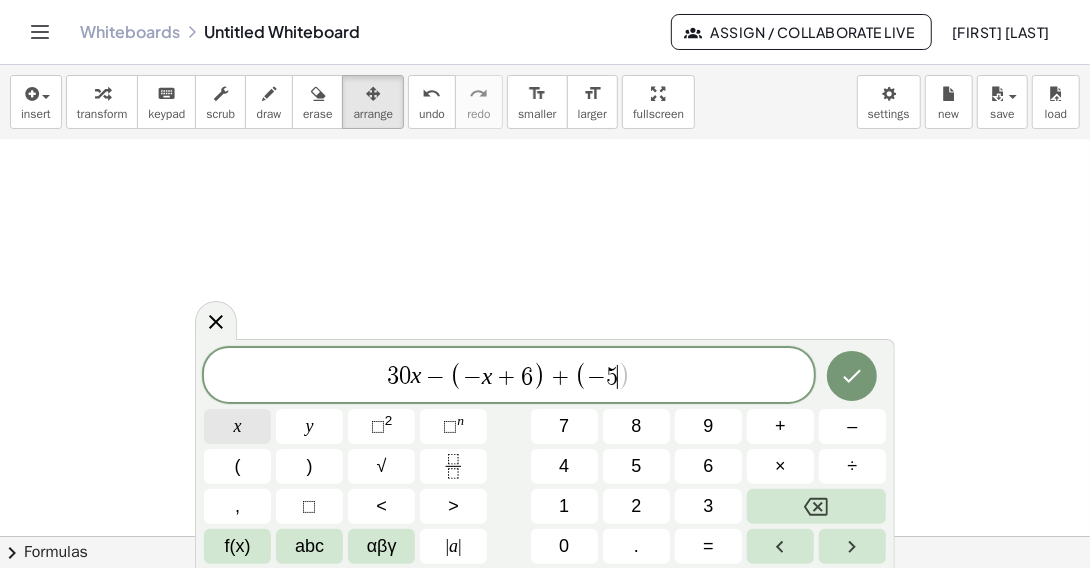 click on "x" at bounding box center [237, 426] 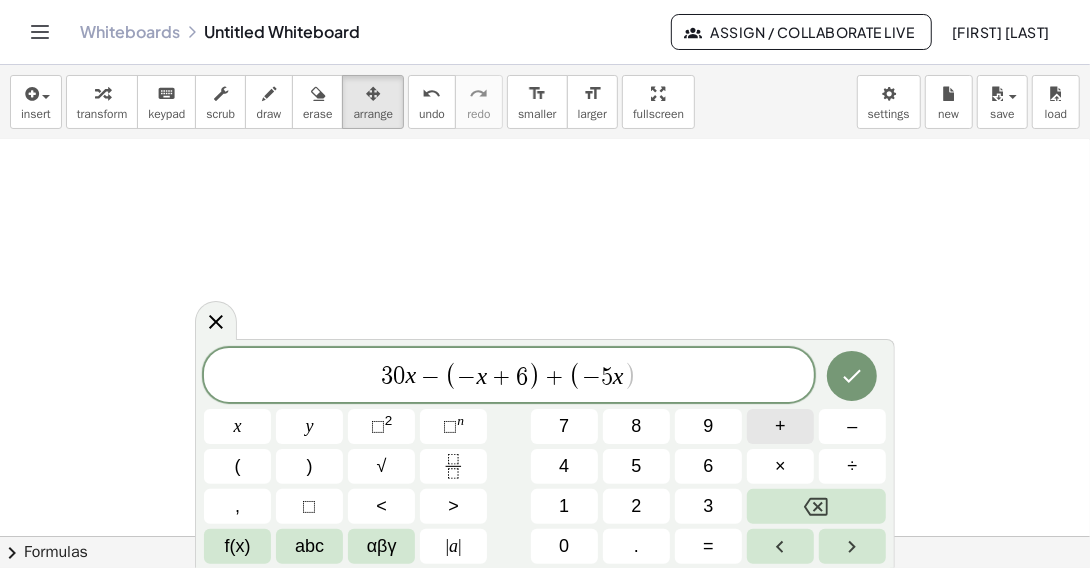 click on "+" at bounding box center (780, 426) 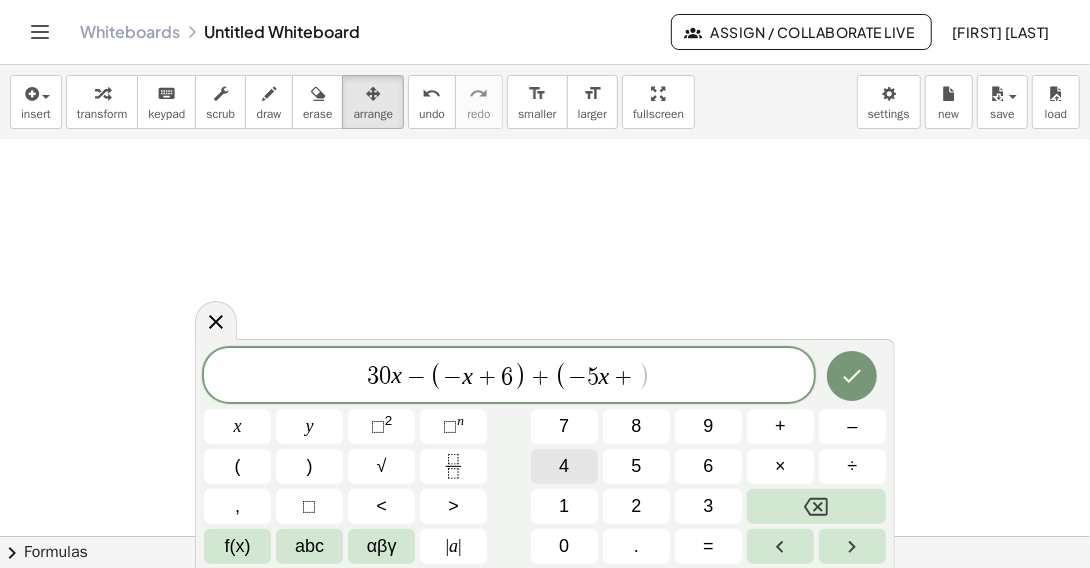 click on "4" at bounding box center (564, 466) 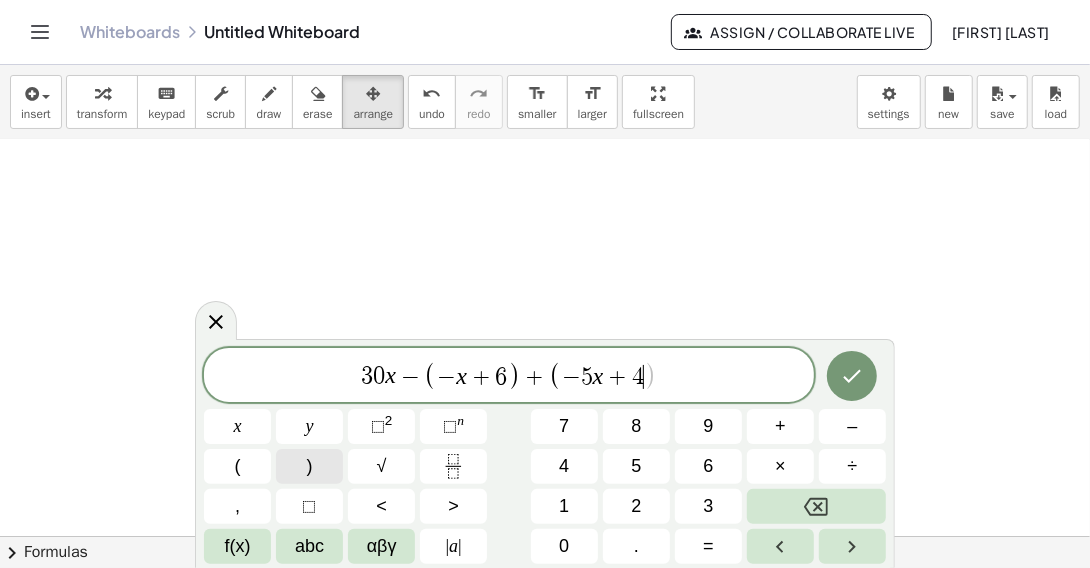 click on ")" at bounding box center [309, 466] 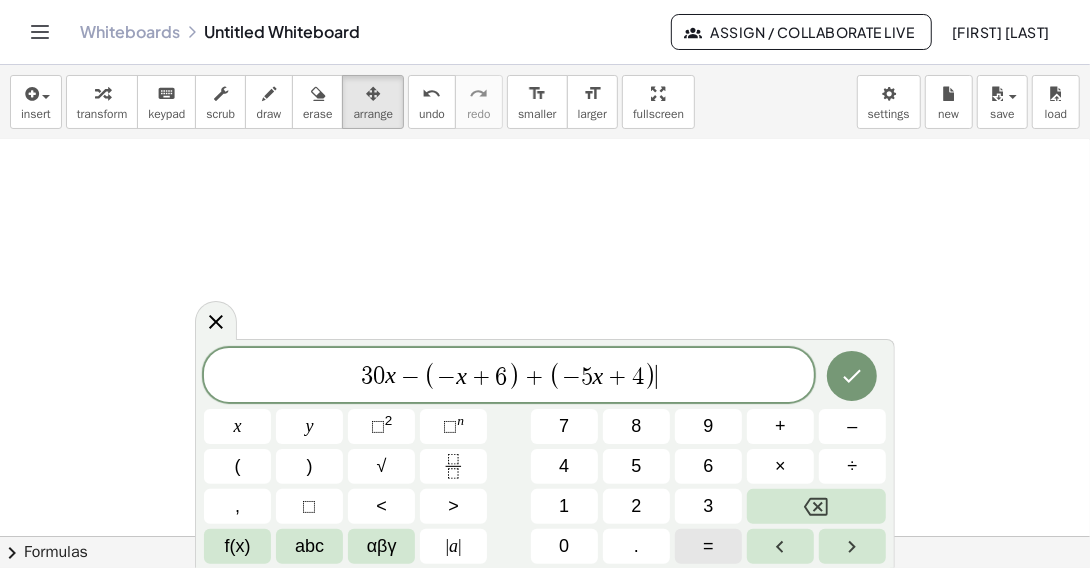 click on "=" at bounding box center (708, 546) 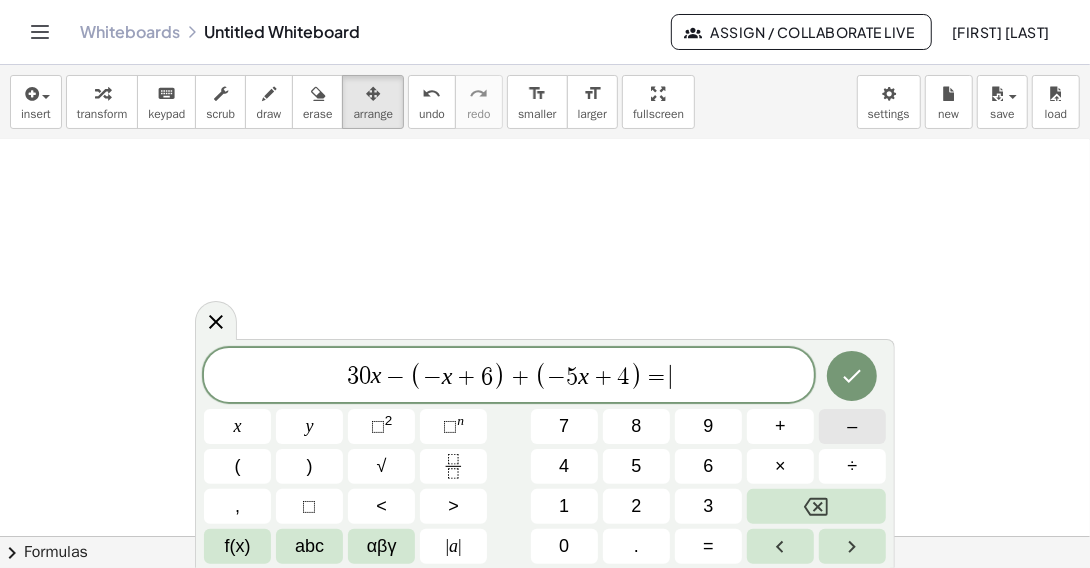 click on "–" at bounding box center [852, 426] 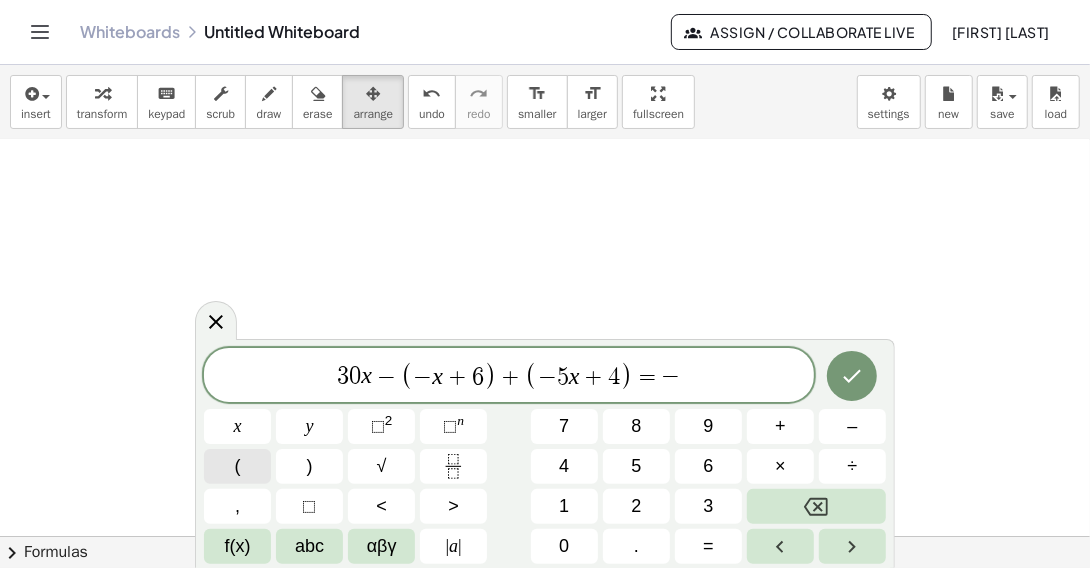 click on "(" at bounding box center [237, 466] 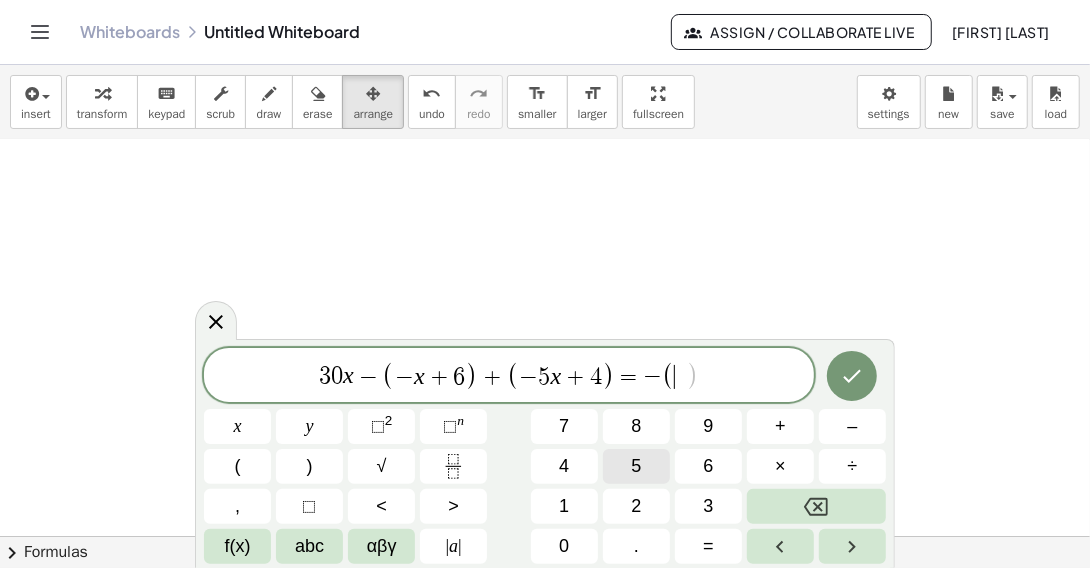 click on "5" at bounding box center [636, 466] 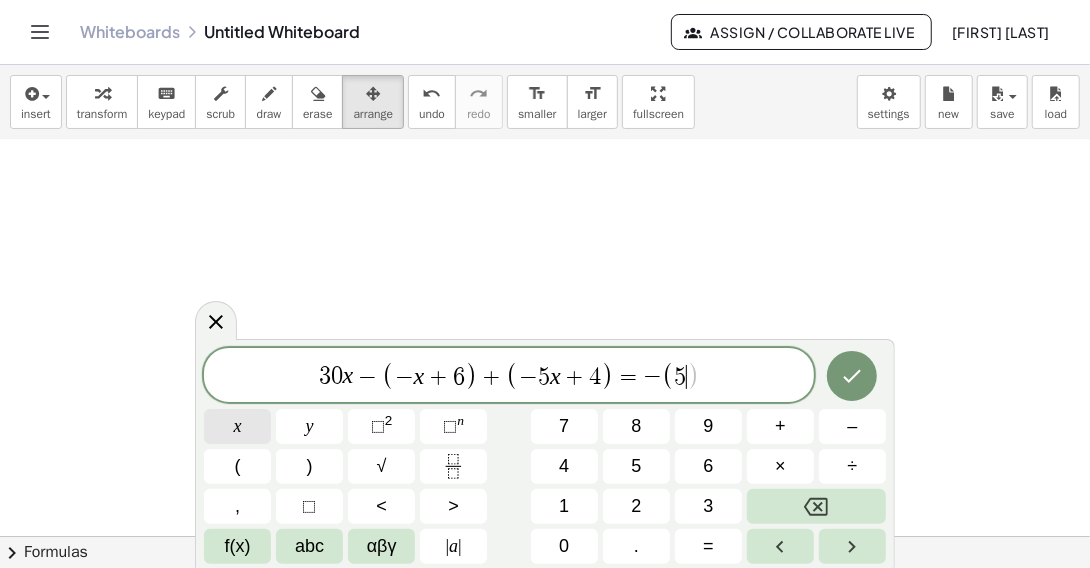 click on "x" at bounding box center [237, 426] 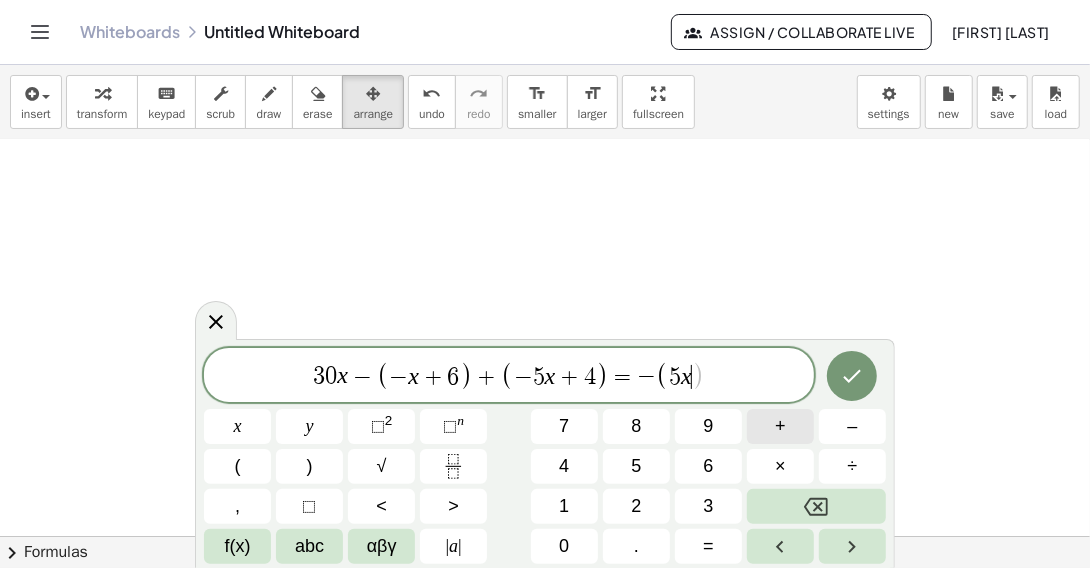 click on "+" at bounding box center [780, 426] 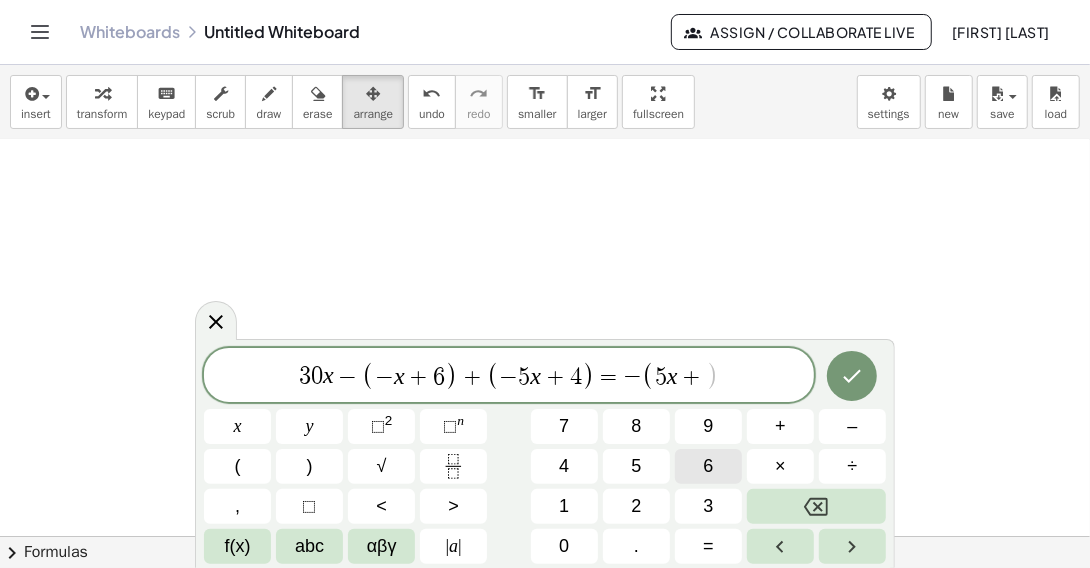 click on "6" at bounding box center (708, 466) 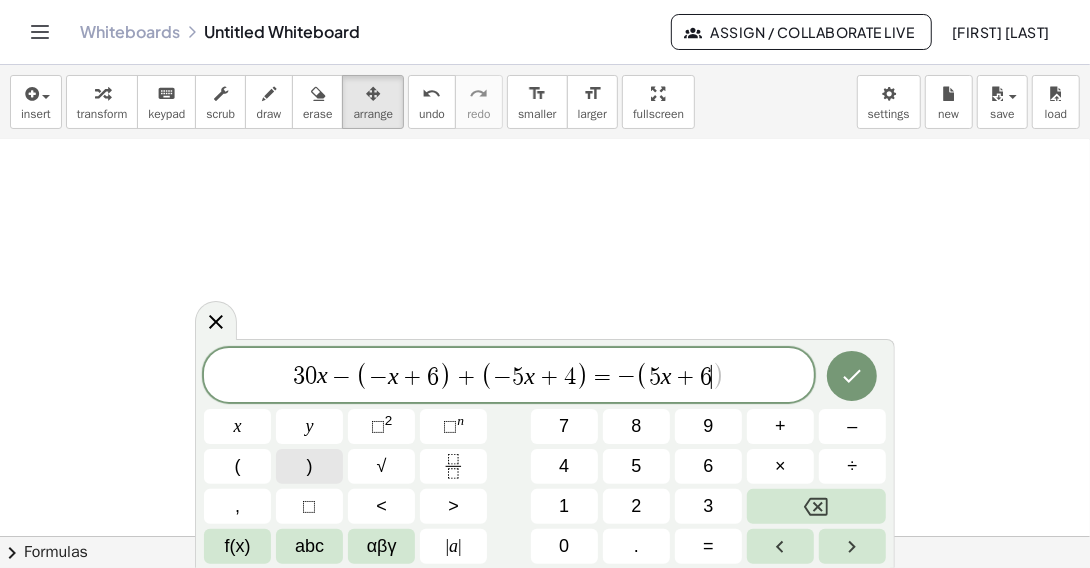 click on ")" at bounding box center [309, 466] 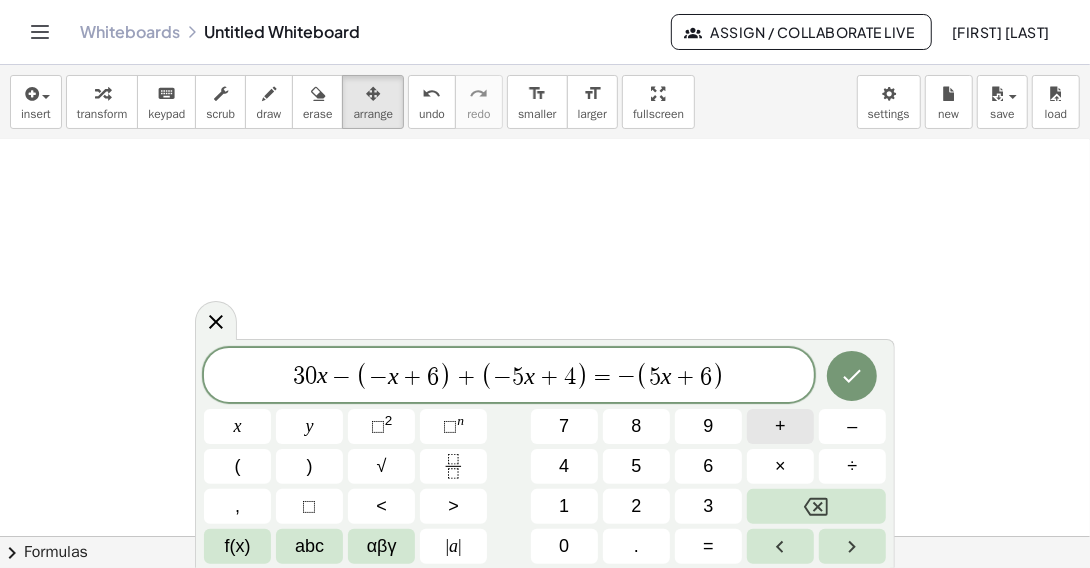 click on "+" at bounding box center [780, 426] 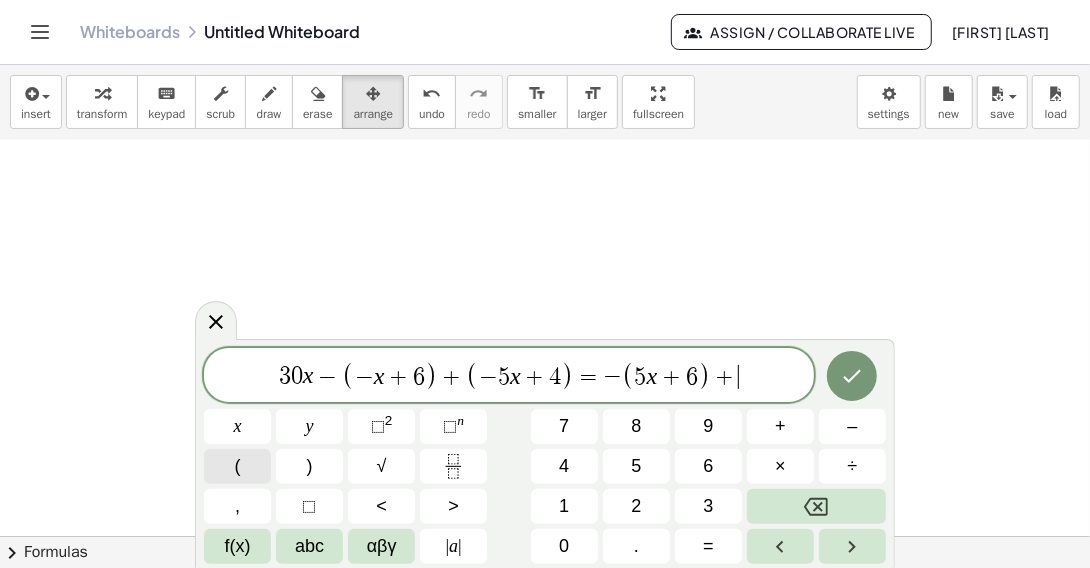 click on "(" at bounding box center (237, 466) 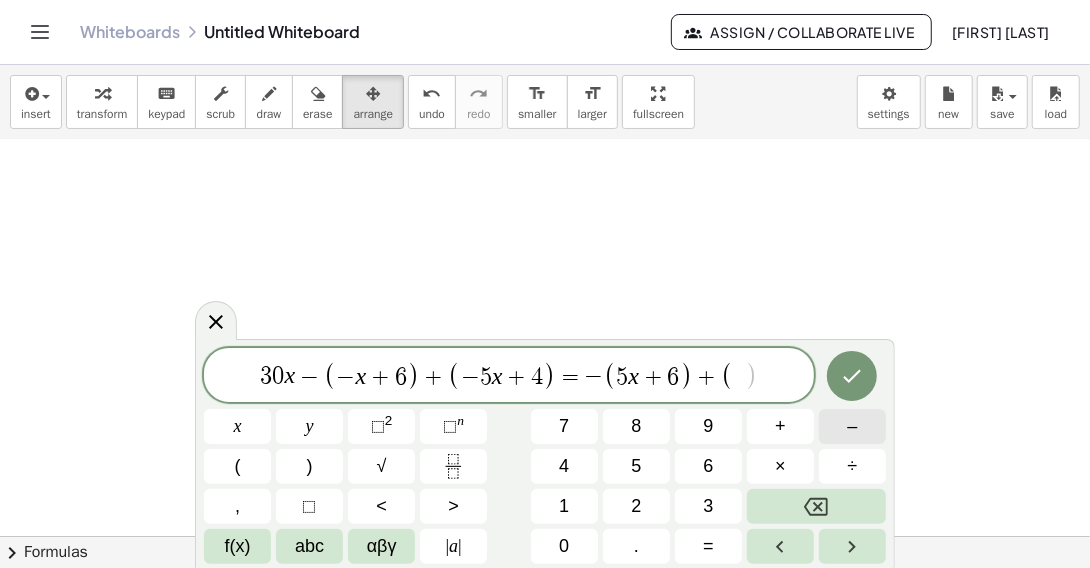 click on "–" at bounding box center [852, 426] 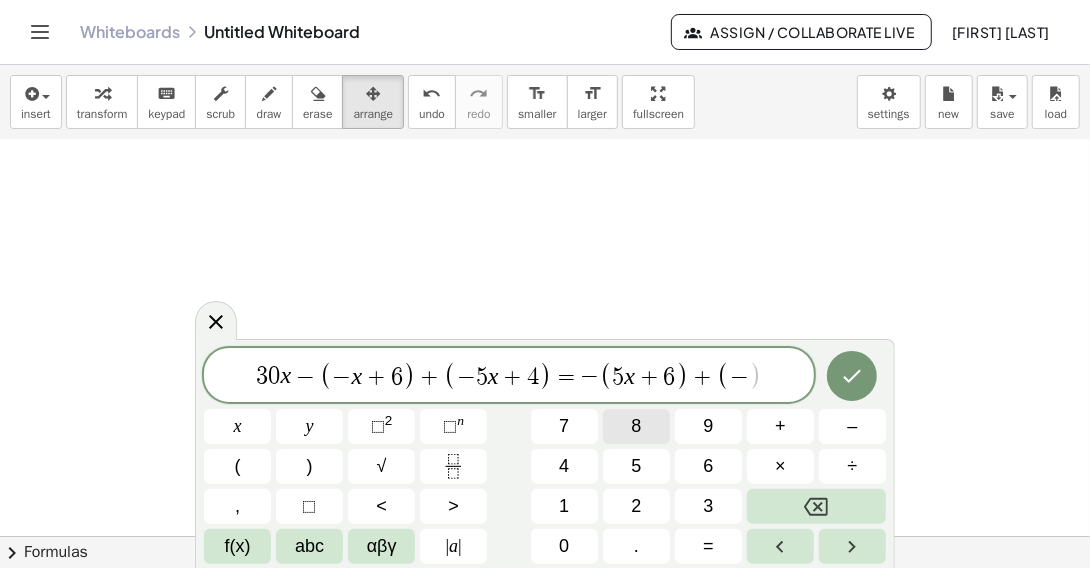click on "8" at bounding box center [636, 426] 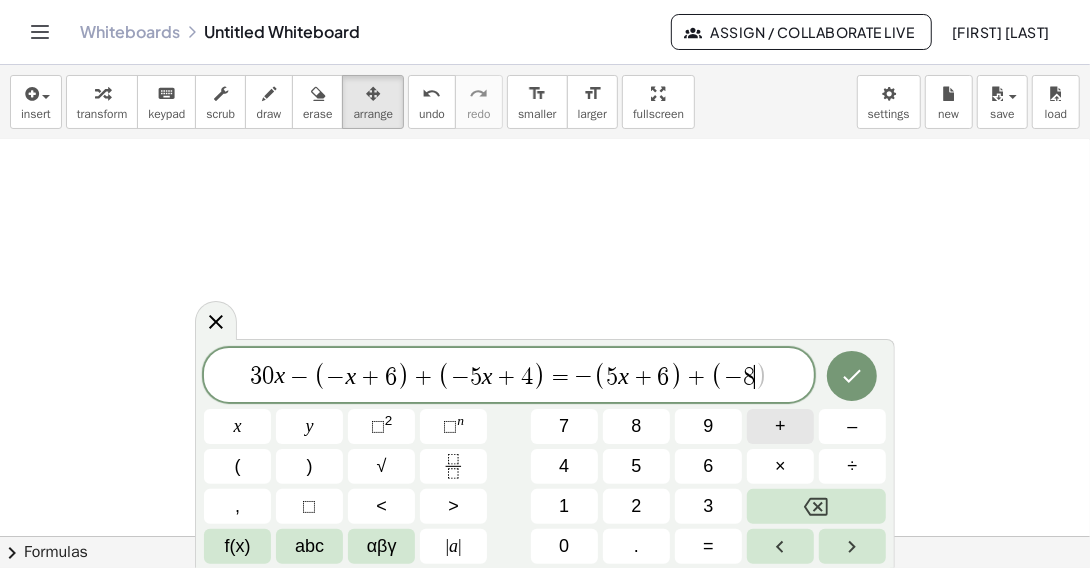 click on "+" at bounding box center [780, 426] 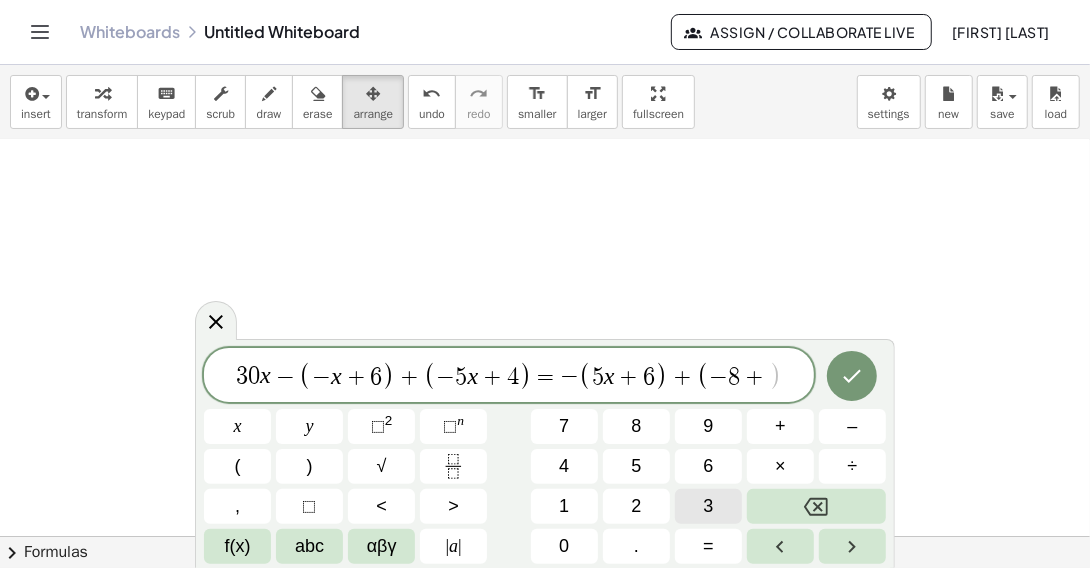 click on "3" at bounding box center [708, 506] 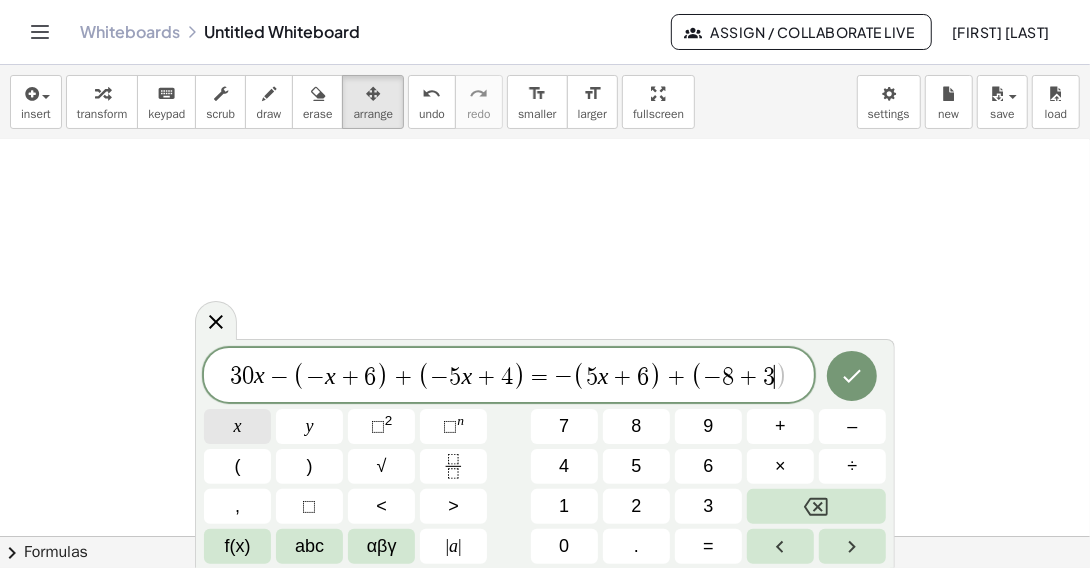 click on "x" at bounding box center (237, 426) 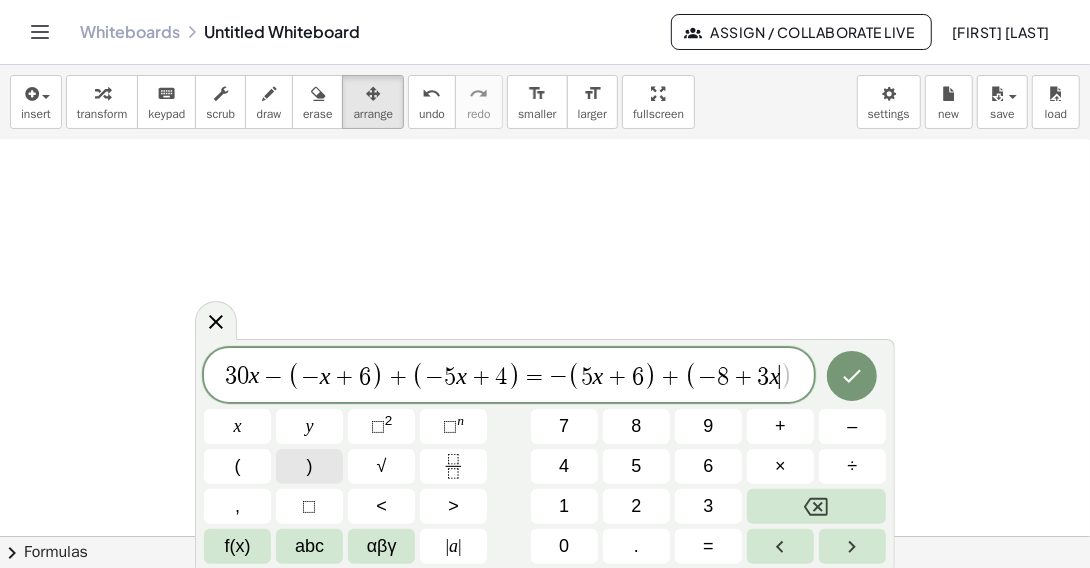 click on ")" at bounding box center [309, 466] 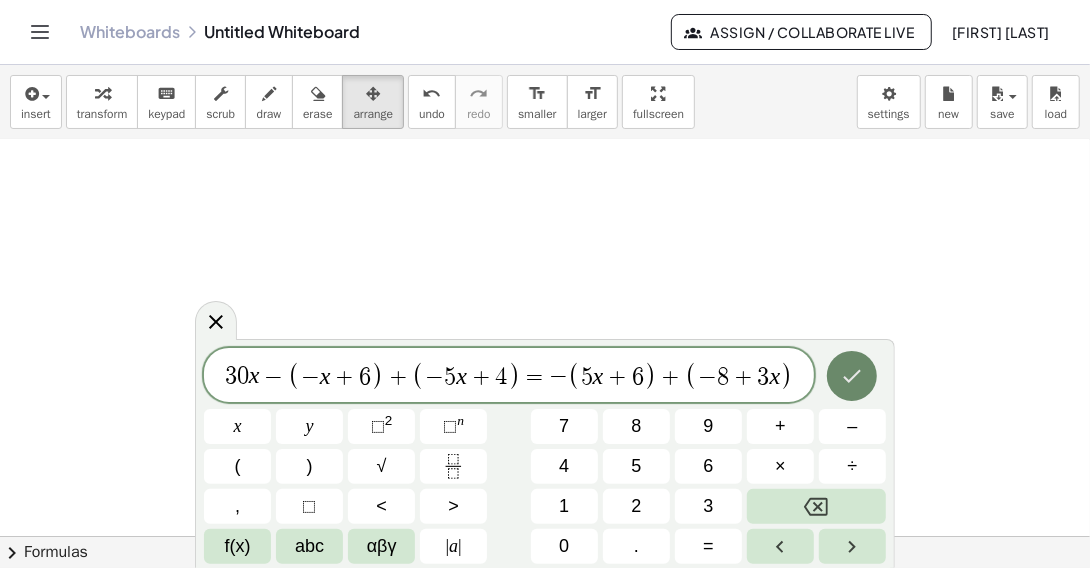 click 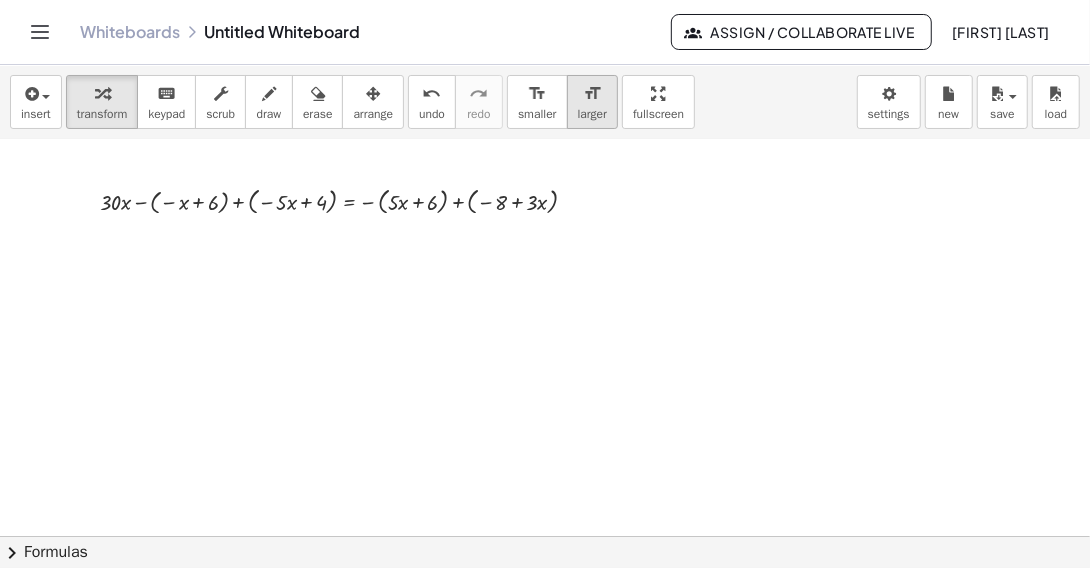 click on "larger" at bounding box center (592, 114) 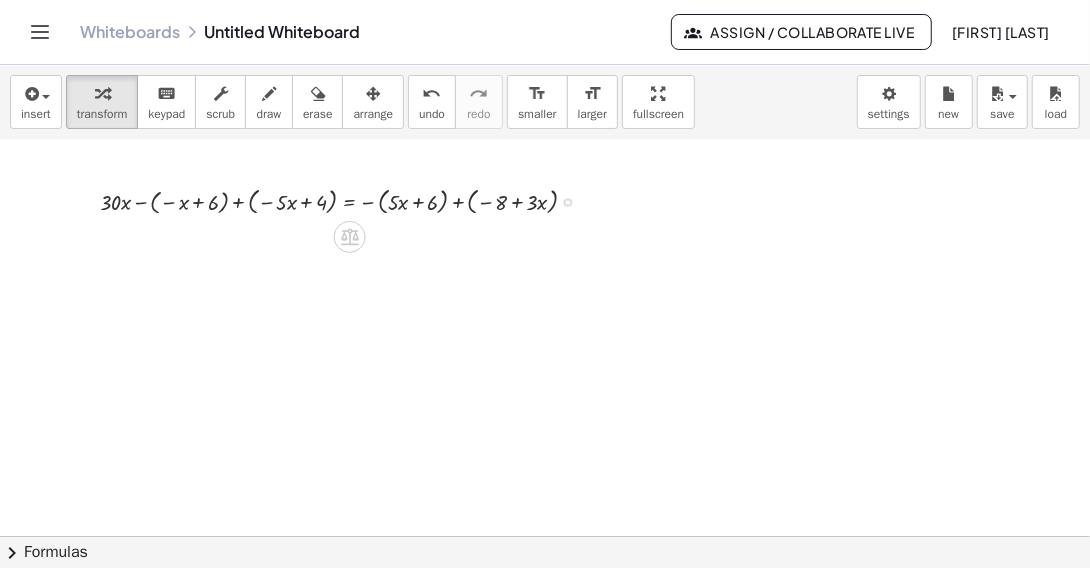 click at bounding box center [346, 201] 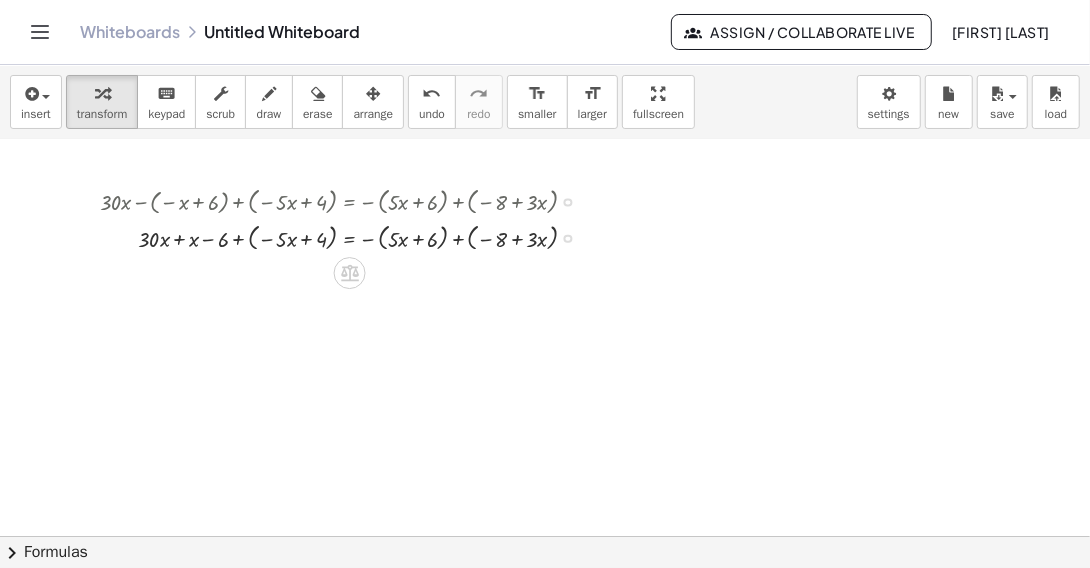 click at bounding box center (346, 237) 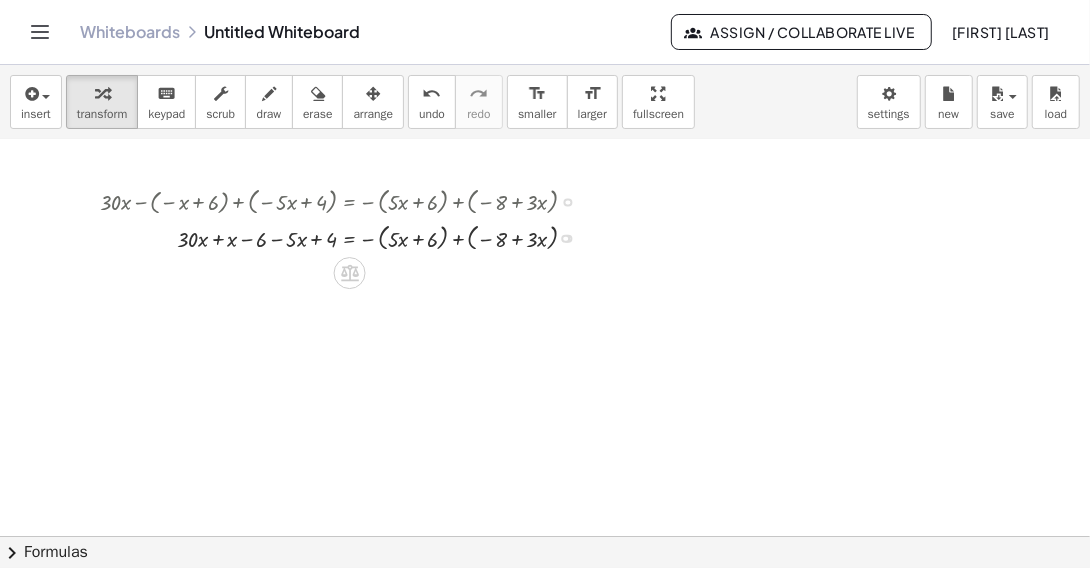 click at bounding box center (346, 237) 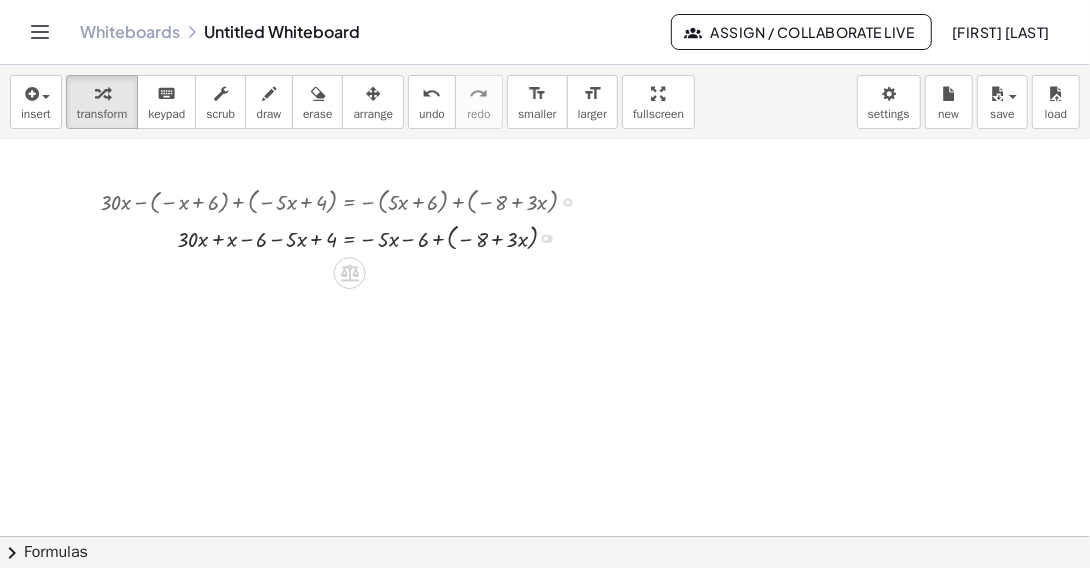 click at bounding box center [346, 237] 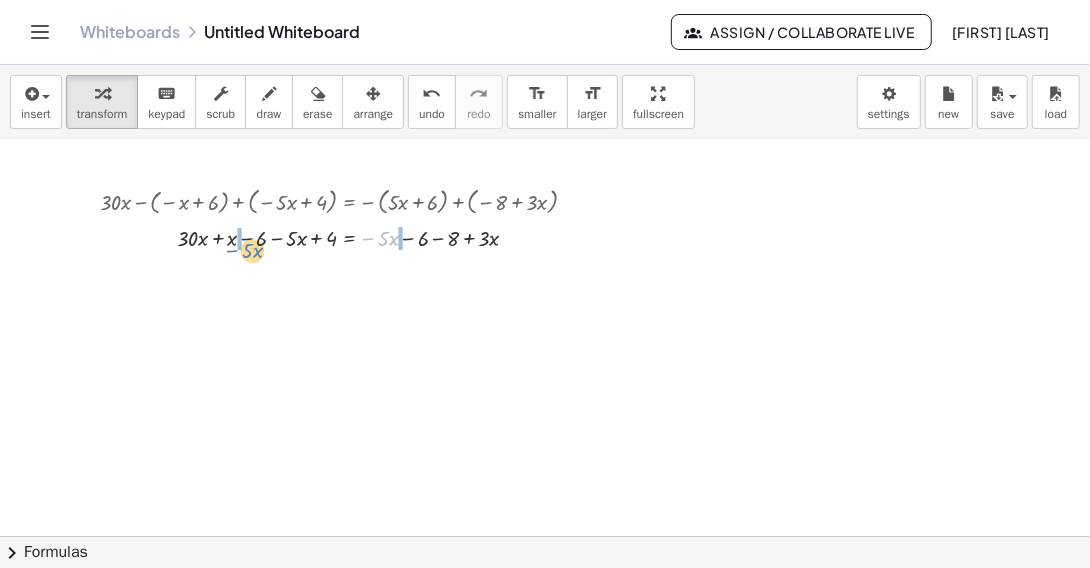 drag, startPoint x: 370, startPoint y: 239, endPoint x: 234, endPoint y: 251, distance: 136.52838 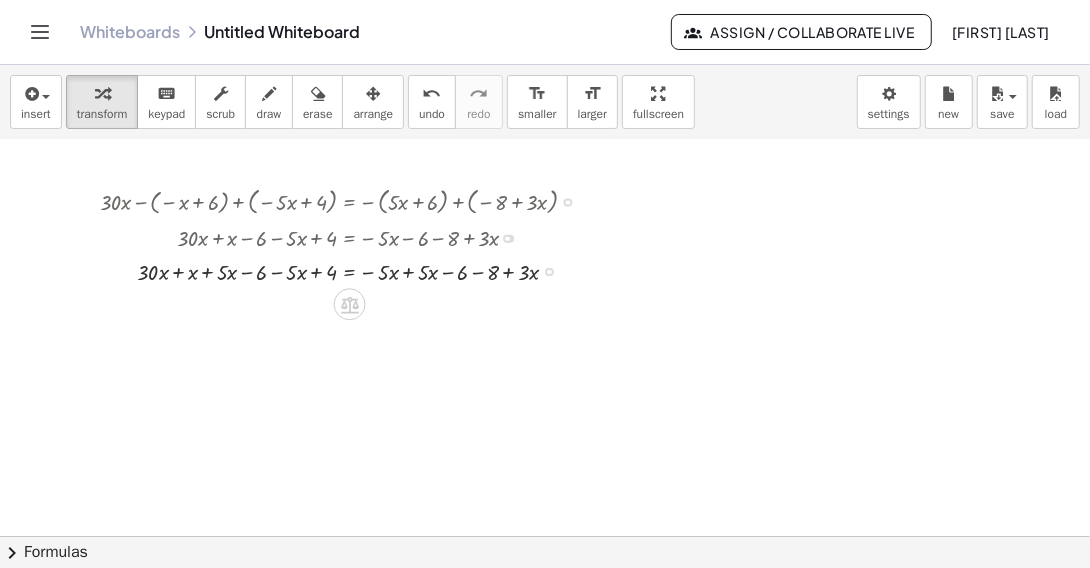 click at bounding box center (346, 269) 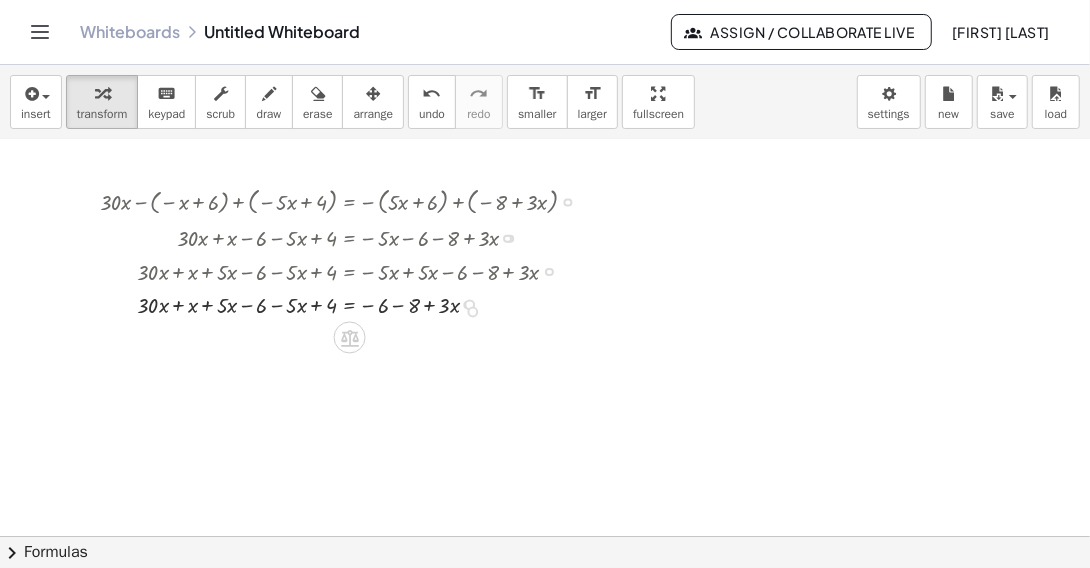 click on "+ · 30 · x x 6 · 5 · x + 4 = 6 8 + · 3 · x + − − − − + · 5 · x" at bounding box center (350, 305) 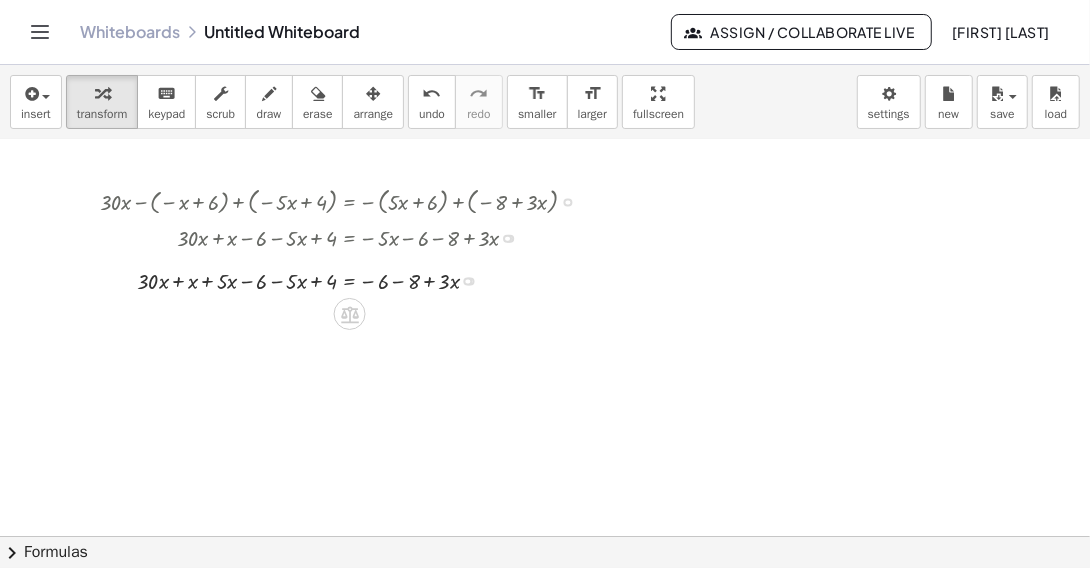 drag, startPoint x: 469, startPoint y: 304, endPoint x: 459, endPoint y: 275, distance: 30.675724 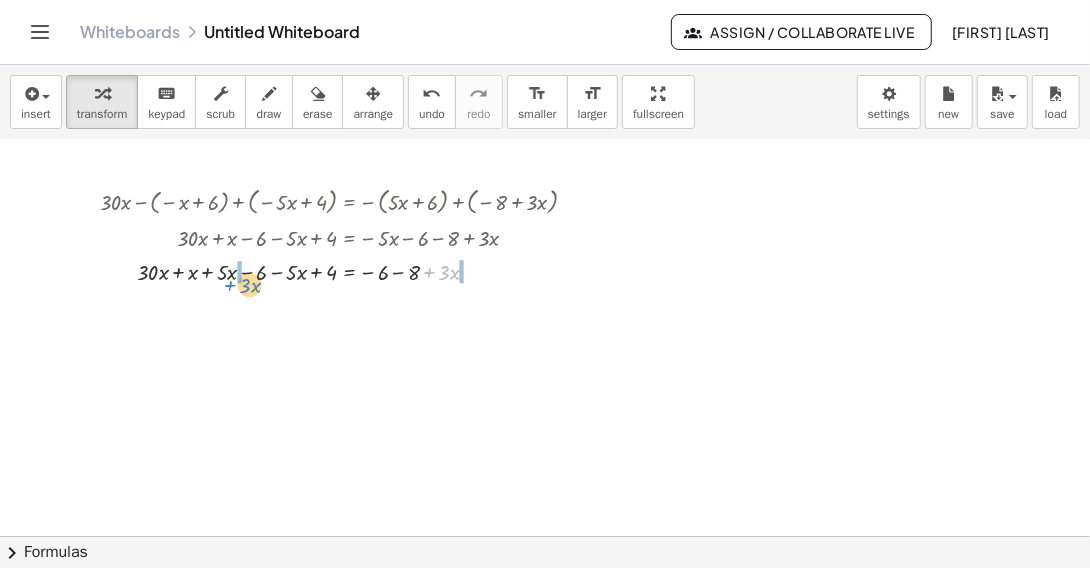 drag, startPoint x: 428, startPoint y: 268, endPoint x: 229, endPoint y: 281, distance: 199.42416 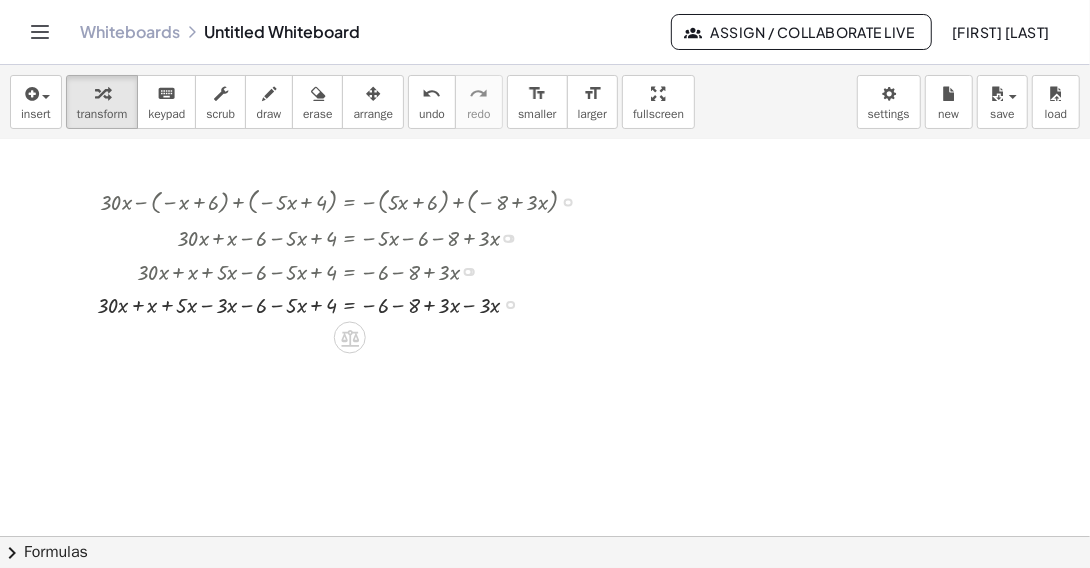 click at bounding box center (345, 303) 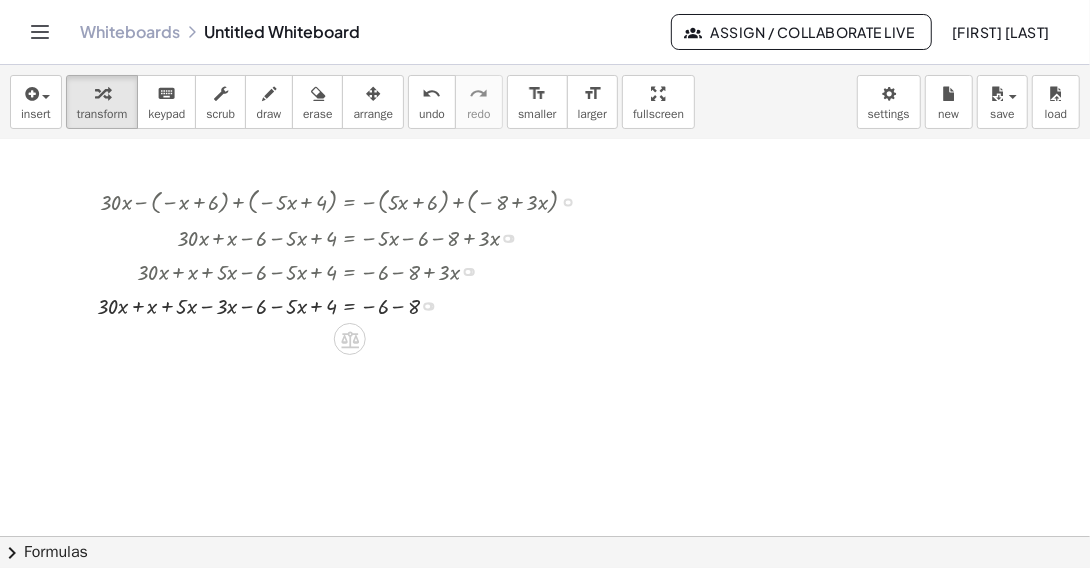 drag, startPoint x: 432, startPoint y: 338, endPoint x: 433, endPoint y: 300, distance: 38.013157 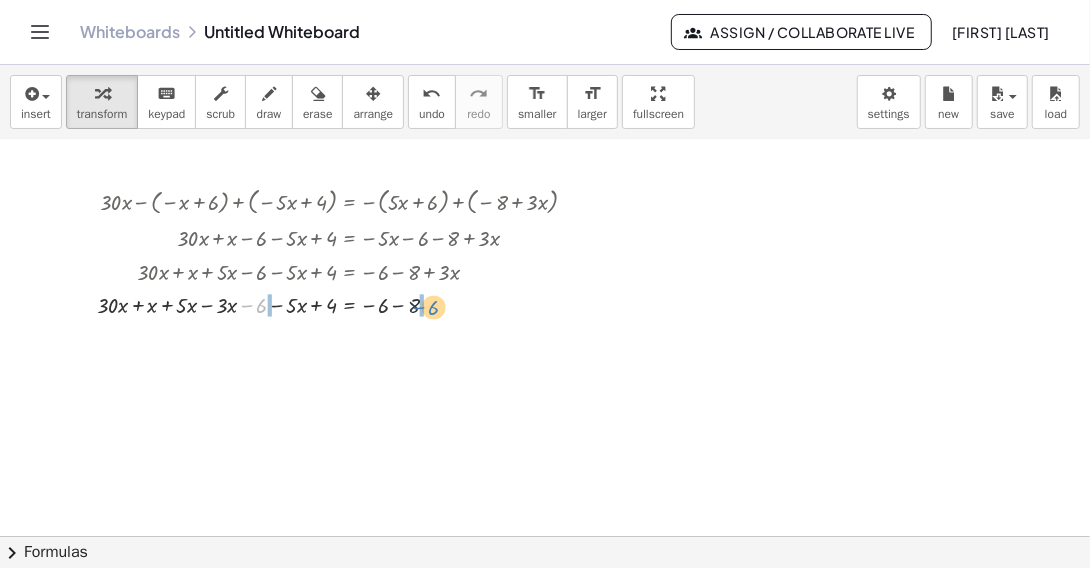 drag, startPoint x: 245, startPoint y: 304, endPoint x: 417, endPoint y: 306, distance: 172.01163 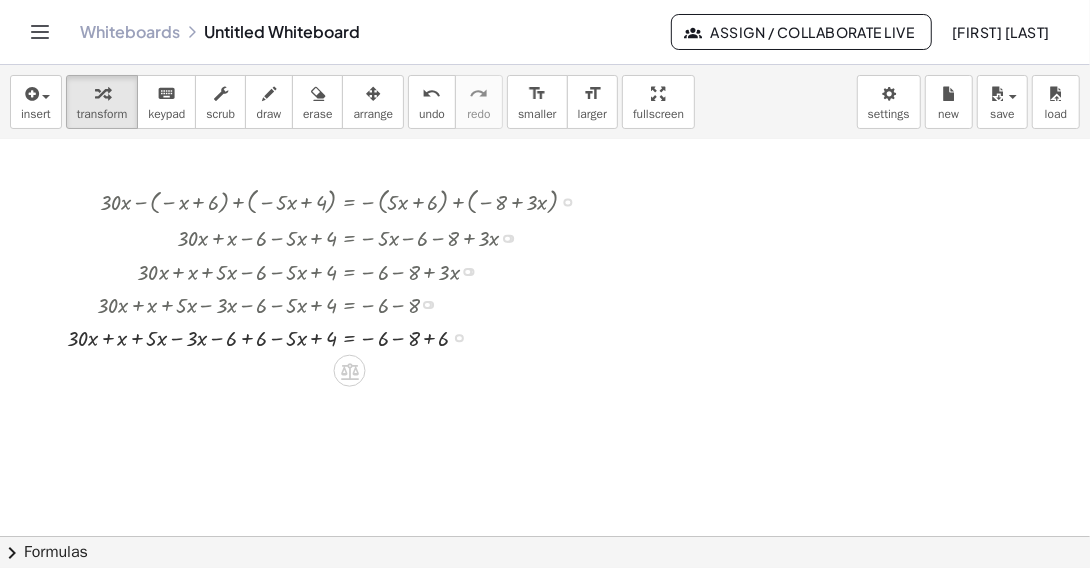 click at bounding box center (330, 336) 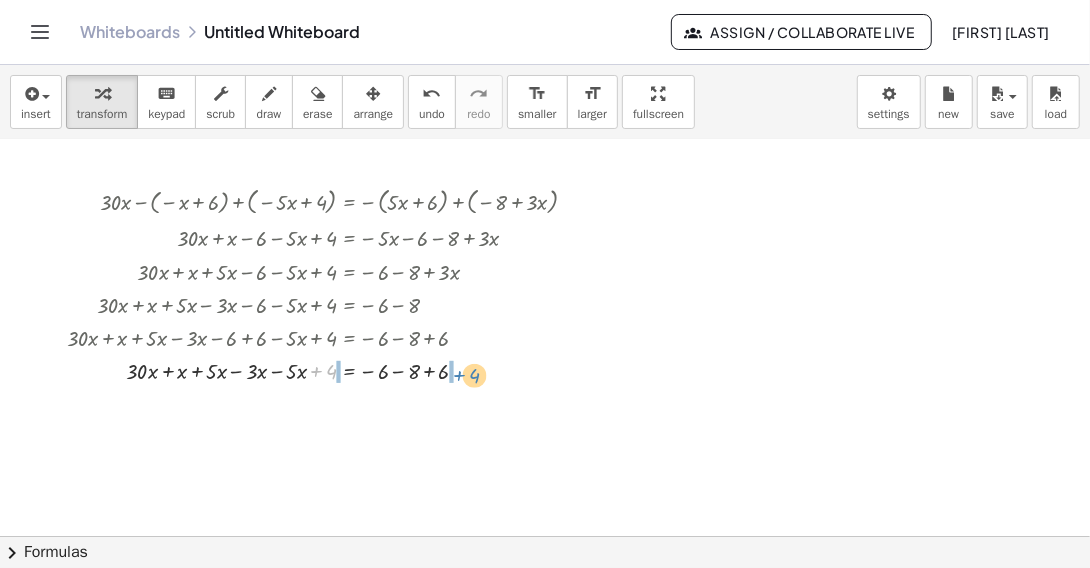 drag, startPoint x: 318, startPoint y: 374, endPoint x: 461, endPoint y: 378, distance: 143.05594 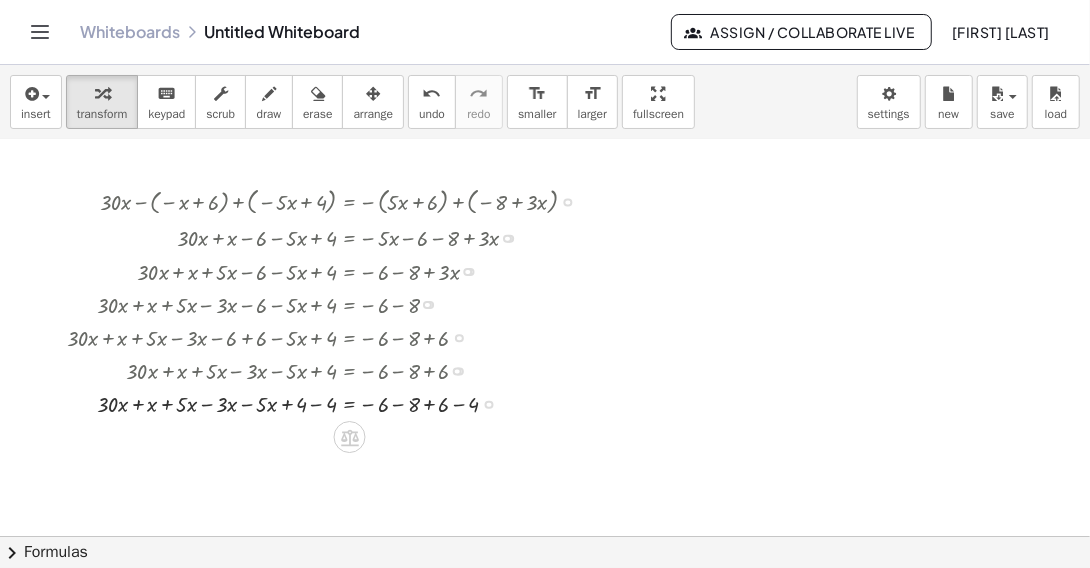 click at bounding box center [330, 402] 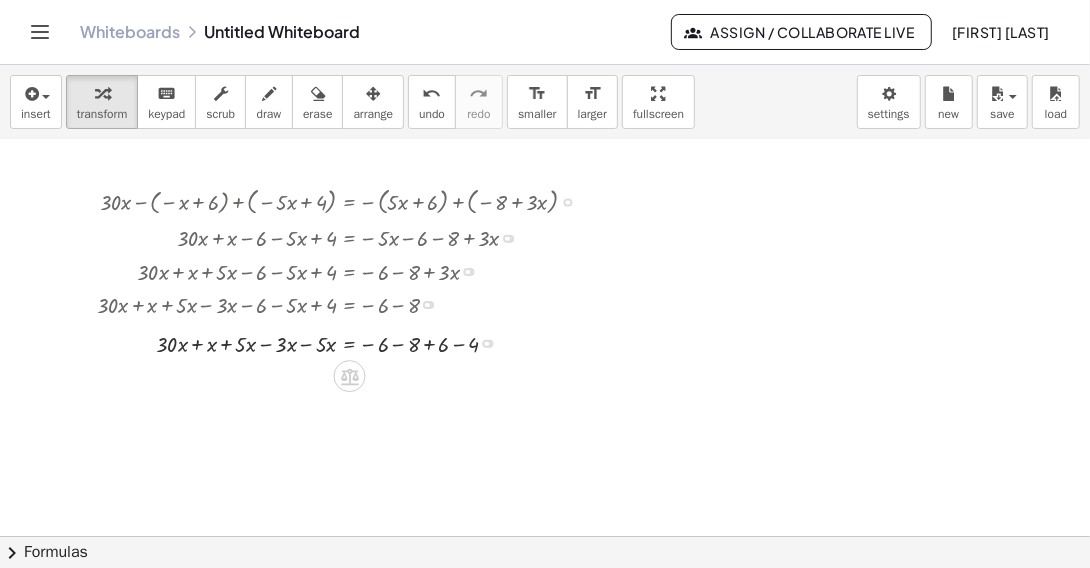 drag, startPoint x: 486, startPoint y: 439, endPoint x: 497, endPoint y: 338, distance: 101.597244 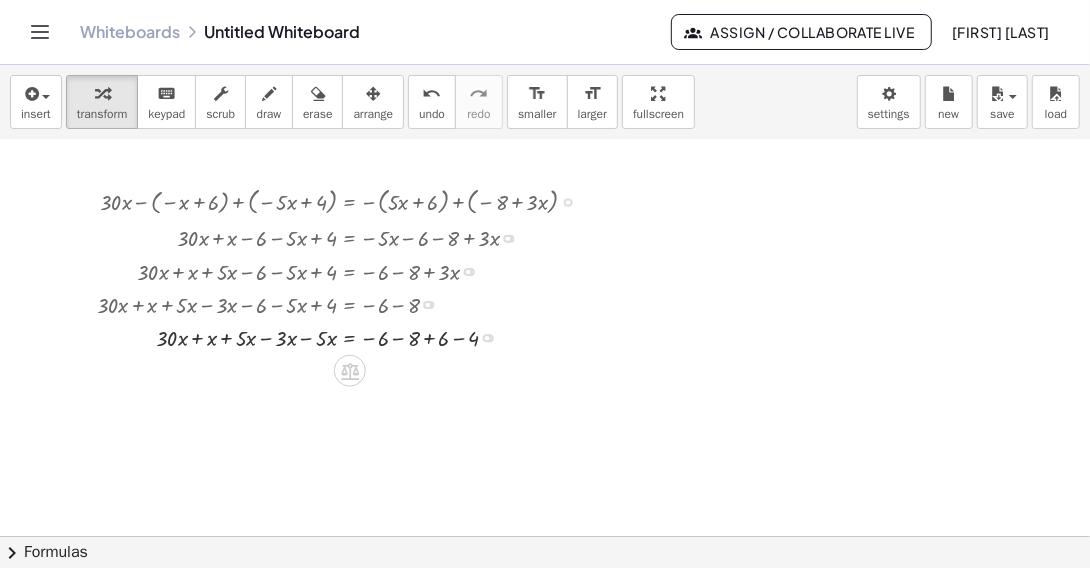 click at bounding box center [345, 336] 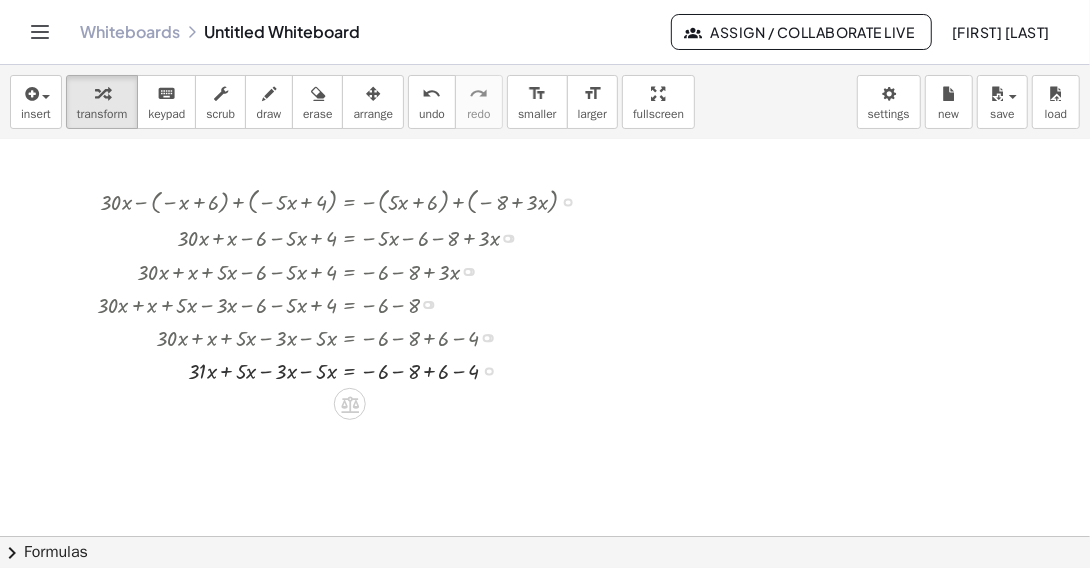 click at bounding box center (345, 369) 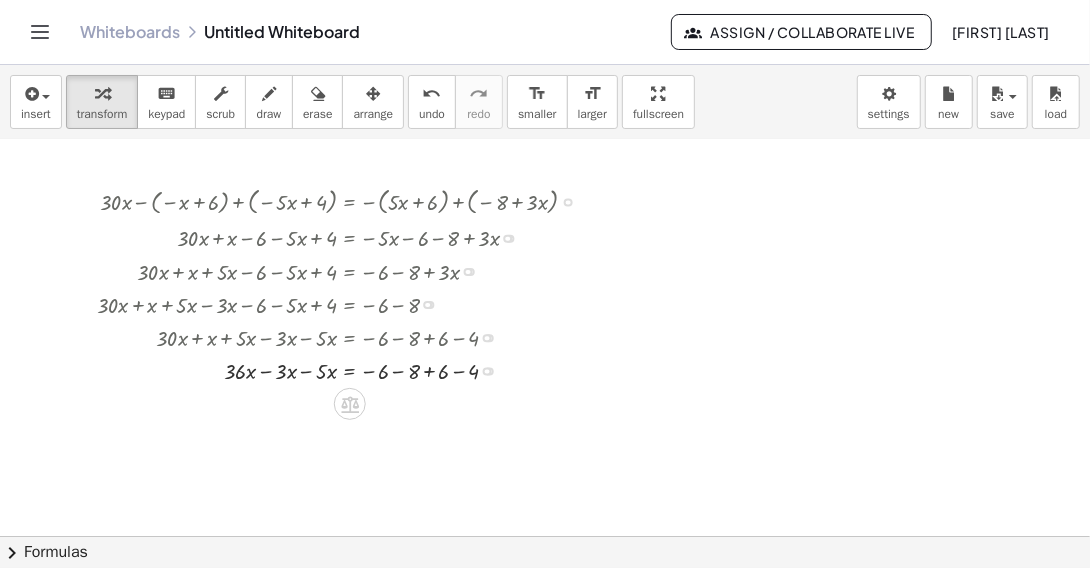 click at bounding box center (345, 369) 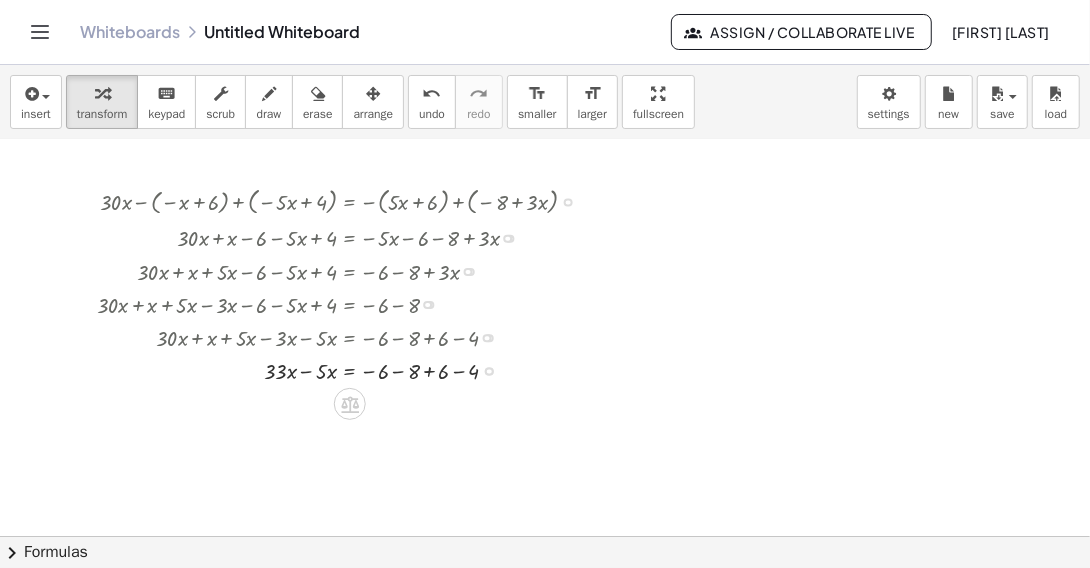 click at bounding box center (345, 369) 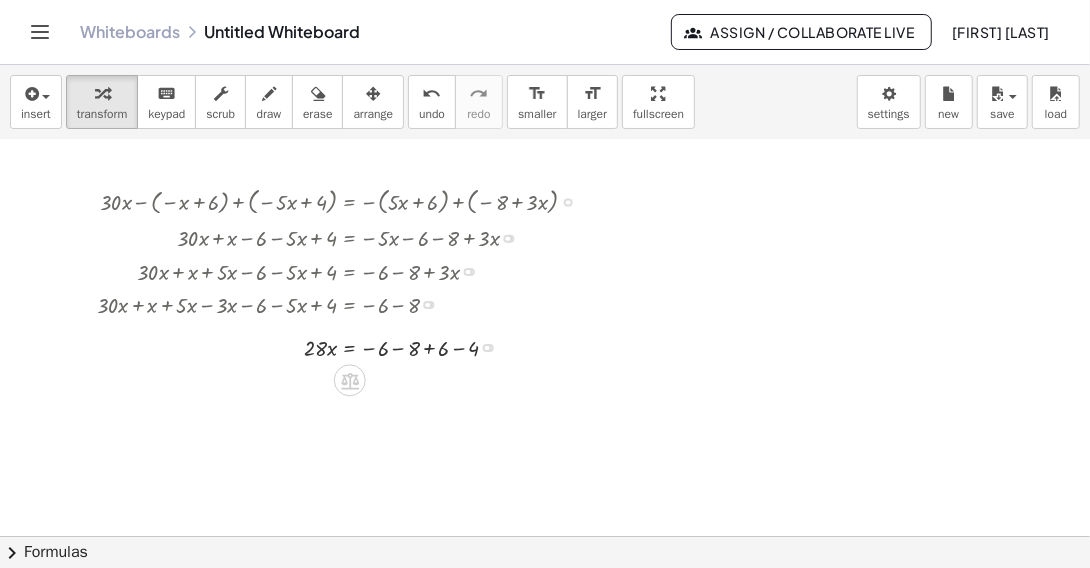 drag, startPoint x: 489, startPoint y: 371, endPoint x: 488, endPoint y: 339, distance: 32.01562 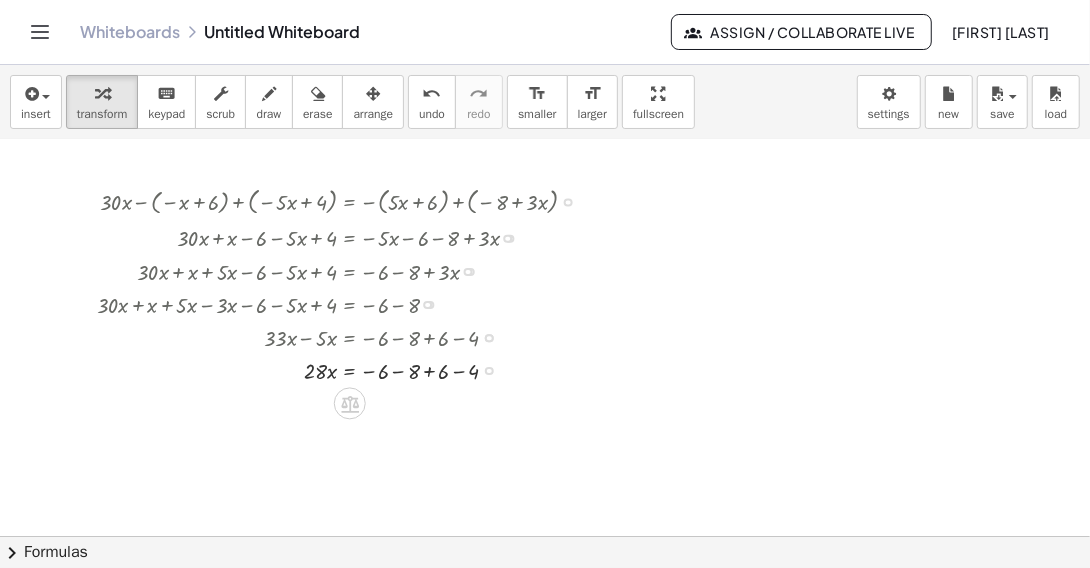 drag, startPoint x: 486, startPoint y: 338, endPoint x: 487, endPoint y: 379, distance: 41.01219 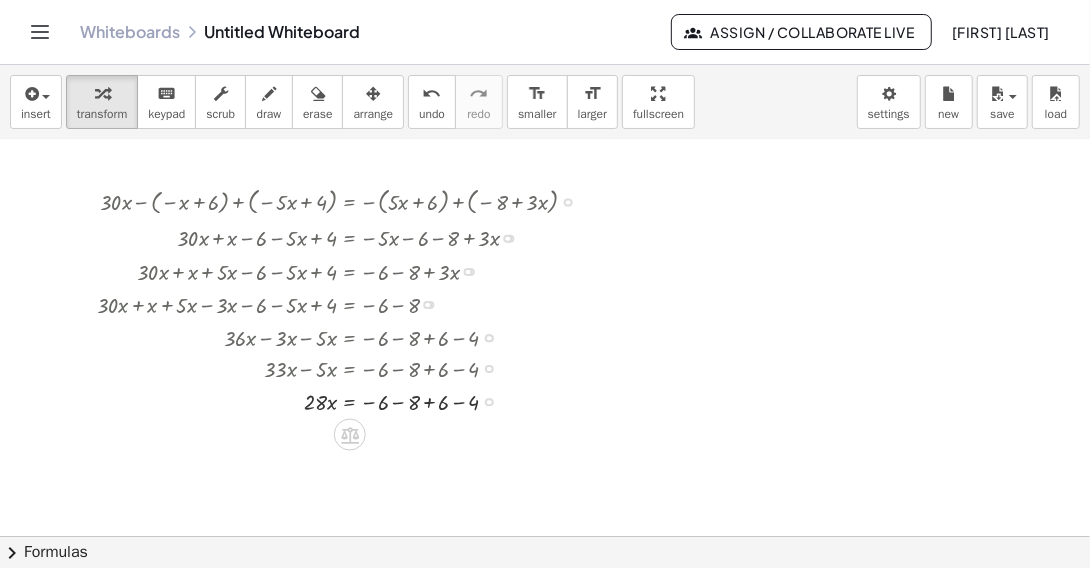 drag, startPoint x: 489, startPoint y: 337, endPoint x: 489, endPoint y: 376, distance: 39 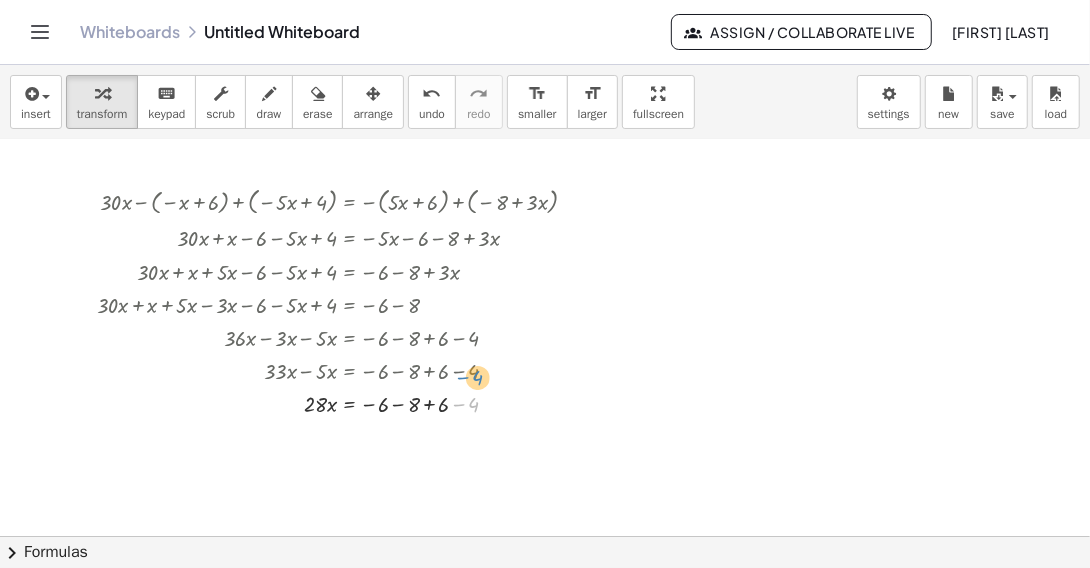 drag, startPoint x: 482, startPoint y: 404, endPoint x: 486, endPoint y: 377, distance: 27.294687 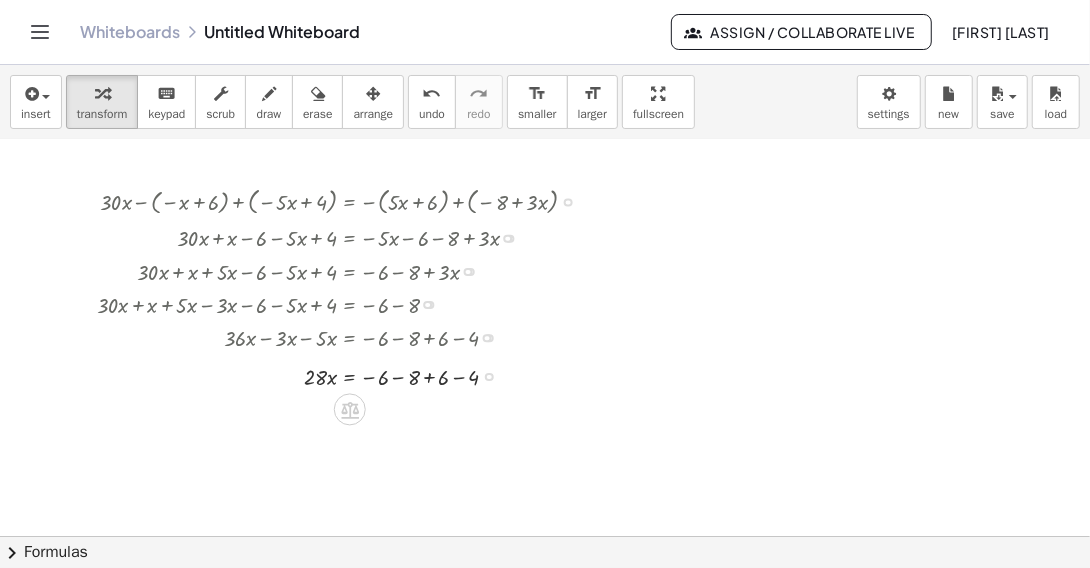 drag, startPoint x: 489, startPoint y: 402, endPoint x: 489, endPoint y: 367, distance: 35 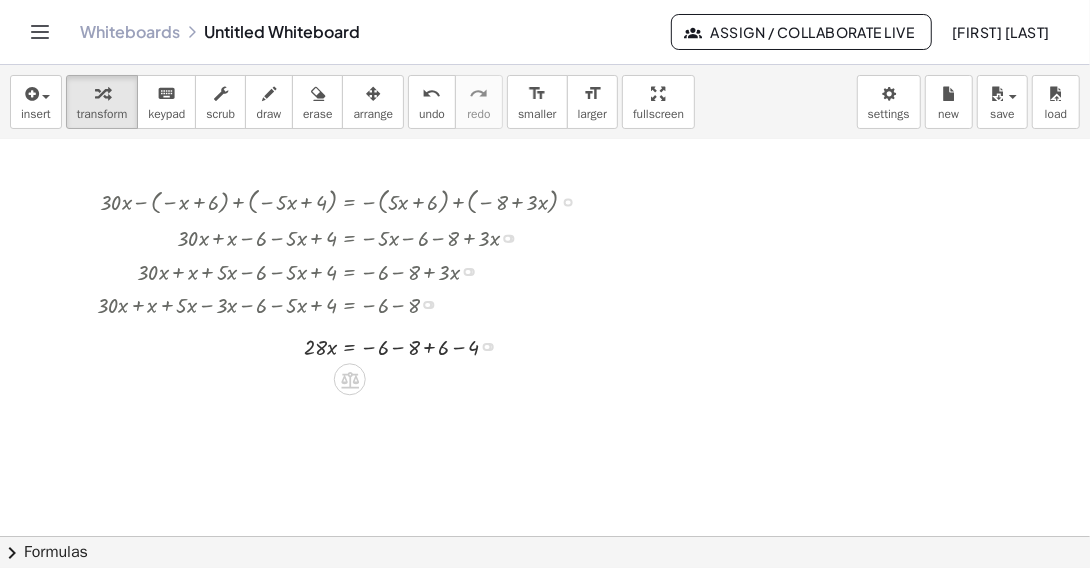drag, startPoint x: 489, startPoint y: 369, endPoint x: 488, endPoint y: 336, distance: 33.01515 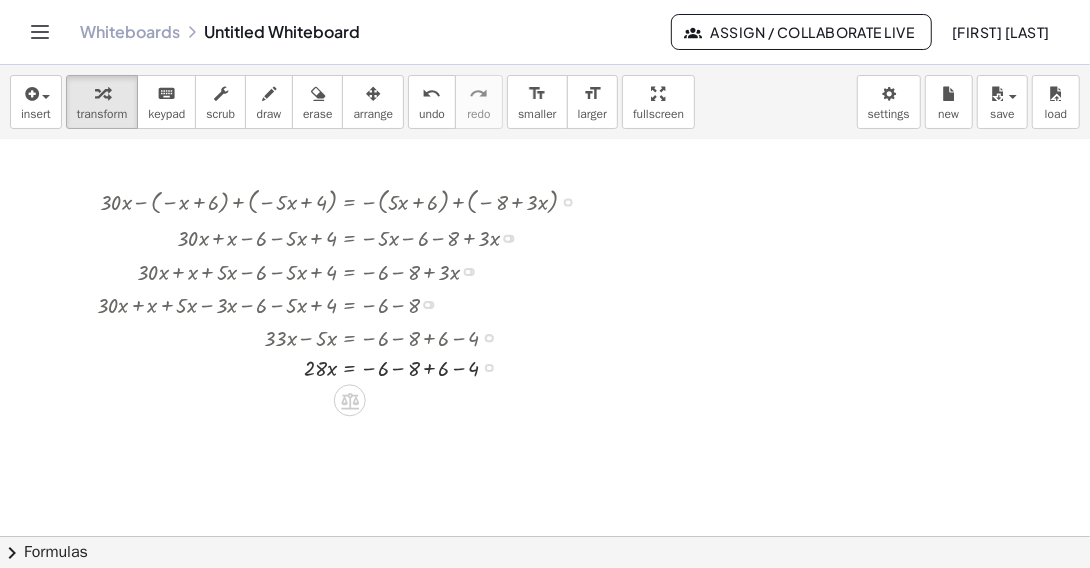 drag, startPoint x: 488, startPoint y: 335, endPoint x: 490, endPoint y: 371, distance: 36.05551 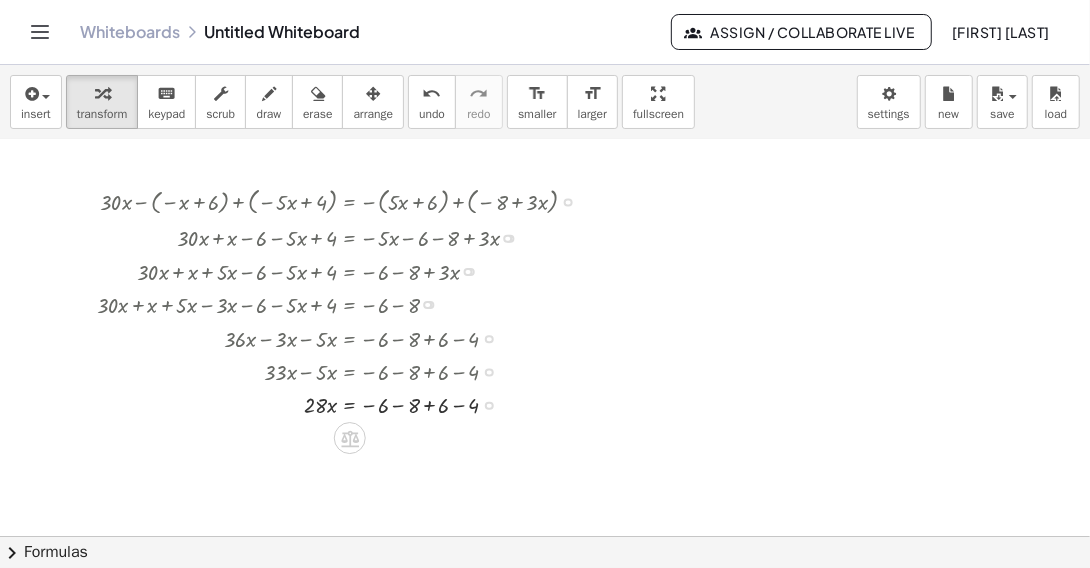 drag, startPoint x: 486, startPoint y: 339, endPoint x: 489, endPoint y: 382, distance: 43.104523 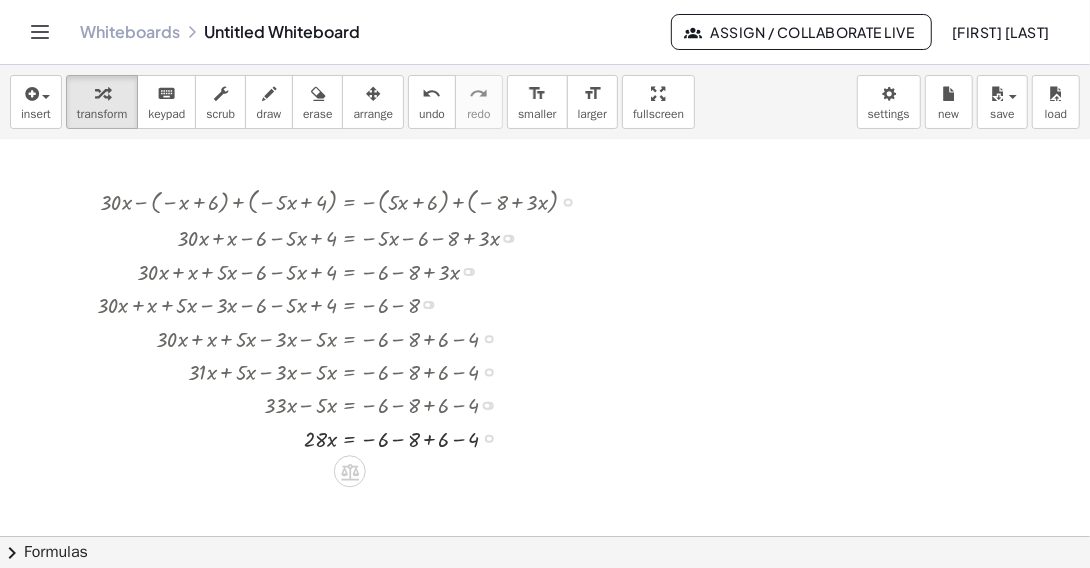 drag, startPoint x: 489, startPoint y: 337, endPoint x: 488, endPoint y: 380, distance: 43.011627 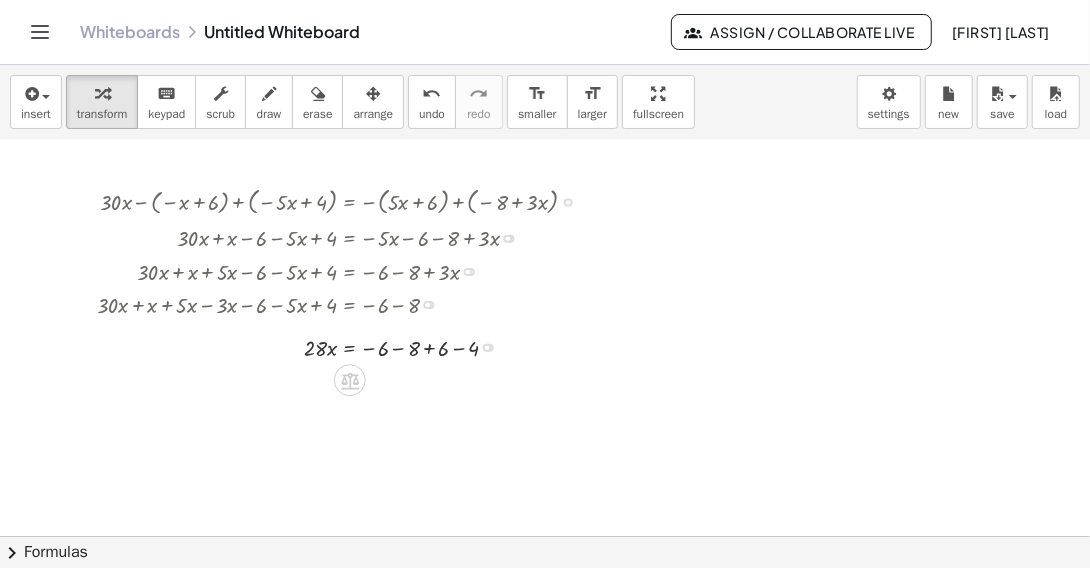 drag, startPoint x: 489, startPoint y: 438, endPoint x: 485, endPoint y: 342, distance: 96.0833 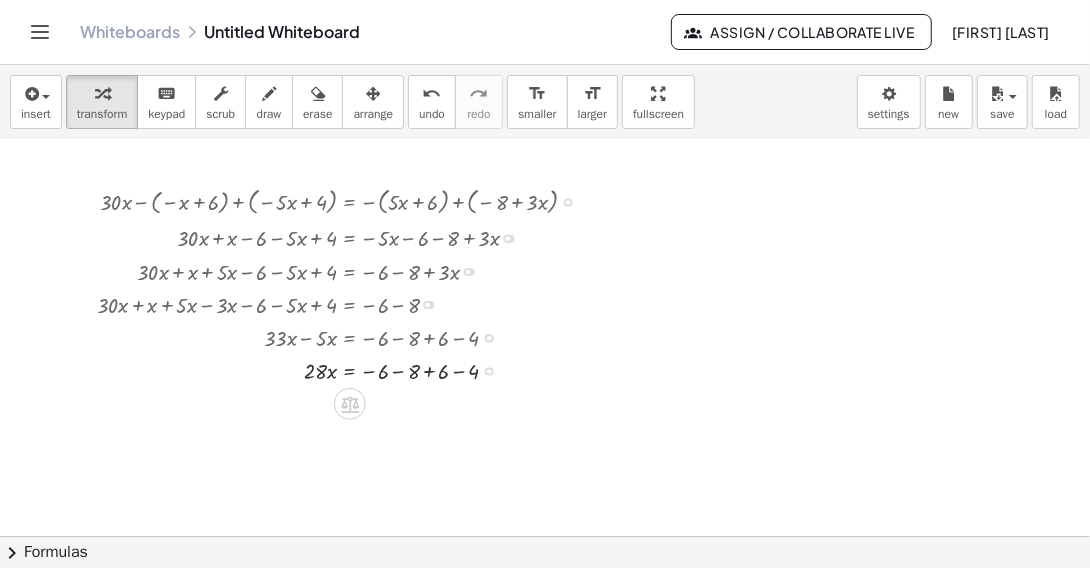 drag, startPoint x: 489, startPoint y: 340, endPoint x: 496, endPoint y: 380, distance: 40.60788 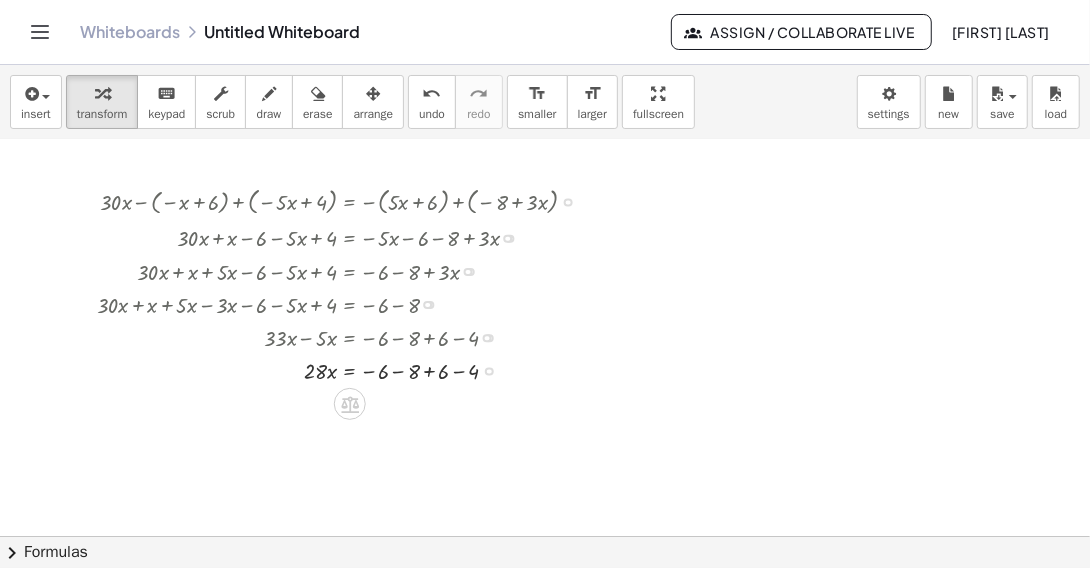 click at bounding box center [345, 336] 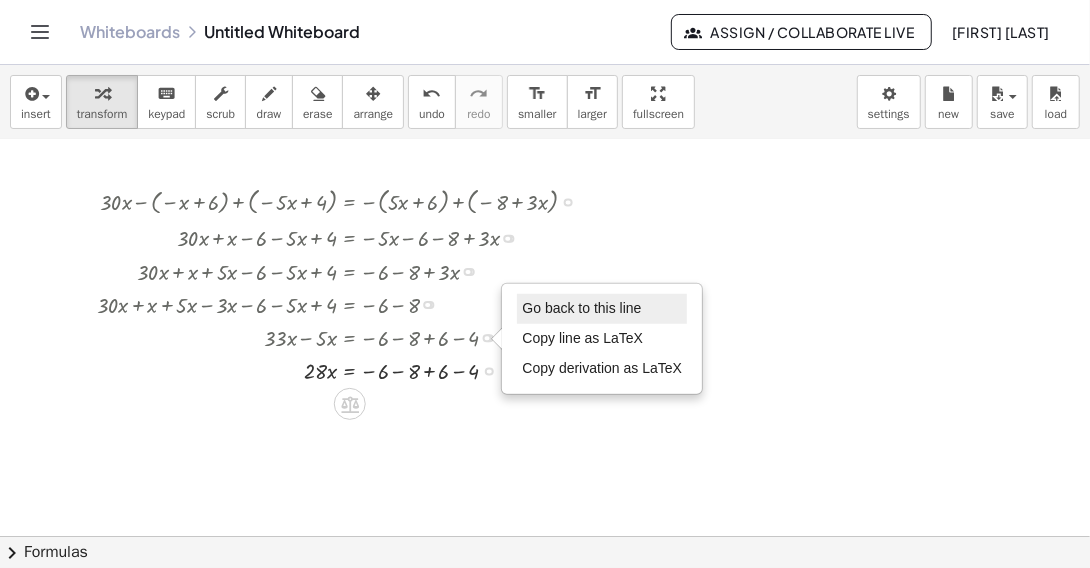 click on "Go back to this line" at bounding box center [581, 308] 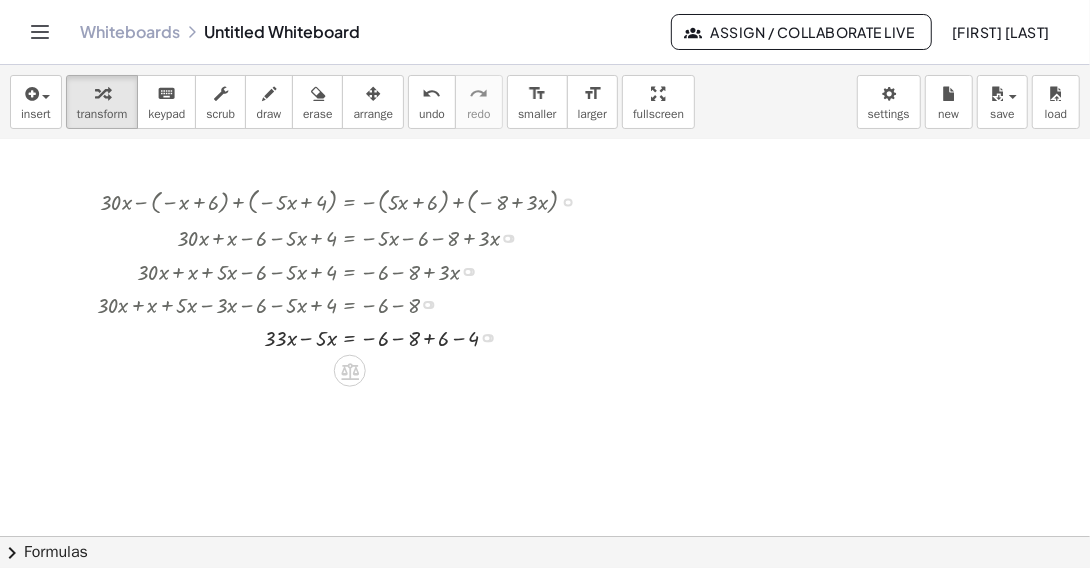 click at bounding box center [345, 336] 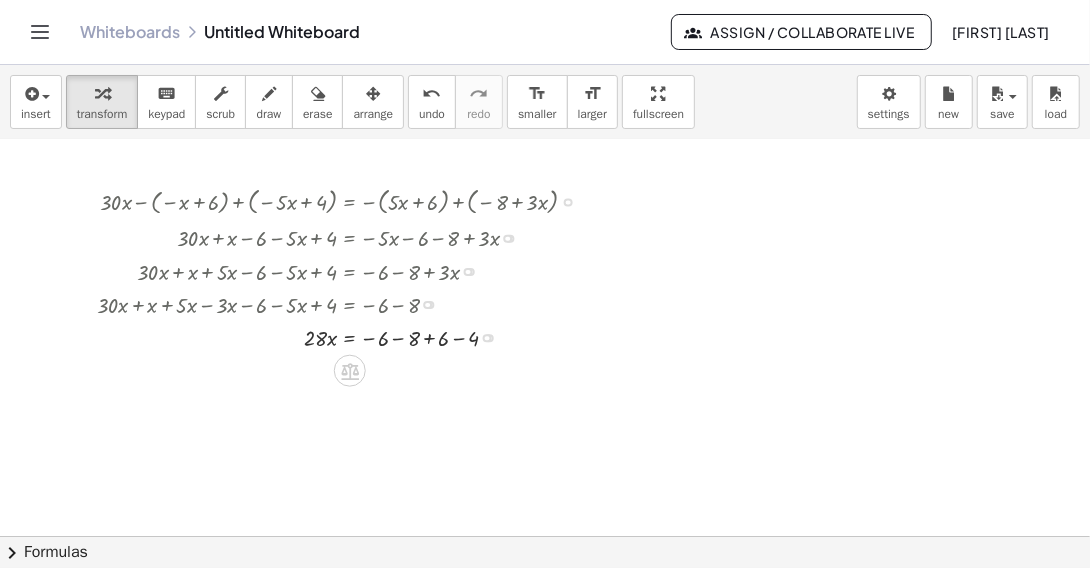 click at bounding box center (345, 336) 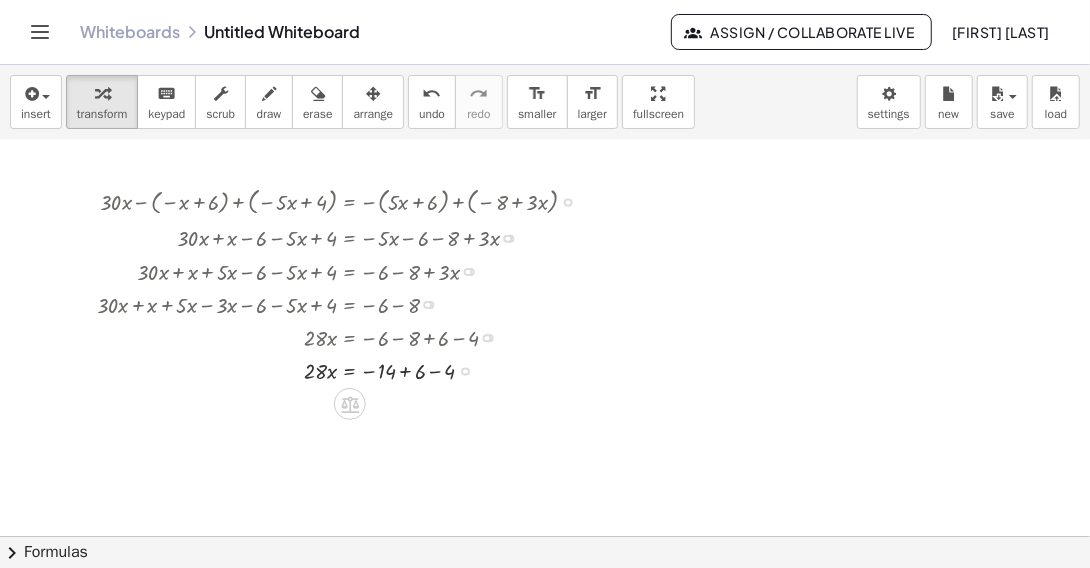 click at bounding box center [345, 369] 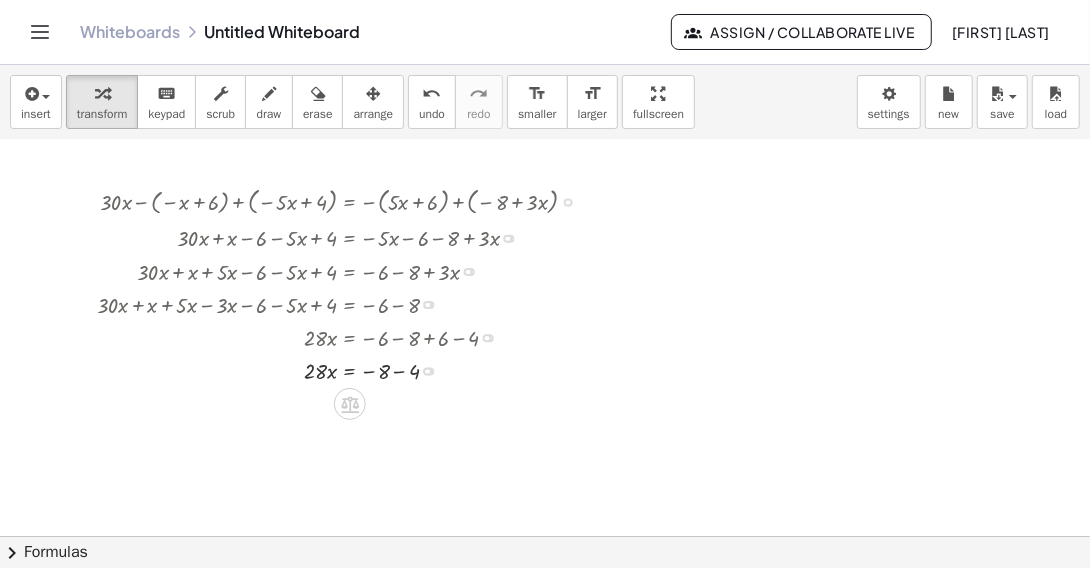 click at bounding box center [345, 369] 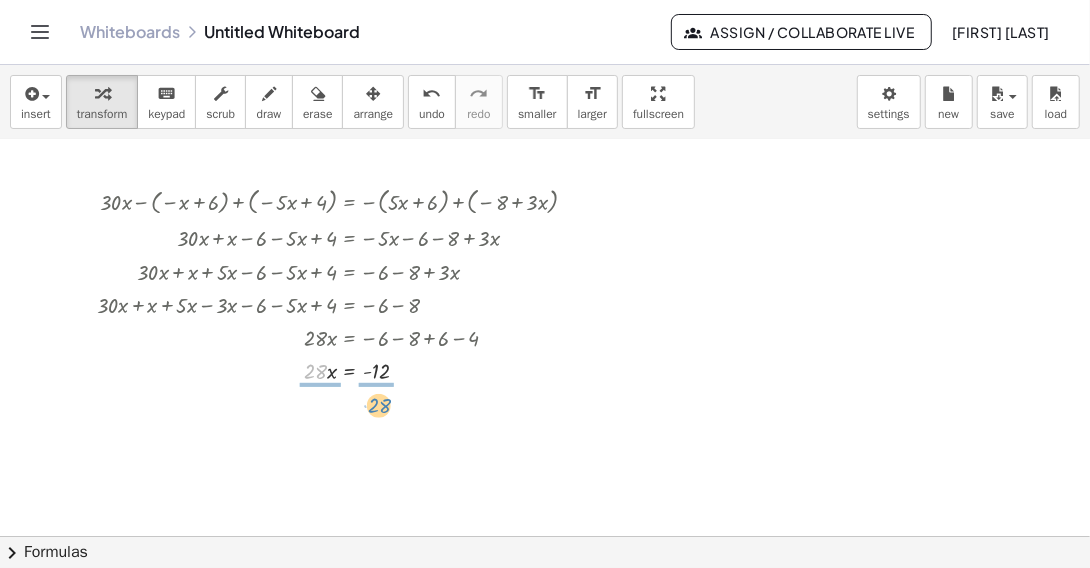 drag, startPoint x: 313, startPoint y: 370, endPoint x: 378, endPoint y: 404, distance: 73.3553 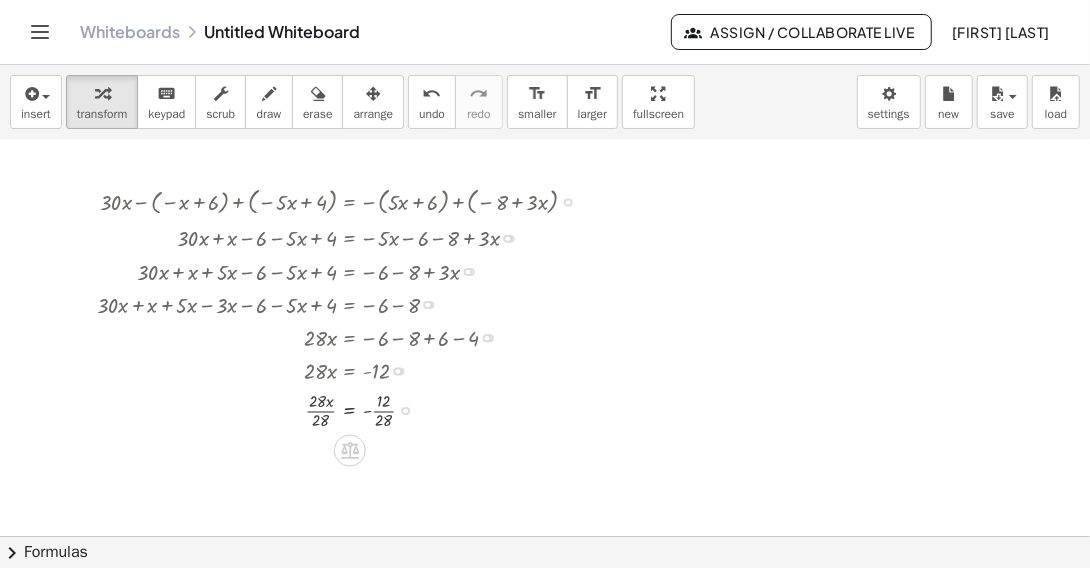 click at bounding box center (345, 409) 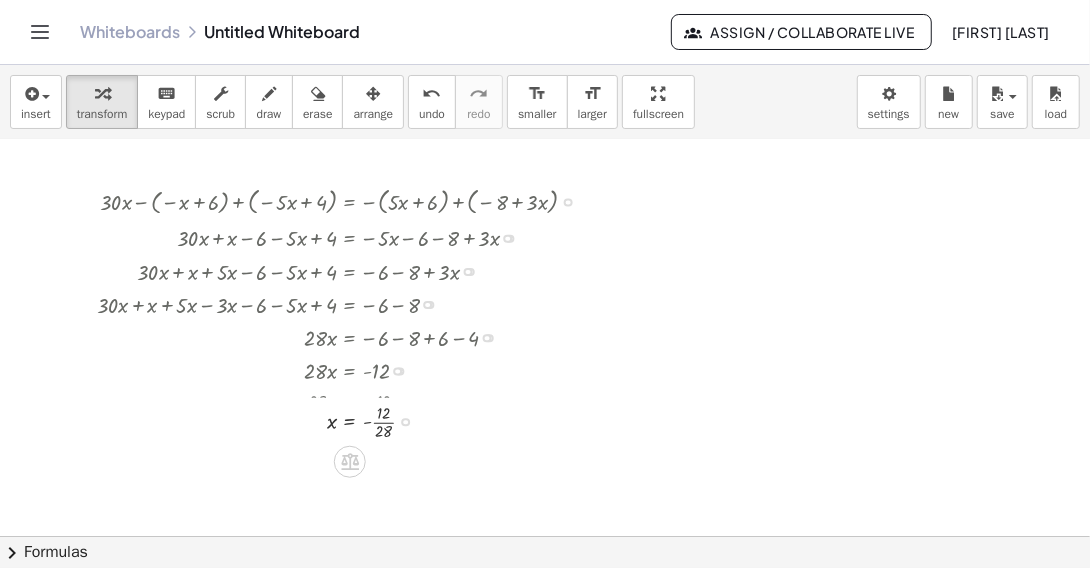 drag, startPoint x: 406, startPoint y: 459, endPoint x: 406, endPoint y: 416, distance: 43 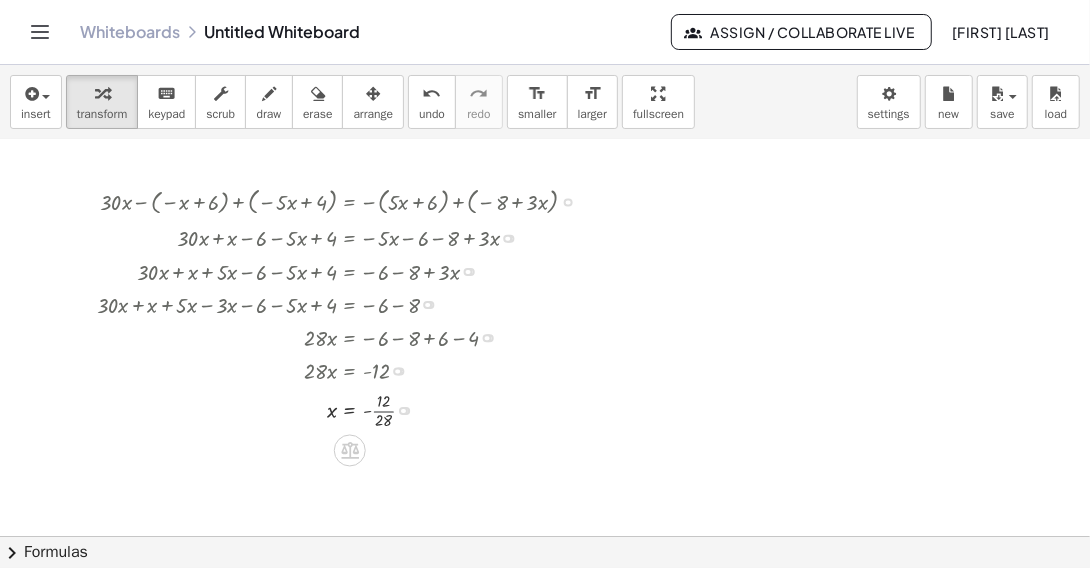 click at bounding box center [345, 409] 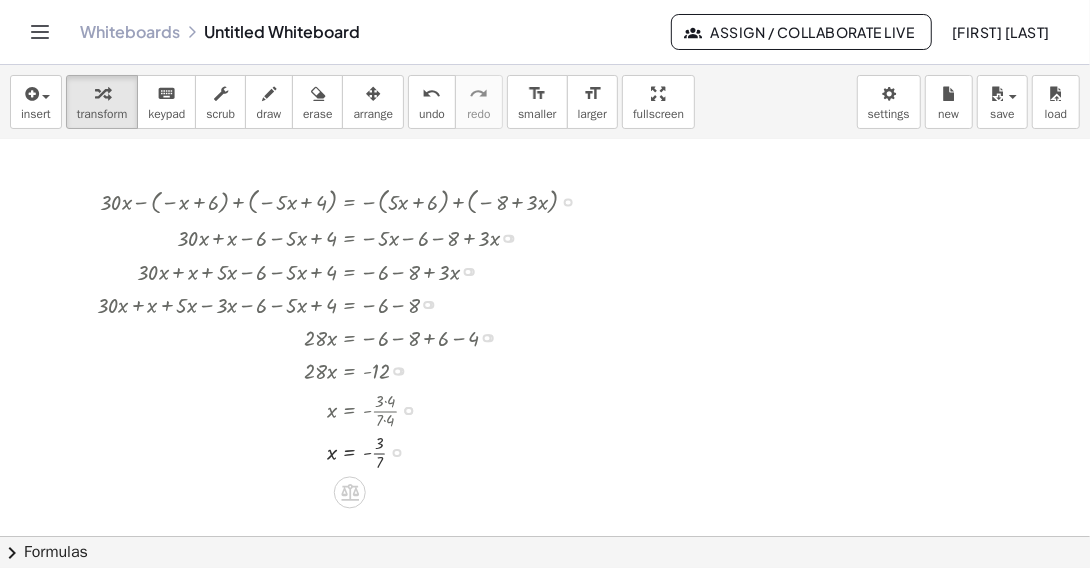 drag, startPoint x: 398, startPoint y: 410, endPoint x: 395, endPoint y: 460, distance: 50.08992 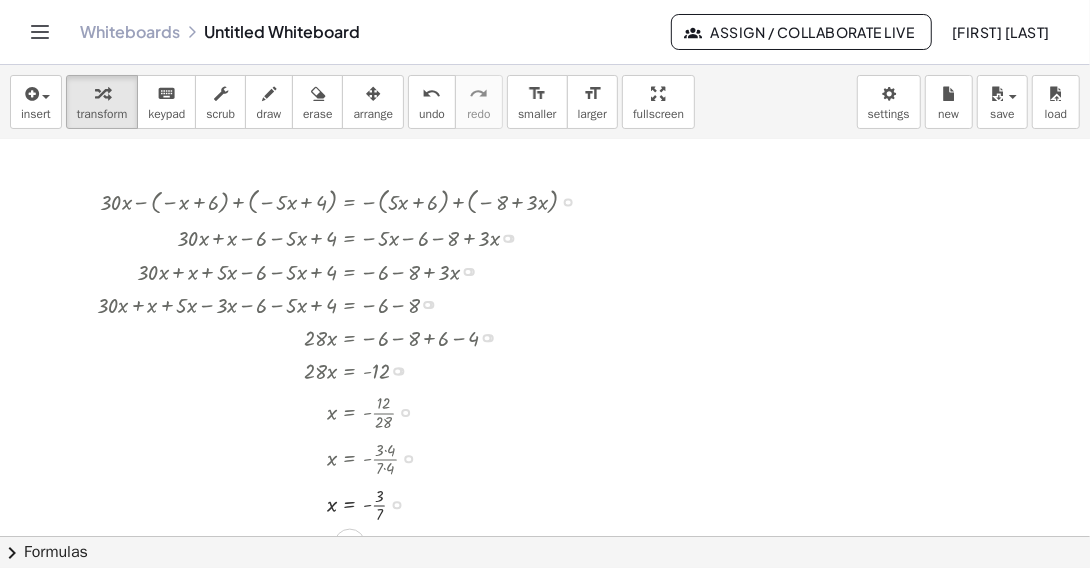 drag, startPoint x: 405, startPoint y: 411, endPoint x: 404, endPoint y: 466, distance: 55.00909 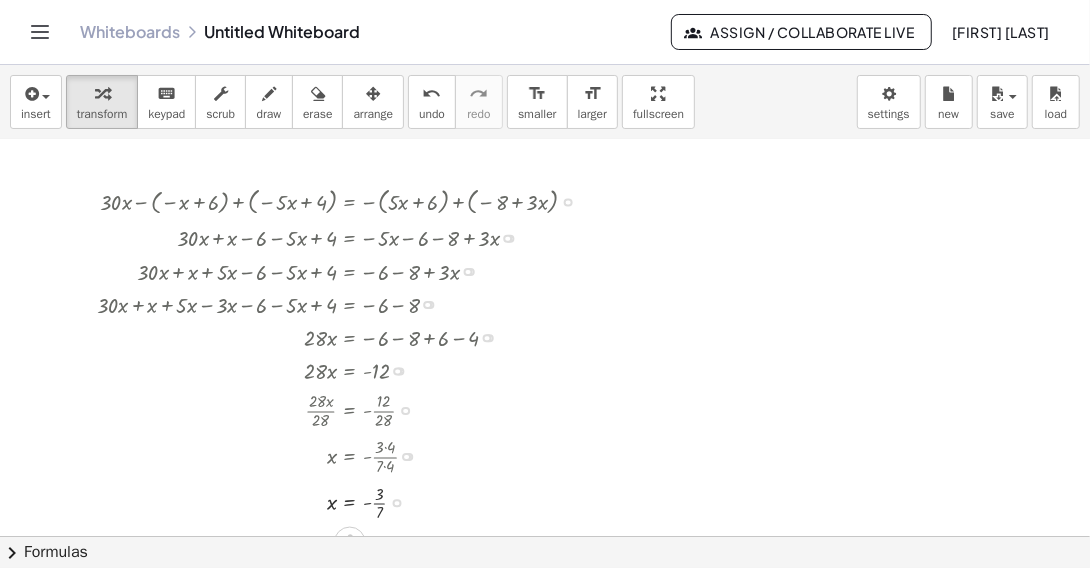 scroll, scrollTop: 800, scrollLeft: 0, axis: vertical 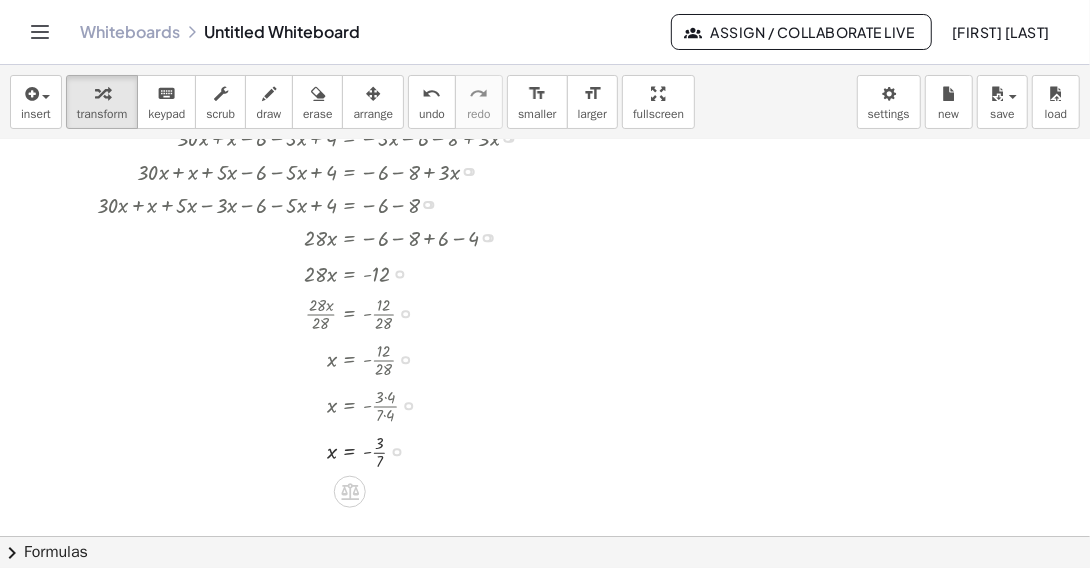 drag, startPoint x: 409, startPoint y: 358, endPoint x: 408, endPoint y: 414, distance: 56.008926 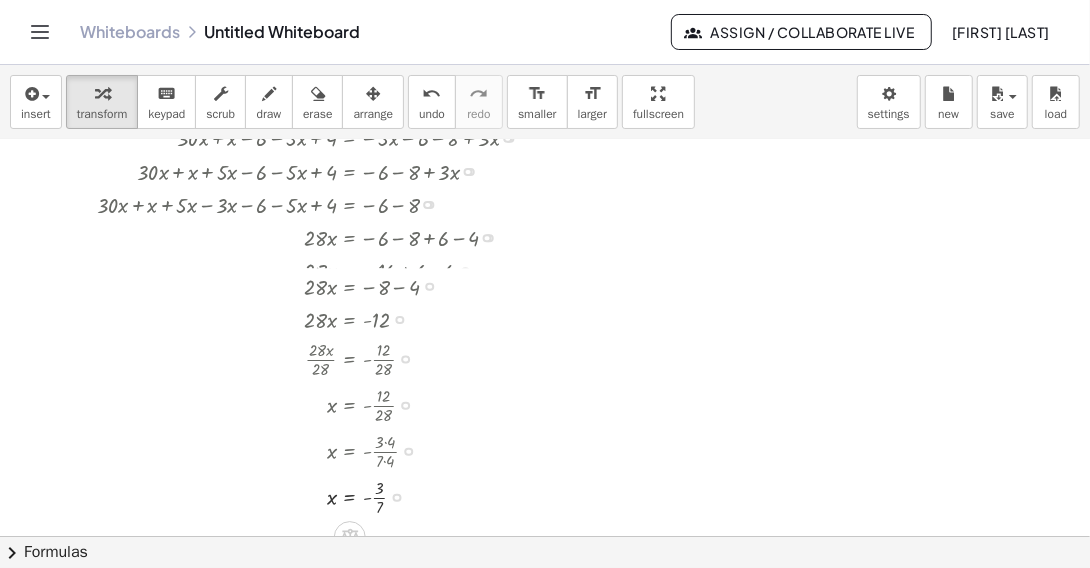 drag, startPoint x: 408, startPoint y: 390, endPoint x: 413, endPoint y: 463, distance: 73.171036 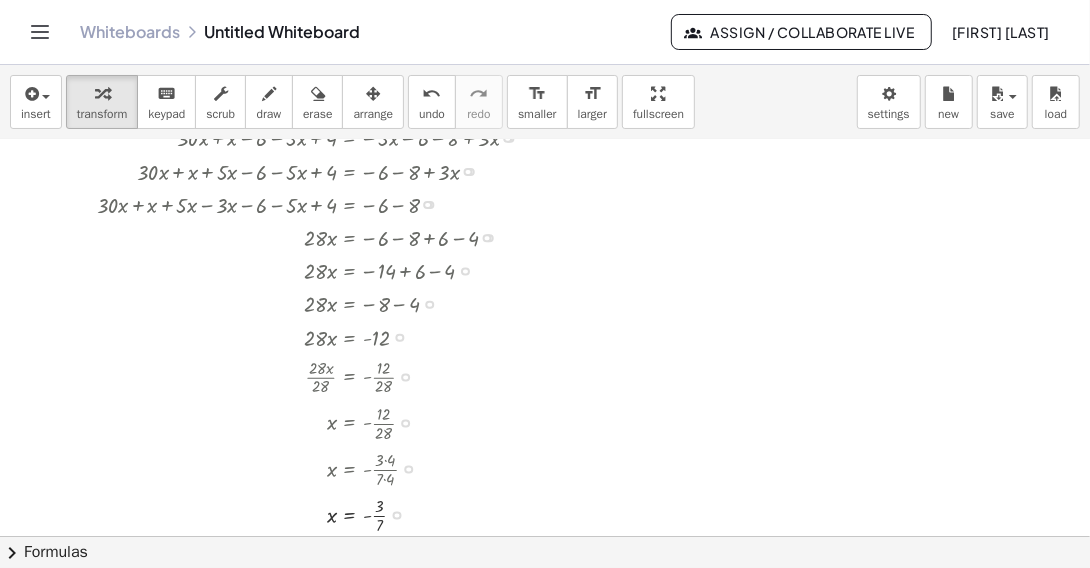 scroll, scrollTop: 900, scrollLeft: 0, axis: vertical 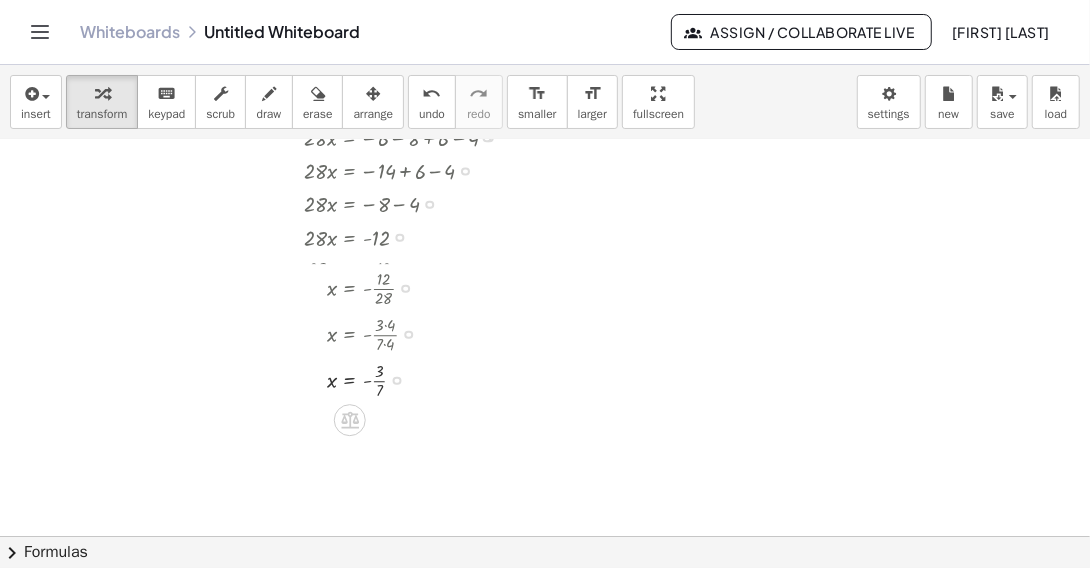 drag, startPoint x: 404, startPoint y: 323, endPoint x: 405, endPoint y: 280, distance: 43.011627 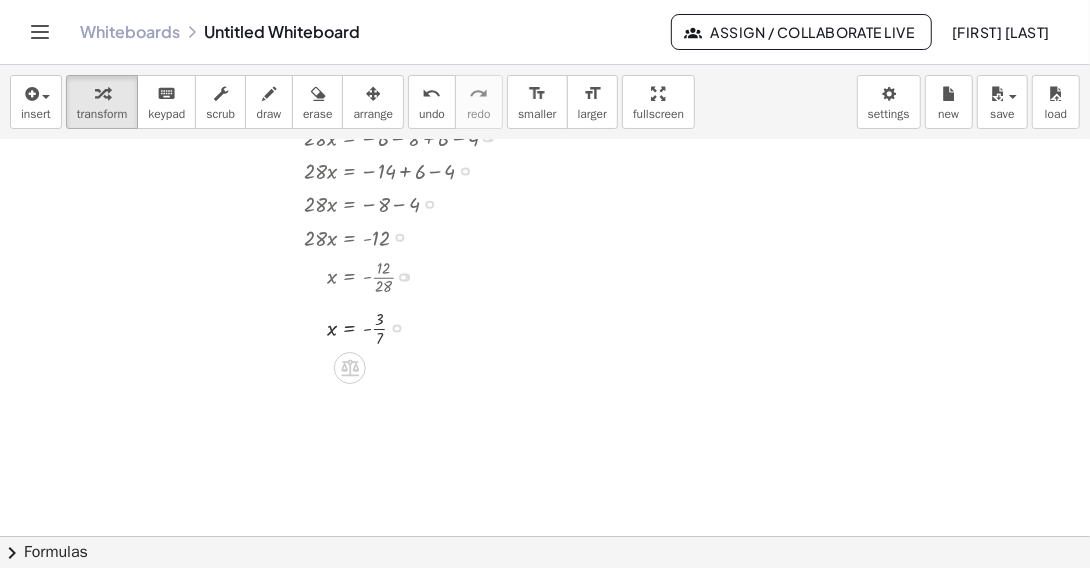 drag, startPoint x: 397, startPoint y: 370, endPoint x: 404, endPoint y: 323, distance: 47.518417 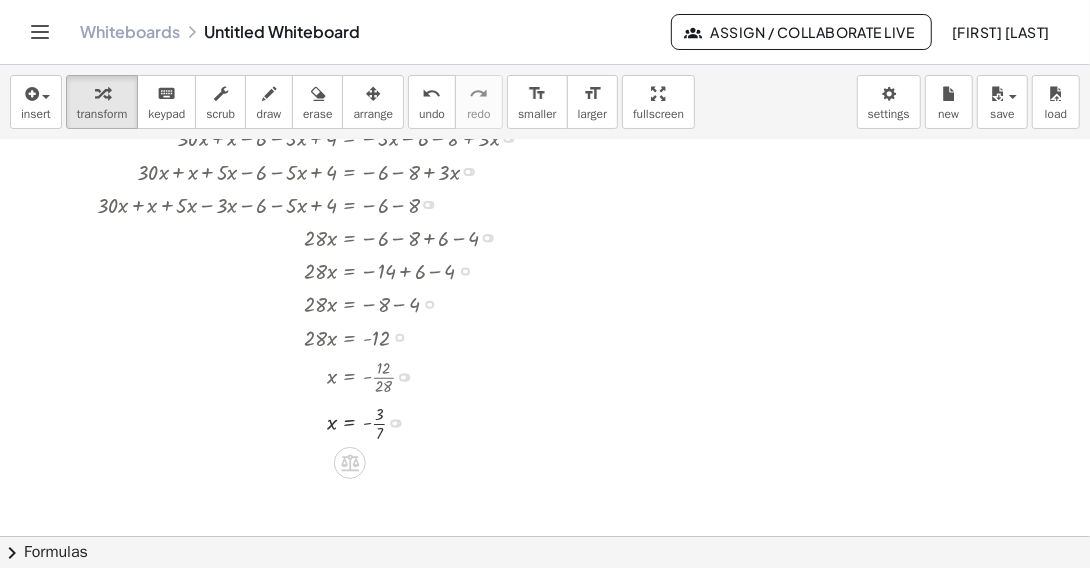 scroll, scrollTop: 700, scrollLeft: 0, axis: vertical 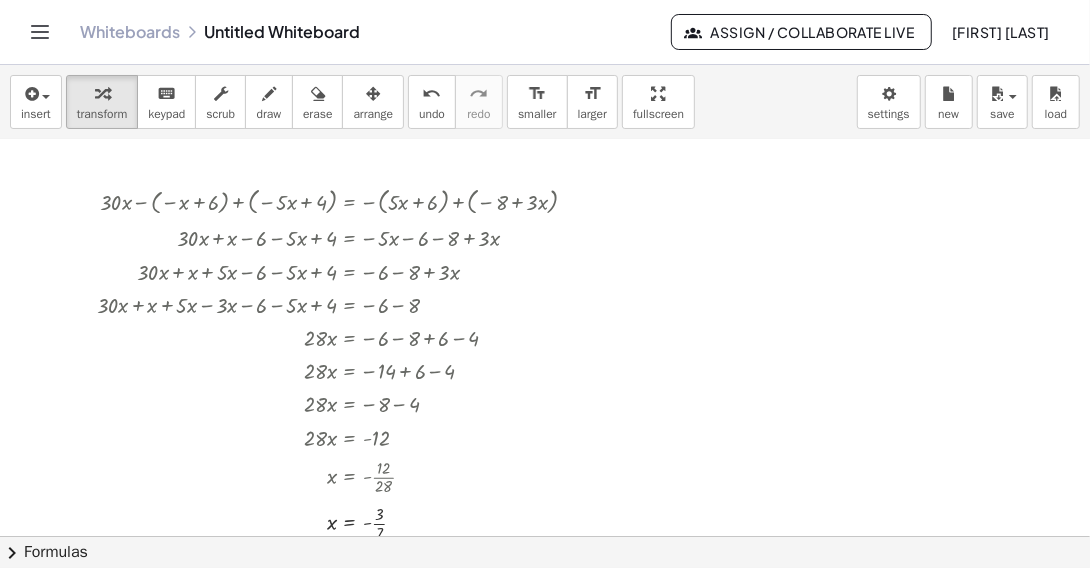 drag, startPoint x: 748, startPoint y: 430, endPoint x: 750, endPoint y: 388, distance: 42.047592 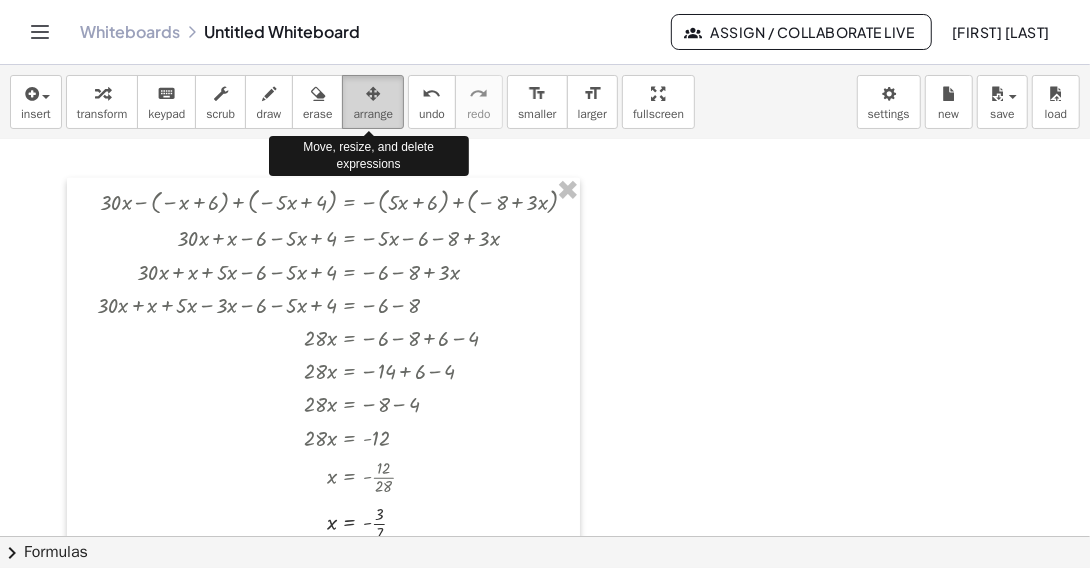 click on "arrange" at bounding box center [373, 114] 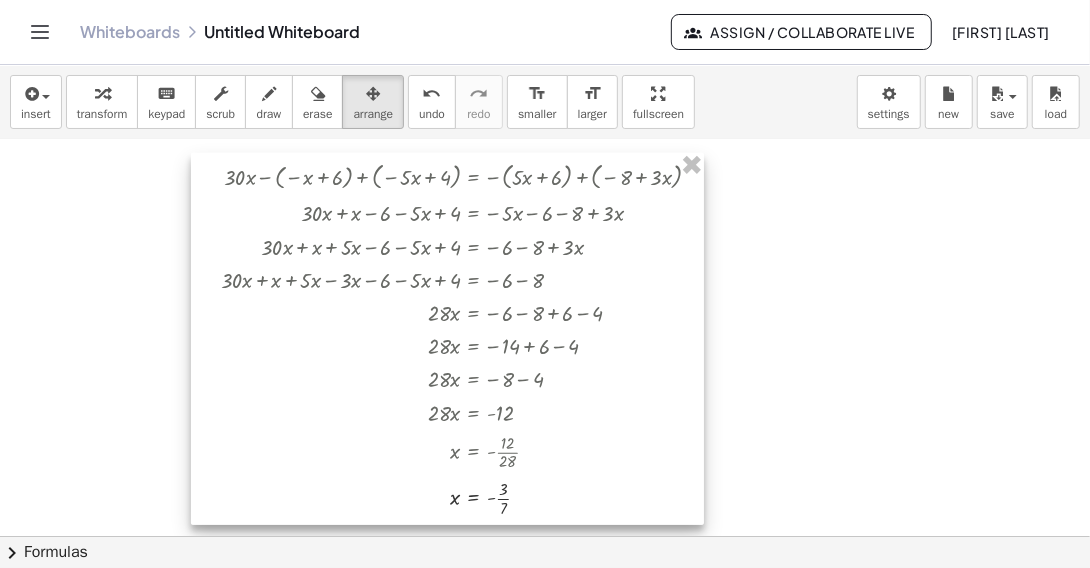 drag, startPoint x: 564, startPoint y: 331, endPoint x: 688, endPoint y: 306, distance: 126.495056 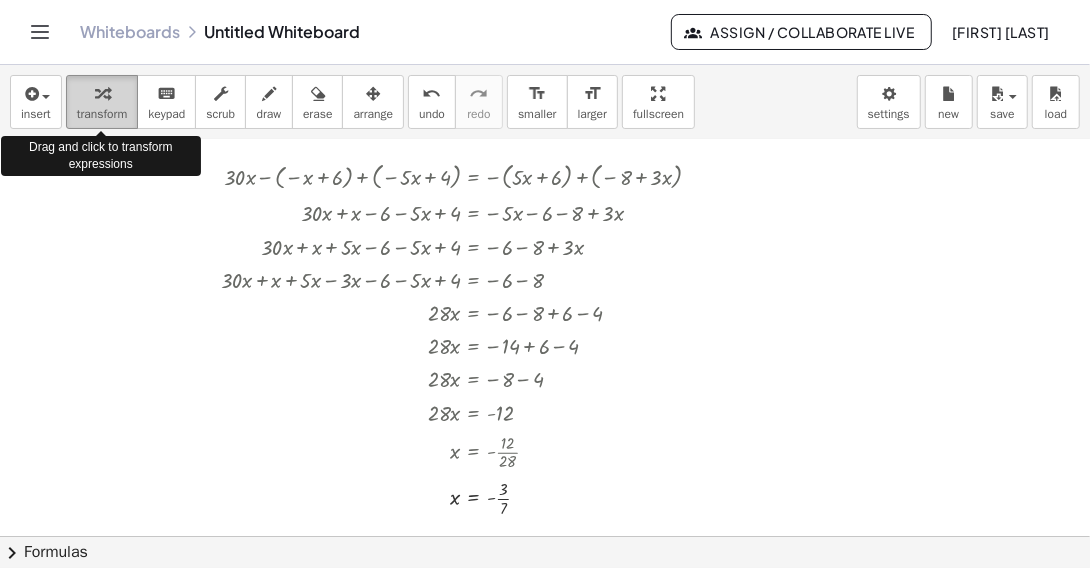 click on "transform" at bounding box center (102, 114) 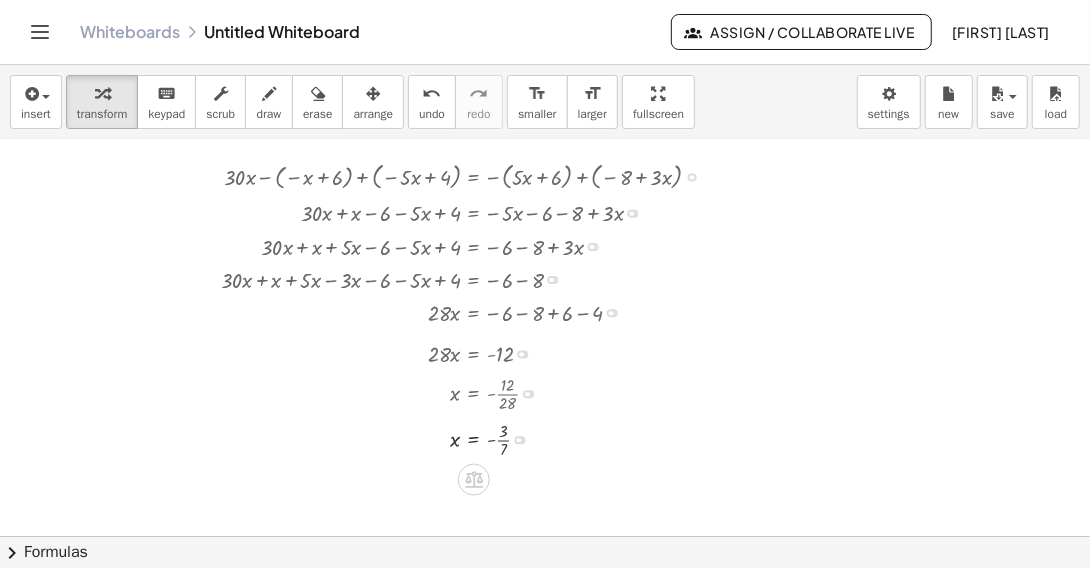 drag, startPoint x: 520, startPoint y: 411, endPoint x: 533, endPoint y: 346, distance: 66.287254 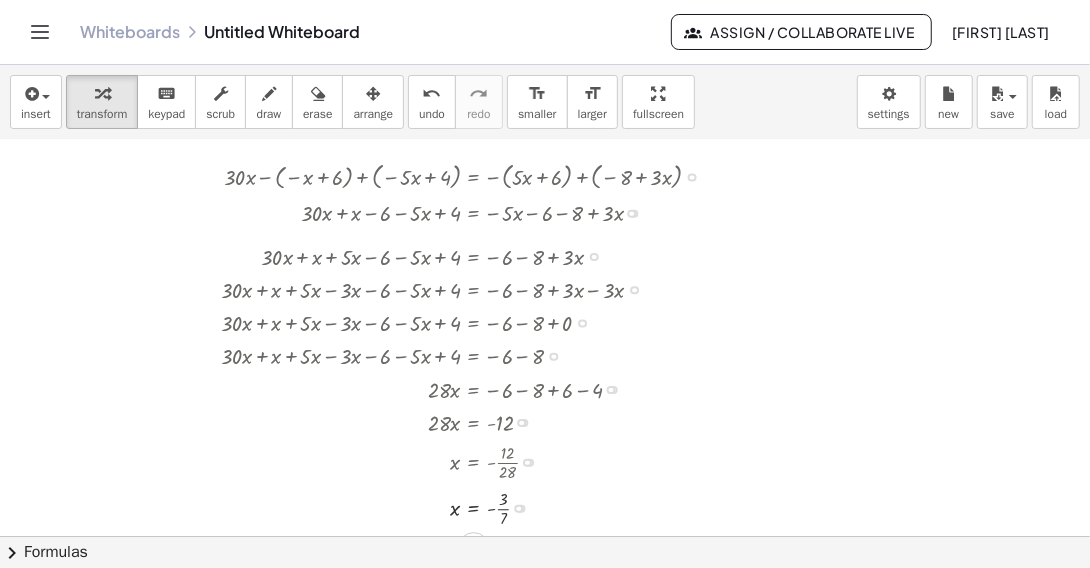 drag, startPoint x: 552, startPoint y: 275, endPoint x: 550, endPoint y: 361, distance: 86.023254 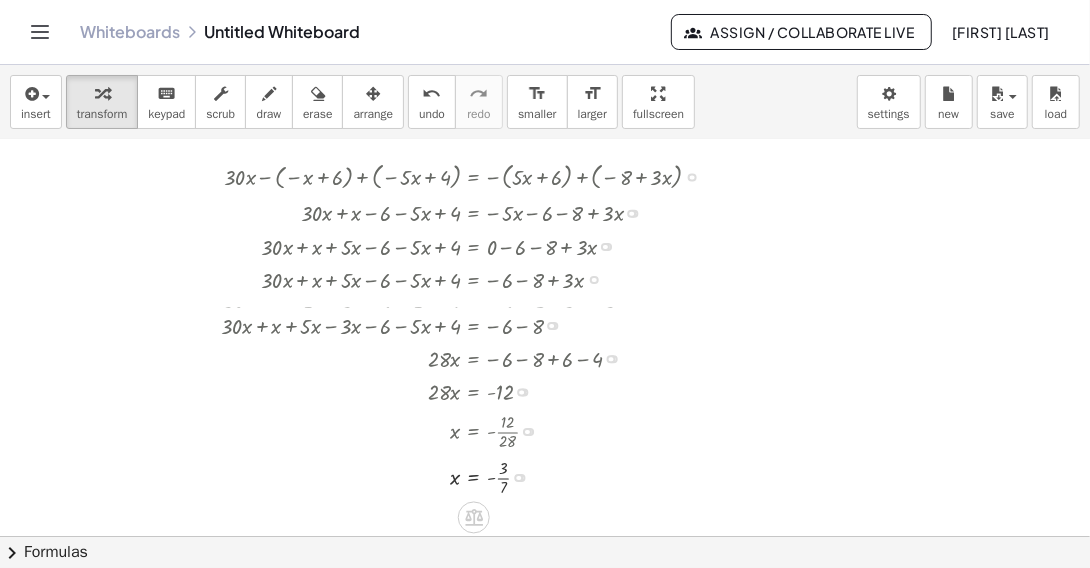 drag, startPoint x: 551, startPoint y: 344, endPoint x: 551, endPoint y: 317, distance: 27 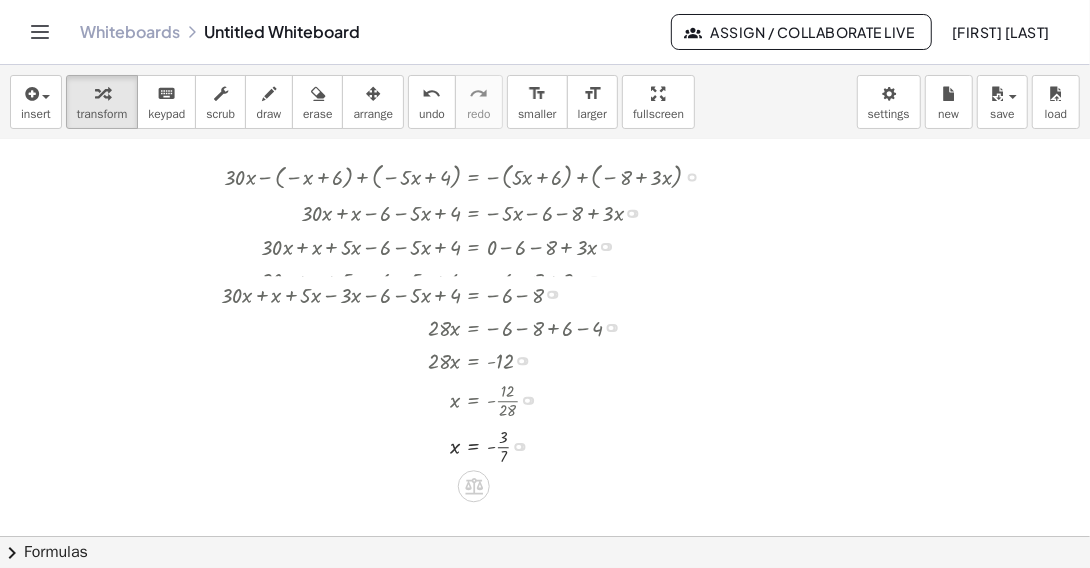 drag, startPoint x: 553, startPoint y: 309, endPoint x: 557, endPoint y: 282, distance: 27.294687 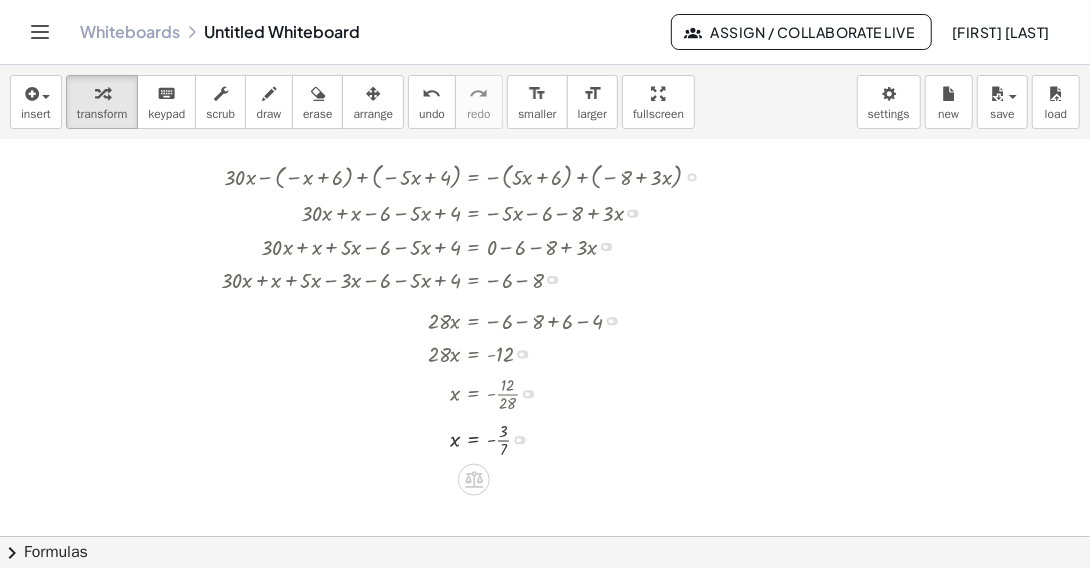 drag, startPoint x: 609, startPoint y: 312, endPoint x: 608, endPoint y: 331, distance: 19.026299 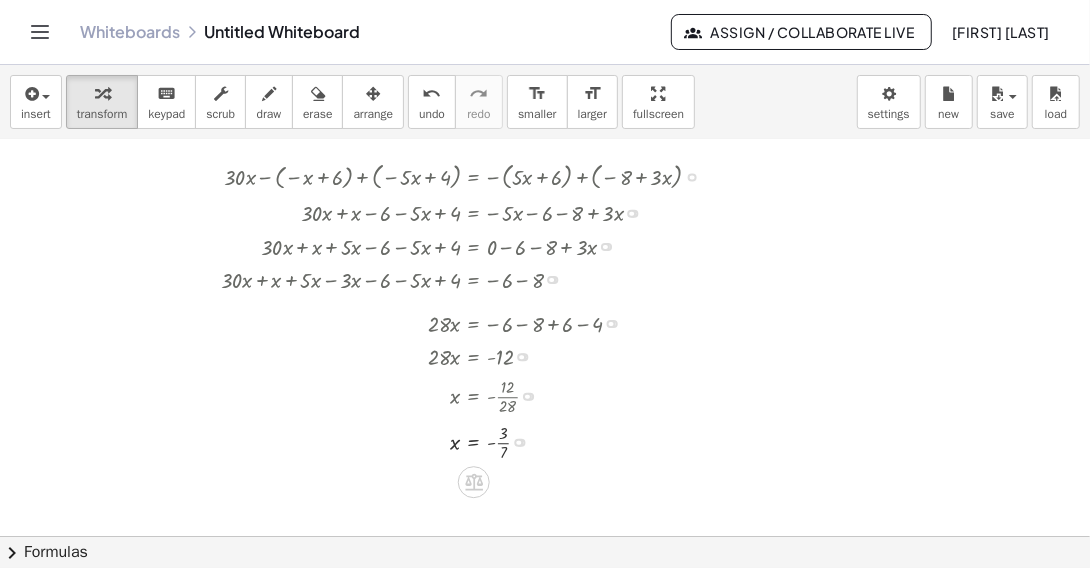 drag, startPoint x: 608, startPoint y: 344, endPoint x: 606, endPoint y: 314, distance: 30.066593 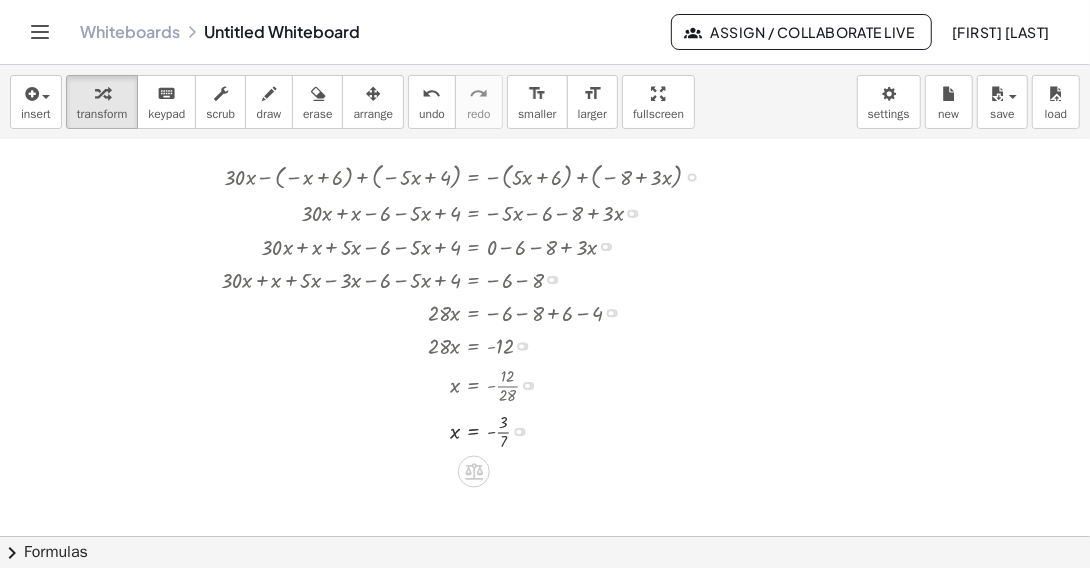 click at bounding box center (469, 278) 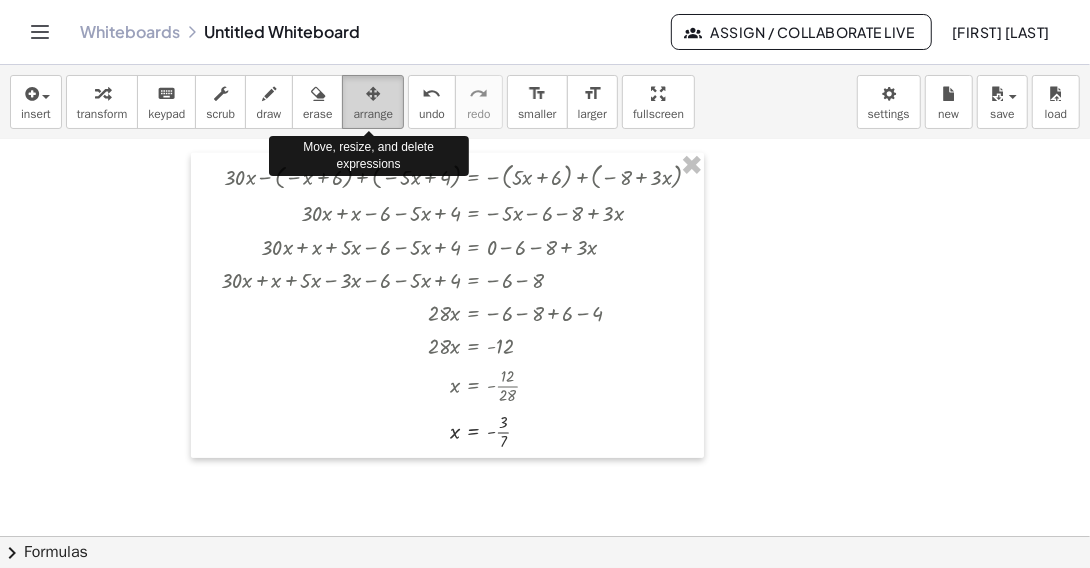 click at bounding box center [373, 93] 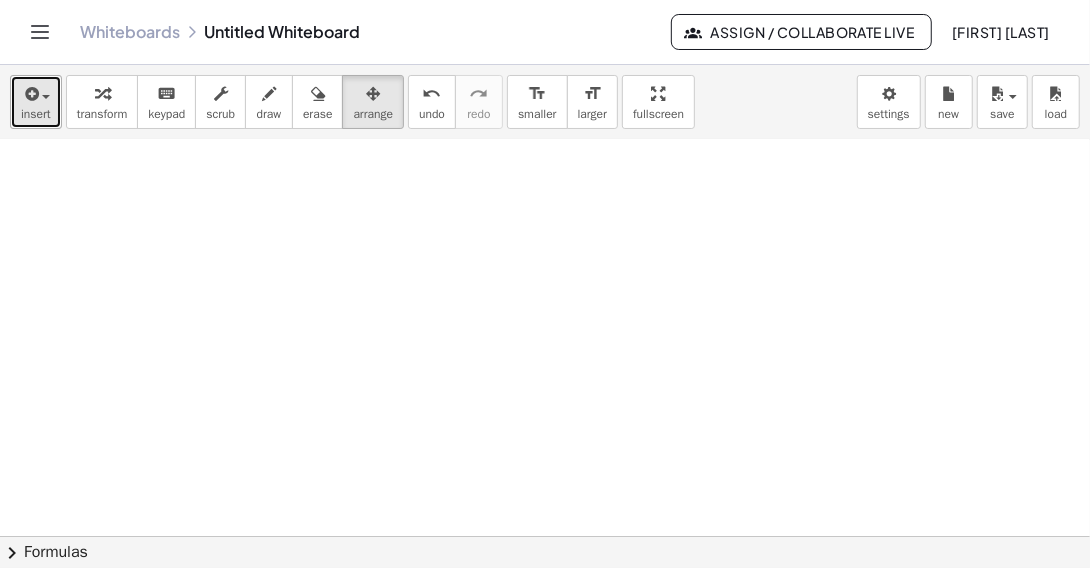 click on "insert" at bounding box center (36, 102) 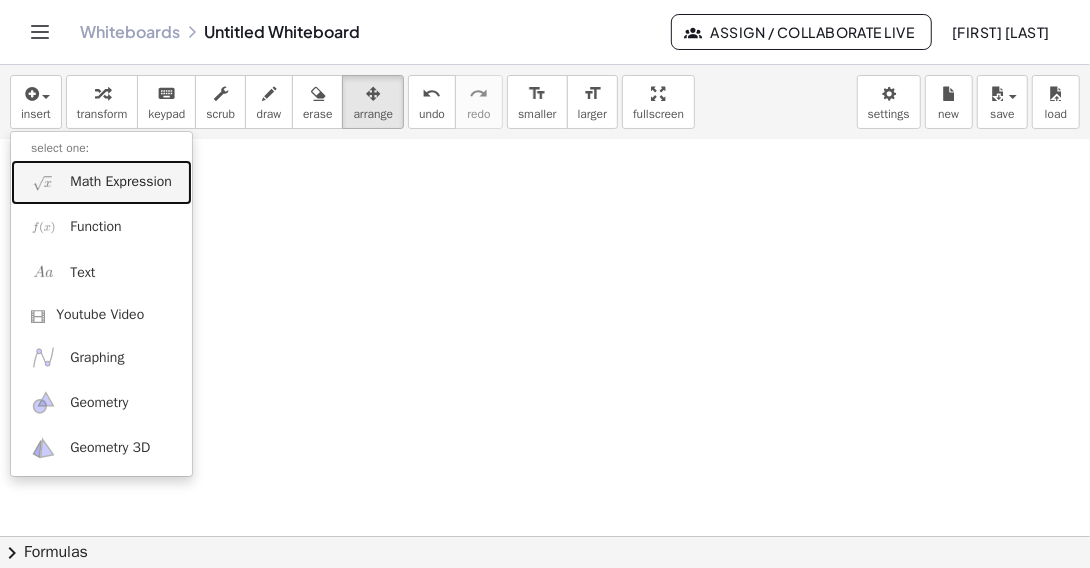 click on "Math Expression" at bounding box center [121, 182] 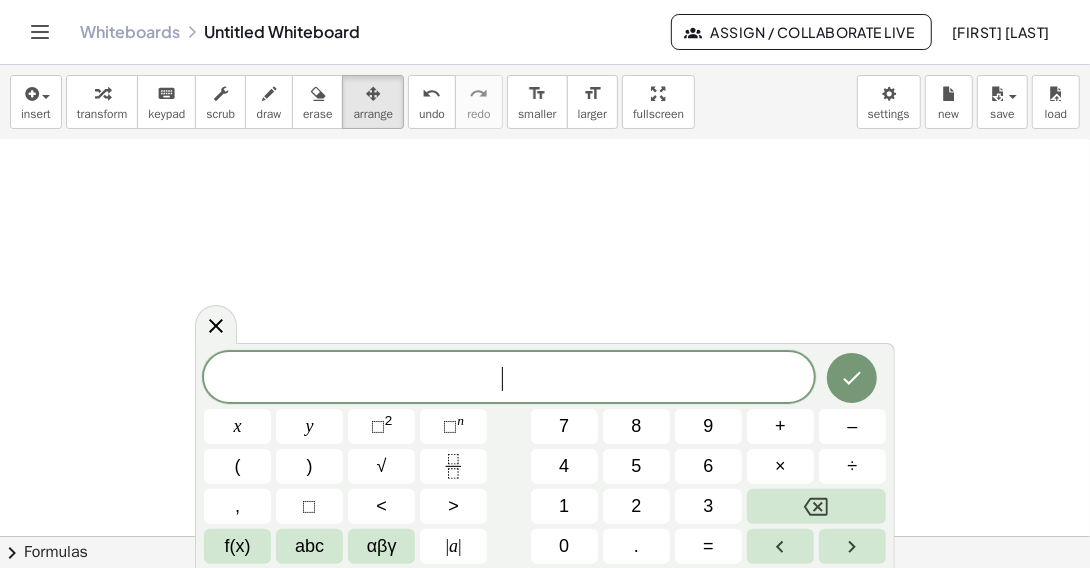 click on "​" at bounding box center [509, 379] 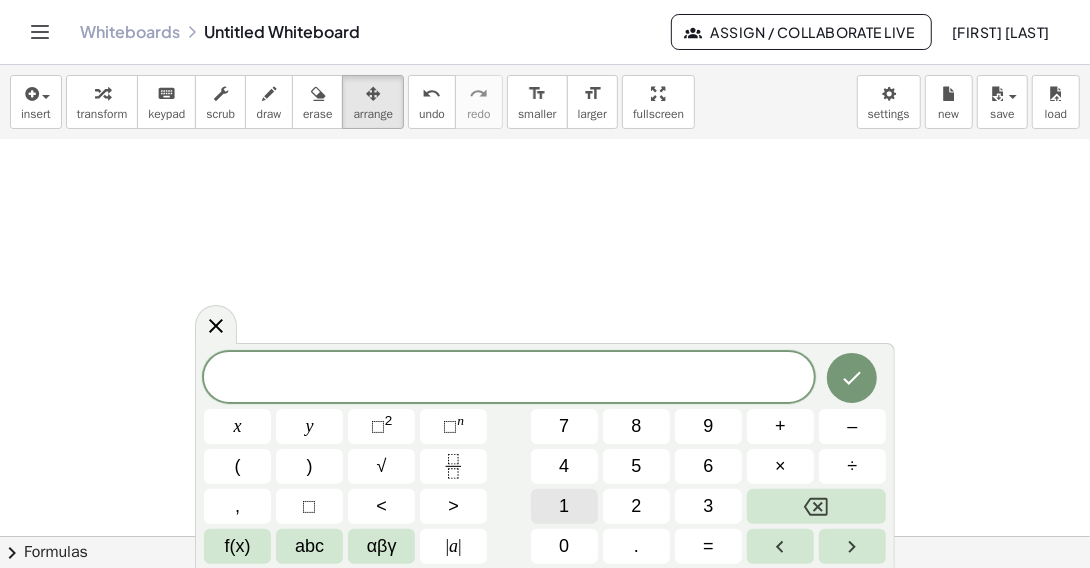 click on "1" at bounding box center [564, 506] 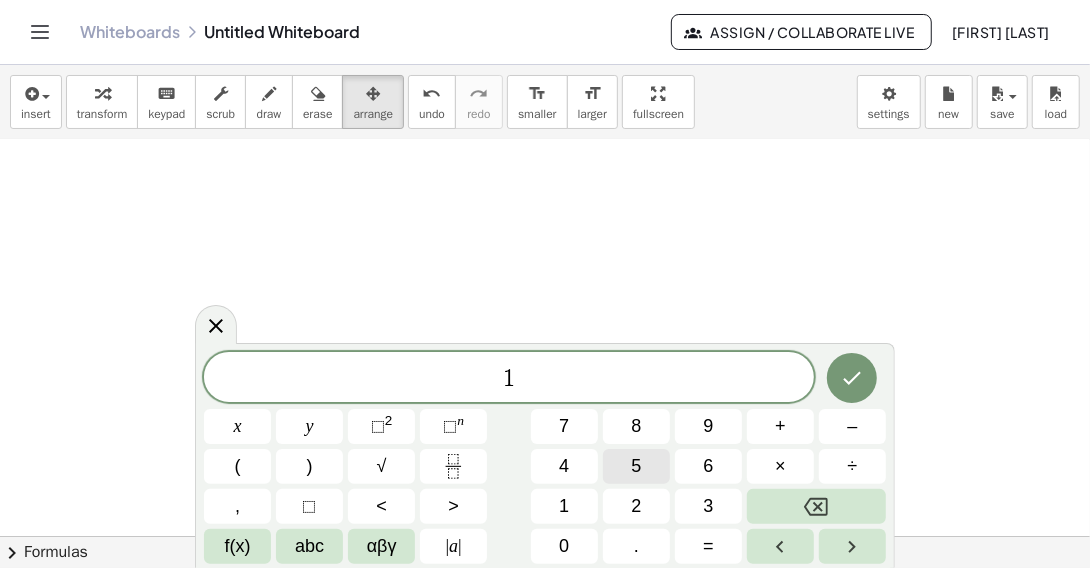 click on "5" at bounding box center [636, 466] 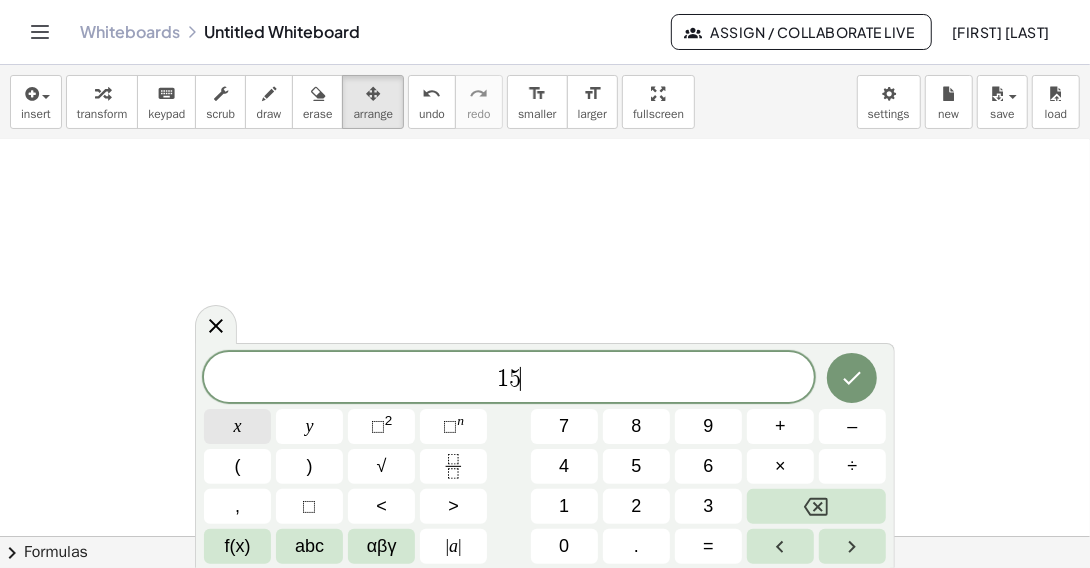 click on "x" at bounding box center (238, 426) 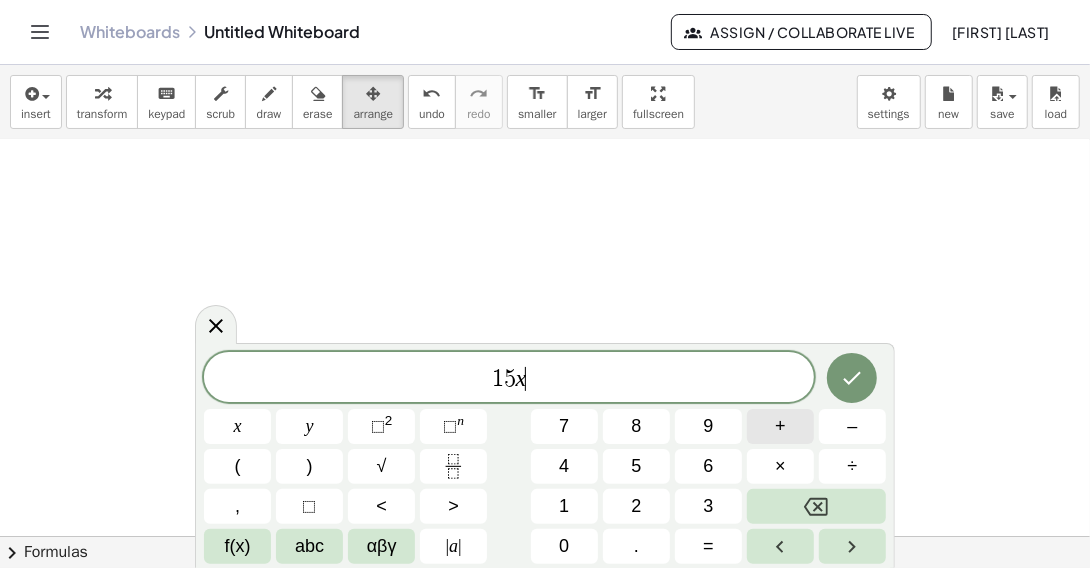 click on "+" at bounding box center (780, 426) 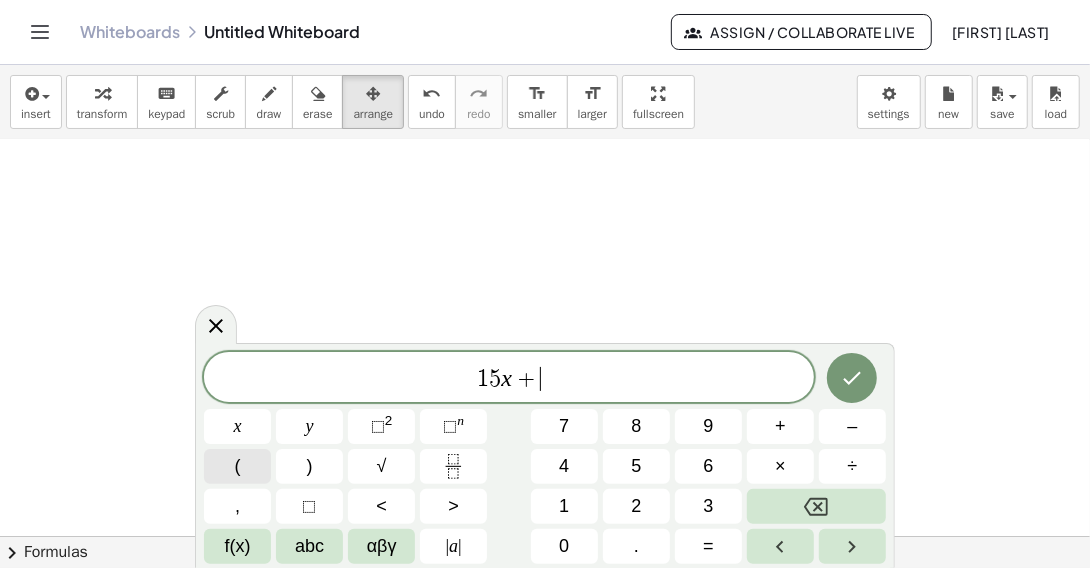 click on "(" at bounding box center (237, 466) 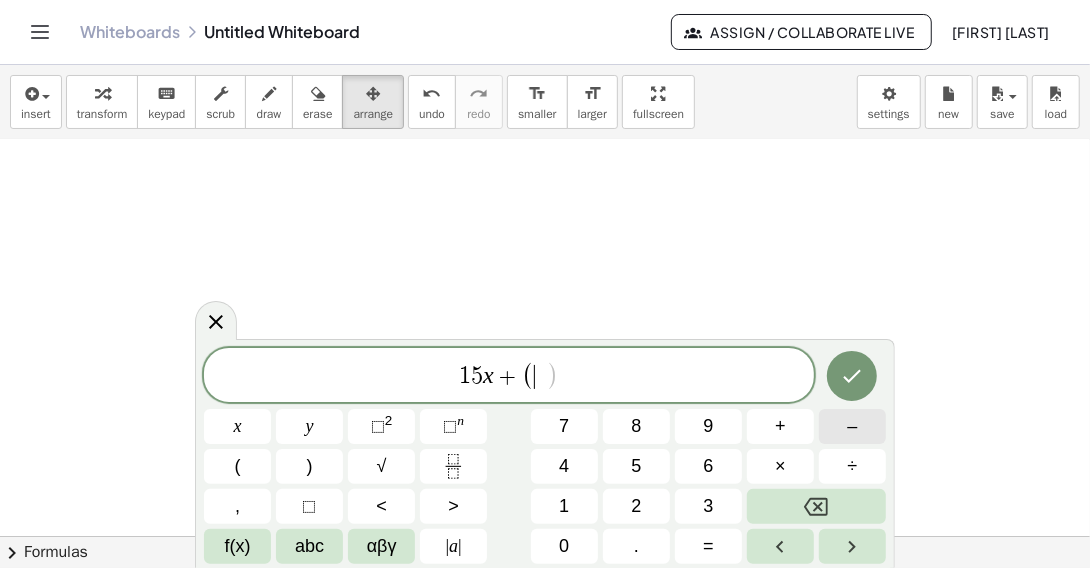 click on "–" at bounding box center (852, 426) 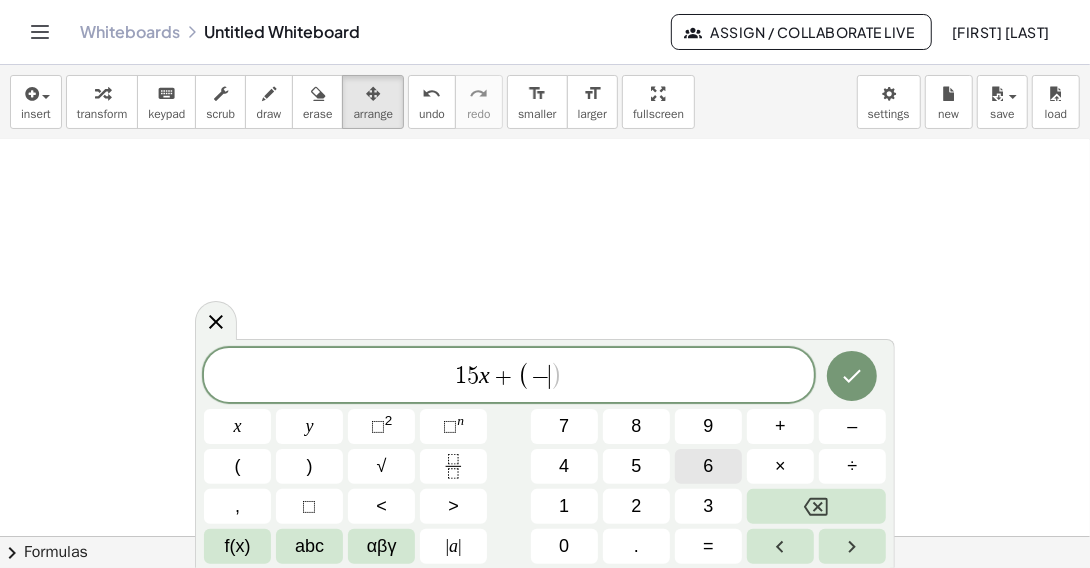 click on "6" at bounding box center [708, 466] 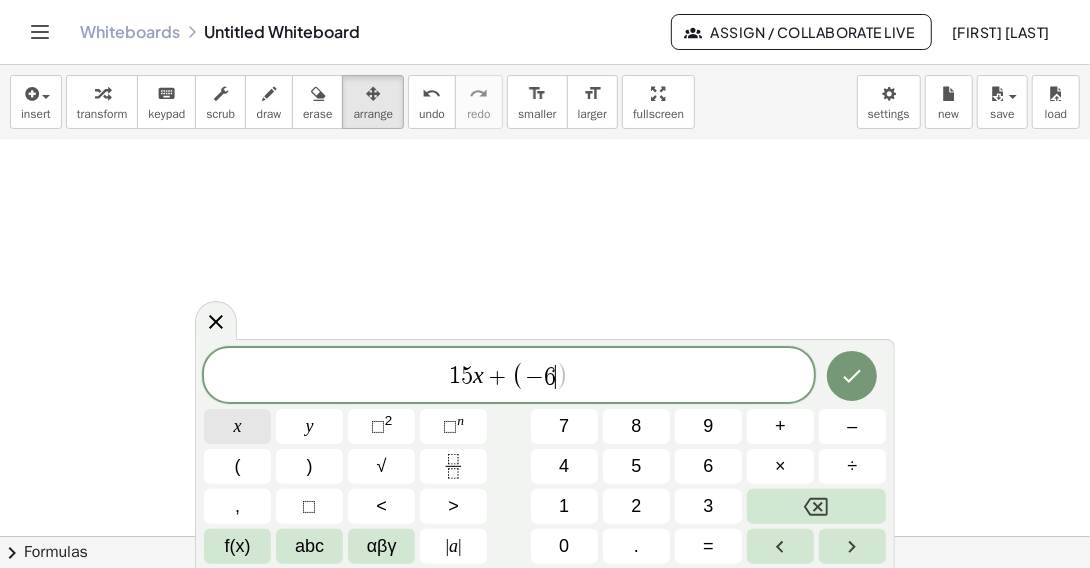 click on "x" at bounding box center (237, 426) 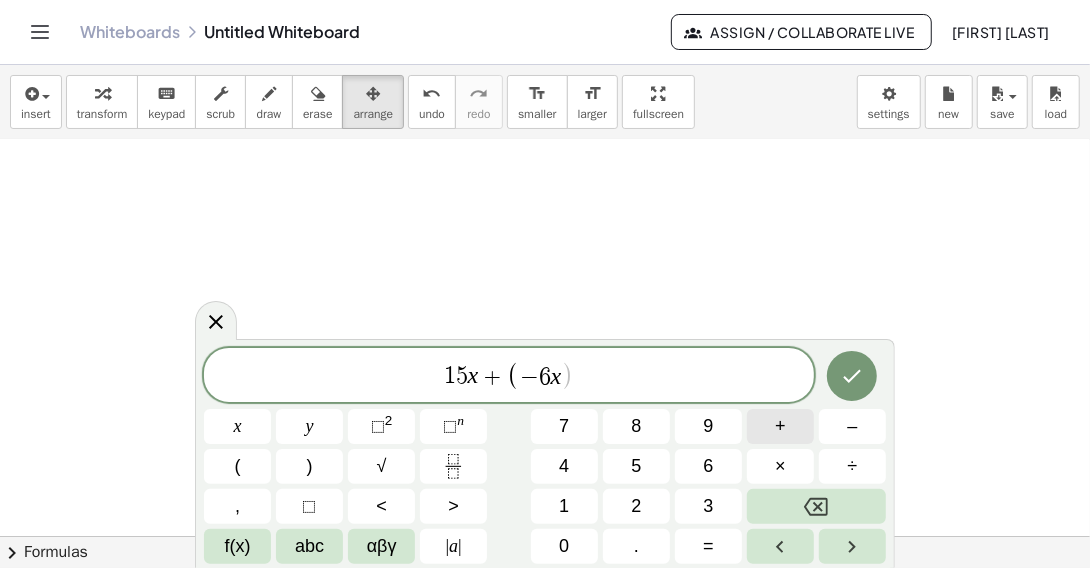 click on "+" at bounding box center [780, 426] 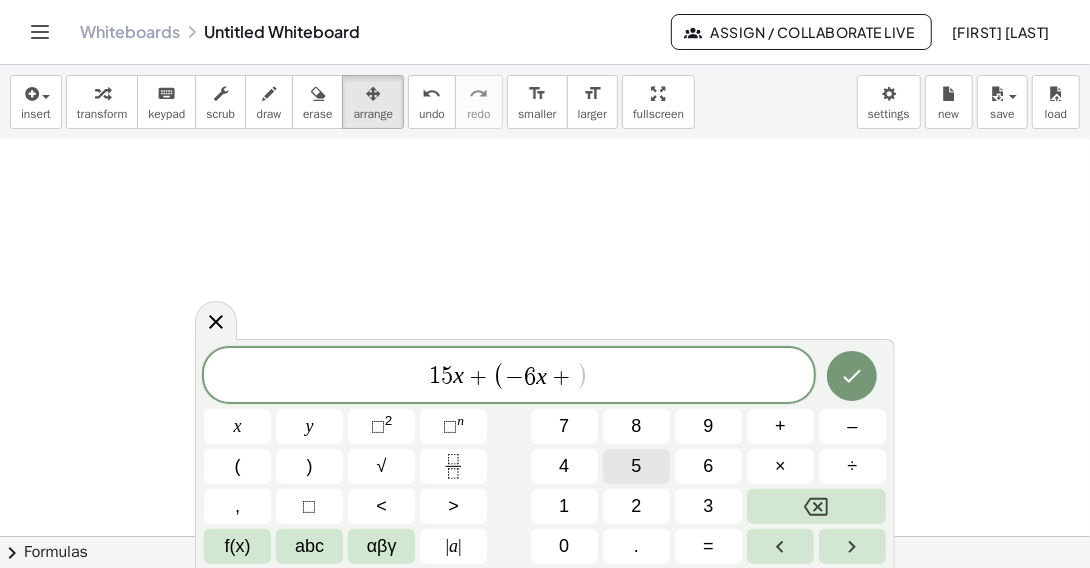 click on "5" at bounding box center [636, 466] 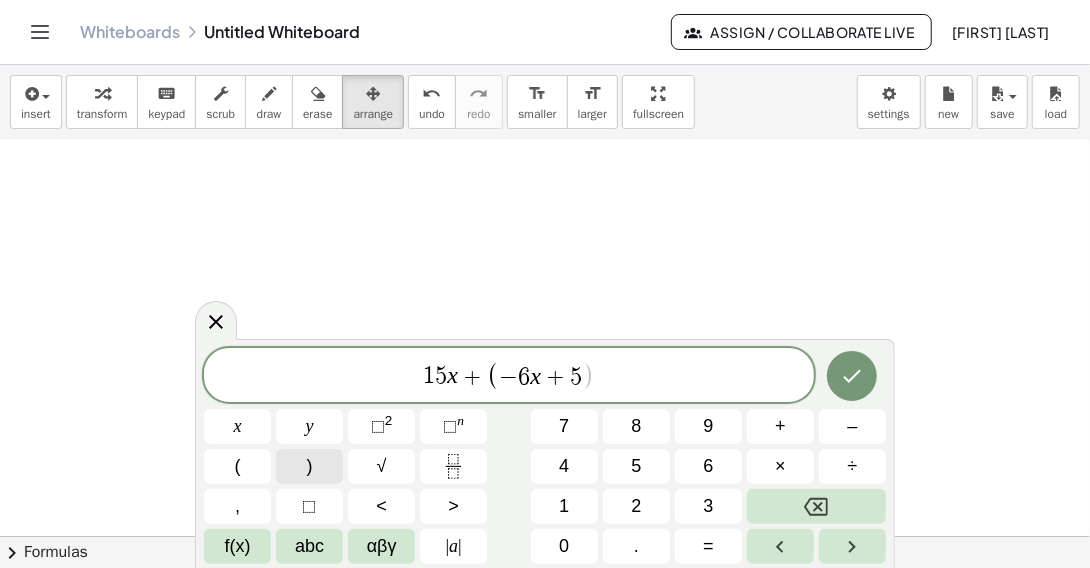 click on ")" at bounding box center [310, 466] 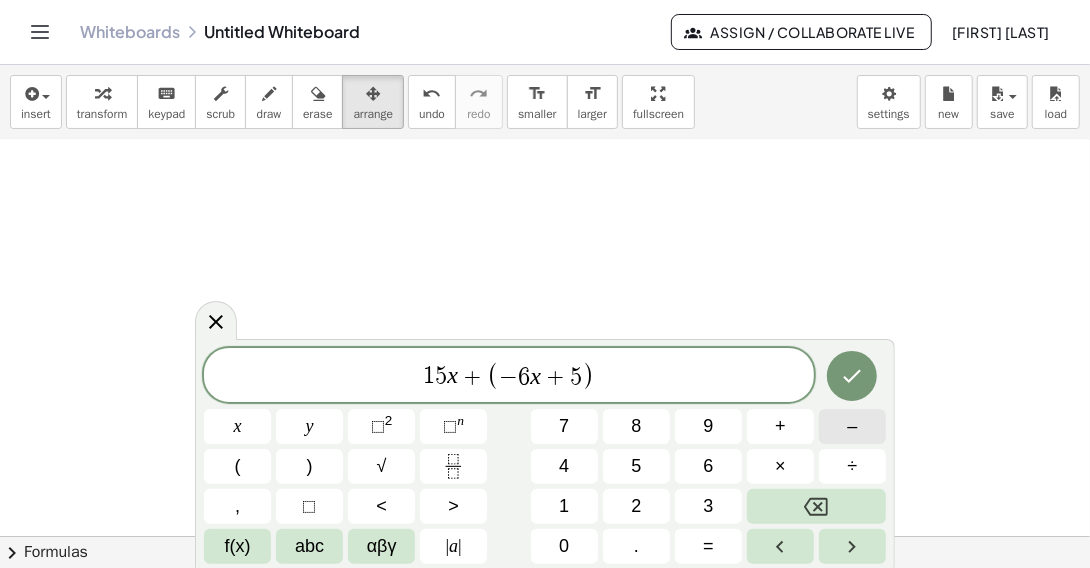 click on "–" at bounding box center (852, 426) 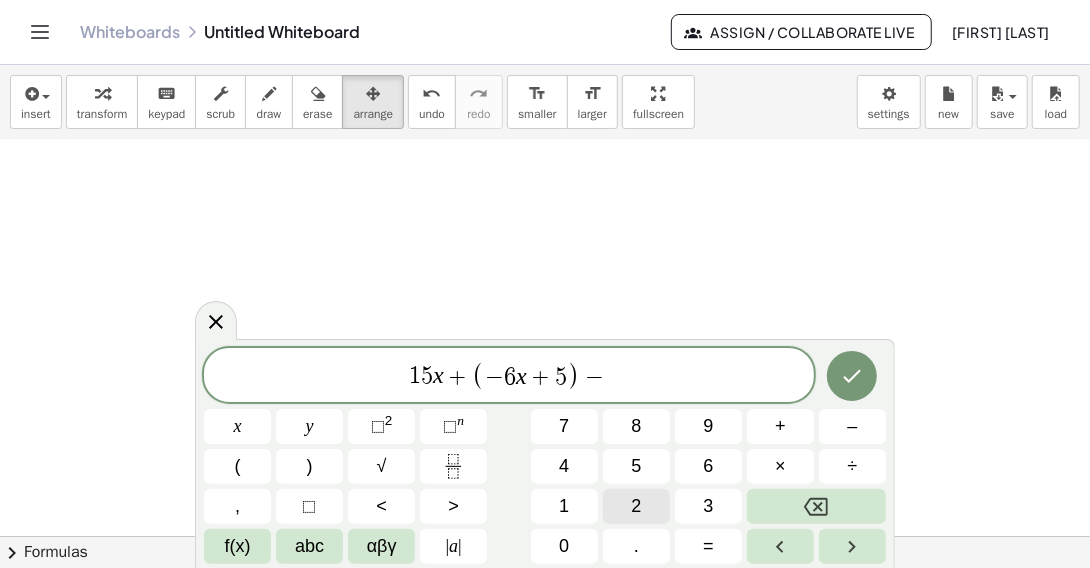 click on "2" at bounding box center [636, 506] 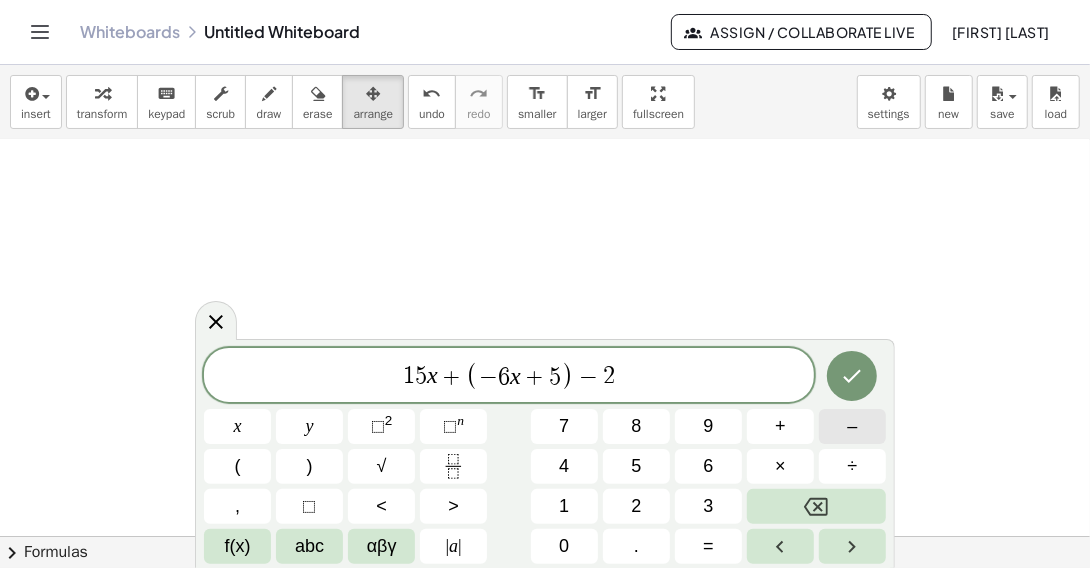 click on "–" at bounding box center [852, 426] 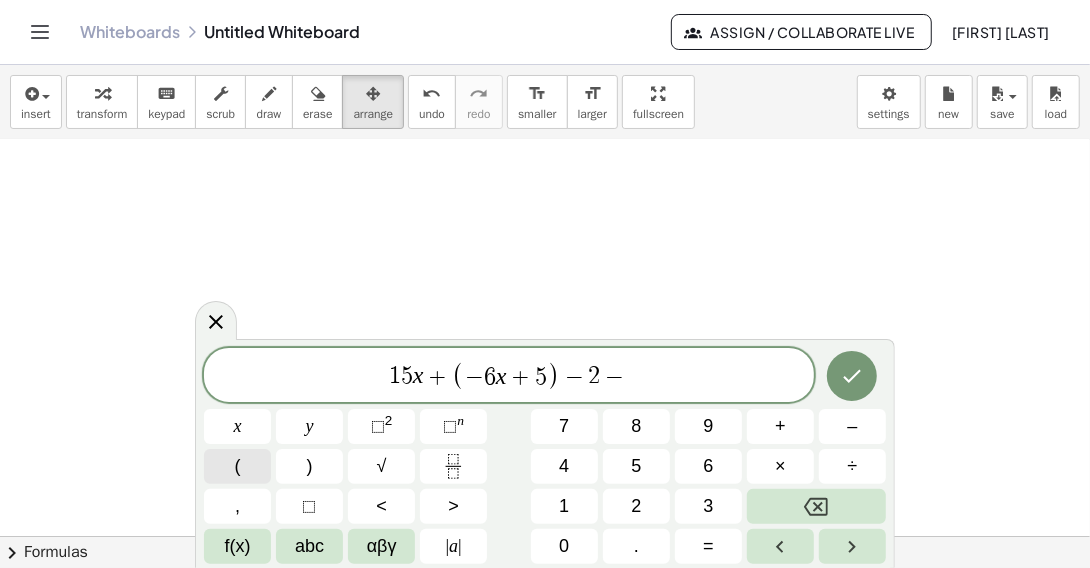 click on "(" at bounding box center (237, 466) 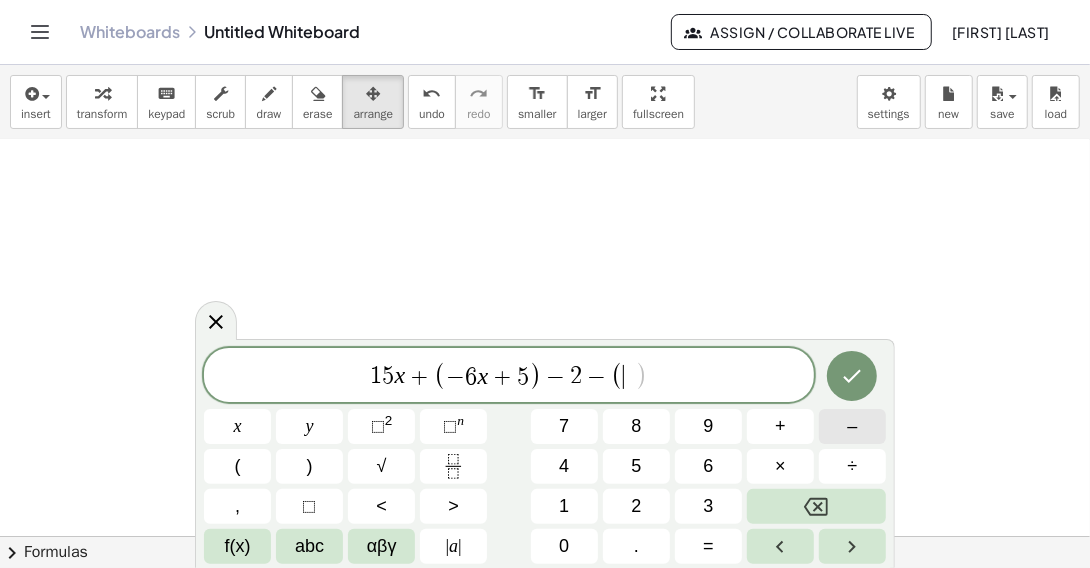 click on "–" at bounding box center (852, 426) 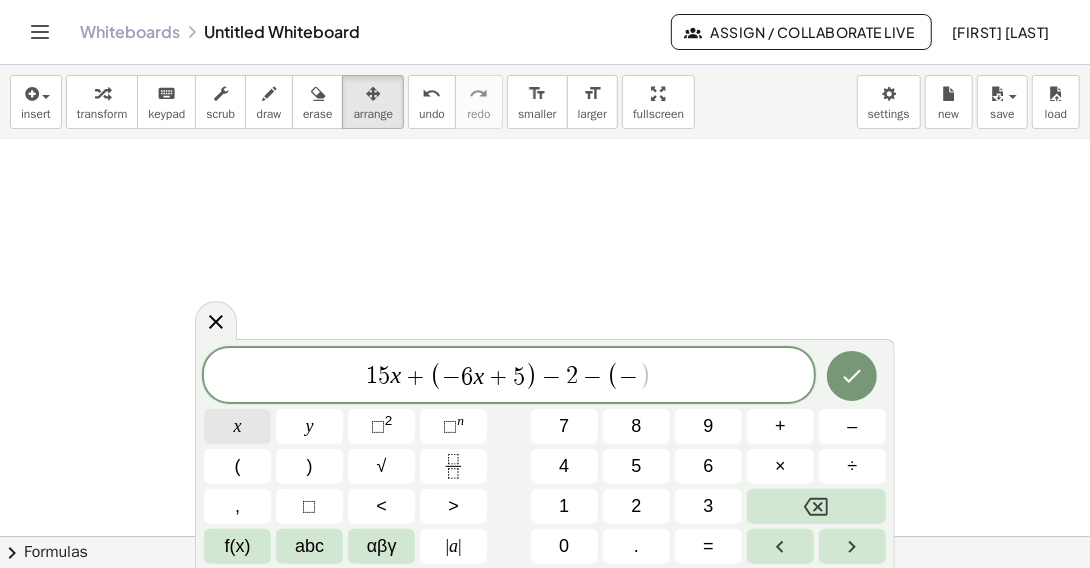 click on "x" at bounding box center (237, 426) 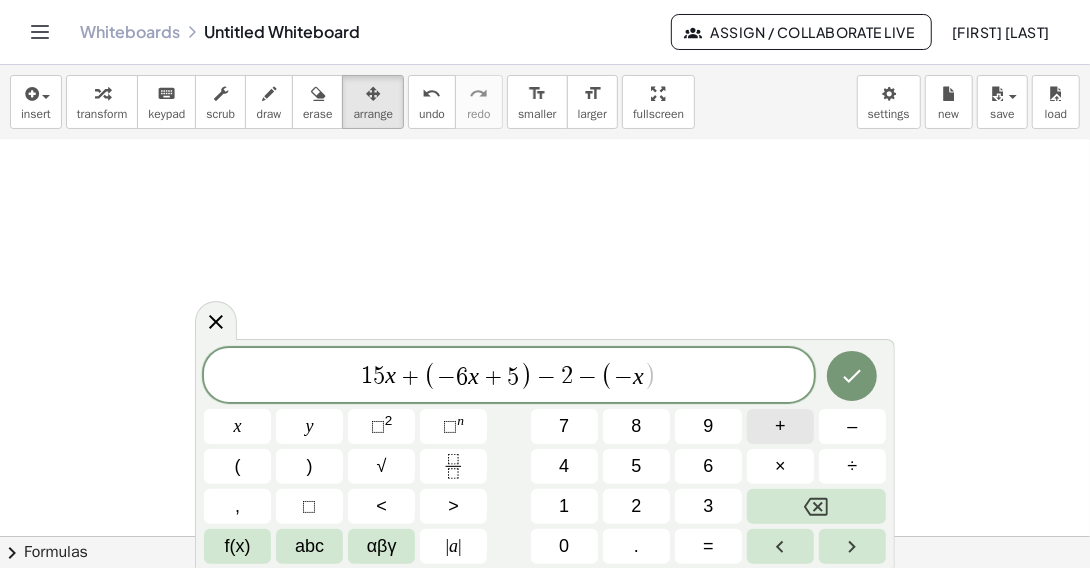 click on "+" at bounding box center [780, 426] 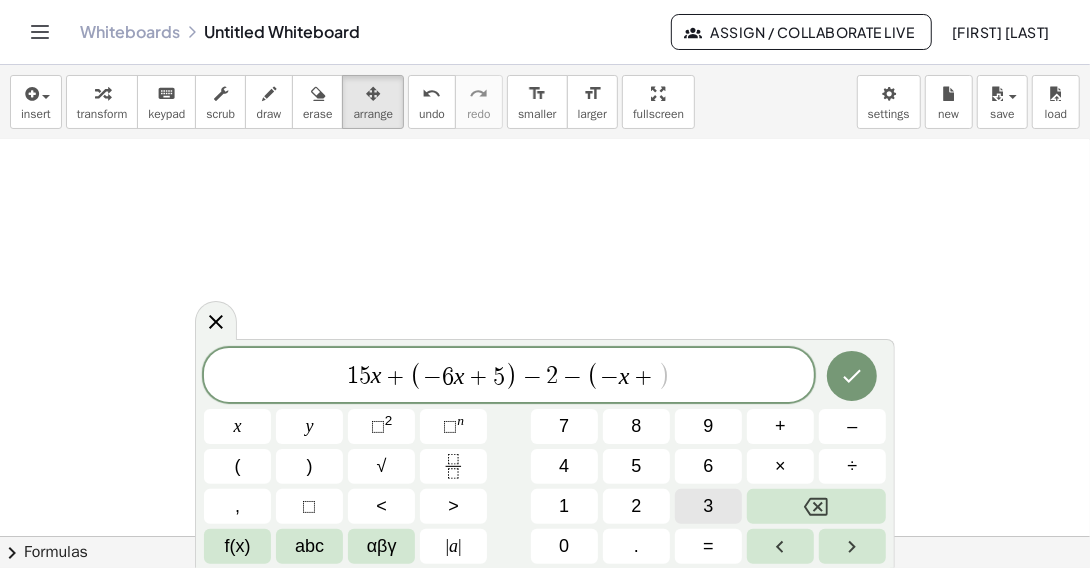 click on "3" at bounding box center [708, 506] 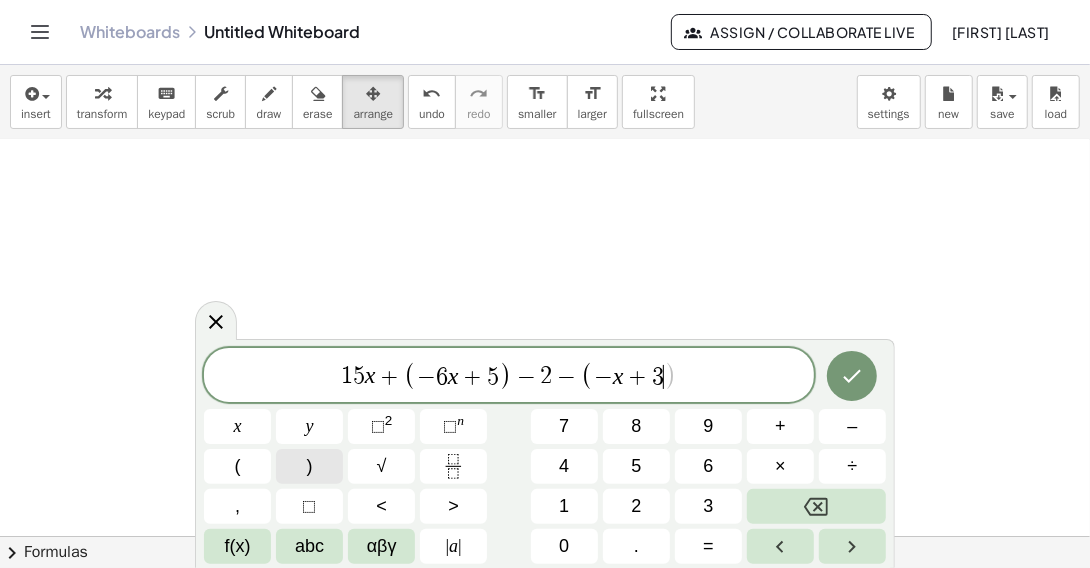 click on ")" at bounding box center [309, 466] 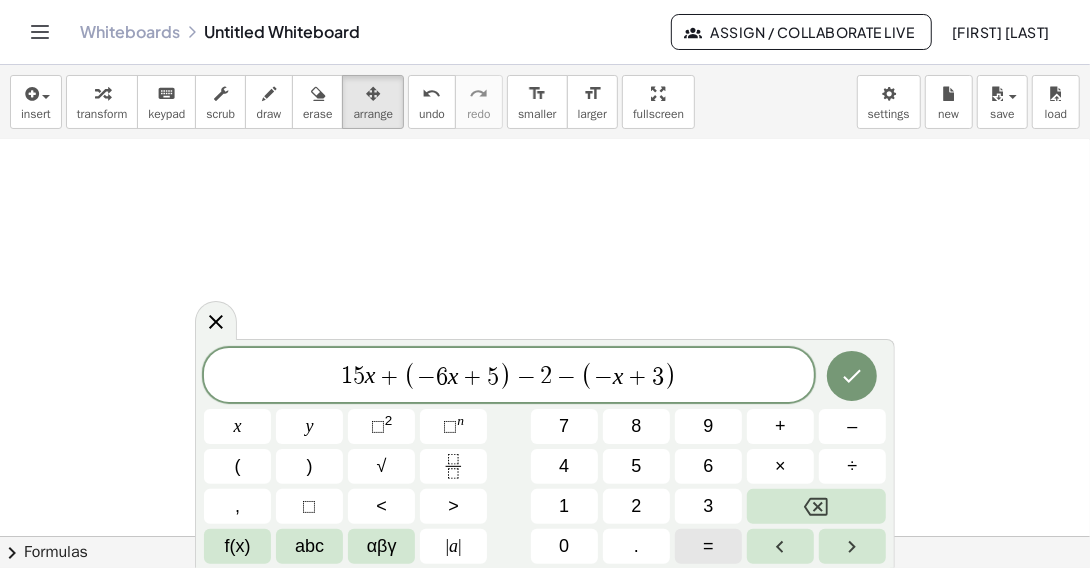 click on "=" at bounding box center [708, 546] 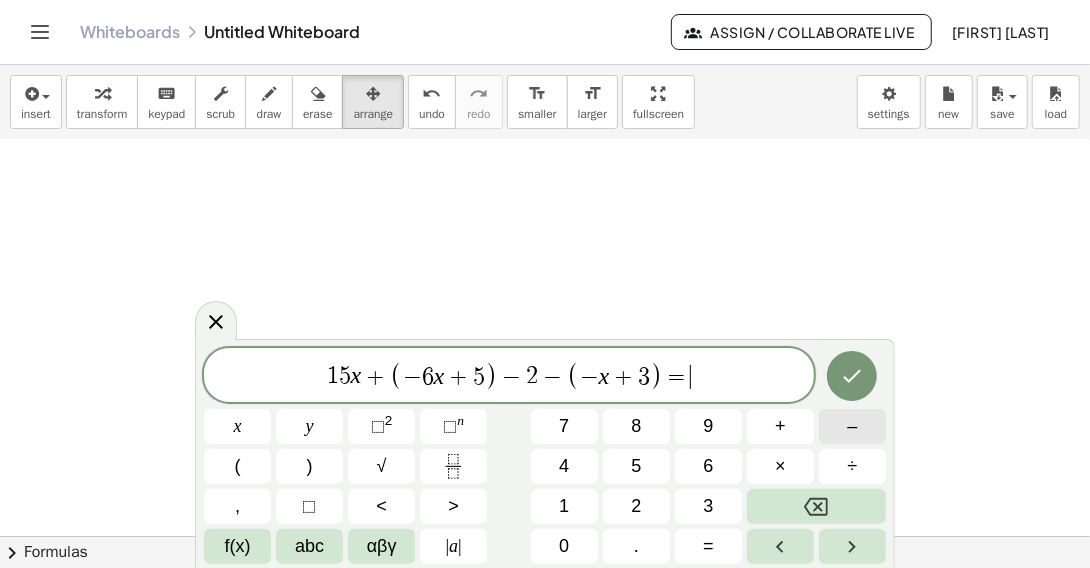click on "–" at bounding box center [852, 426] 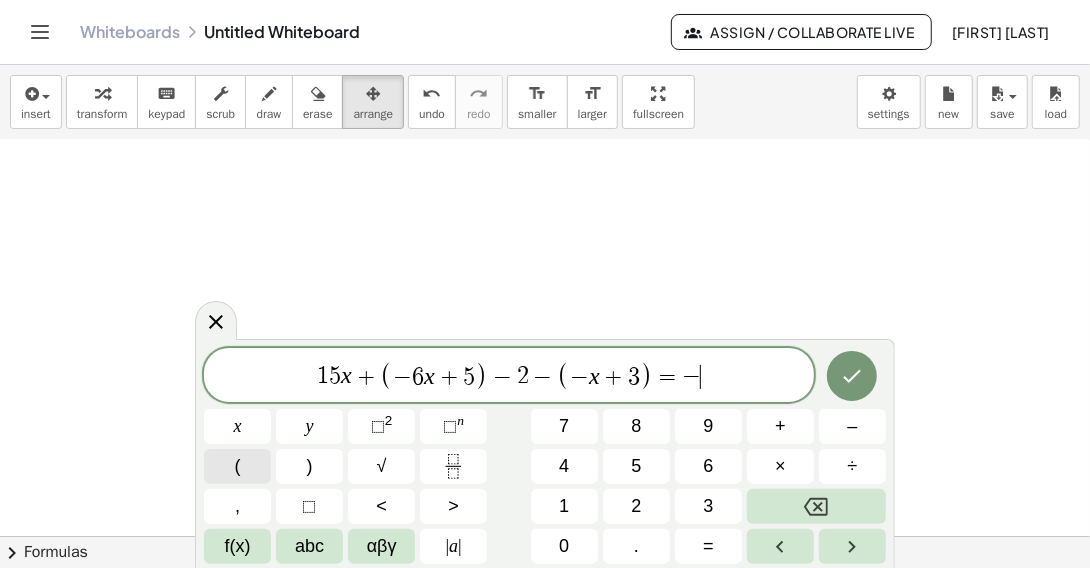 click on "(" at bounding box center (237, 466) 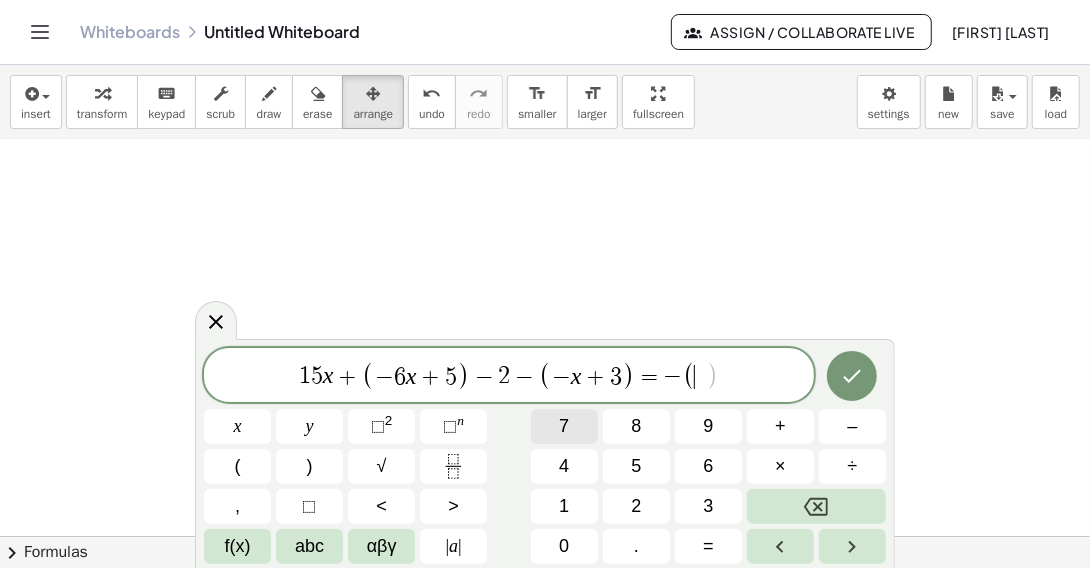 click on "7" at bounding box center [564, 426] 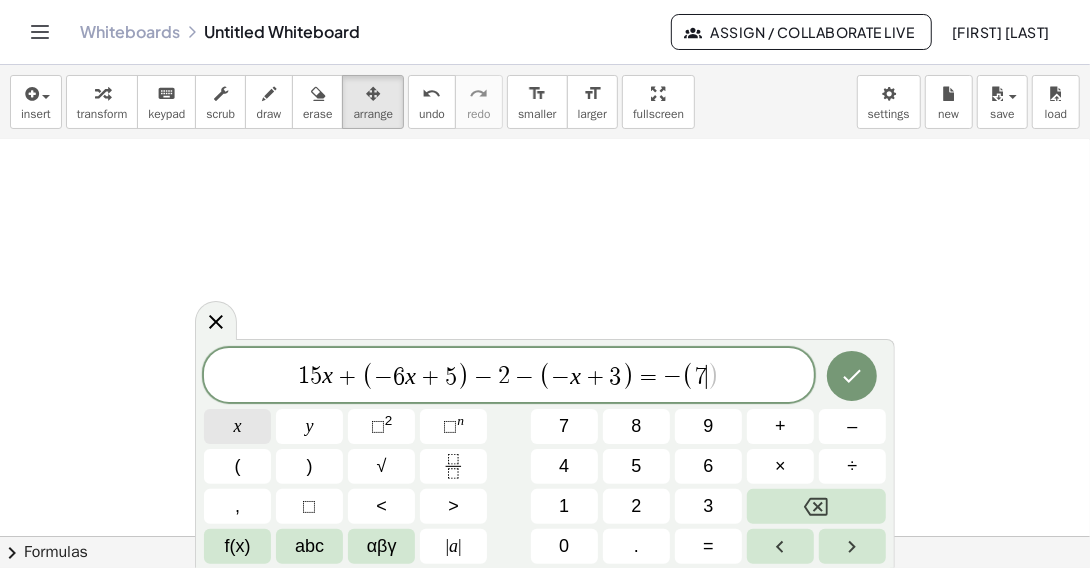 click on "x" at bounding box center (237, 426) 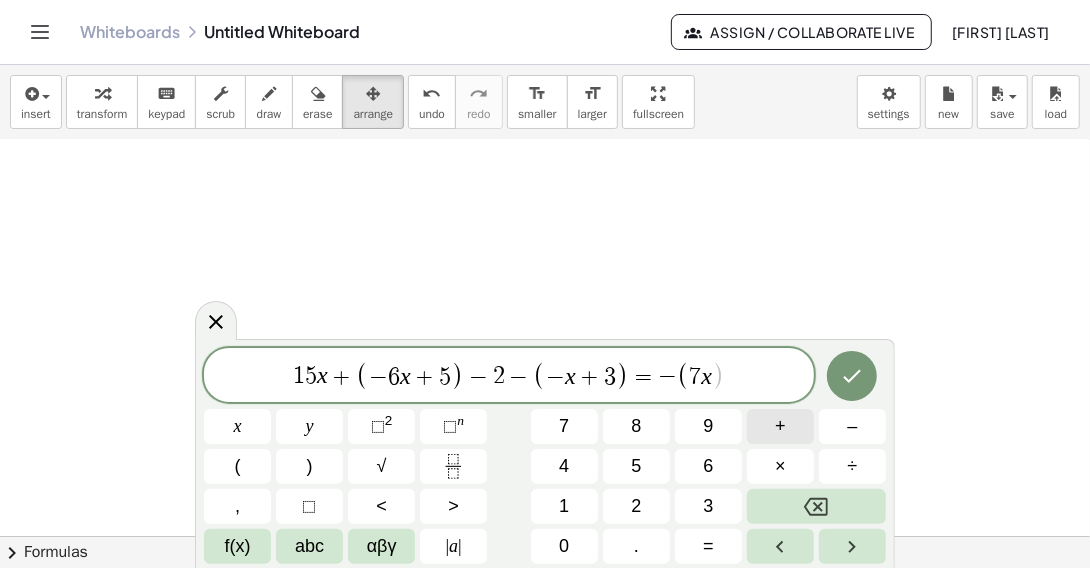 click on "+" at bounding box center [780, 426] 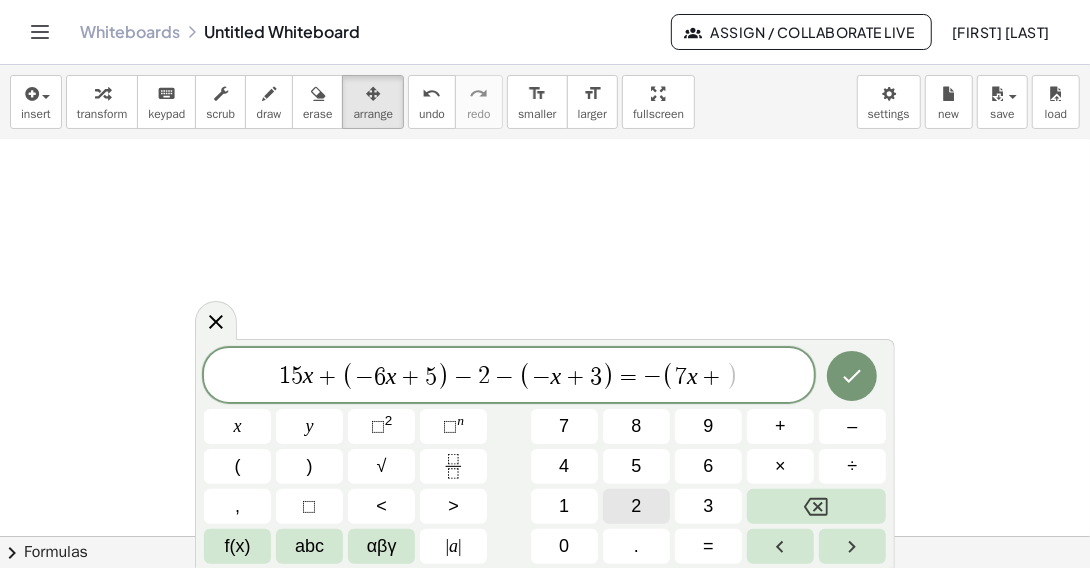 click on "2" at bounding box center [636, 506] 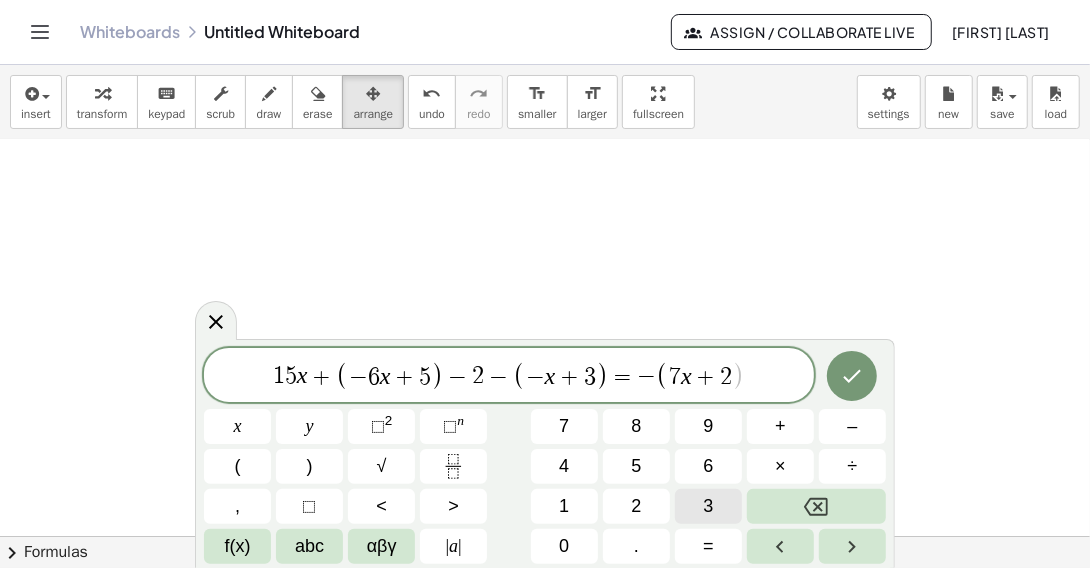 click on "3" at bounding box center (708, 506) 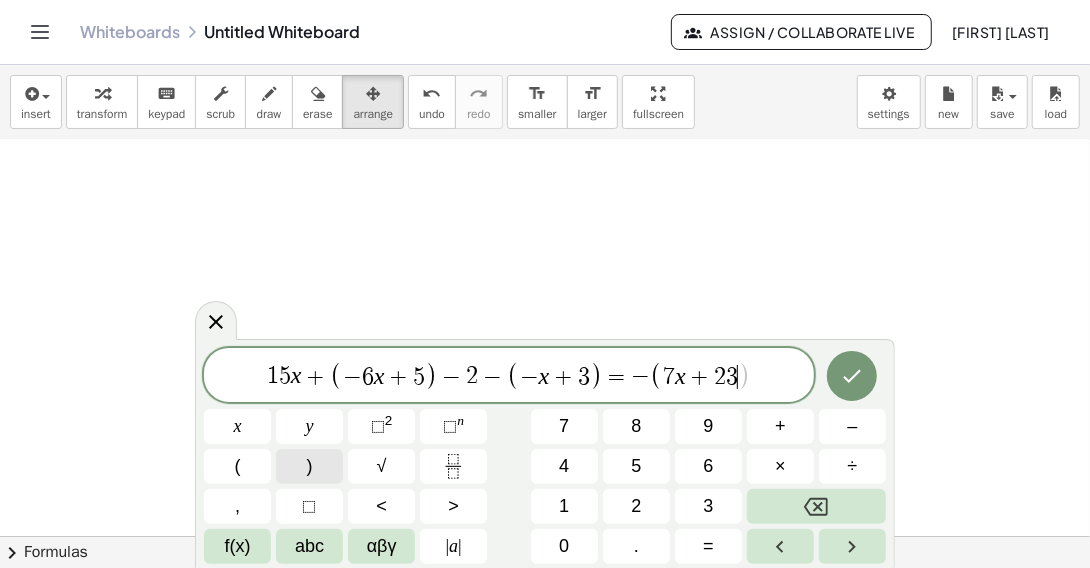 click on ")" at bounding box center (309, 466) 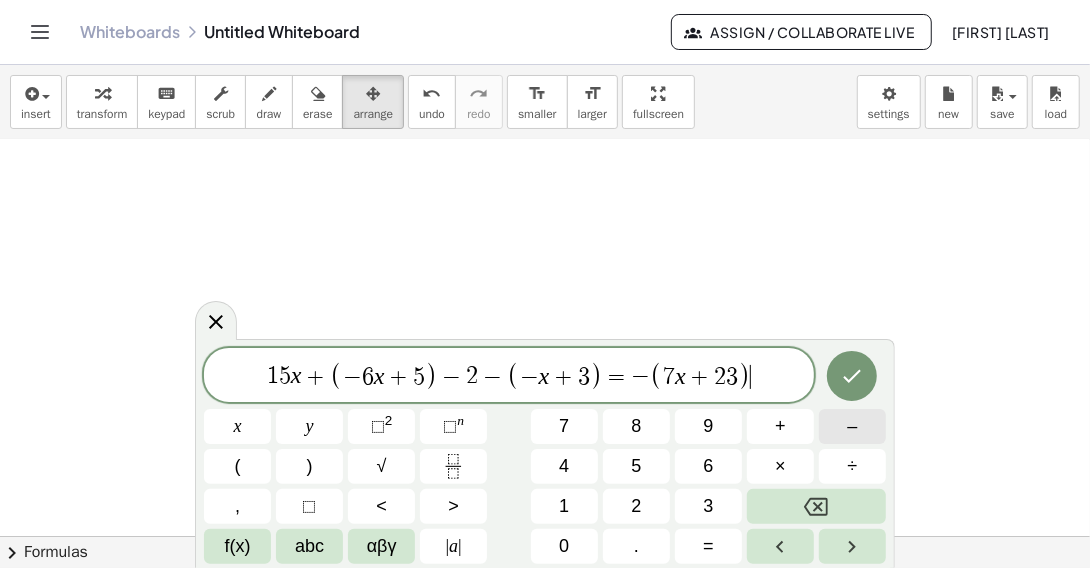 click on "–" at bounding box center (852, 426) 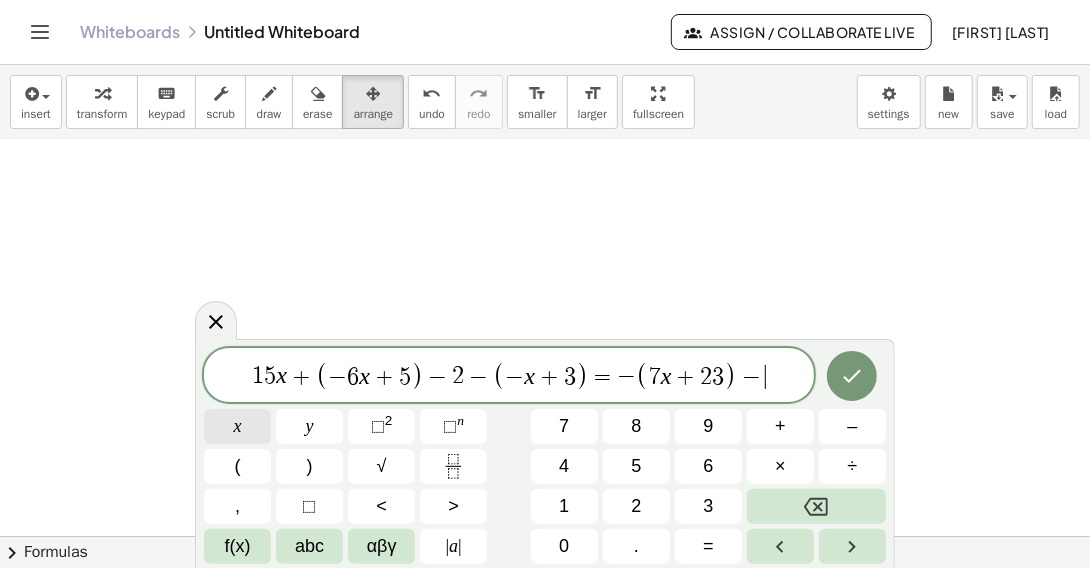 click on "x" at bounding box center [237, 426] 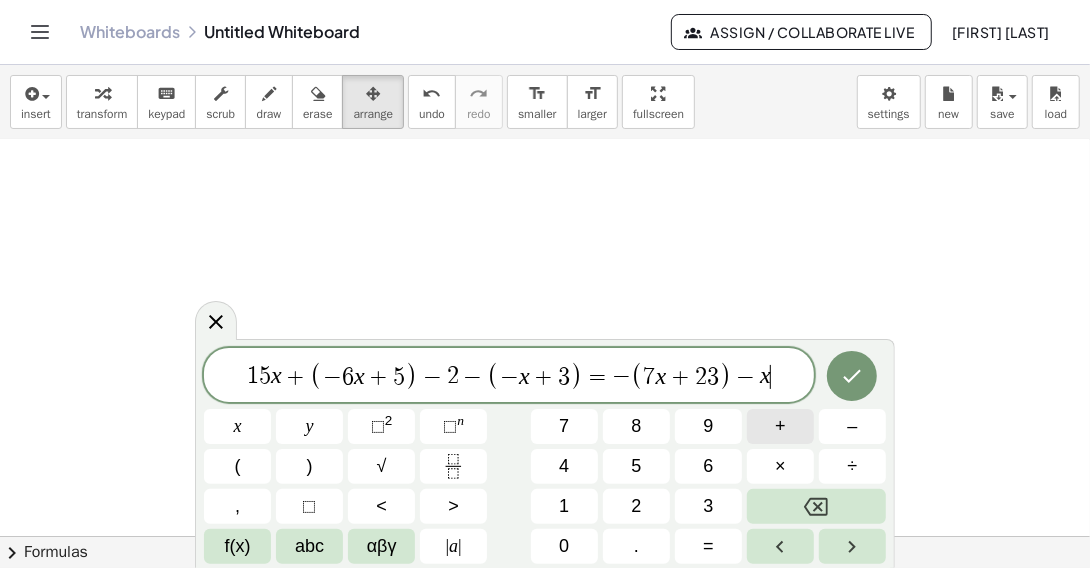 click on "+" at bounding box center [780, 426] 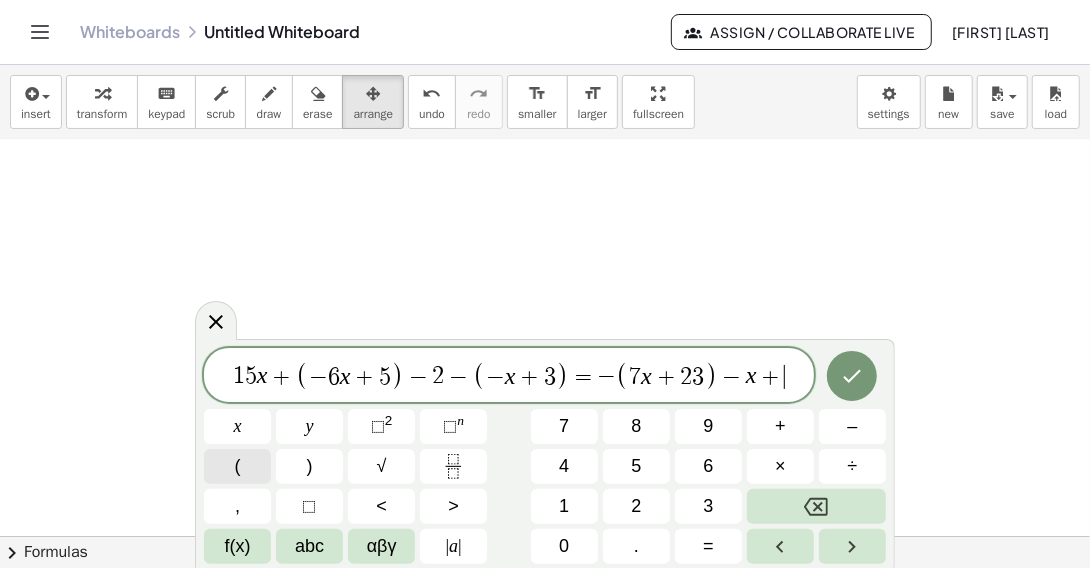 click on "(" at bounding box center [237, 466] 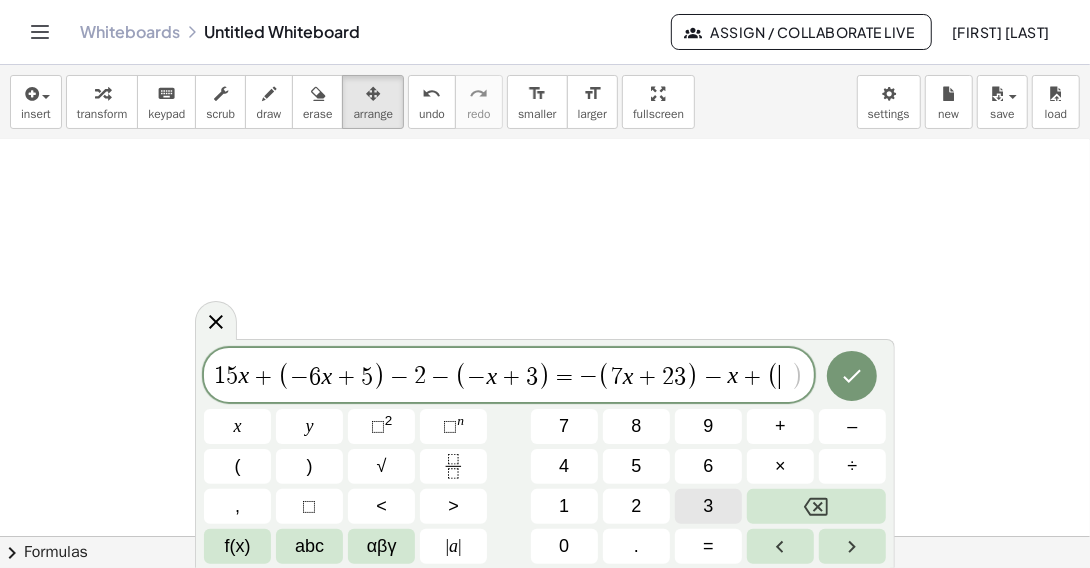 click on "3" at bounding box center (708, 506) 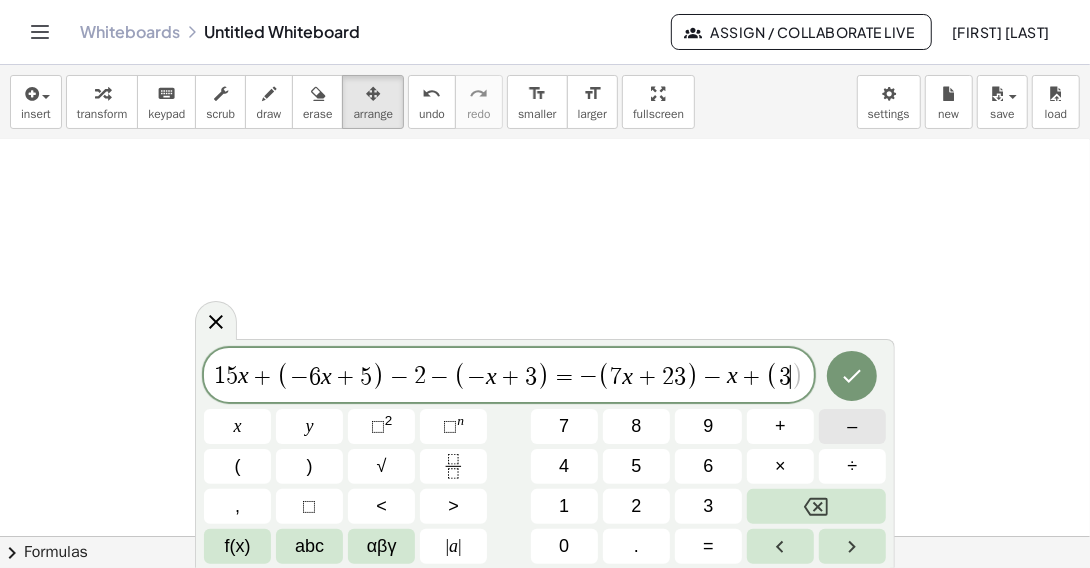 click on "–" at bounding box center [852, 426] 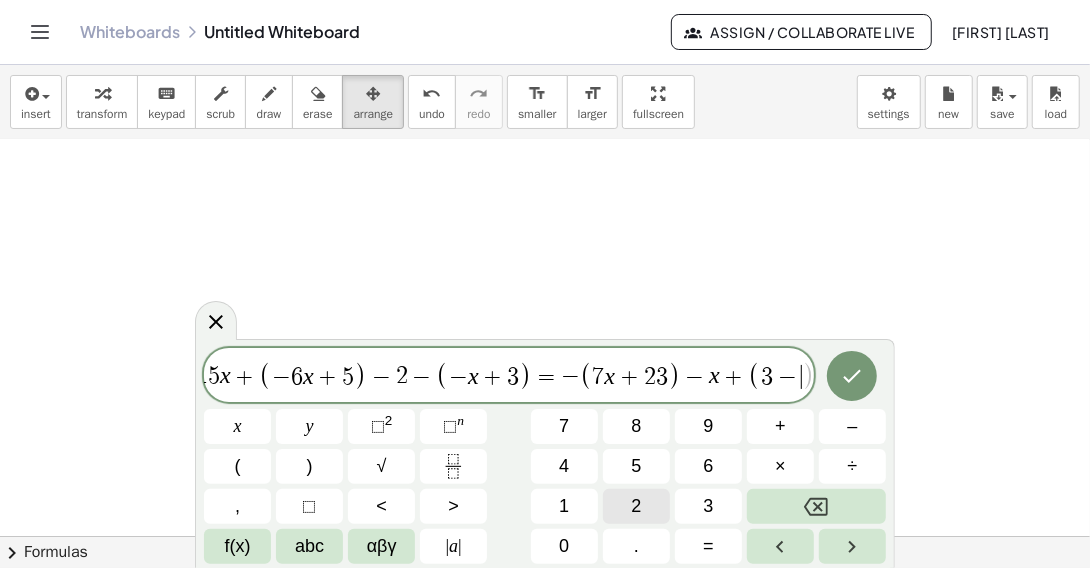 click on "2" at bounding box center (636, 506) 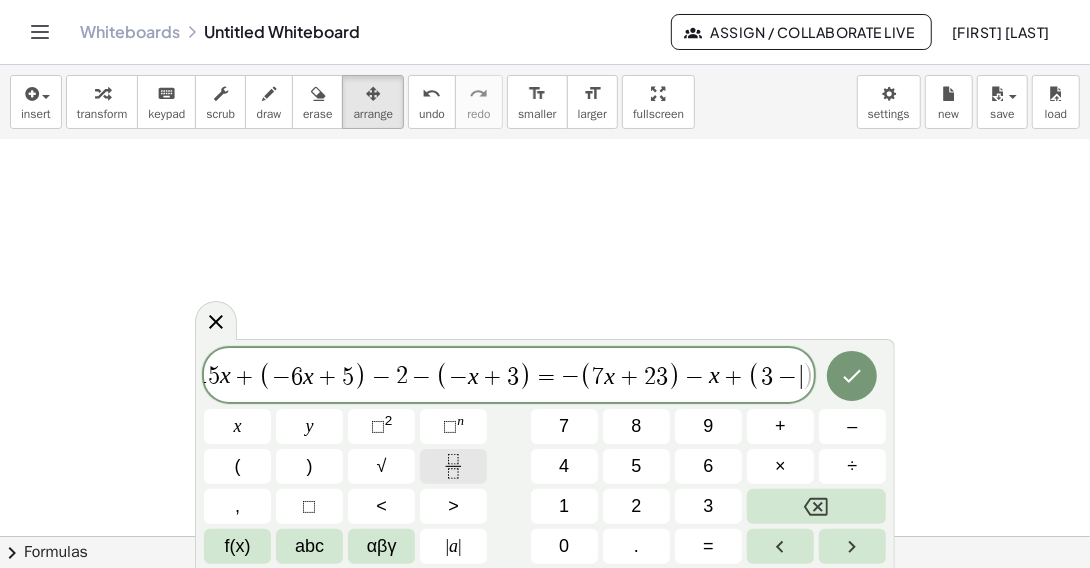 scroll, scrollTop: 0, scrollLeft: 22, axis: horizontal 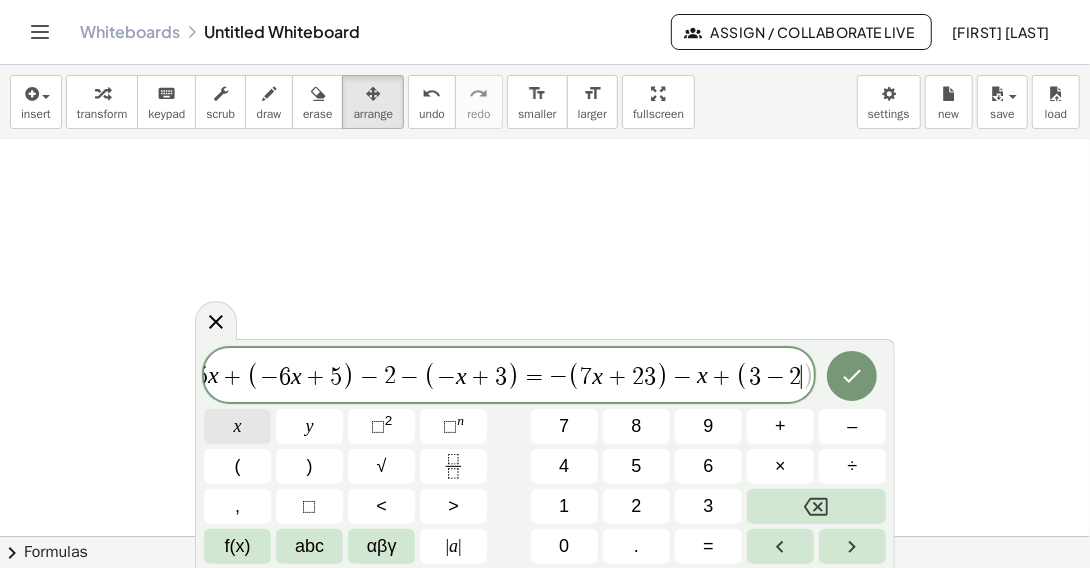 click on "x" at bounding box center (237, 426) 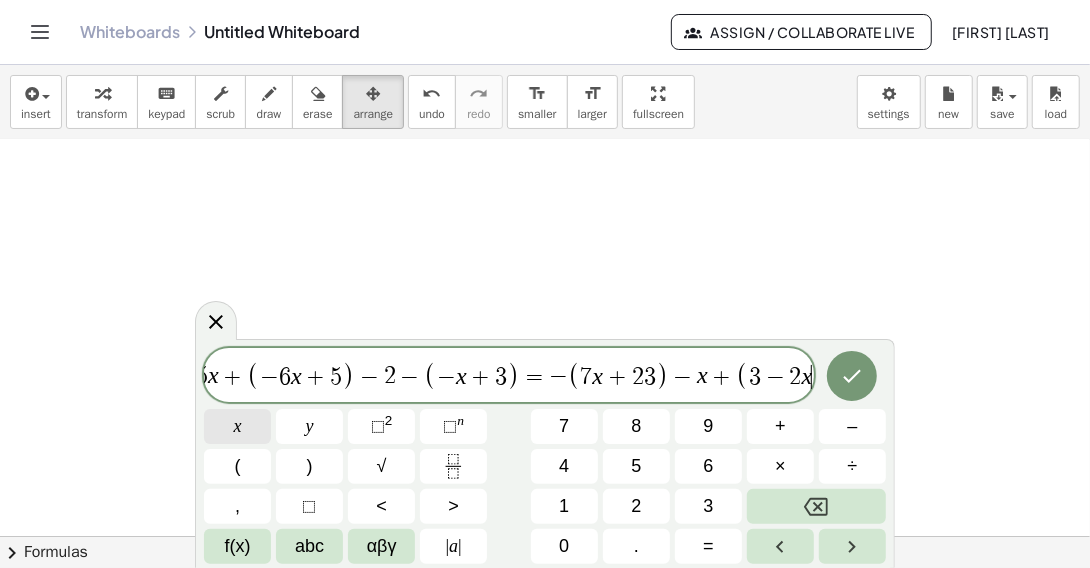 scroll, scrollTop: 0, scrollLeft: 33, axis: horizontal 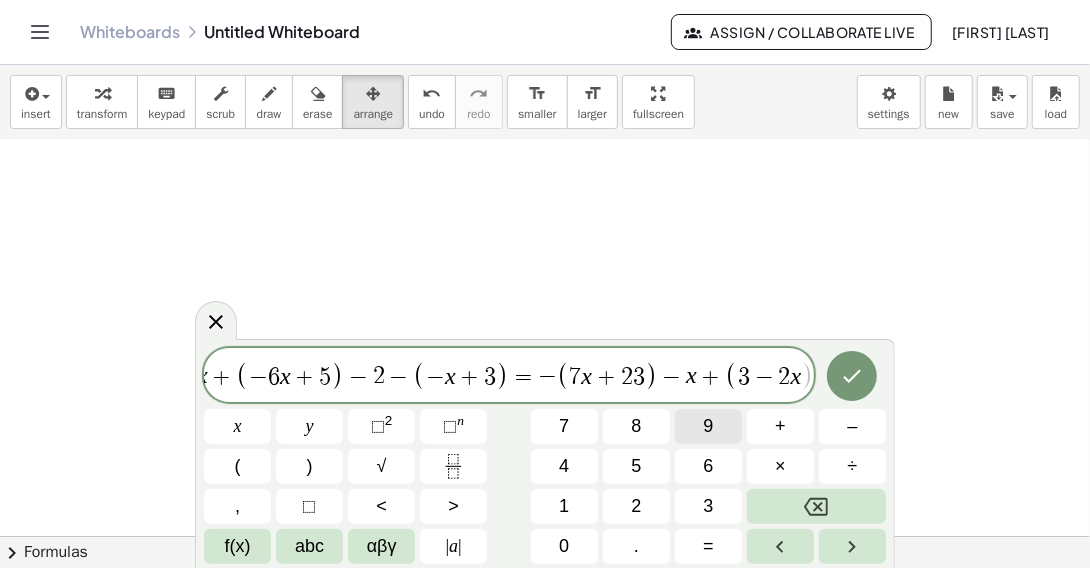 click on "9" at bounding box center (708, 426) 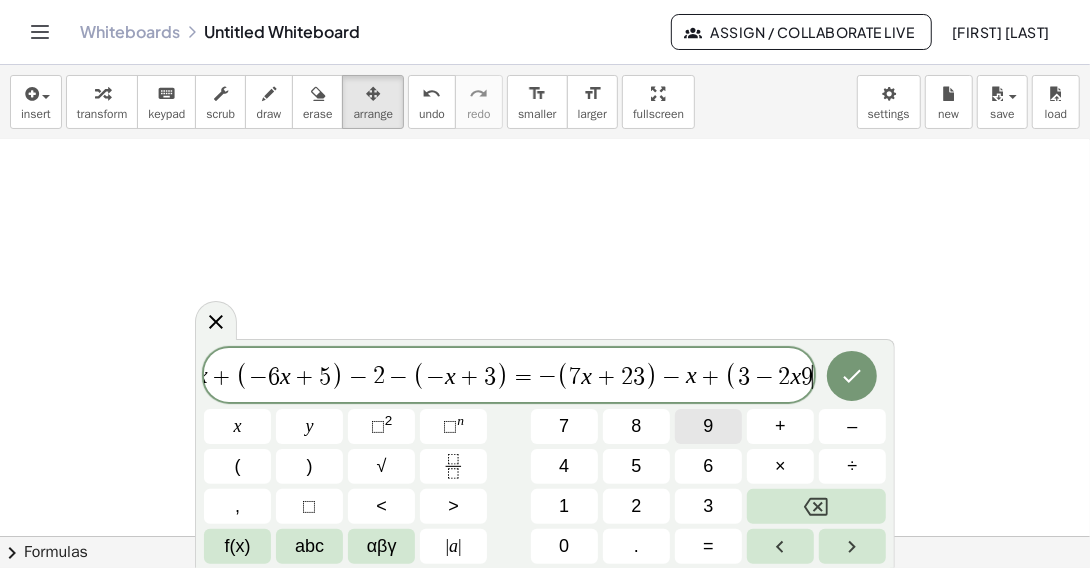 scroll, scrollTop: 0, scrollLeft: 45, axis: horizontal 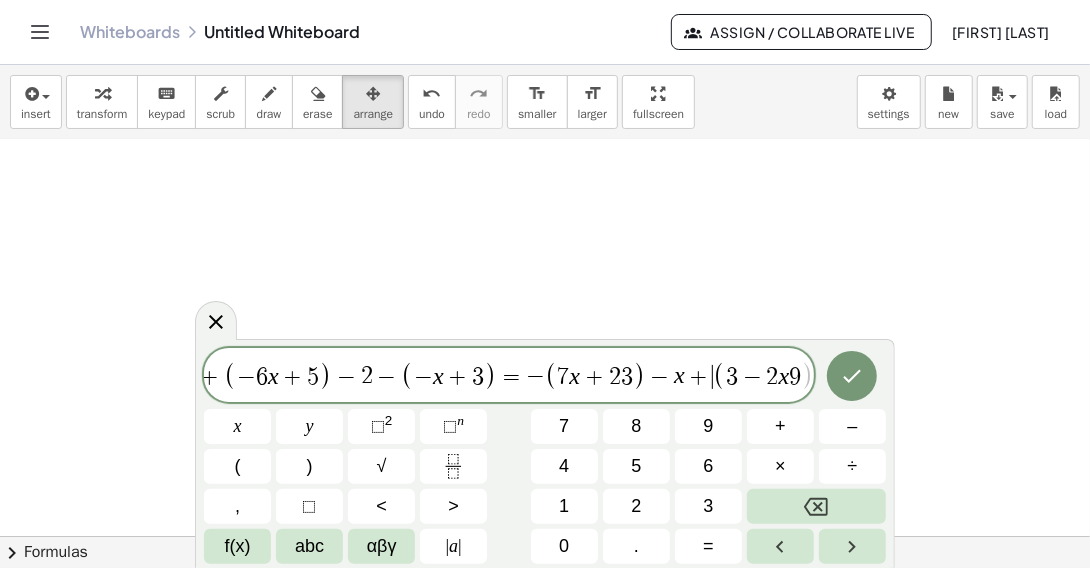 click on "(" at bounding box center (719, 376) 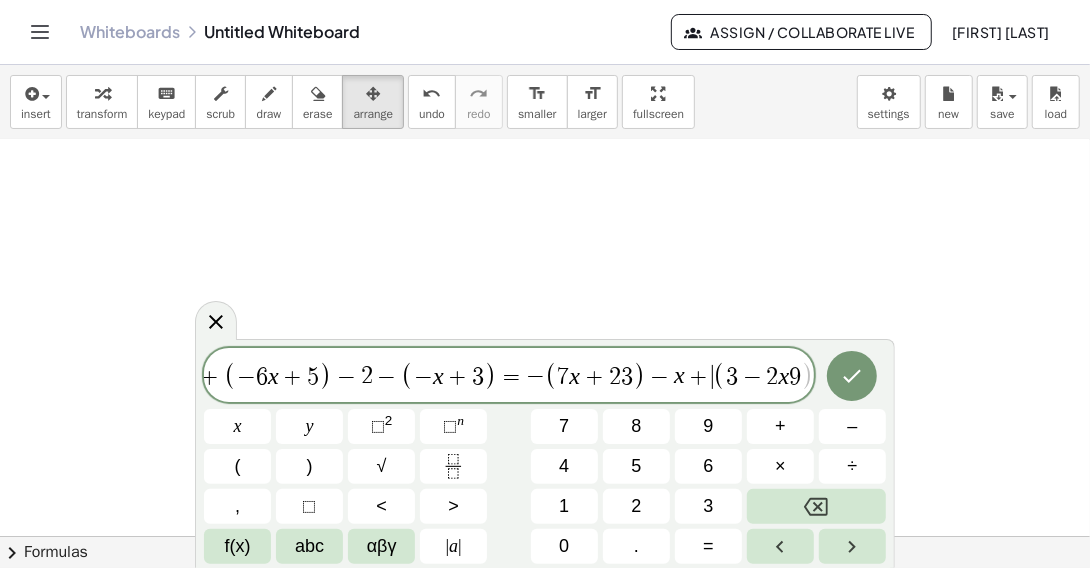click at bounding box center [545, 235] 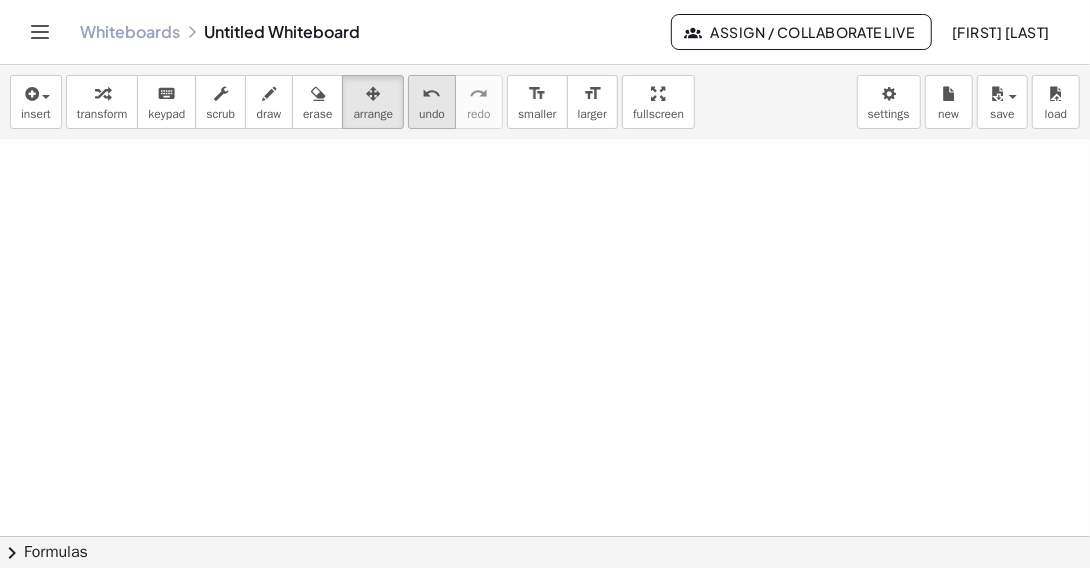 click on "undo" at bounding box center (432, 114) 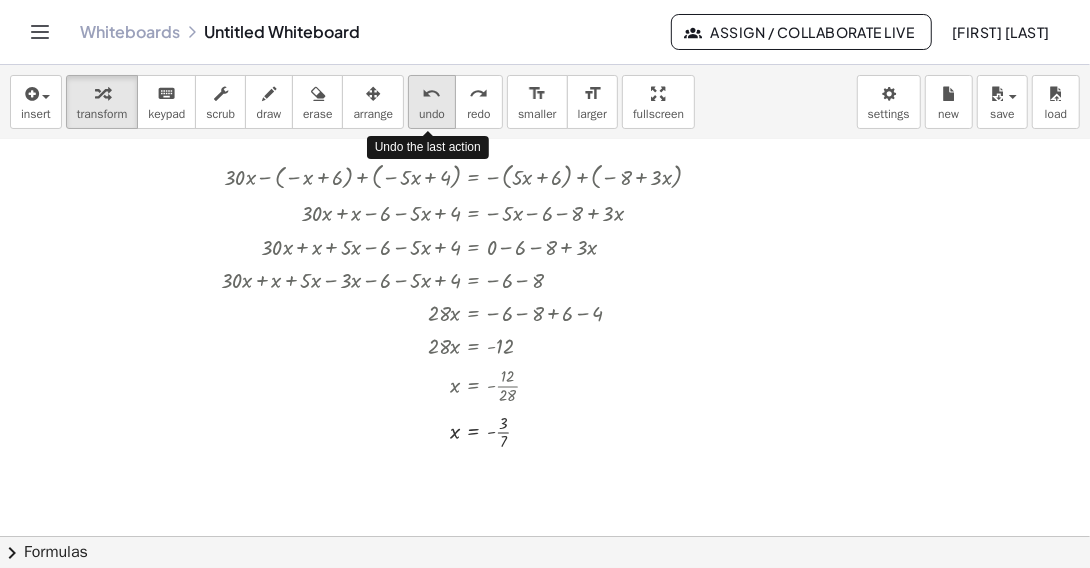 click on "undo" at bounding box center [432, 114] 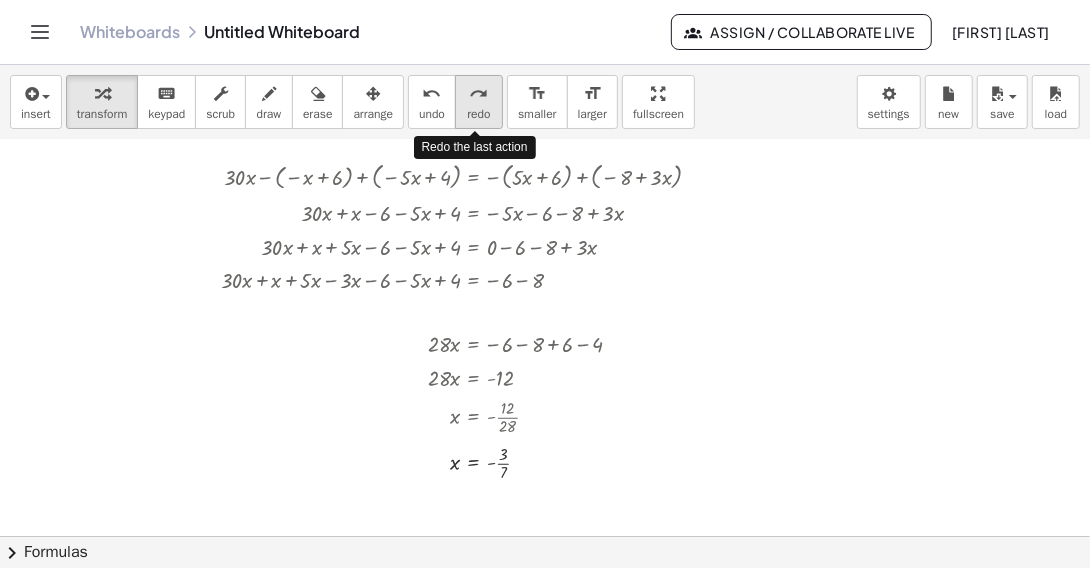 click on "redo redo" at bounding box center (479, 102) 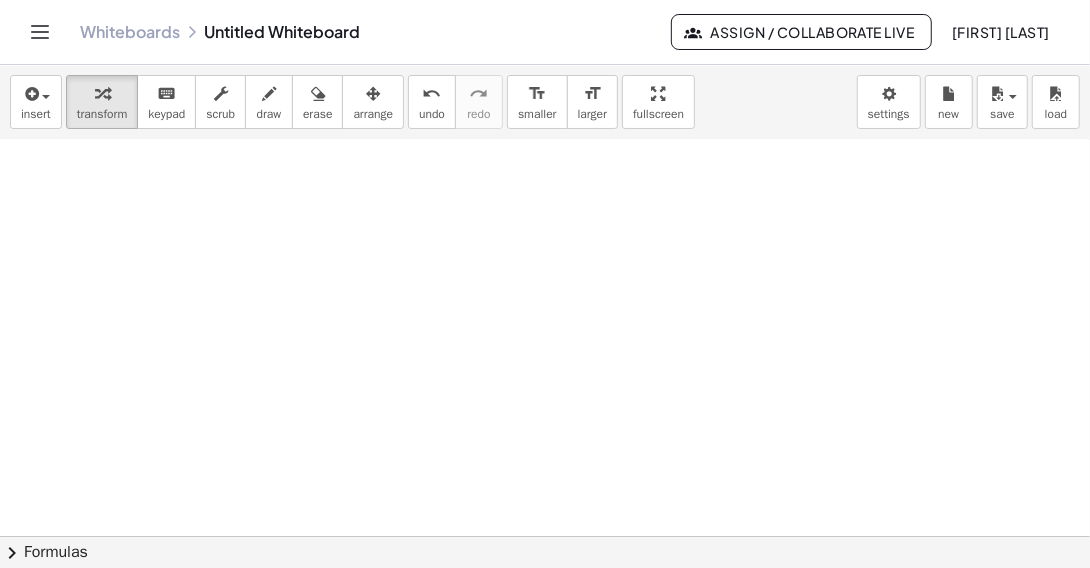 scroll, scrollTop: 1590, scrollLeft: 0, axis: vertical 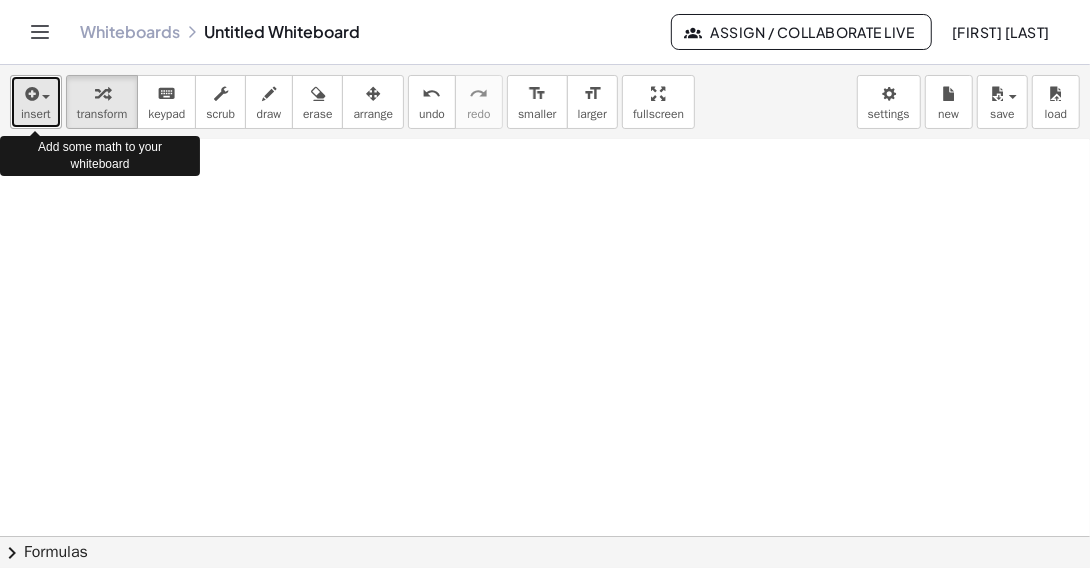 click at bounding box center (30, 94) 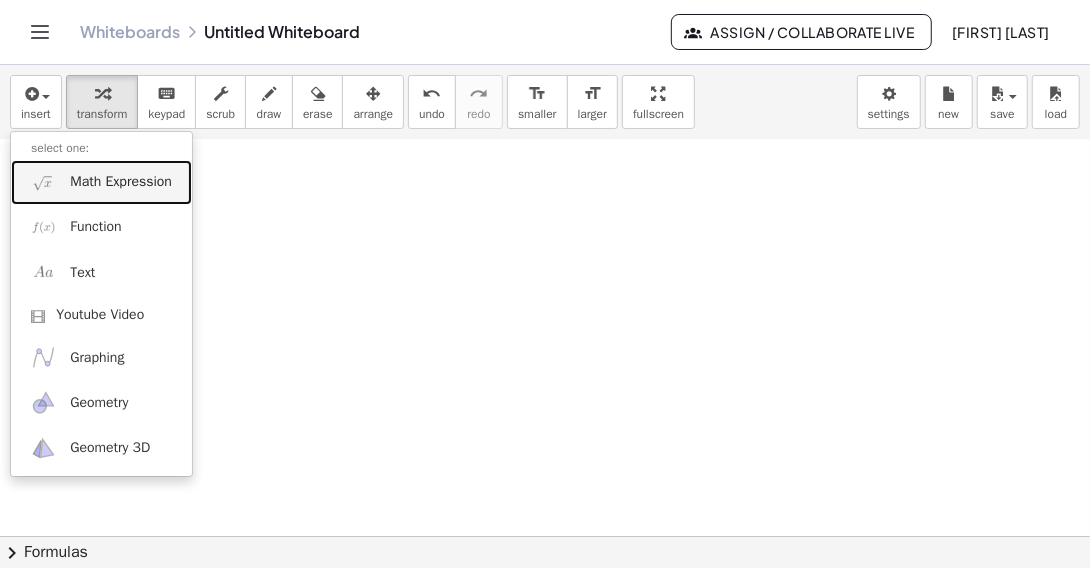 click on "Math Expression" at bounding box center (121, 182) 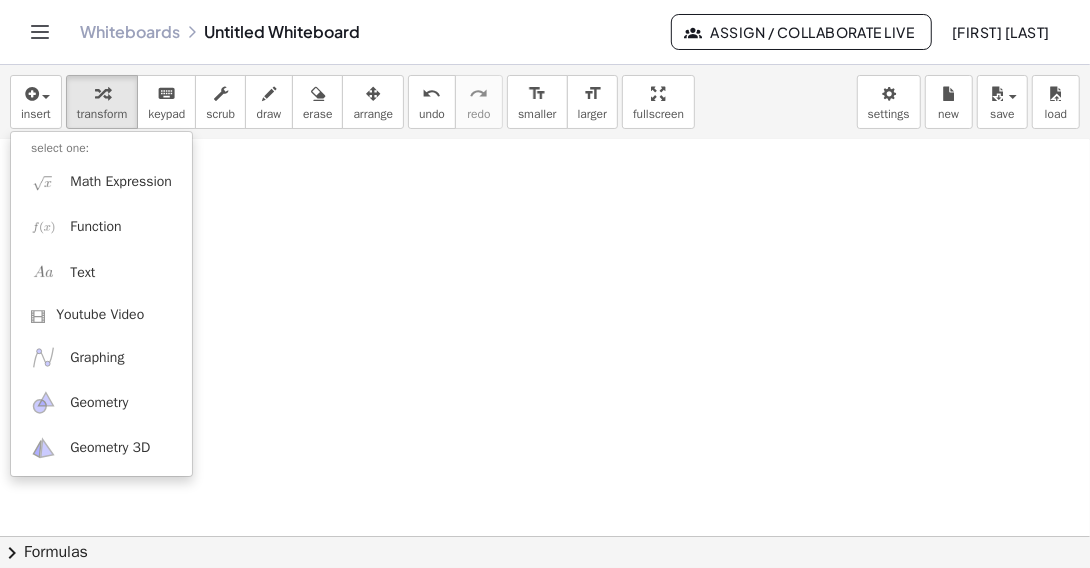 scroll, scrollTop: 0, scrollLeft: 0, axis: both 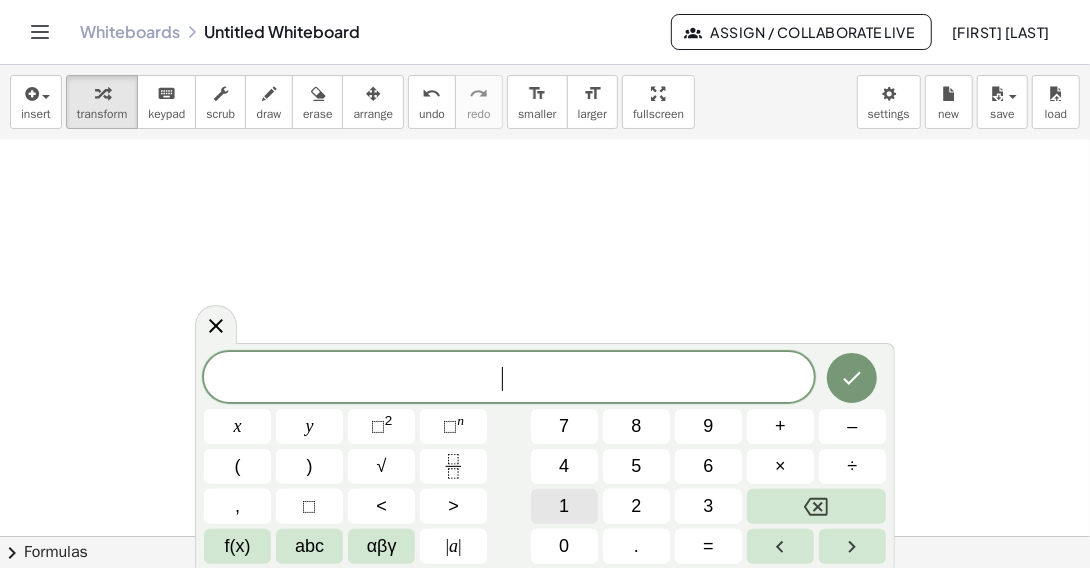 click on "1" at bounding box center (564, 506) 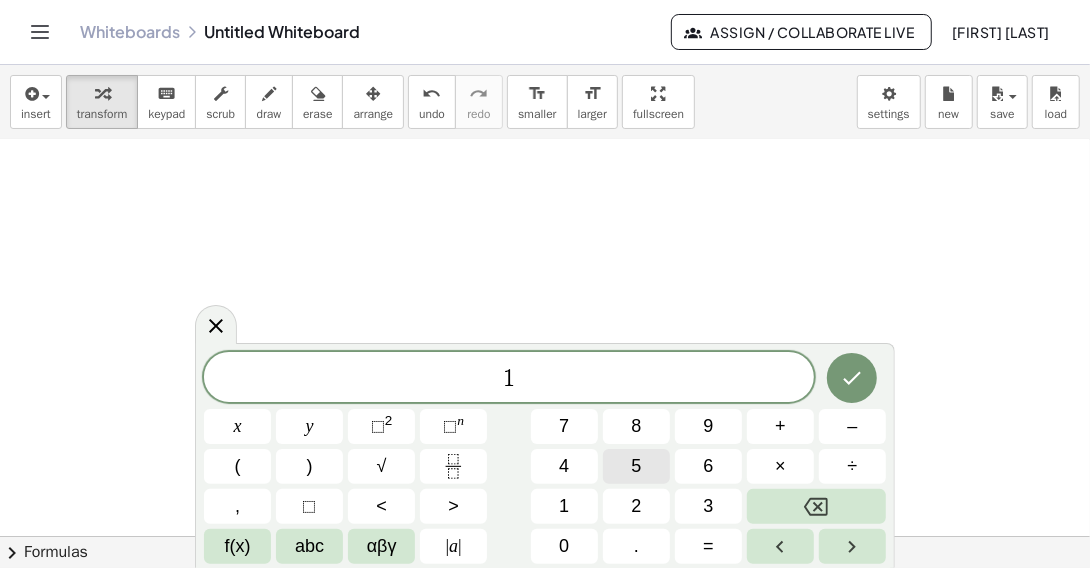 click on "5" at bounding box center [636, 466] 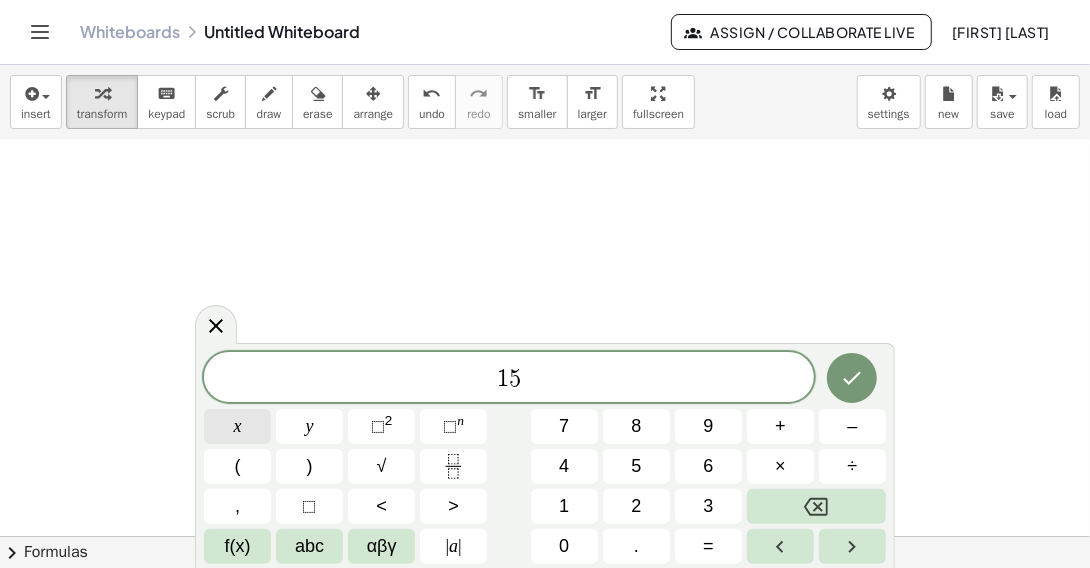 click on "x" at bounding box center [237, 426] 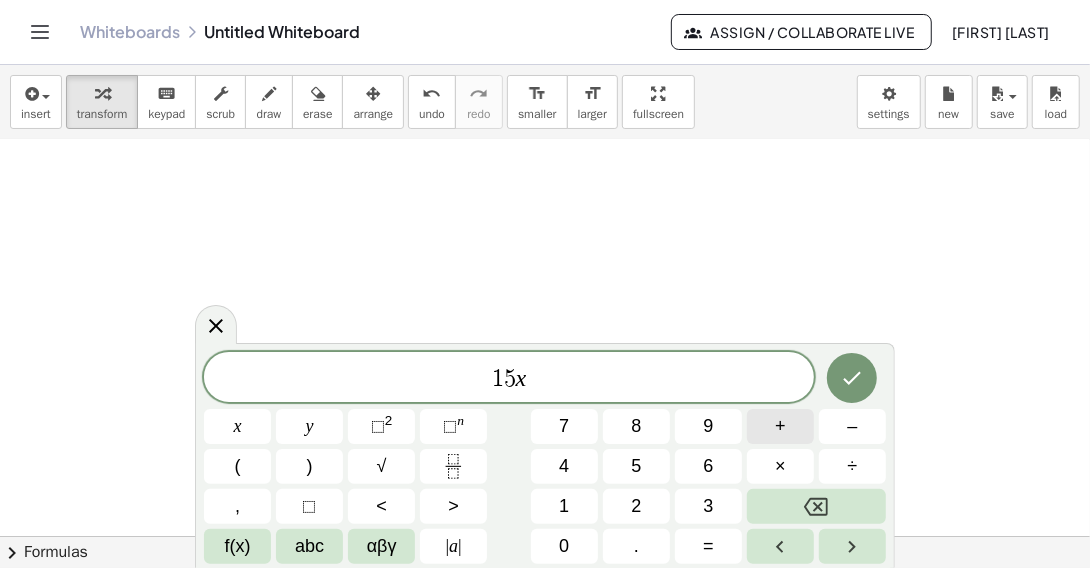 click on "+" at bounding box center [780, 426] 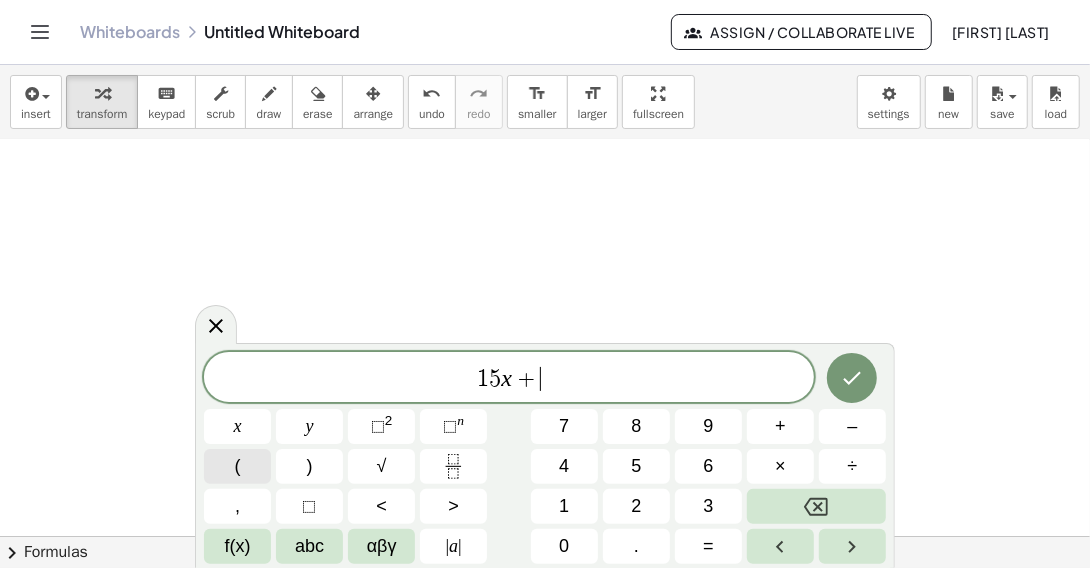 click on "(" at bounding box center [237, 466] 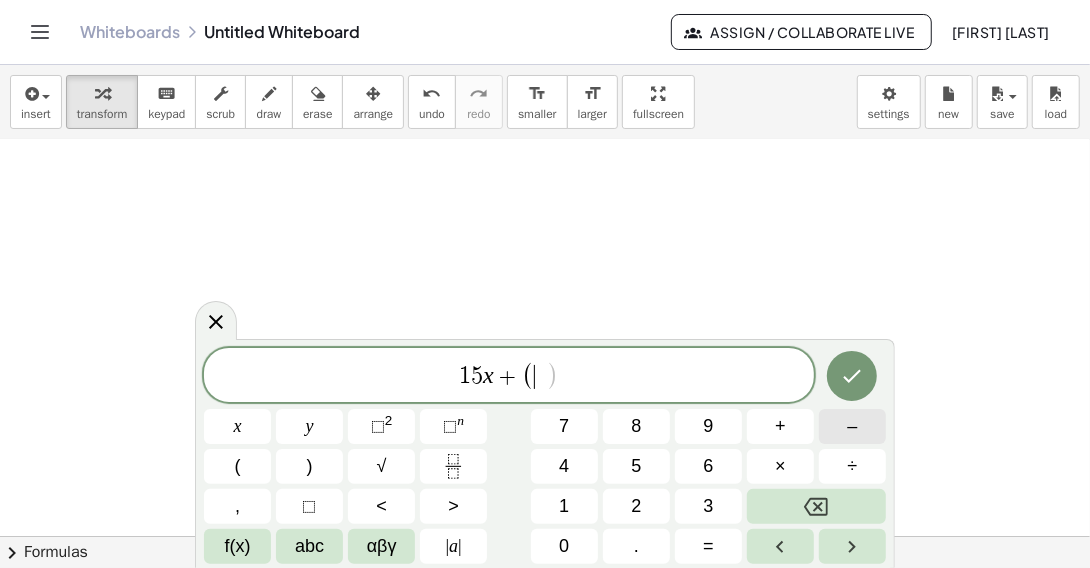 click on "–" at bounding box center [852, 426] 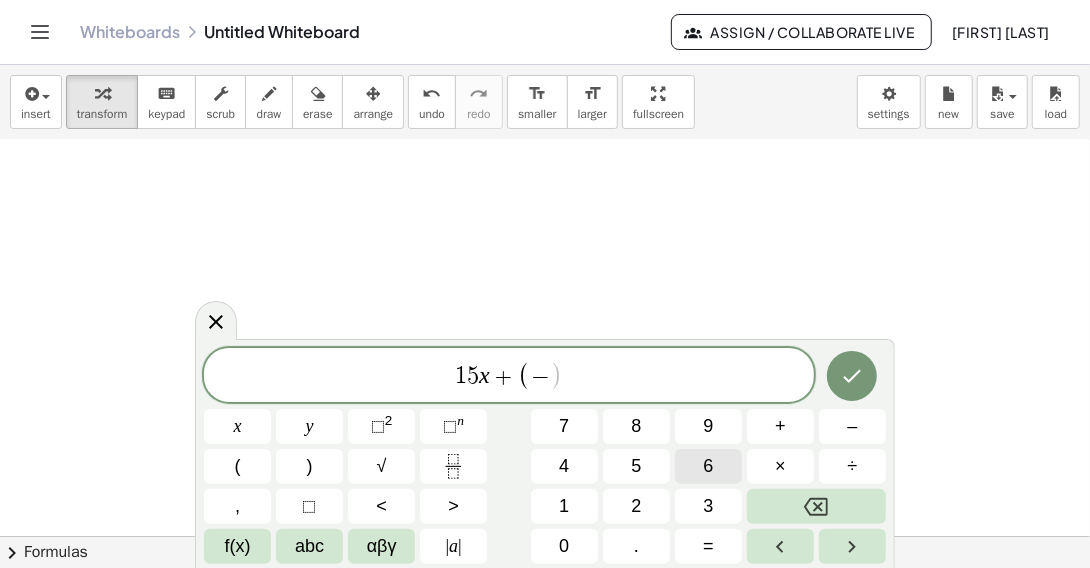 click on "6" at bounding box center (708, 466) 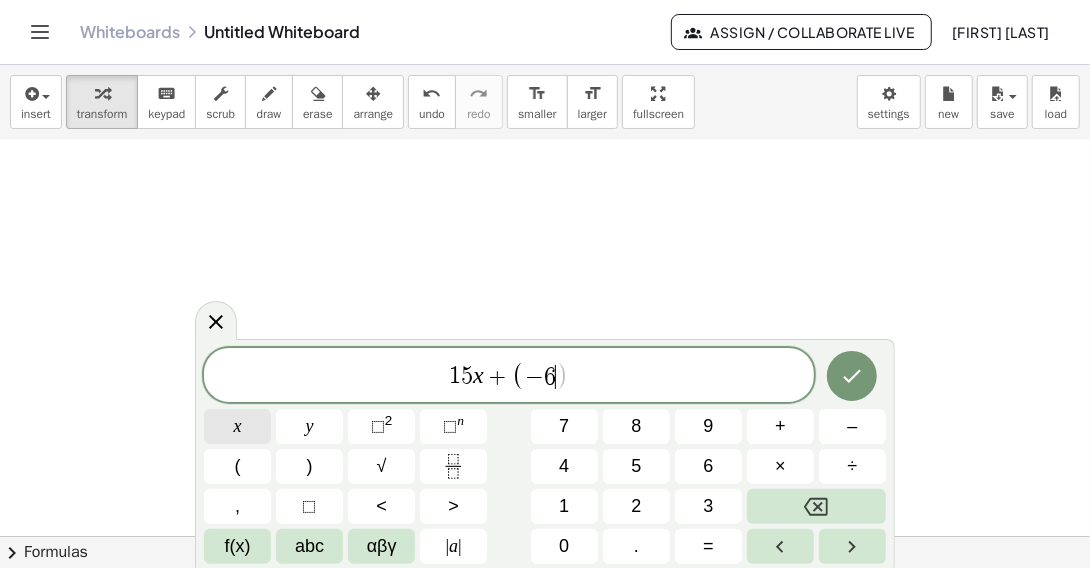 click on "x" at bounding box center [238, 426] 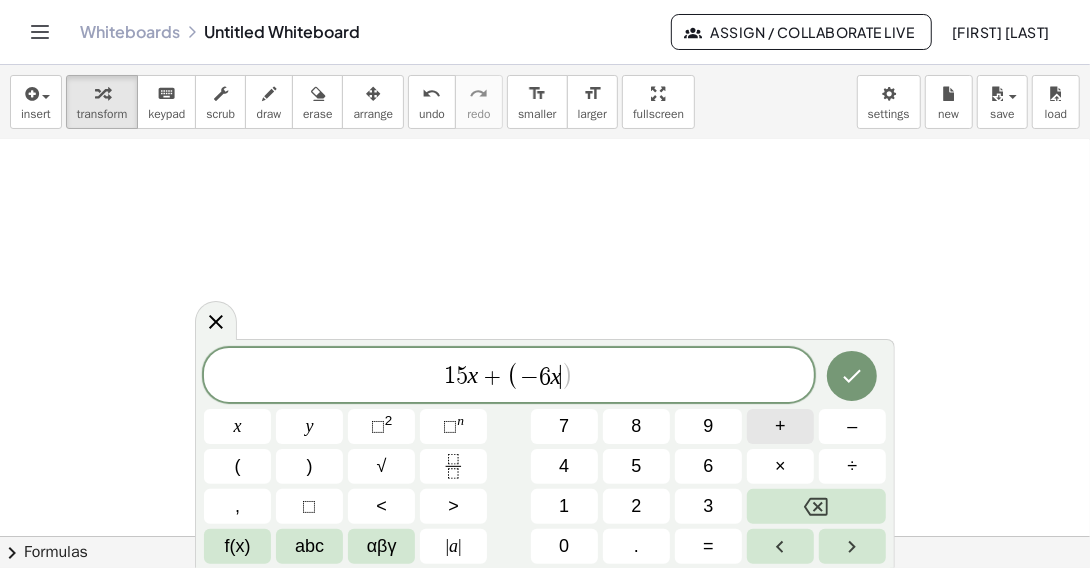 click on "+" at bounding box center (780, 426) 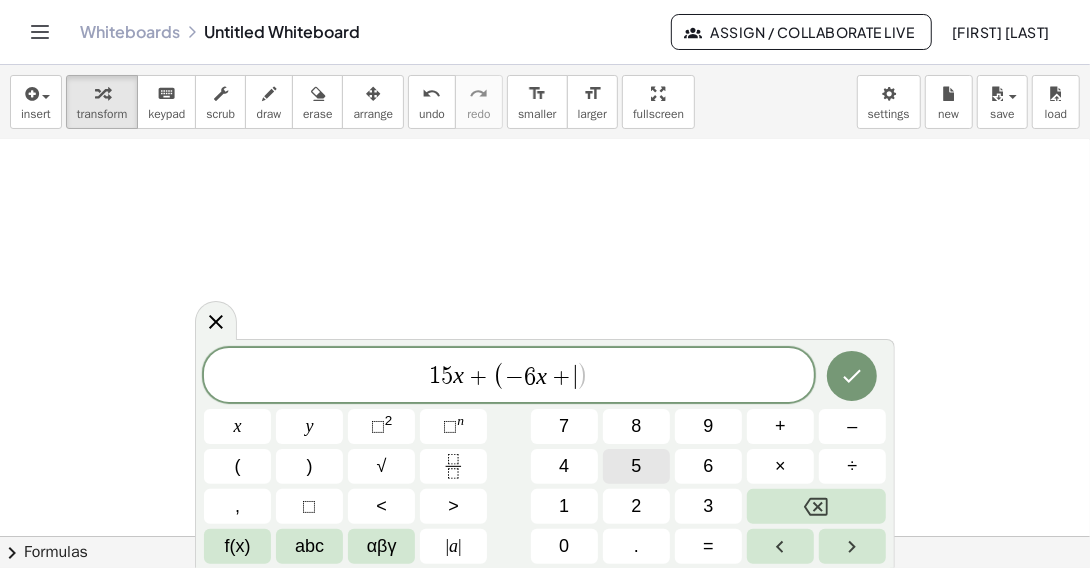 click on "5" at bounding box center [636, 466] 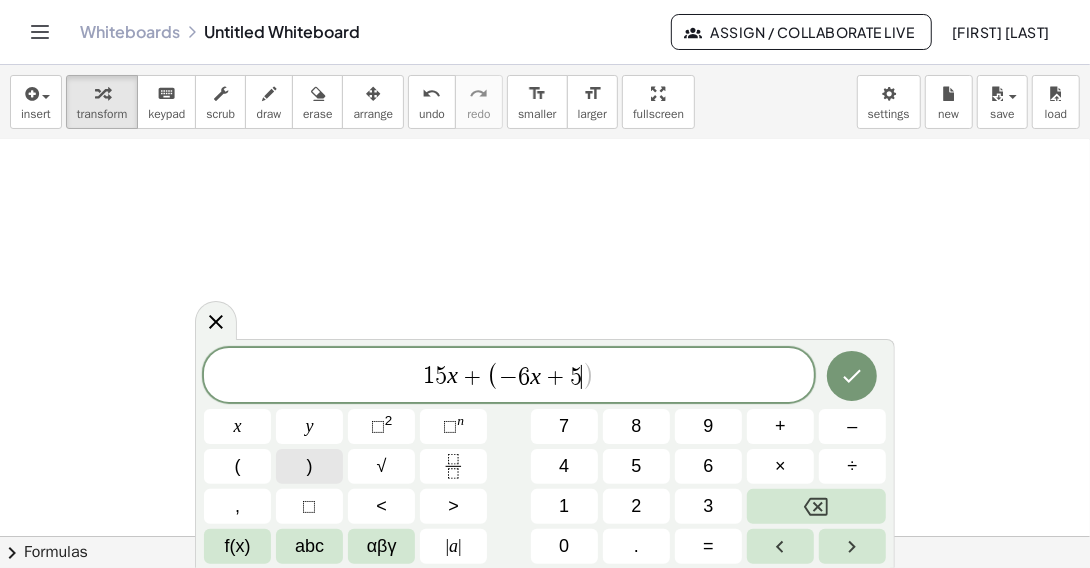 click on ")" at bounding box center (309, 466) 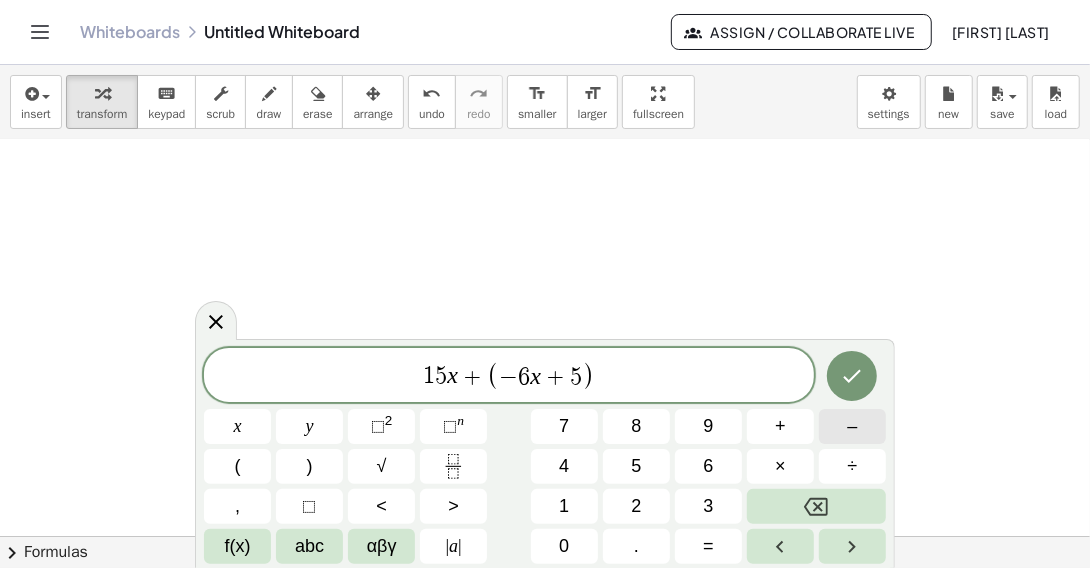 click on "–" at bounding box center (852, 426) 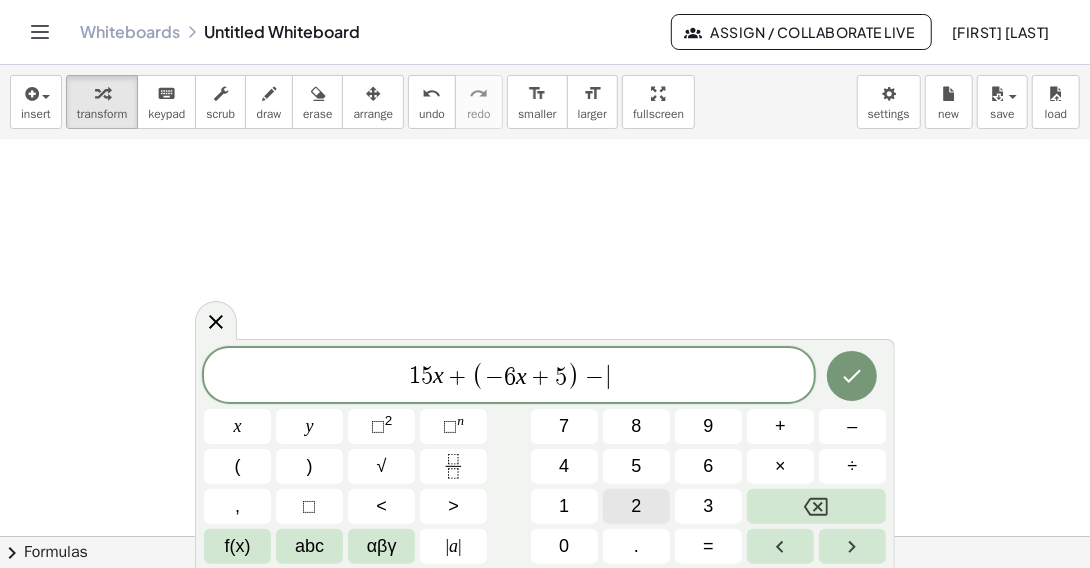 click on "2" at bounding box center [636, 506] 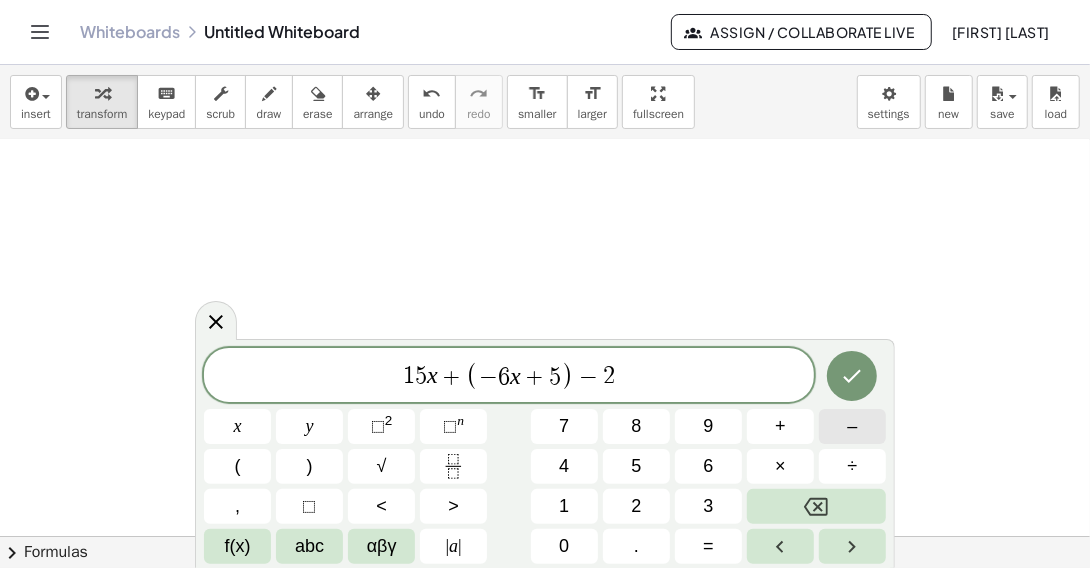 click on "–" at bounding box center (852, 426) 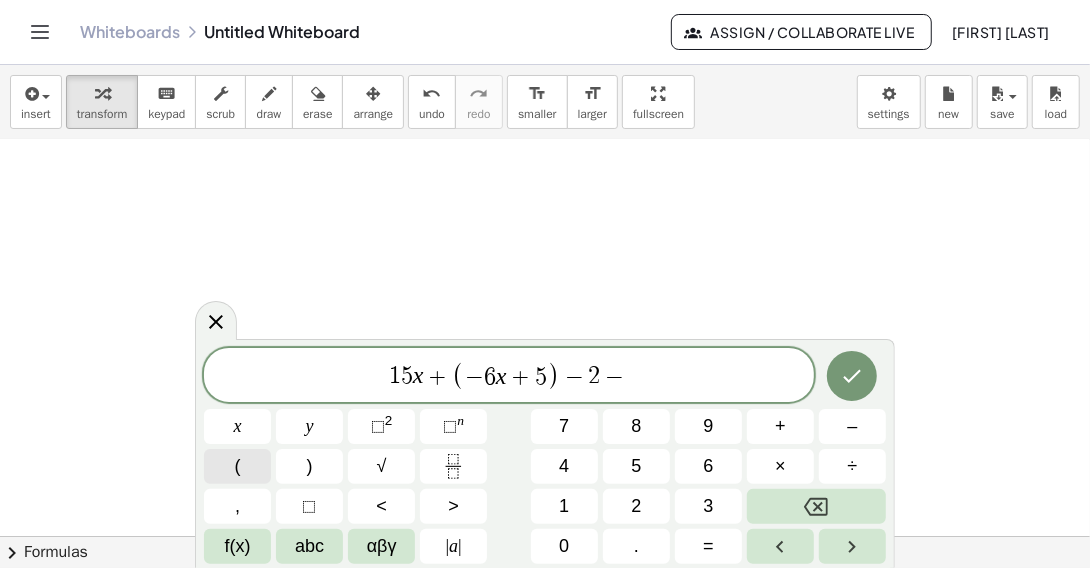 click on "(" at bounding box center [237, 466] 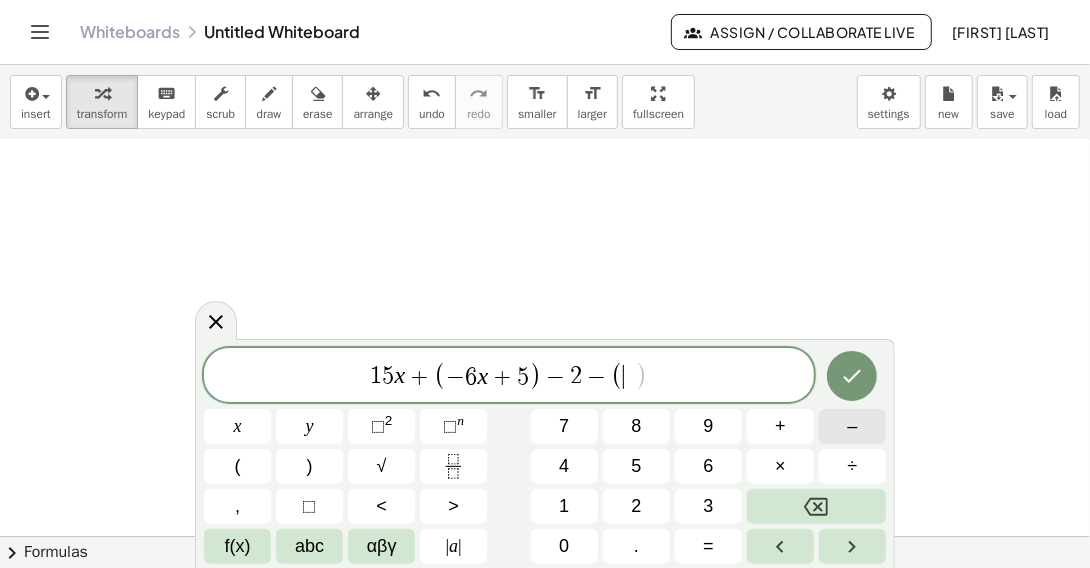 click on "–" at bounding box center [852, 426] 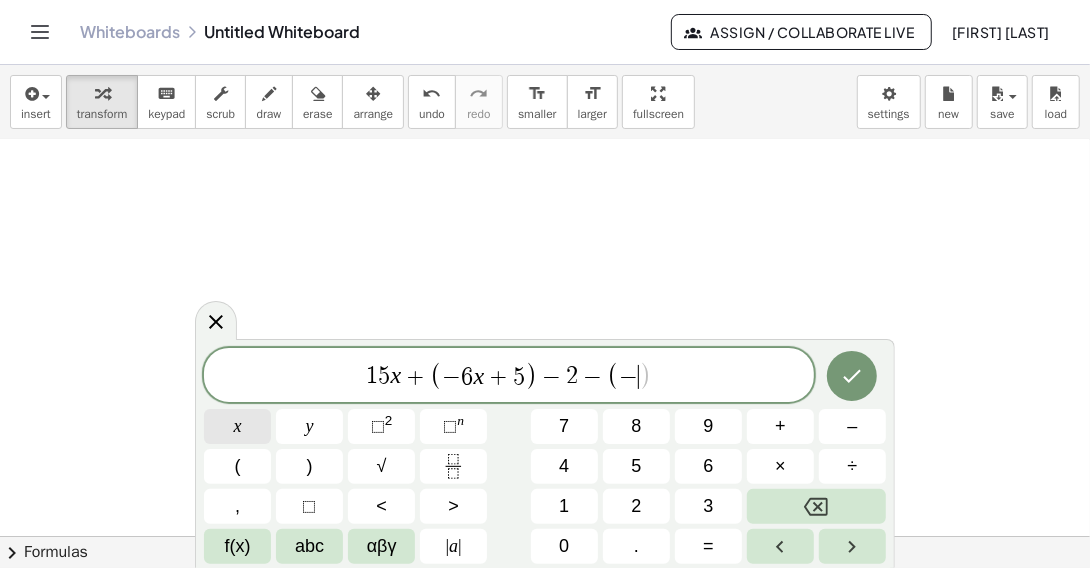 click on "x" at bounding box center [237, 426] 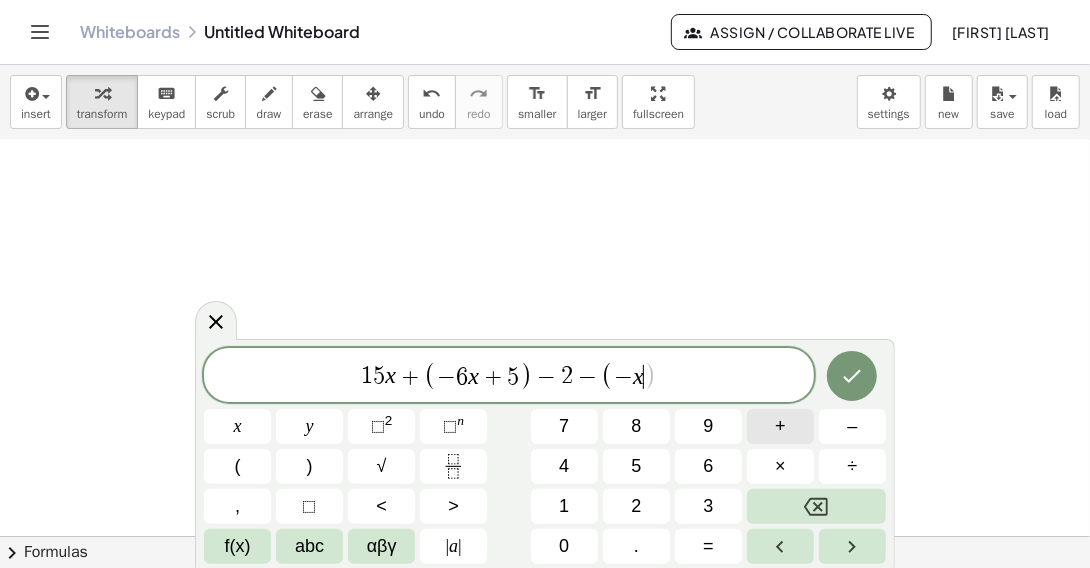 click on "+" at bounding box center (780, 426) 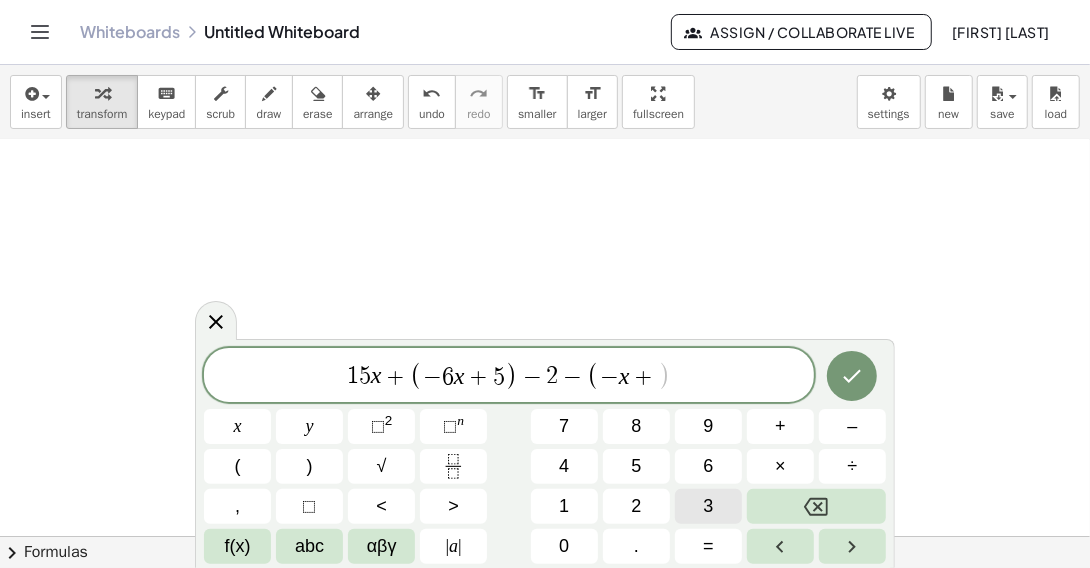click on "3" at bounding box center [708, 506] 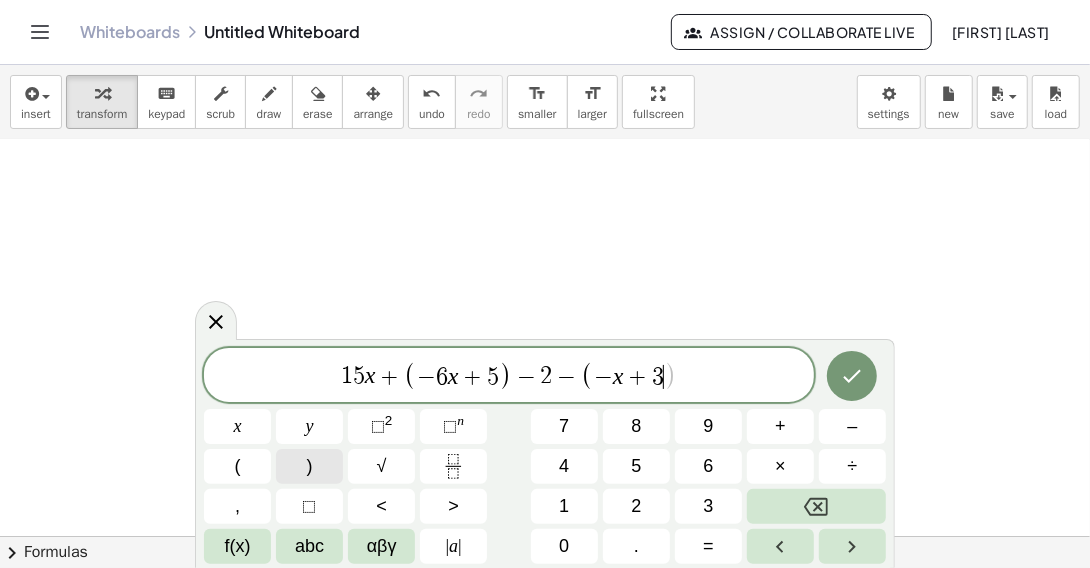 click on ")" at bounding box center [309, 466] 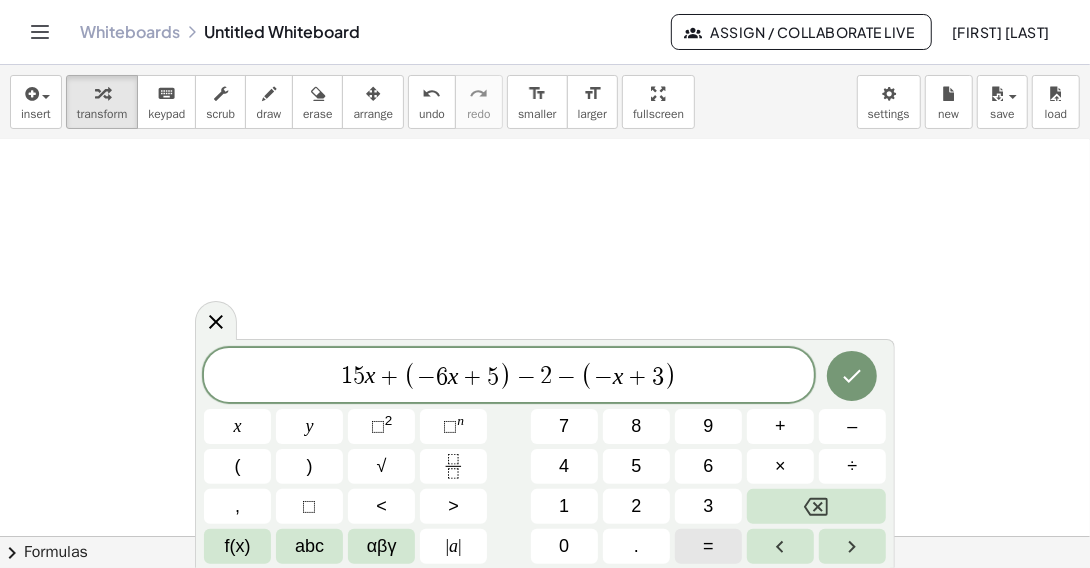 click on "=" at bounding box center (708, 546) 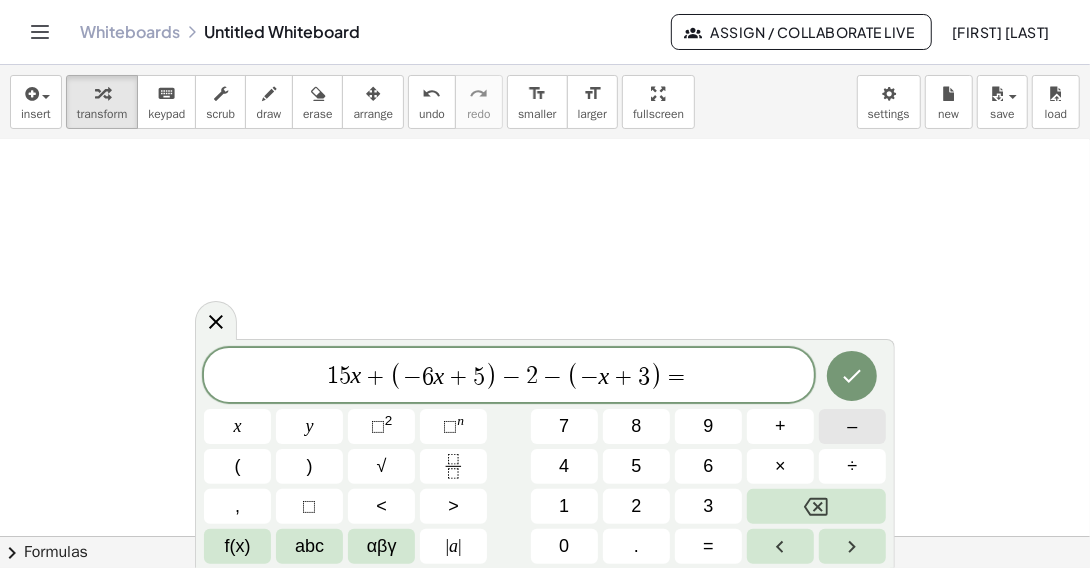 click on "–" at bounding box center [852, 426] 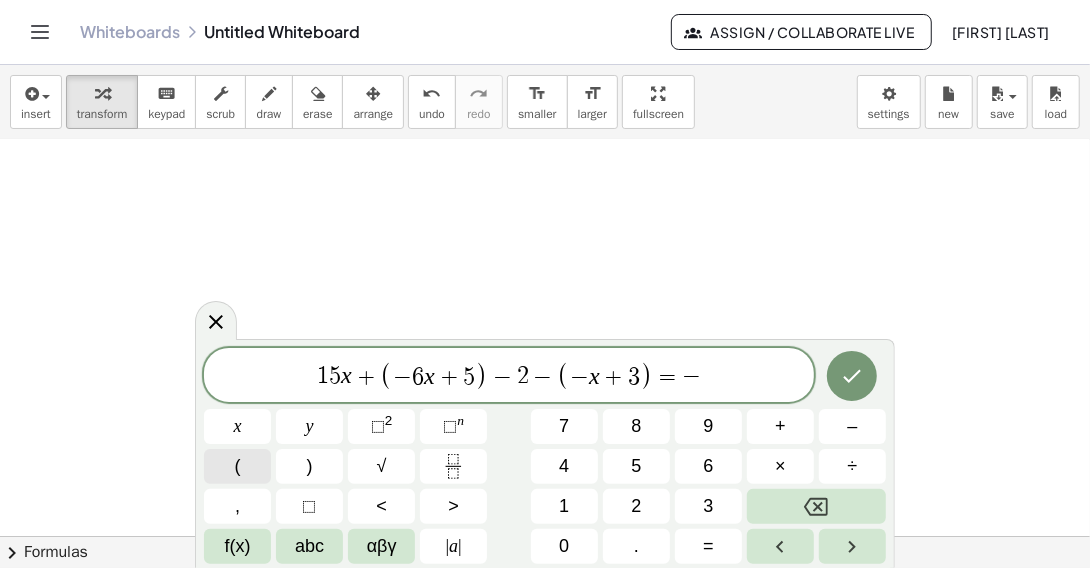 click on "(" at bounding box center (237, 466) 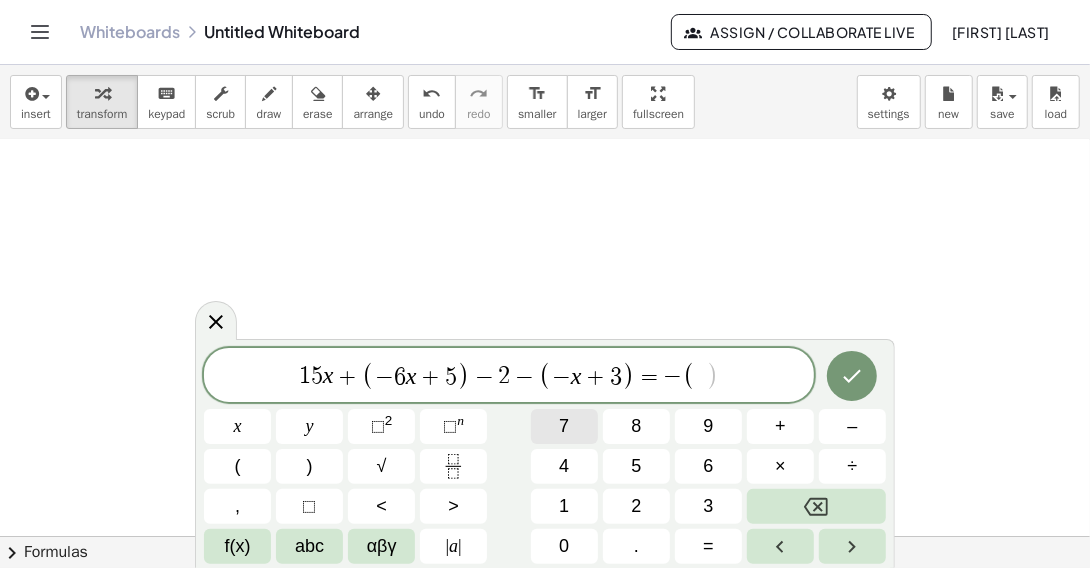 click on "7" at bounding box center [564, 426] 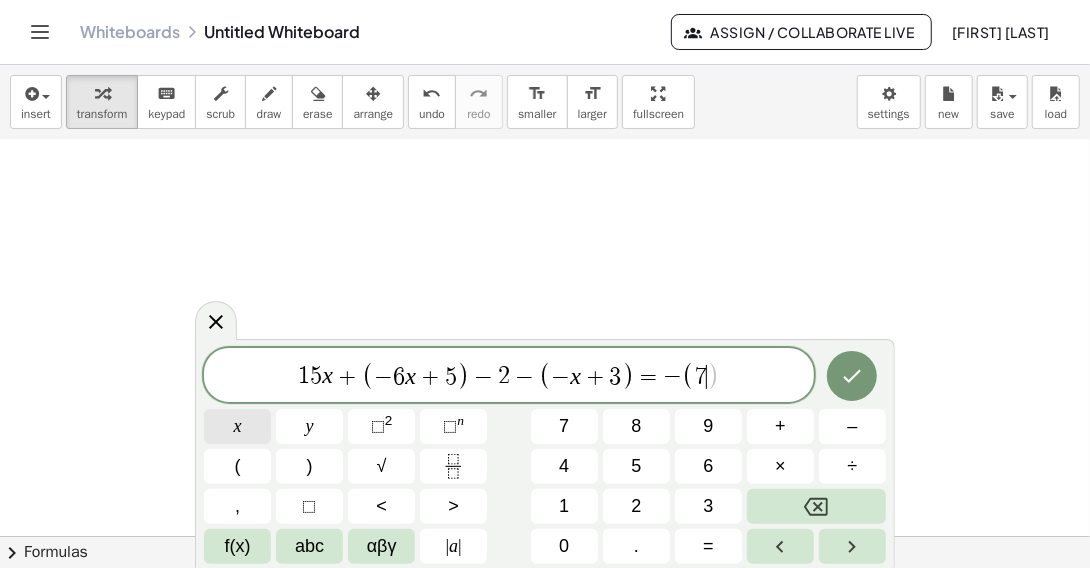 click on "x" at bounding box center [238, 426] 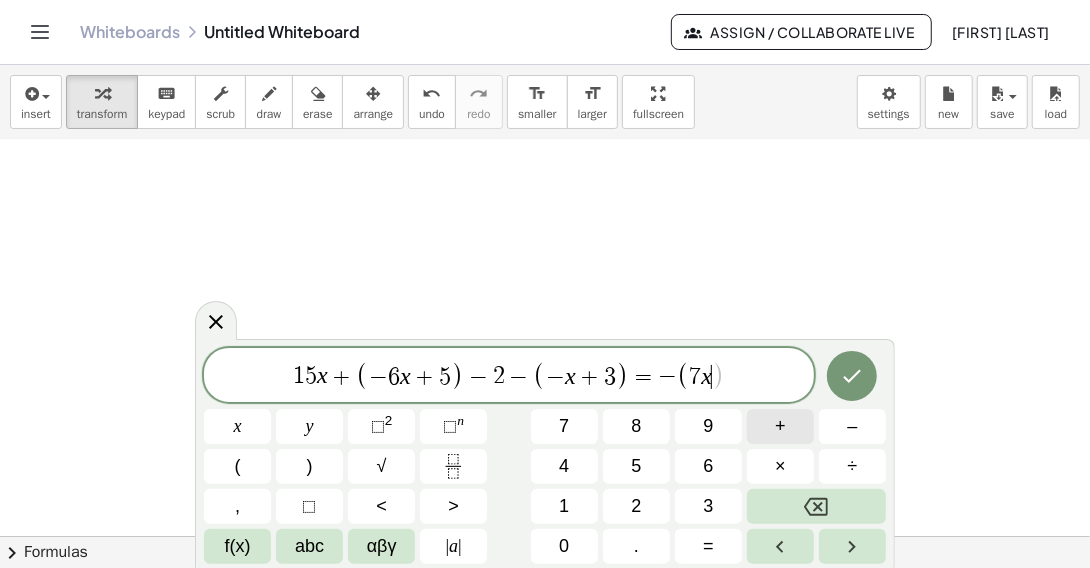 click on "+" at bounding box center (780, 426) 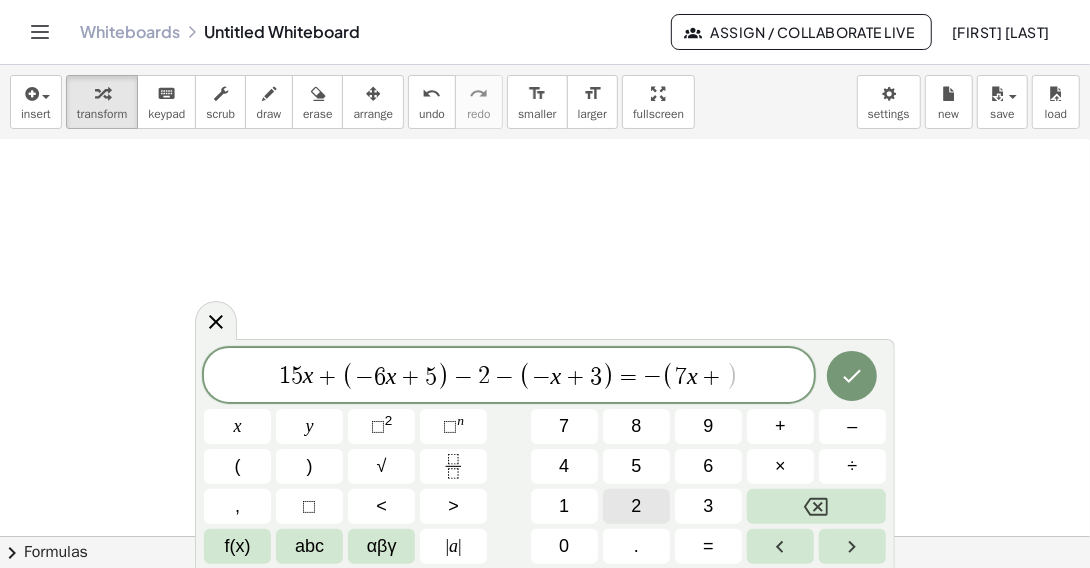 click on "2" at bounding box center [636, 506] 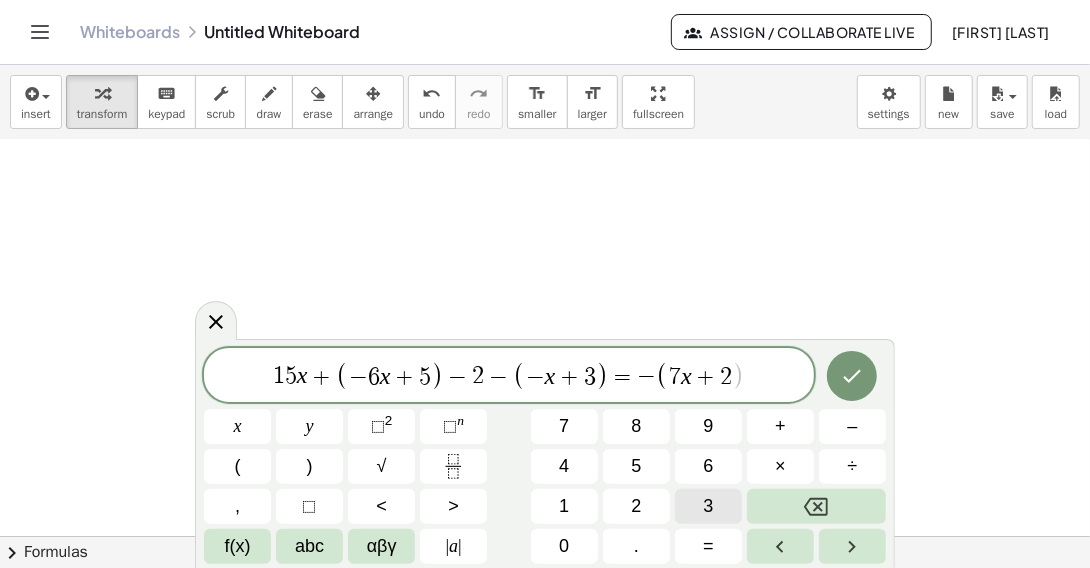 click on "3" at bounding box center (708, 506) 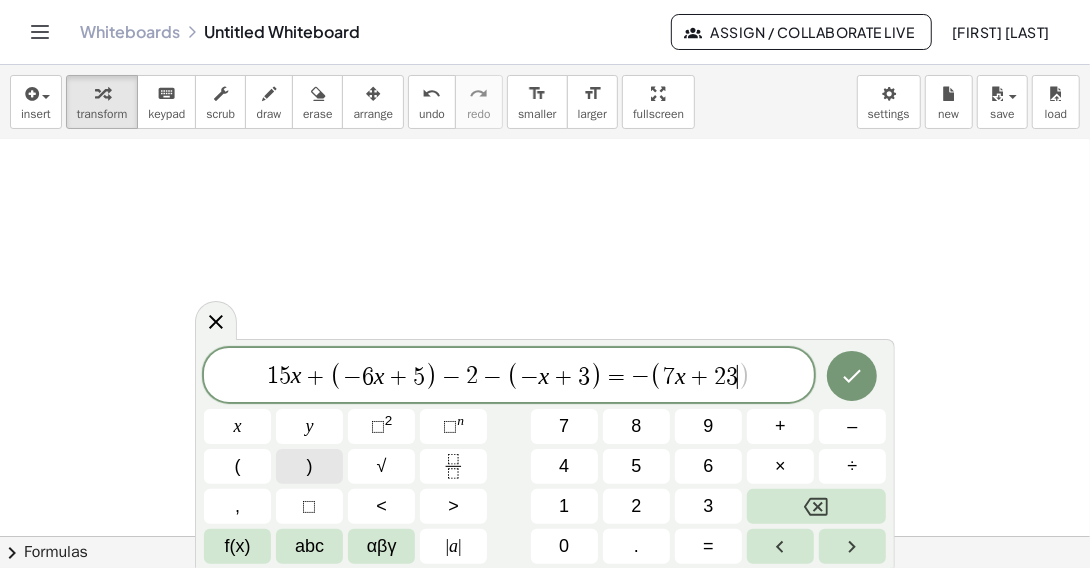 click on ")" at bounding box center [309, 466] 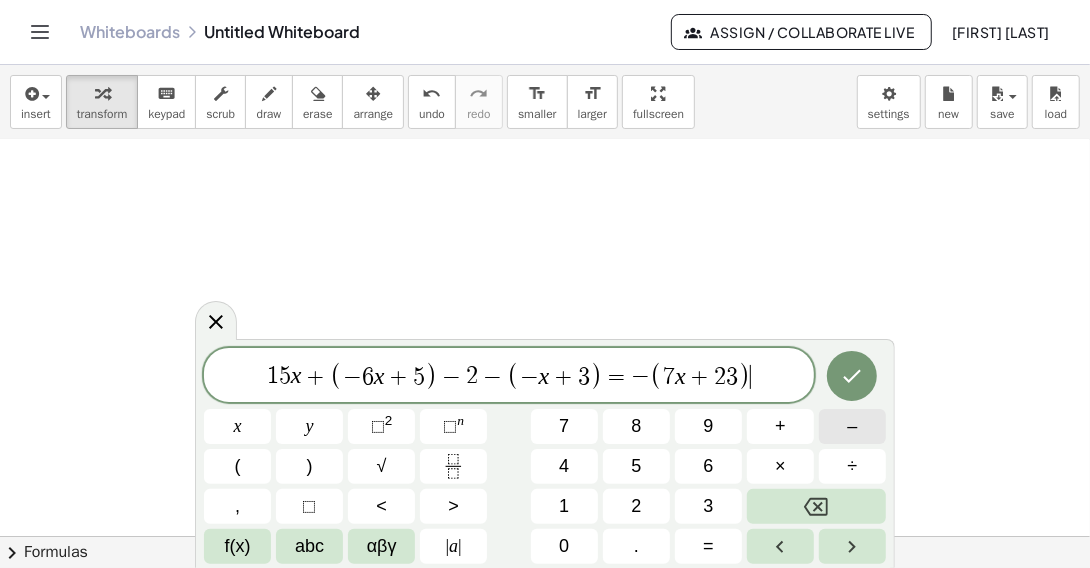 click on "–" at bounding box center (852, 426) 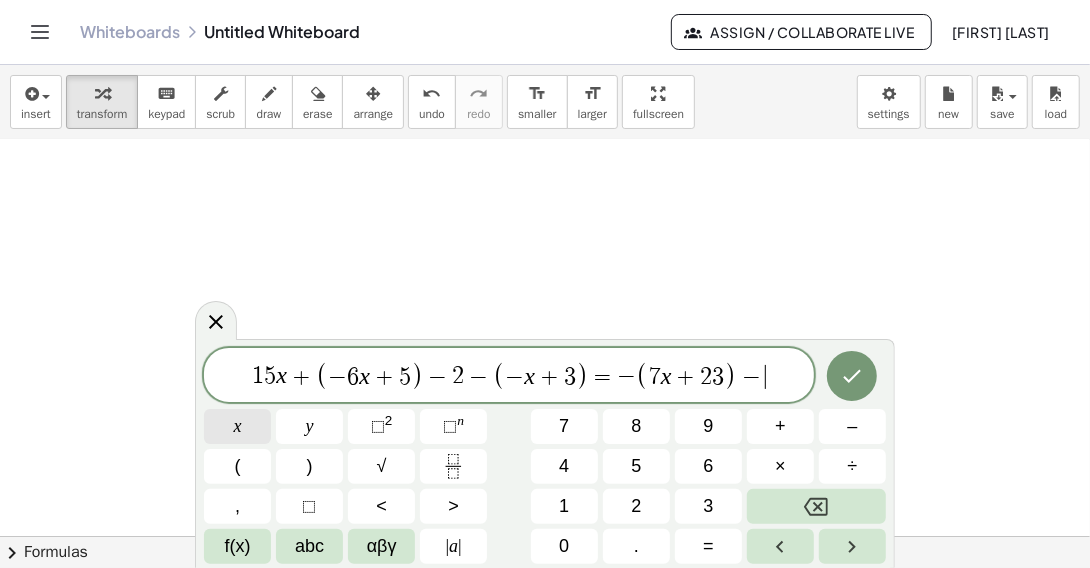 click on "x" at bounding box center (237, 426) 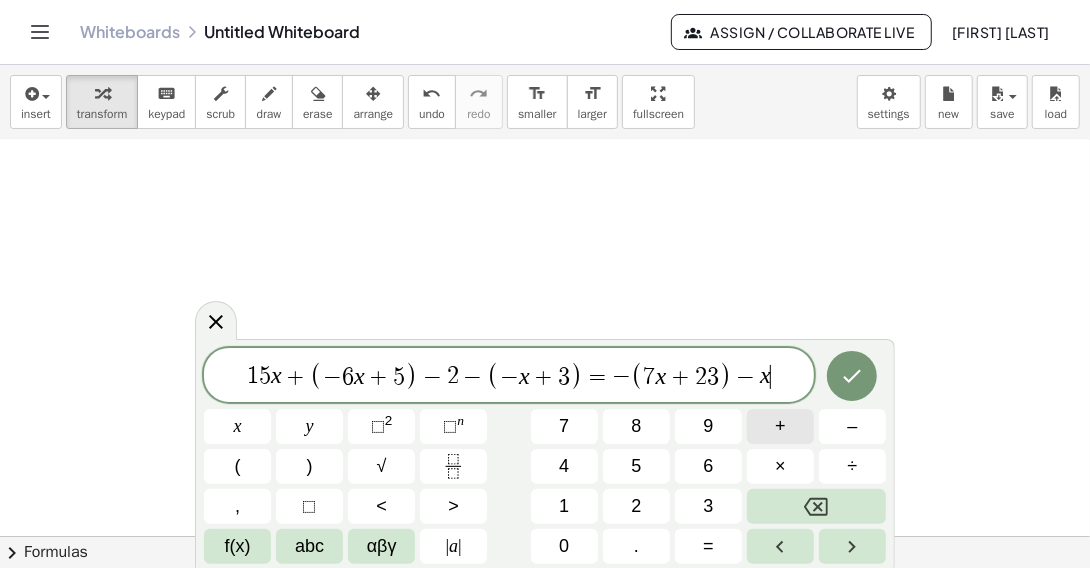 click on "+" at bounding box center (780, 426) 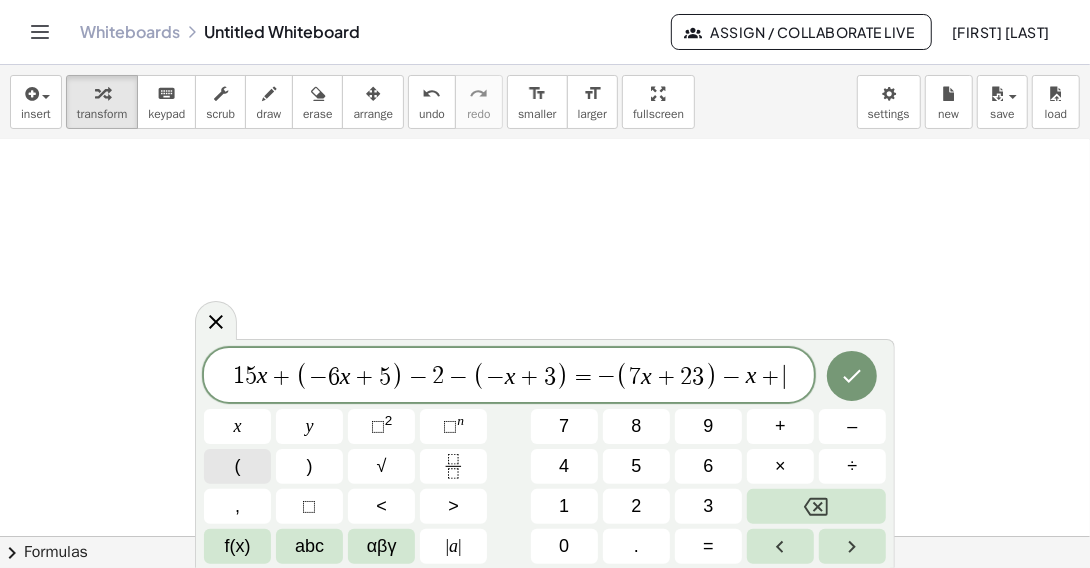 click on "(" at bounding box center (237, 466) 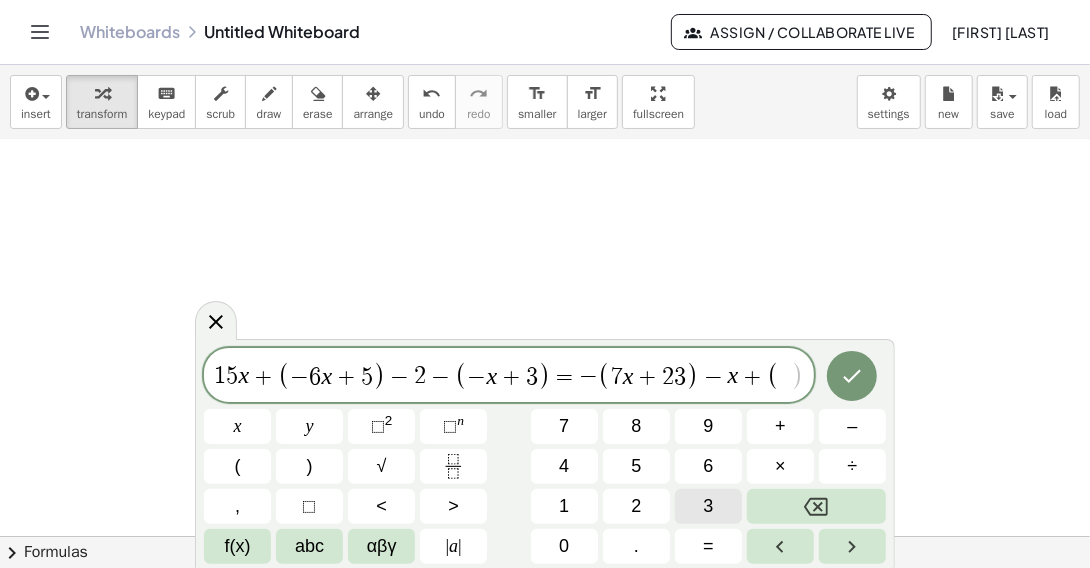 click on "3" at bounding box center (708, 506) 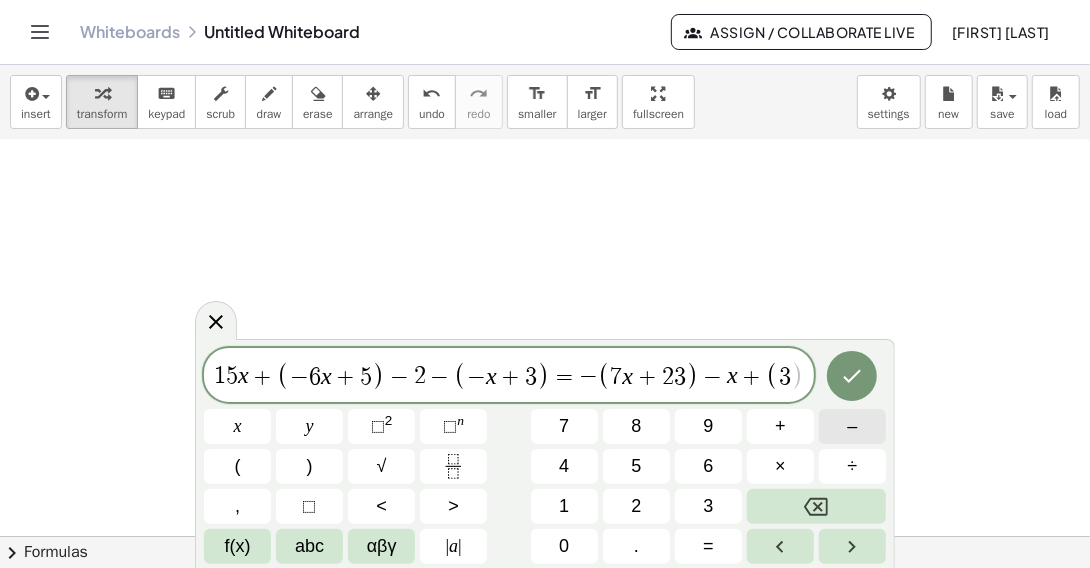 click on "–" at bounding box center (852, 426) 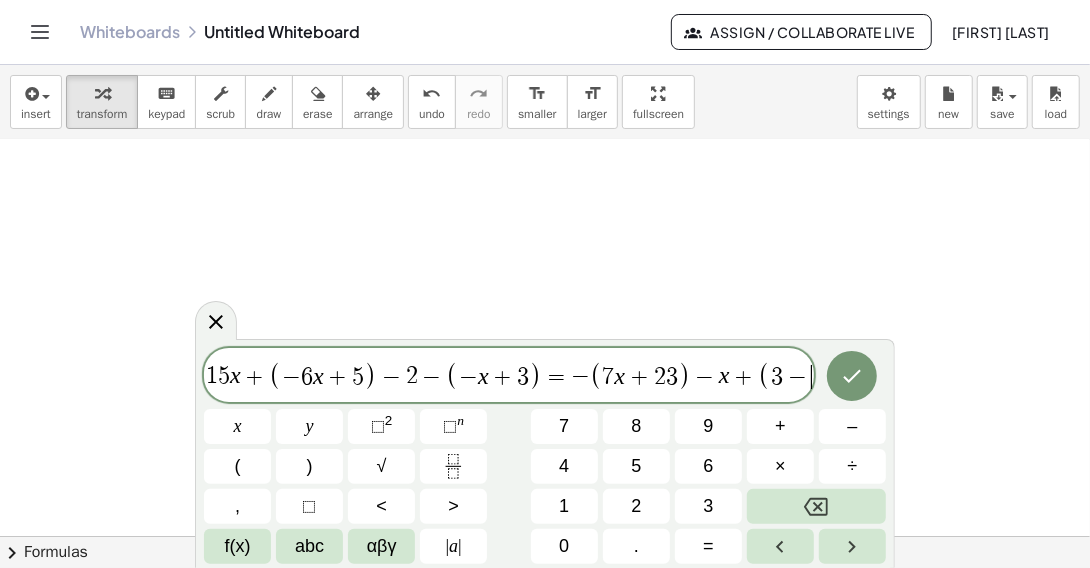 scroll, scrollTop: 0, scrollLeft: 10, axis: horizontal 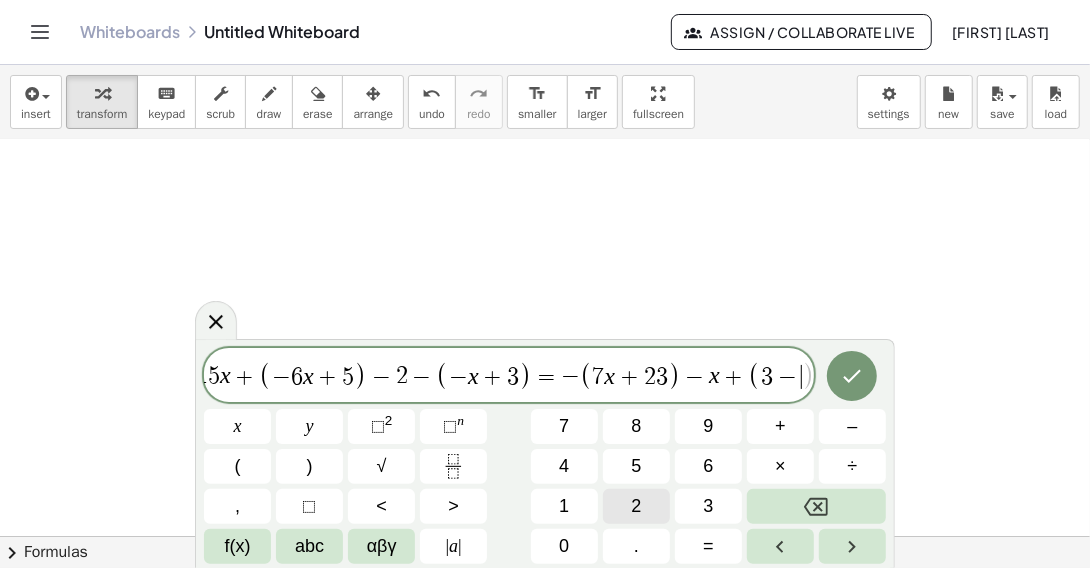 click on "2" at bounding box center [636, 506] 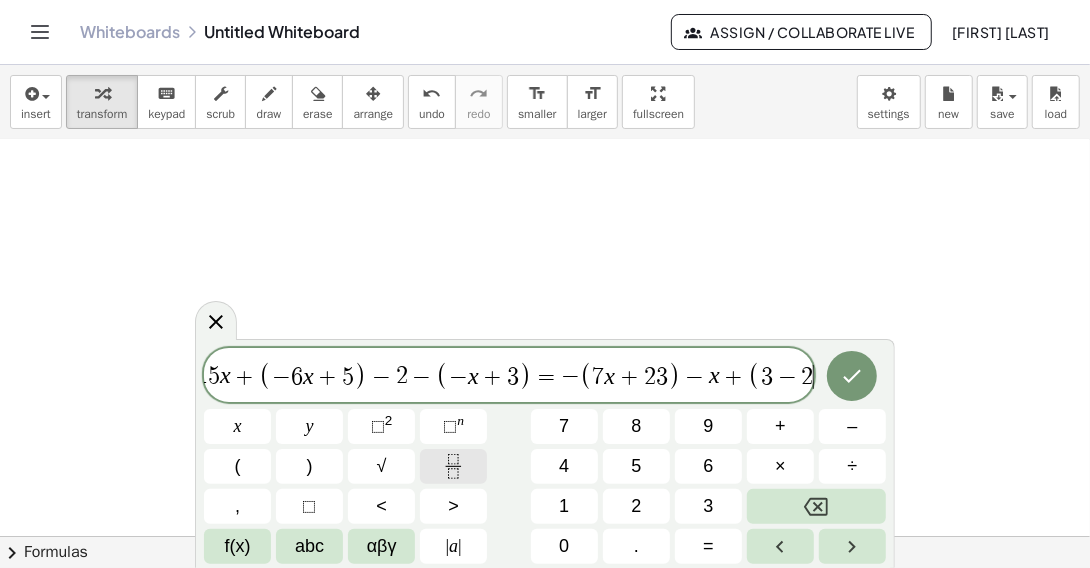scroll, scrollTop: 0, scrollLeft: 22, axis: horizontal 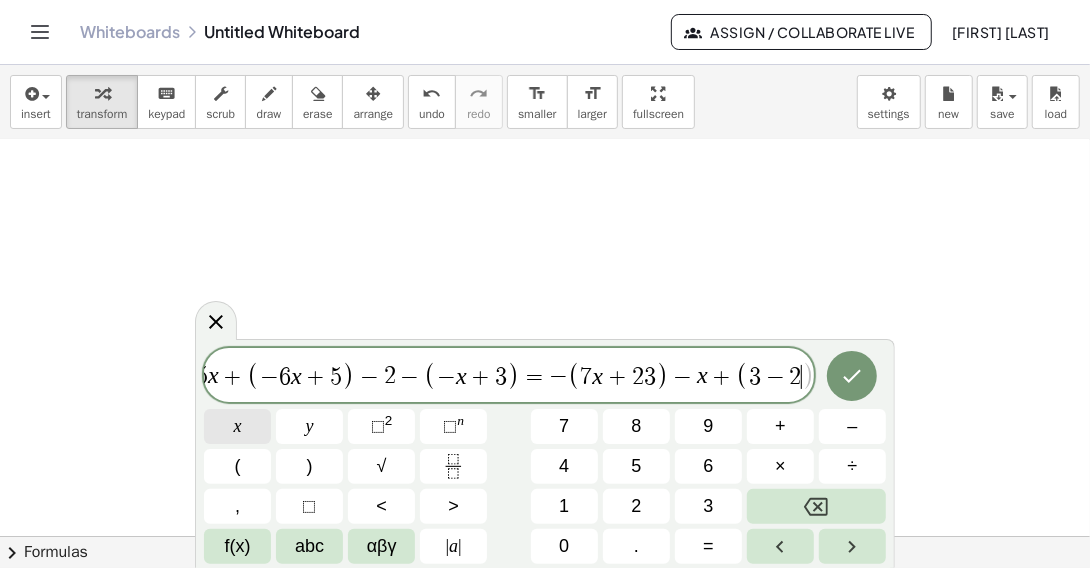 click on "x" at bounding box center [237, 426] 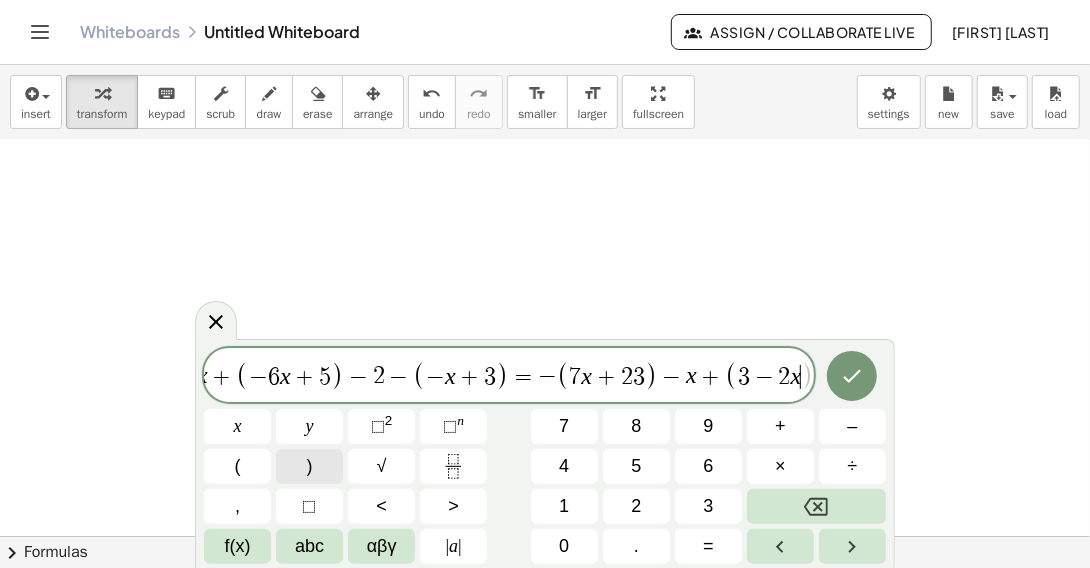 click on ")" at bounding box center (309, 466) 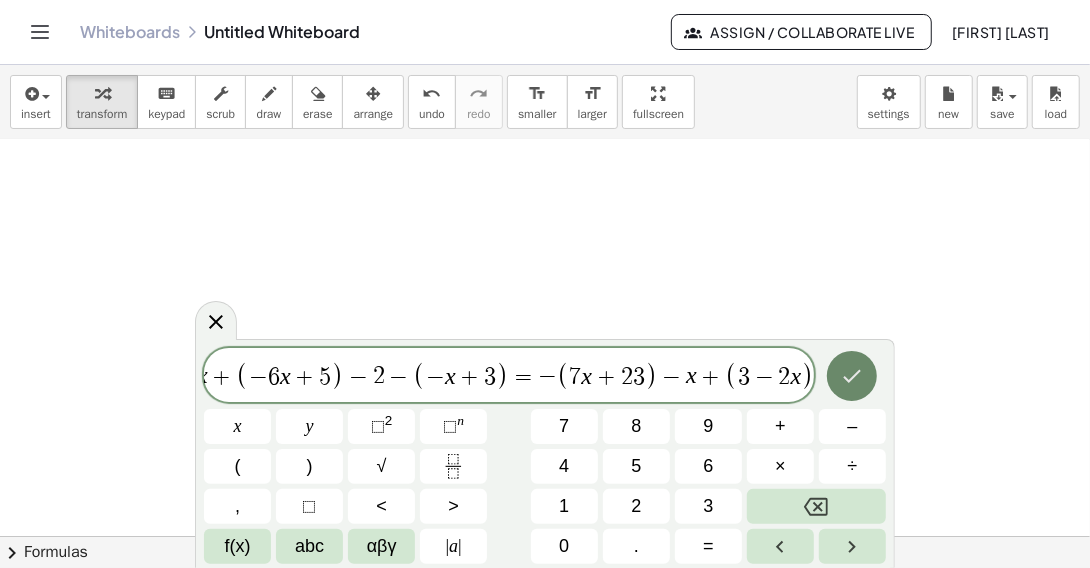 click 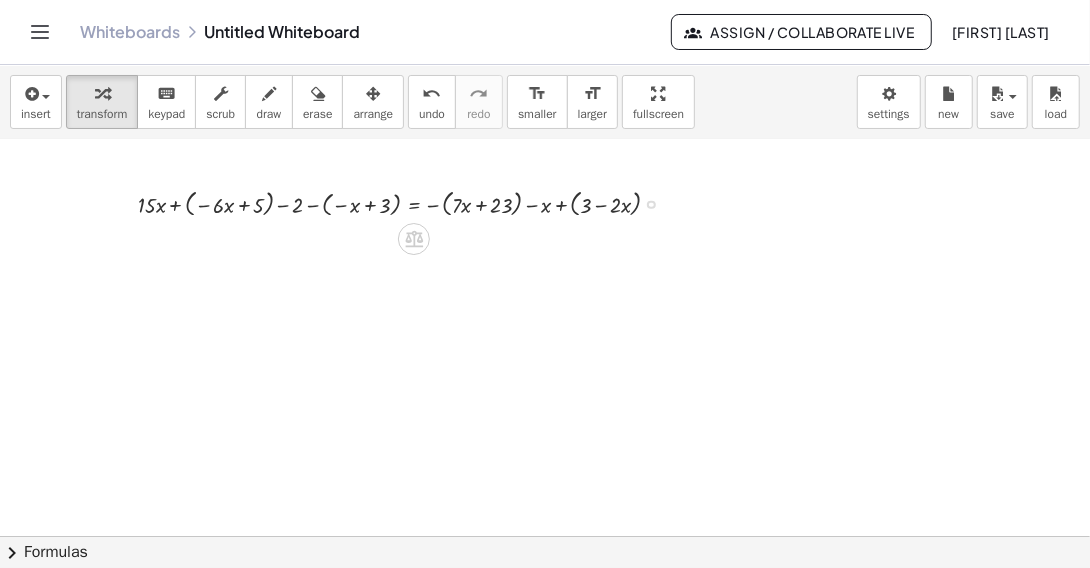 click at bounding box center [407, 203] 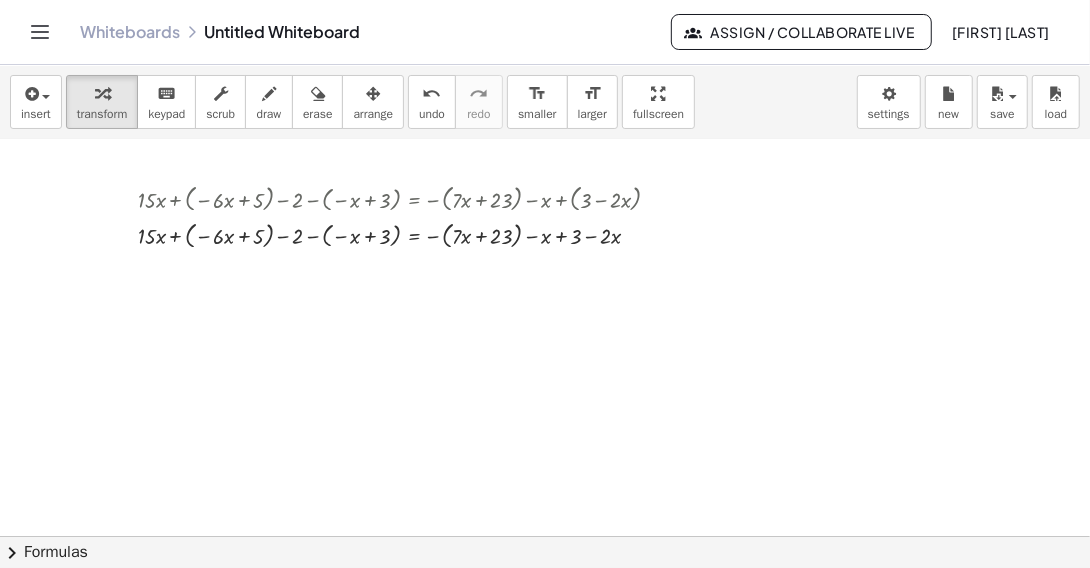 scroll, scrollTop: 0, scrollLeft: 0, axis: both 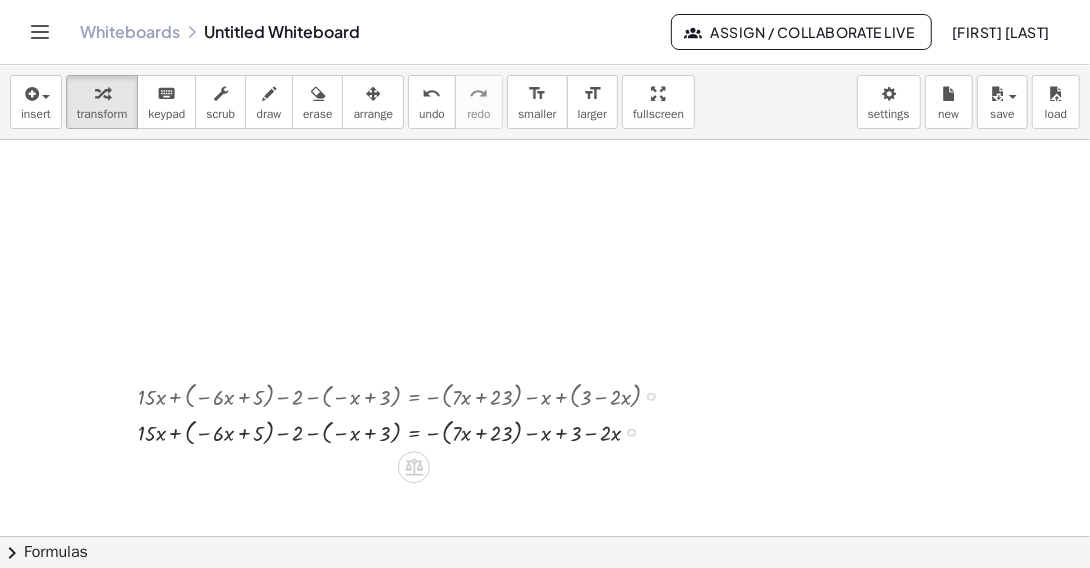 click at bounding box center [651, 396] 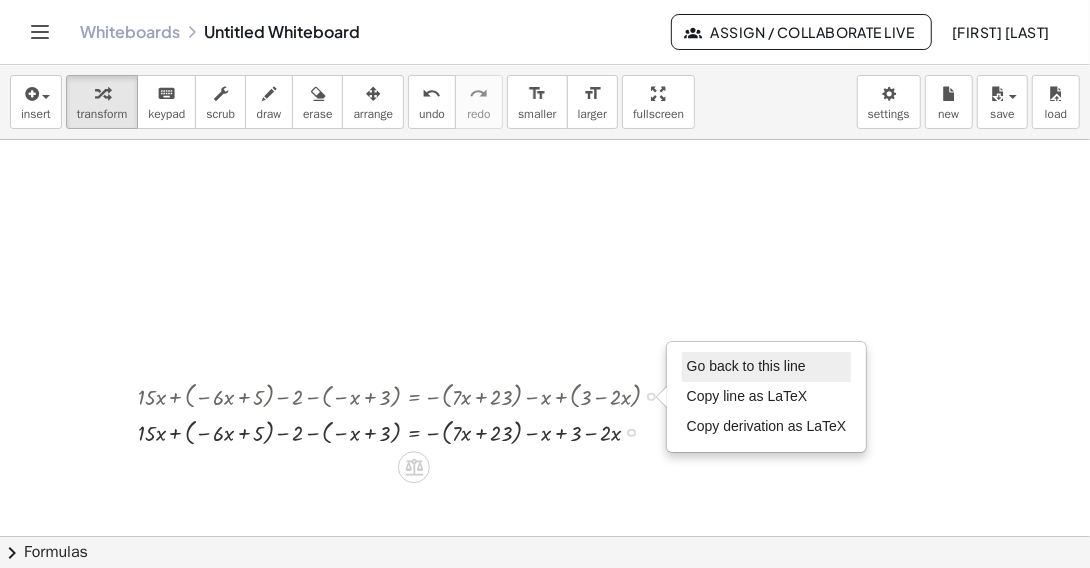 click on "Go back to this line" at bounding box center (746, 366) 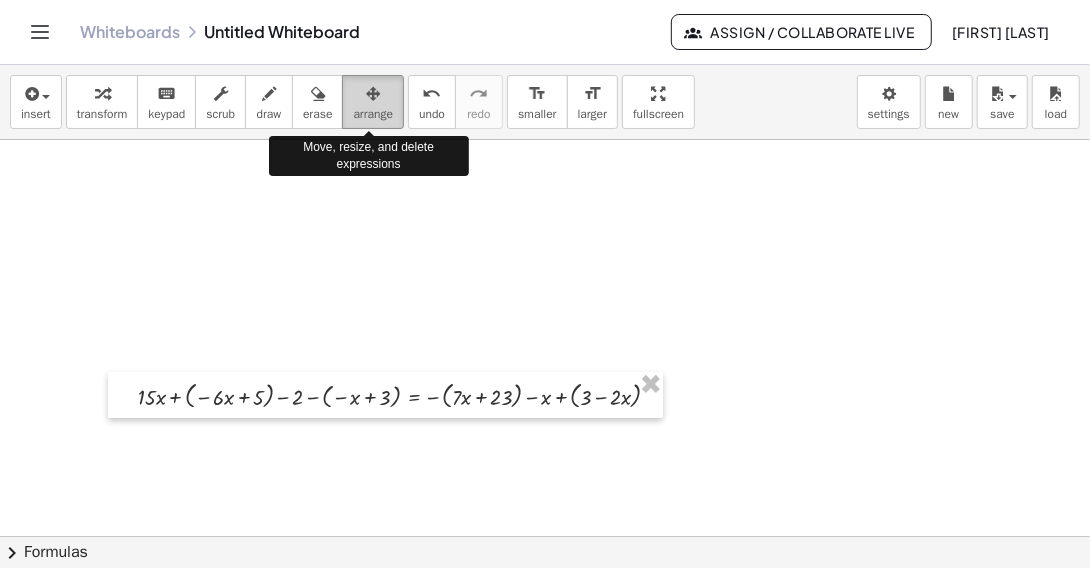 click on "arrange" at bounding box center (373, 102) 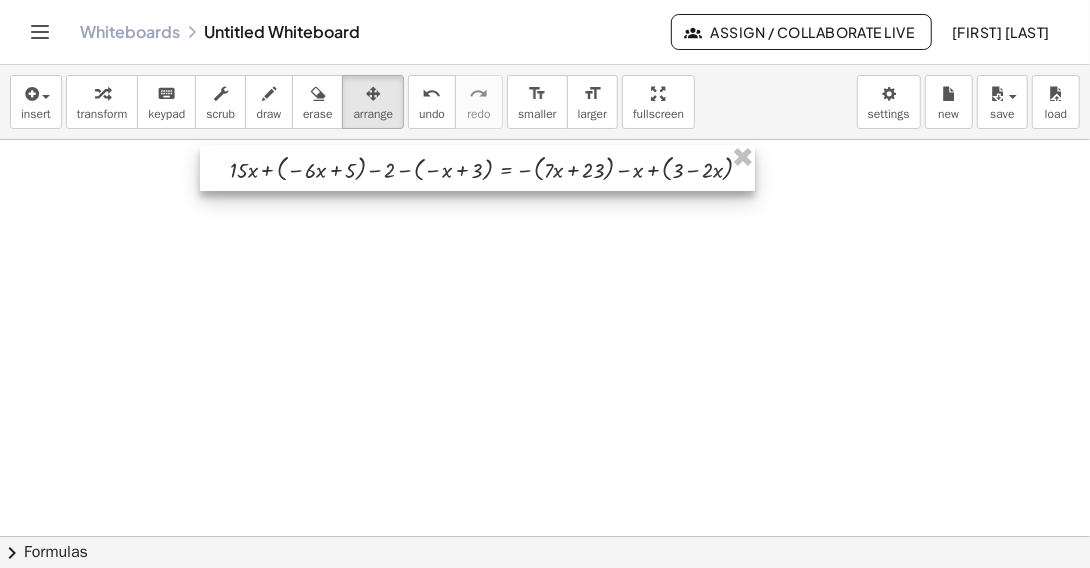 drag, startPoint x: 404, startPoint y: 379, endPoint x: 498, endPoint y: 152, distance: 245.6929 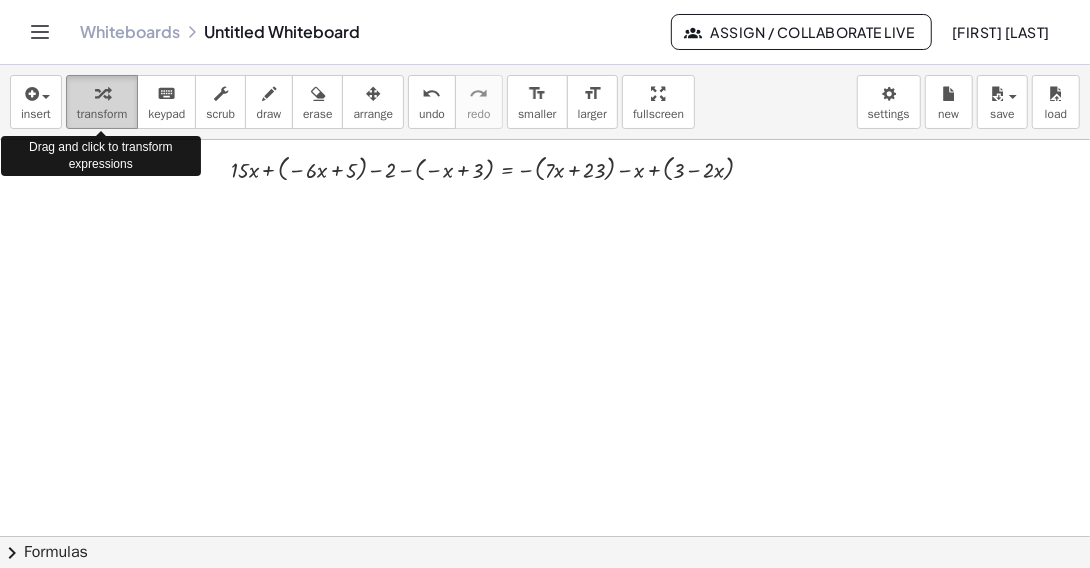 click at bounding box center (102, 93) 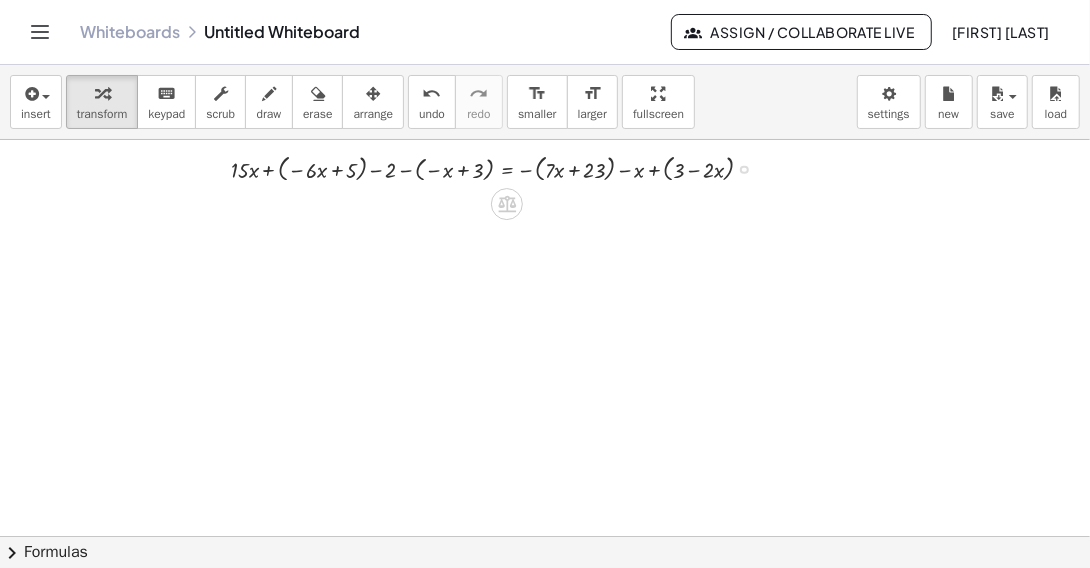 click at bounding box center [500, 168] 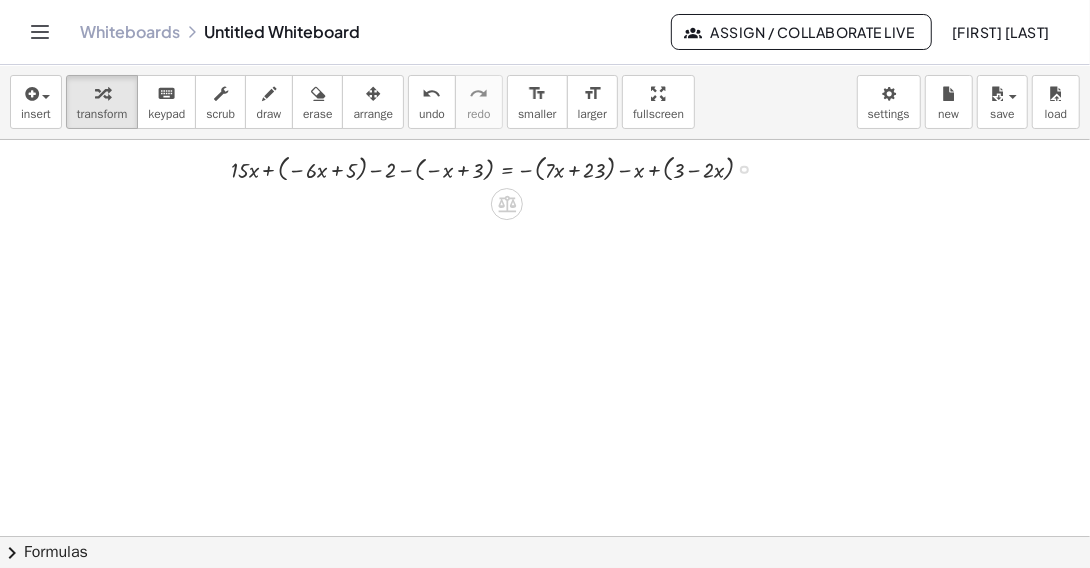 click at bounding box center [500, 168] 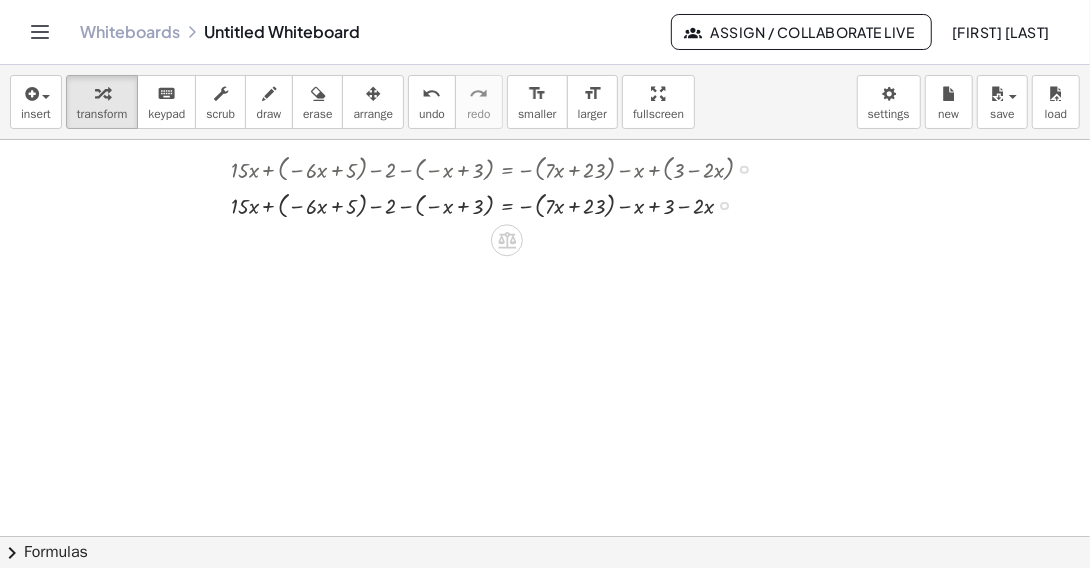 click at bounding box center [744, 169] 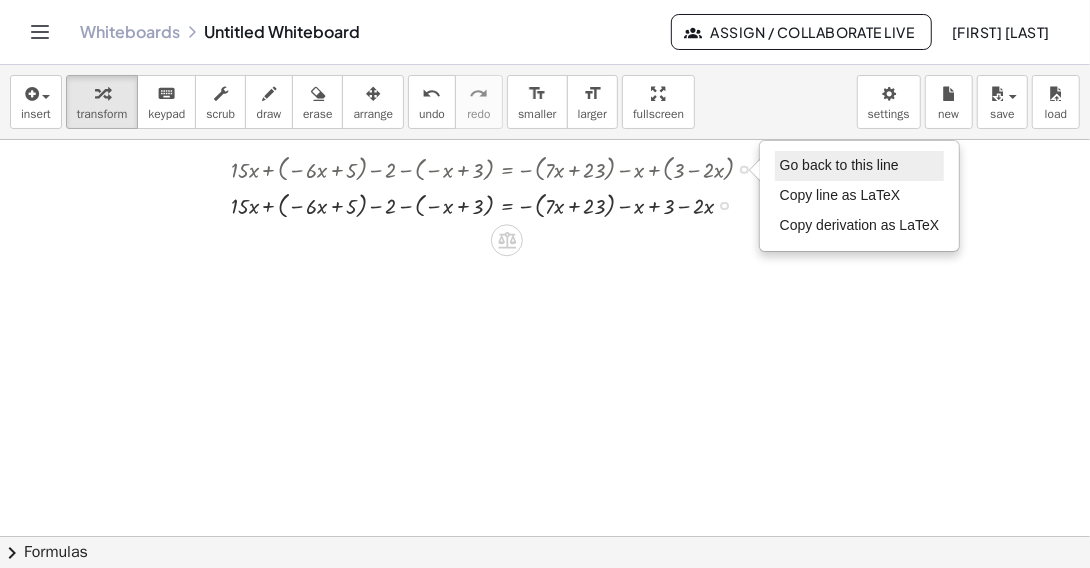 click on "Go back to this line" at bounding box center [839, 165] 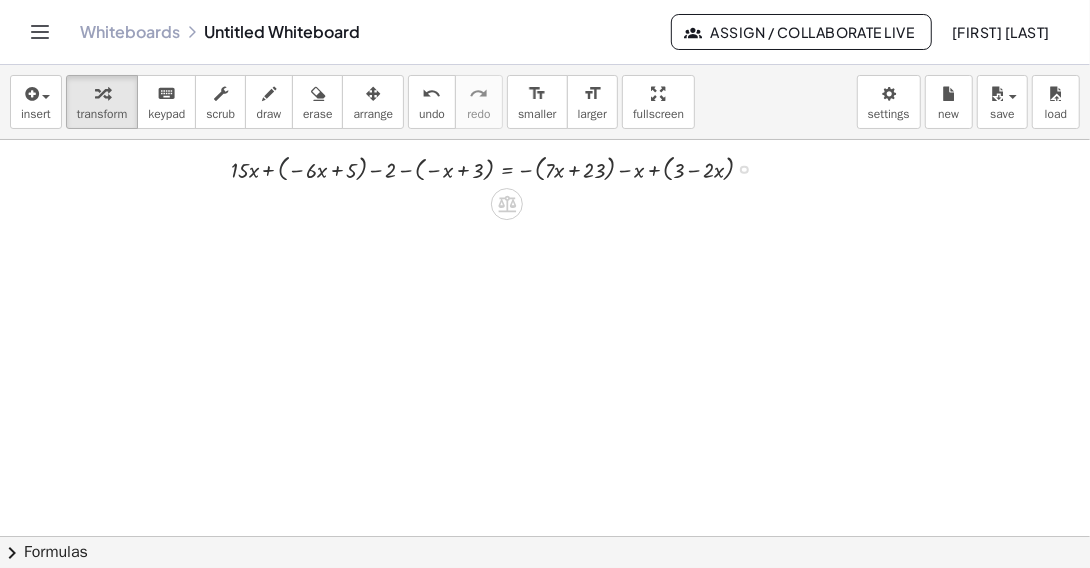 click at bounding box center [500, 168] 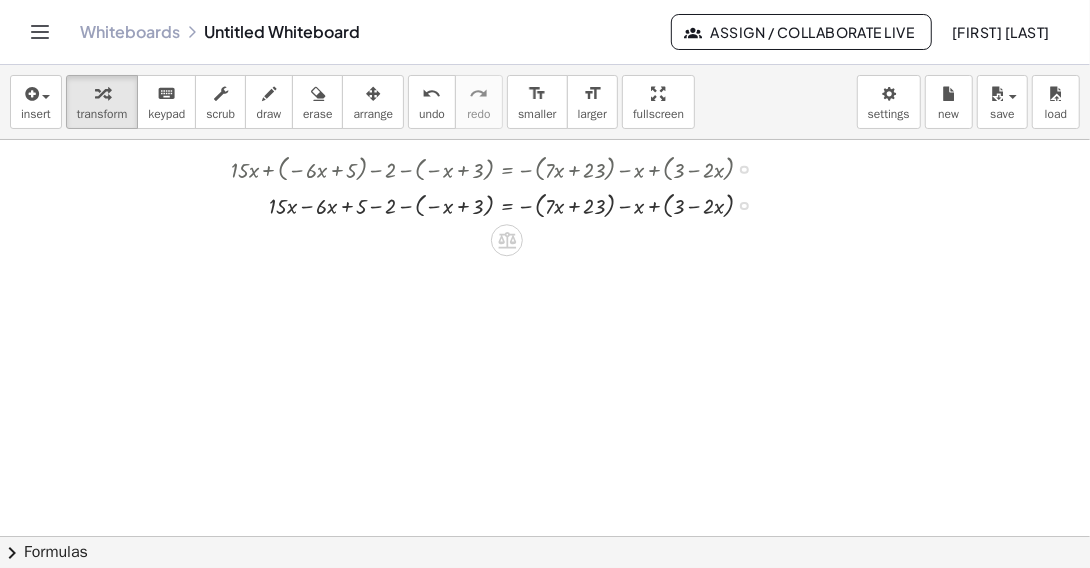 click at bounding box center [500, 204] 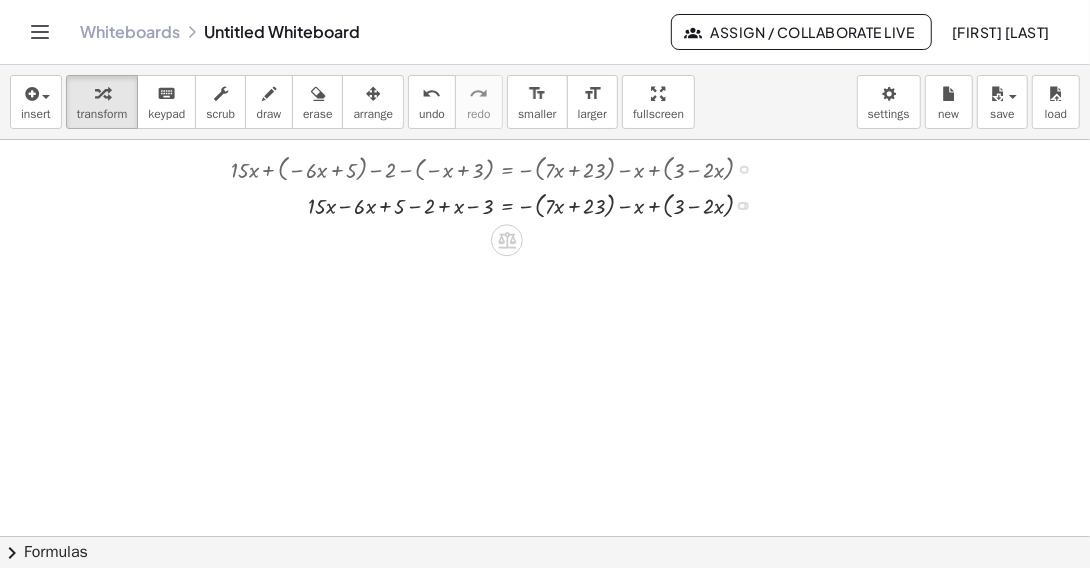 click at bounding box center (500, 204) 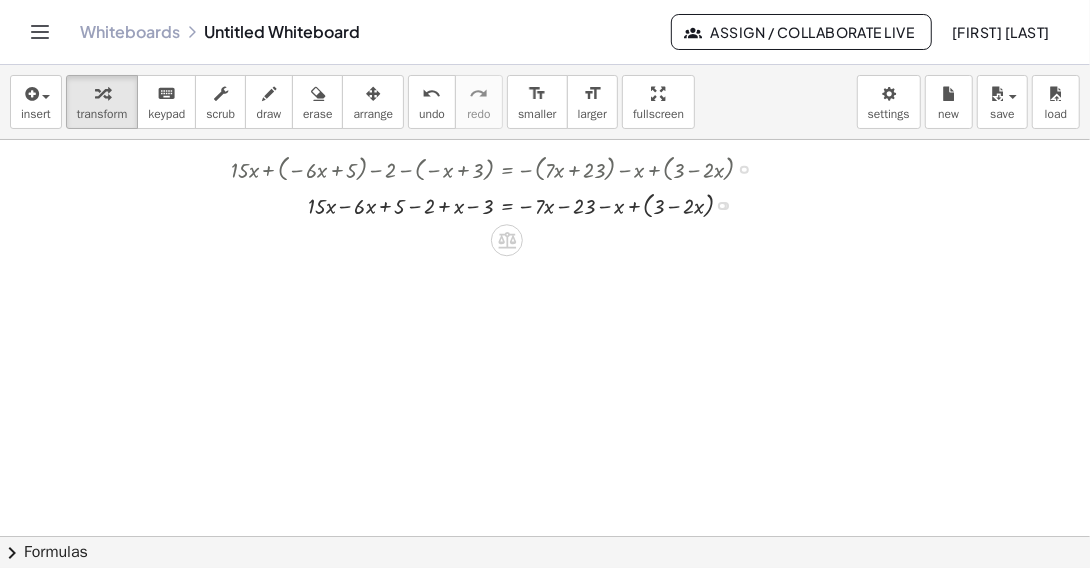 click at bounding box center (500, 204) 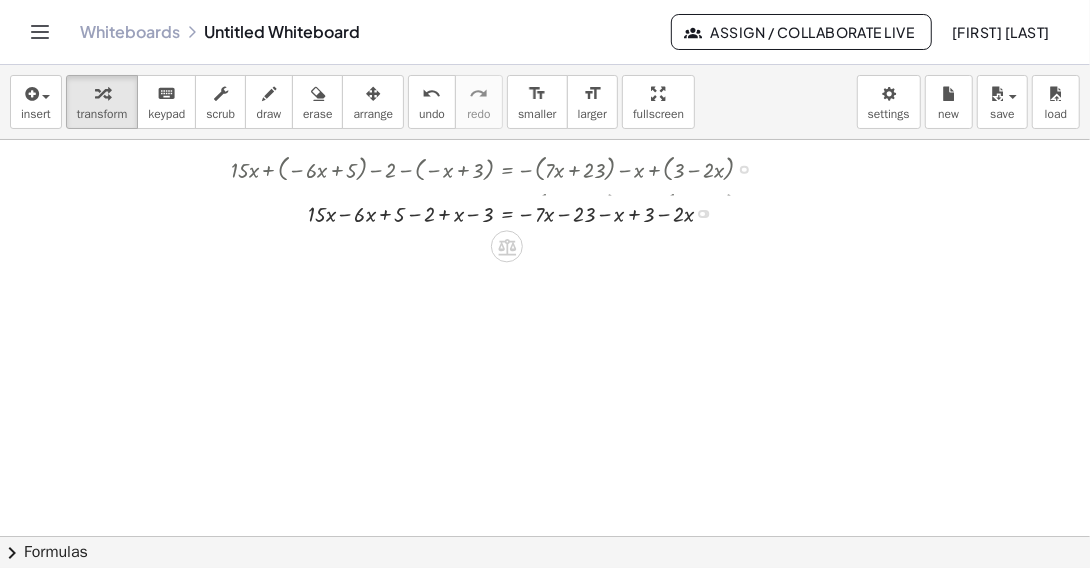 drag, startPoint x: 703, startPoint y: 206, endPoint x: 696, endPoint y: 222, distance: 17.464249 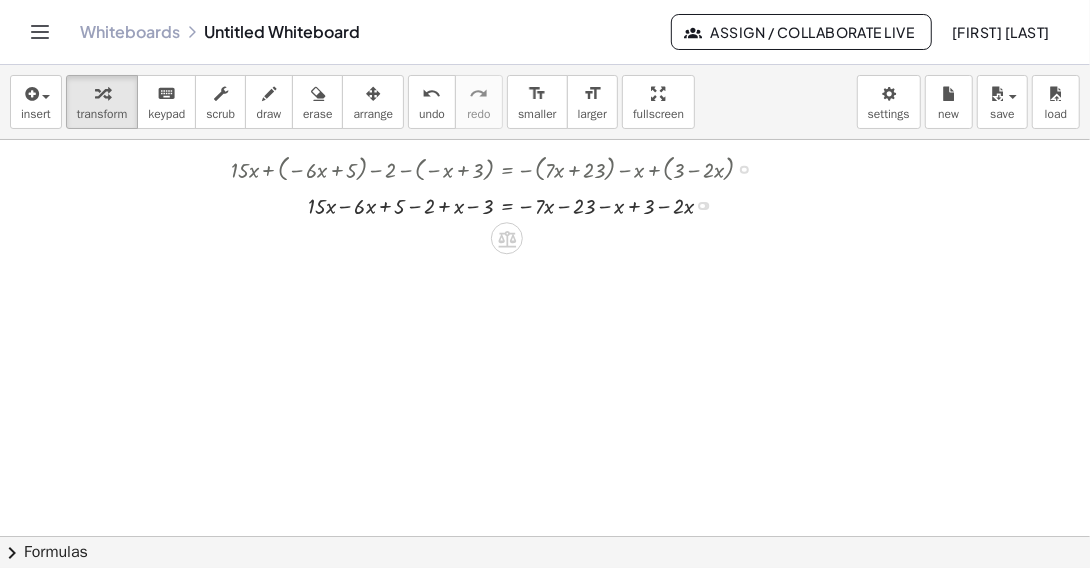click at bounding box center (500, 168) 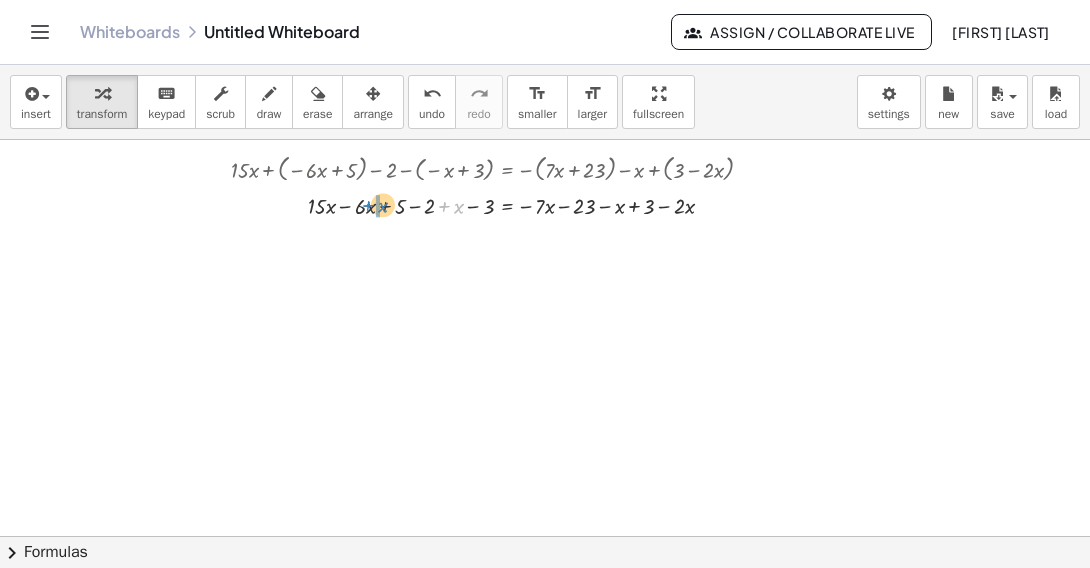 scroll, scrollTop: 0, scrollLeft: 0, axis: both 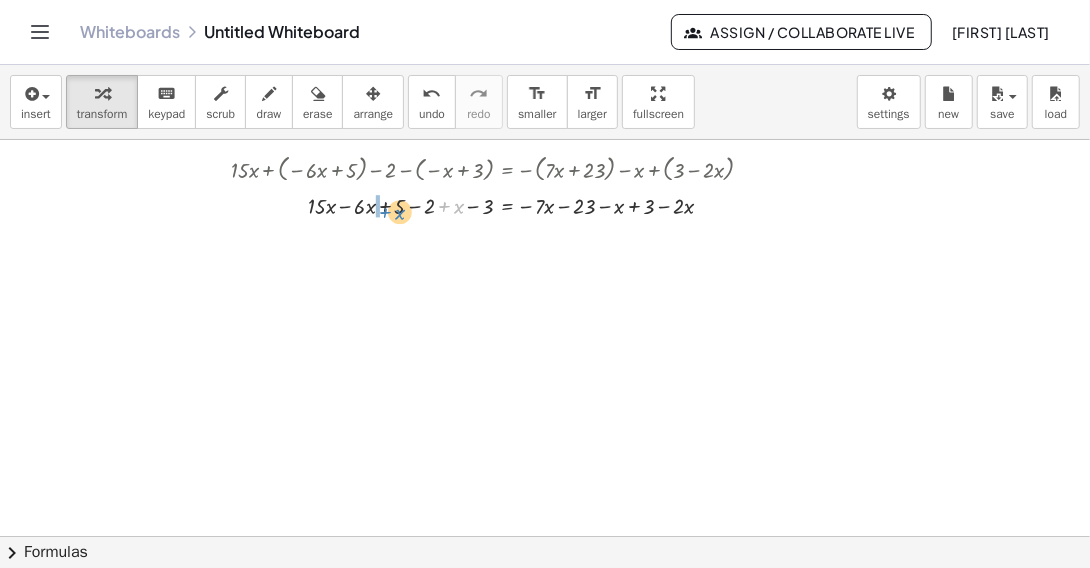 click at bounding box center [500, 203] 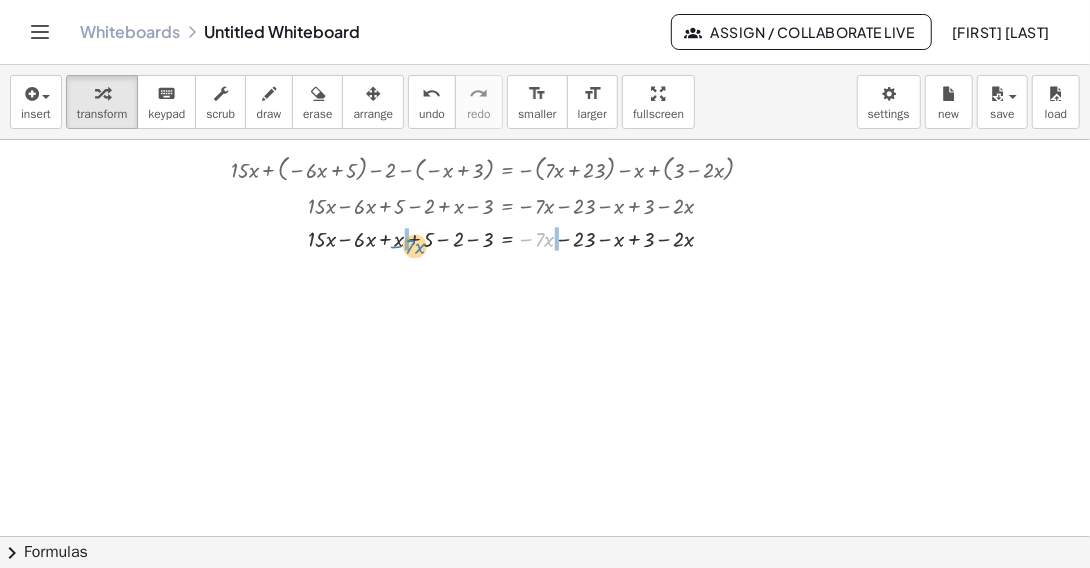 drag, startPoint x: 524, startPoint y: 240, endPoint x: 394, endPoint y: 247, distance: 130.18832 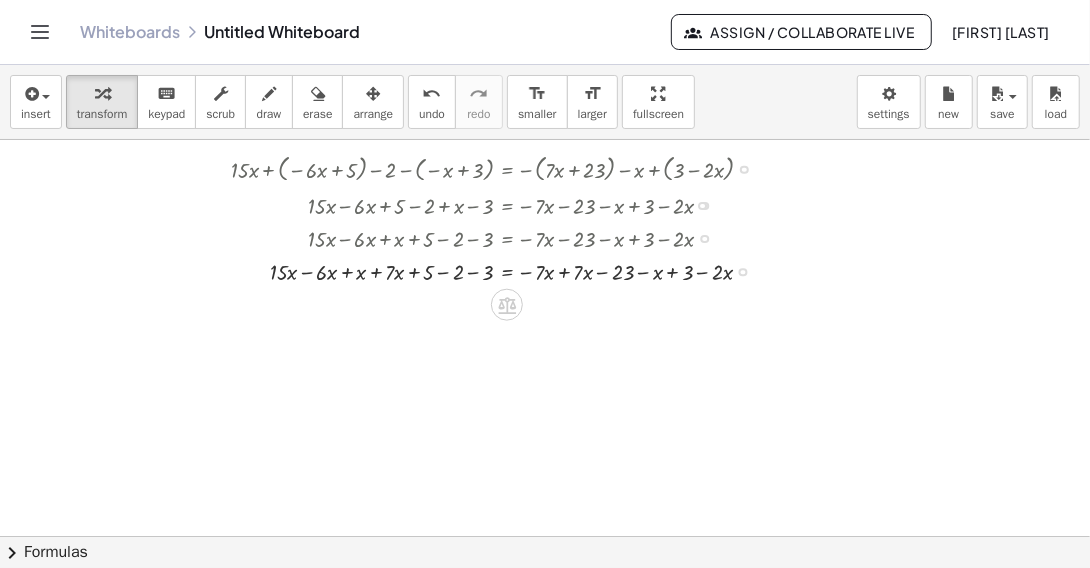 click at bounding box center (500, 270) 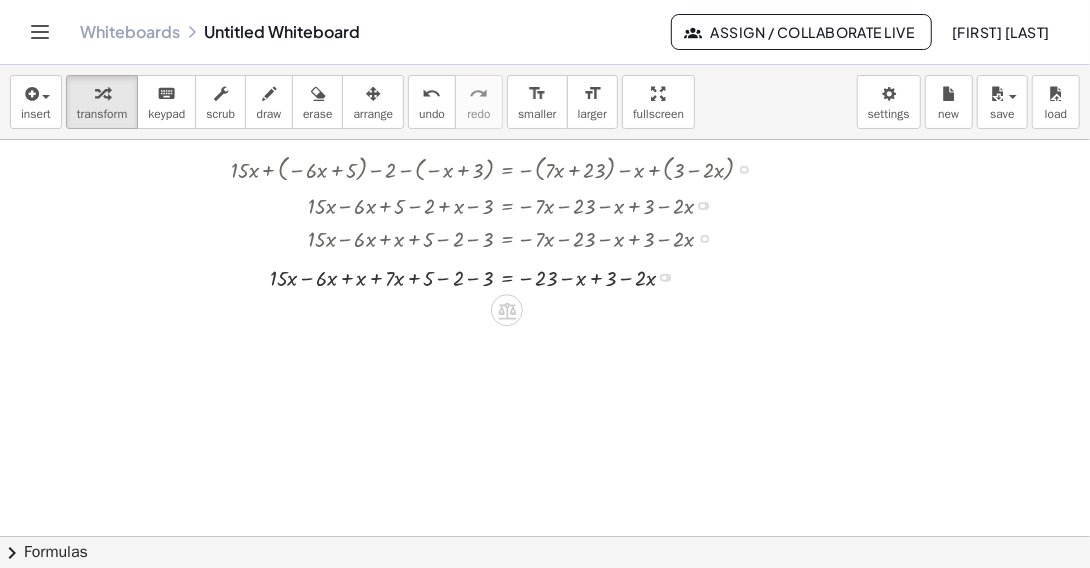 drag, startPoint x: 664, startPoint y: 300, endPoint x: 666, endPoint y: 264, distance: 36.05551 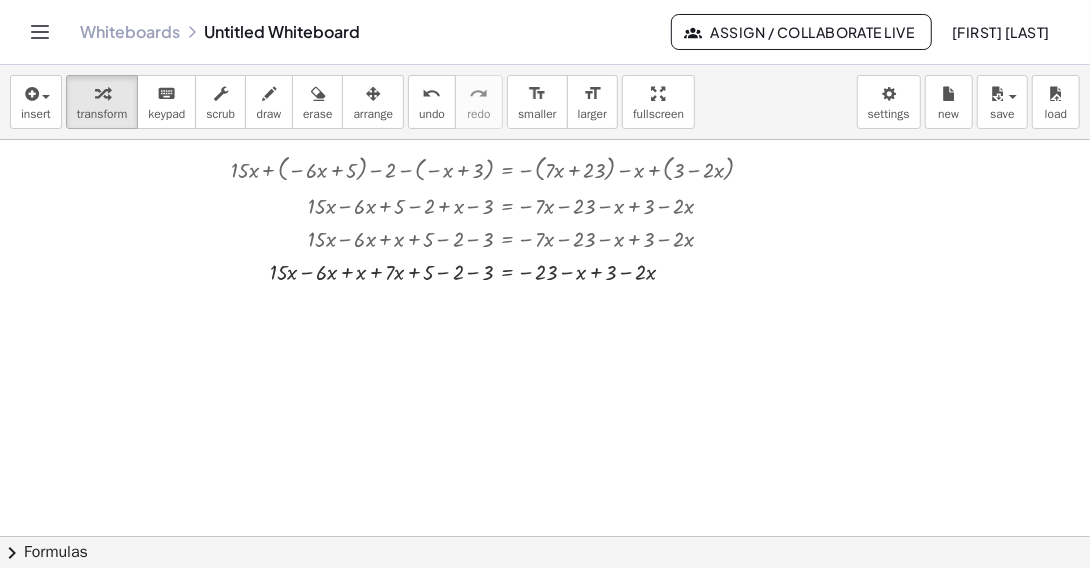 drag, startPoint x: 581, startPoint y: 271, endPoint x: 460, endPoint y: 356, distance: 147.87157 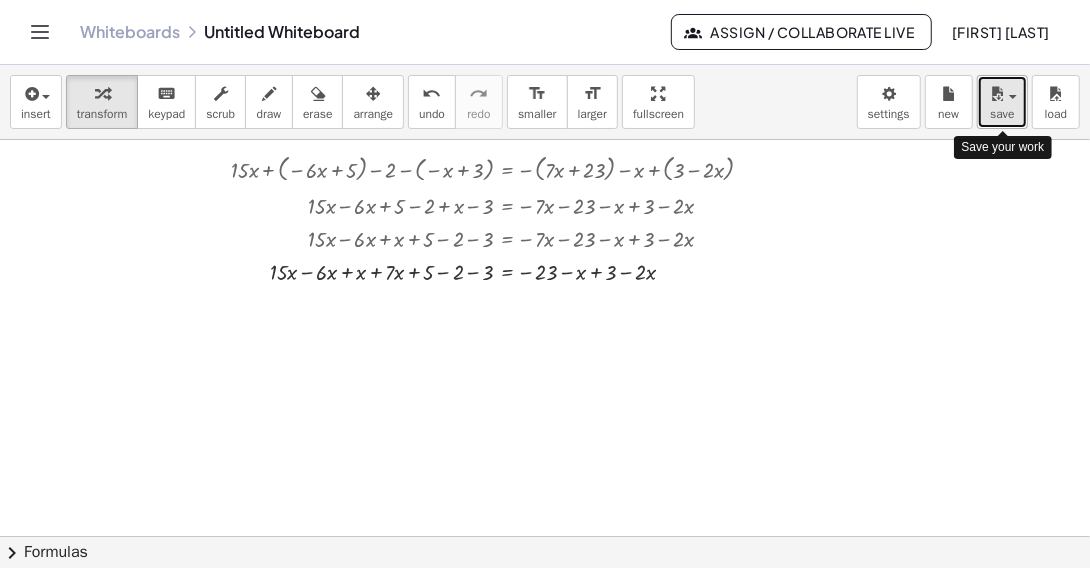 click on "save" at bounding box center (1002, 102) 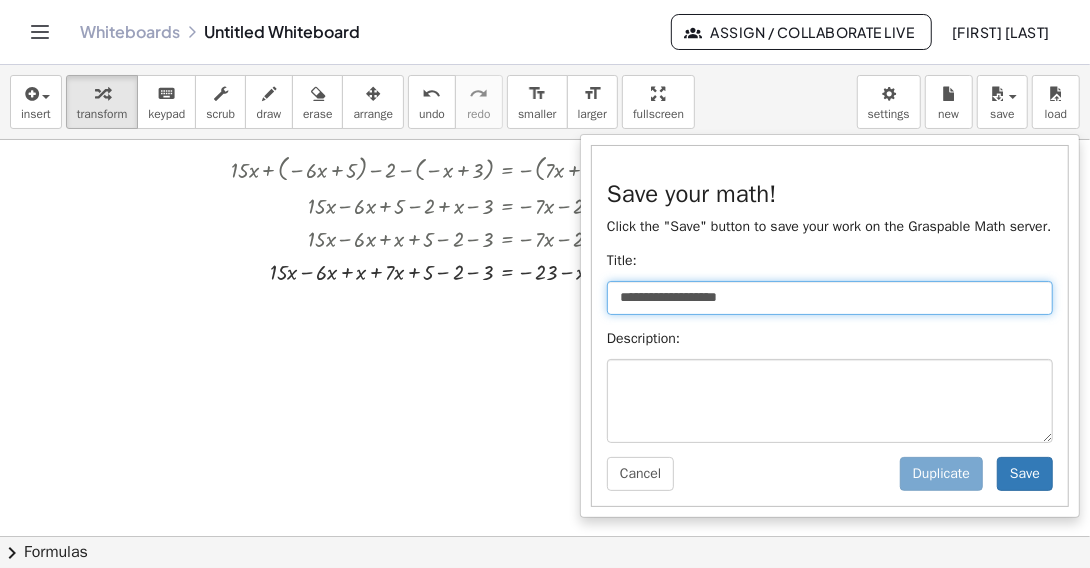 click on "**********" at bounding box center [830, 298] 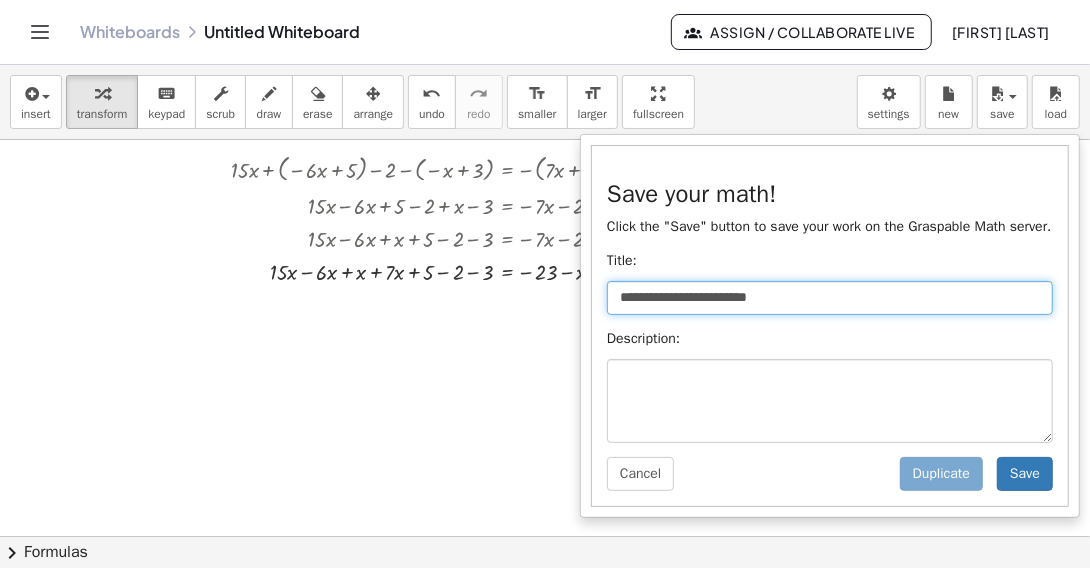 type on "**********" 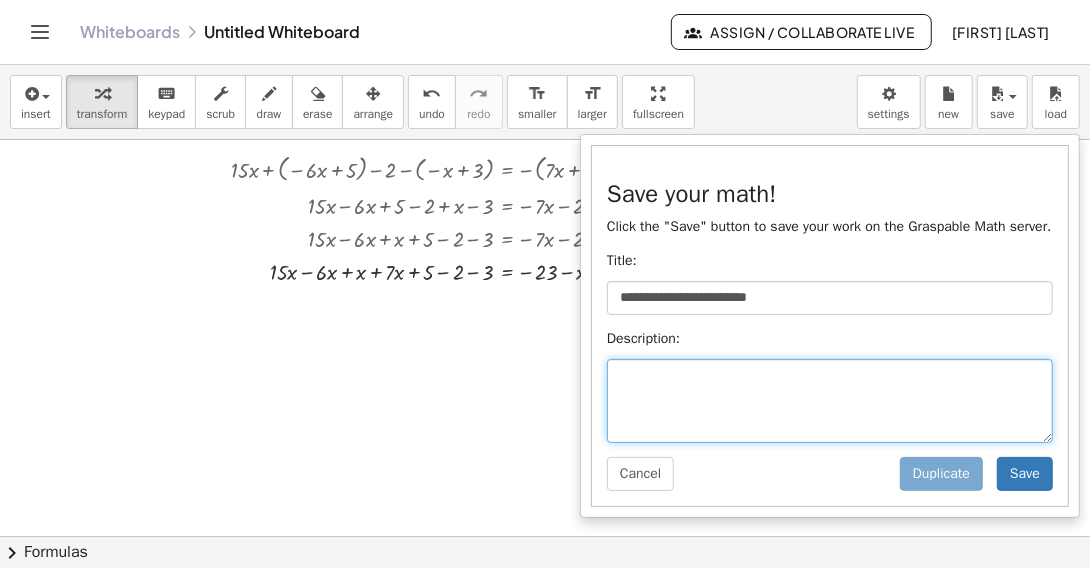 click at bounding box center [830, 401] 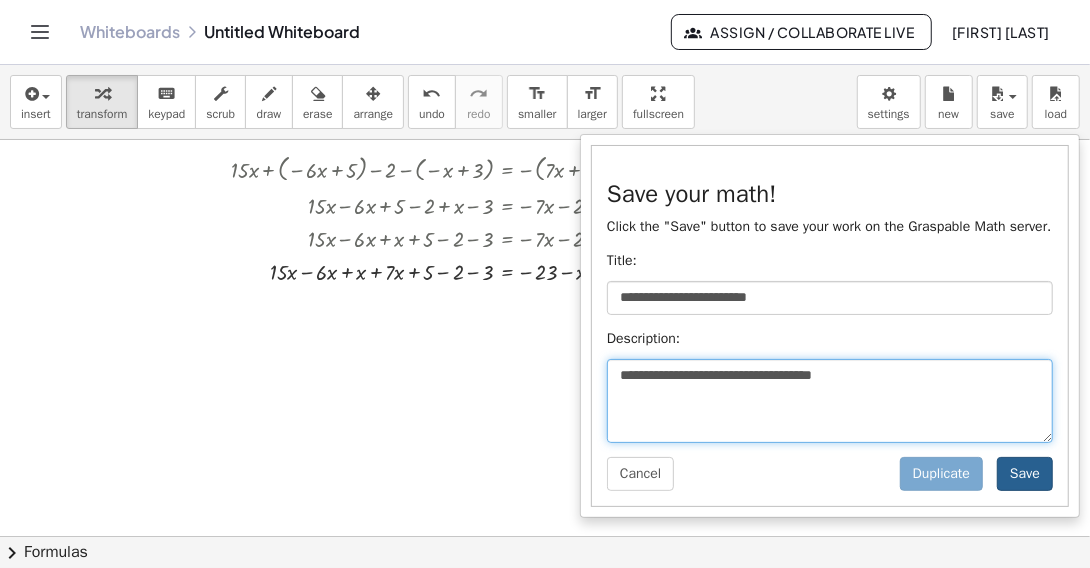 type on "**********" 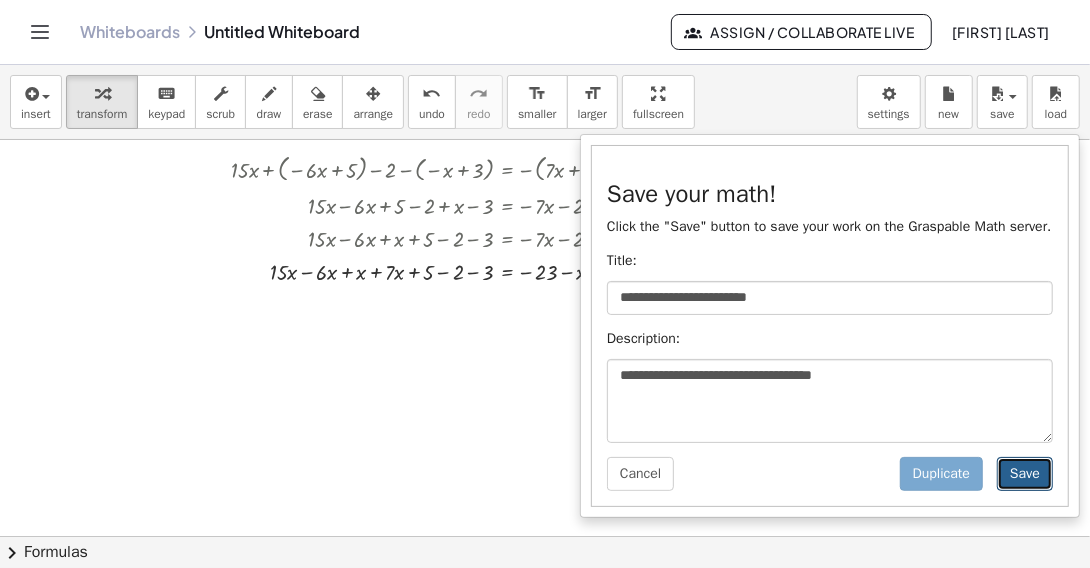 click on "Save" at bounding box center [1025, 474] 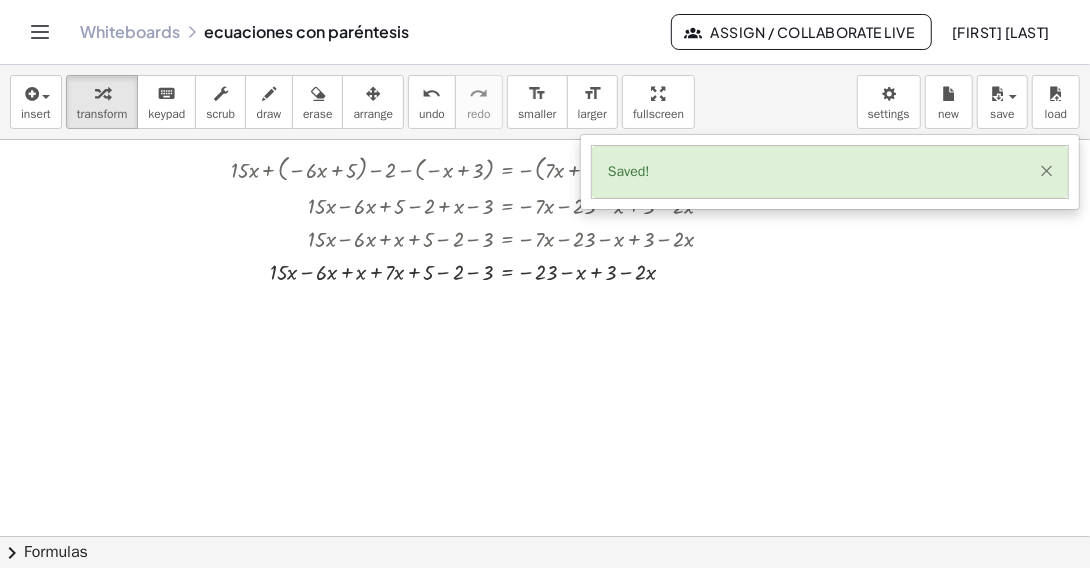 click on "×" at bounding box center (1046, 170) 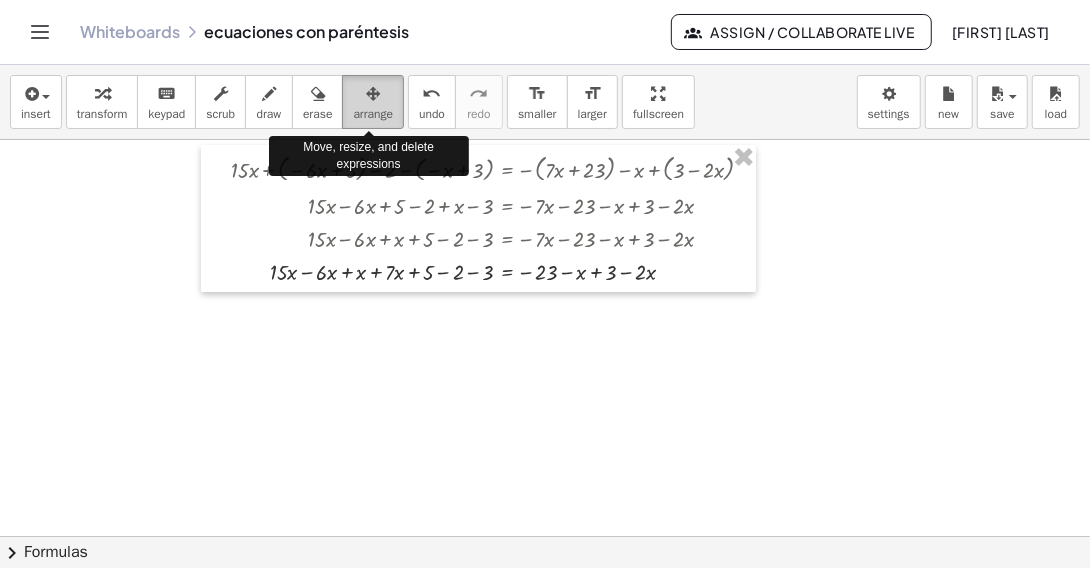 click on "arrange" at bounding box center (373, 102) 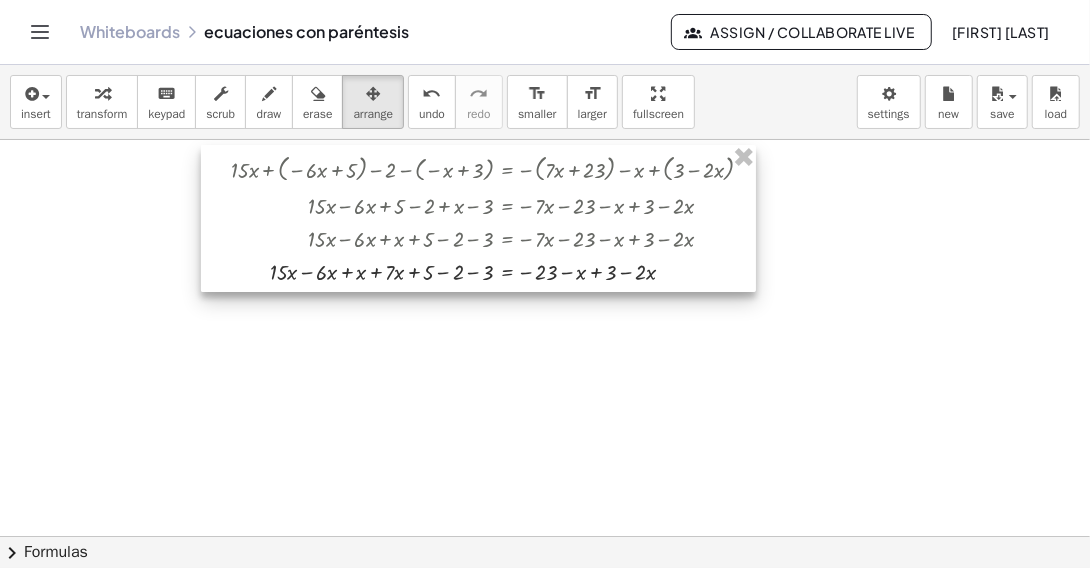 click at bounding box center [478, 218] 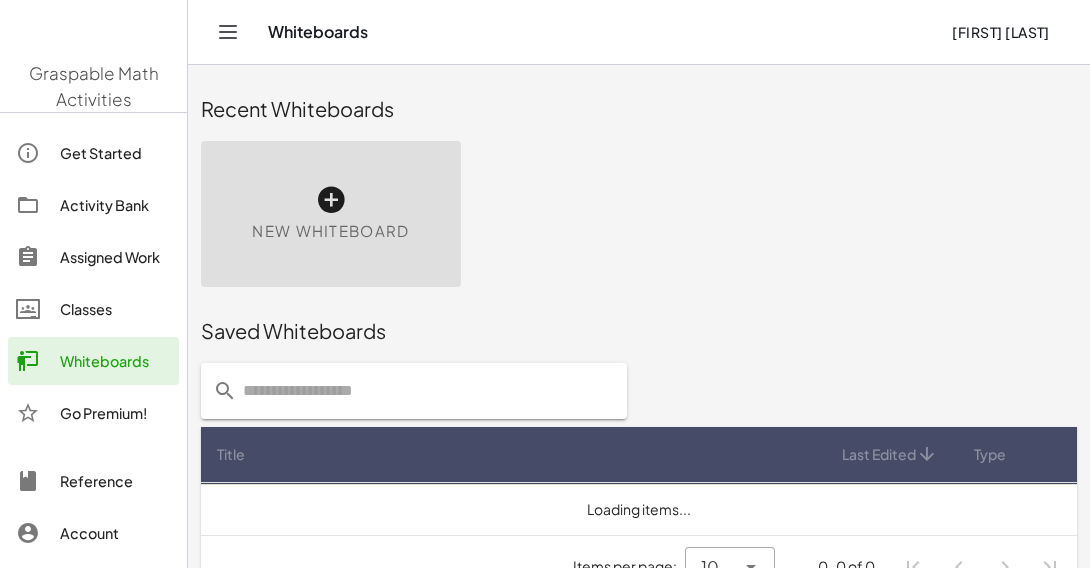scroll, scrollTop: 0, scrollLeft: 0, axis: both 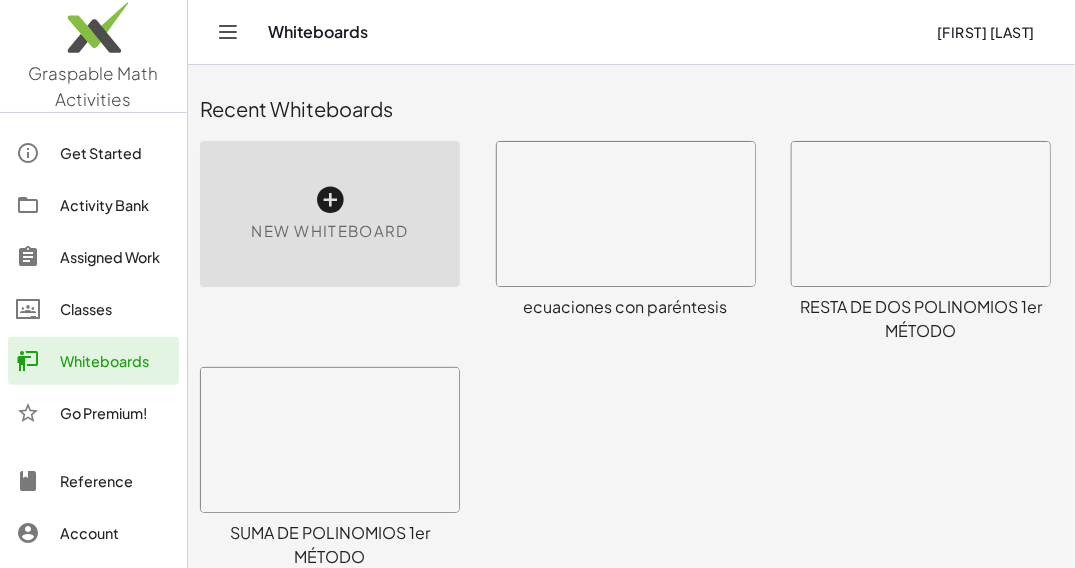 click at bounding box center (3722, 1942) 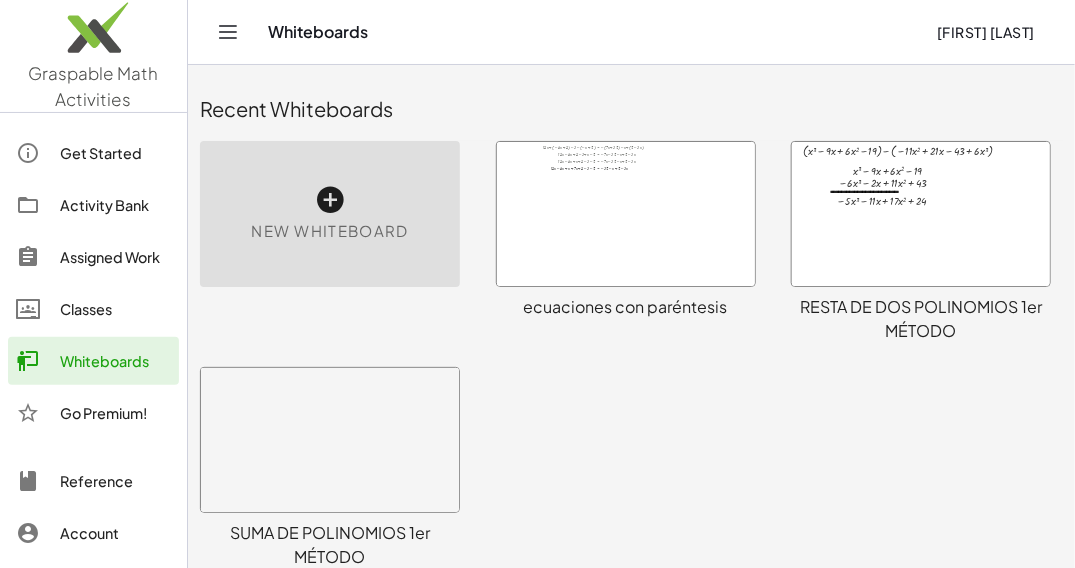 click at bounding box center (626, 214) 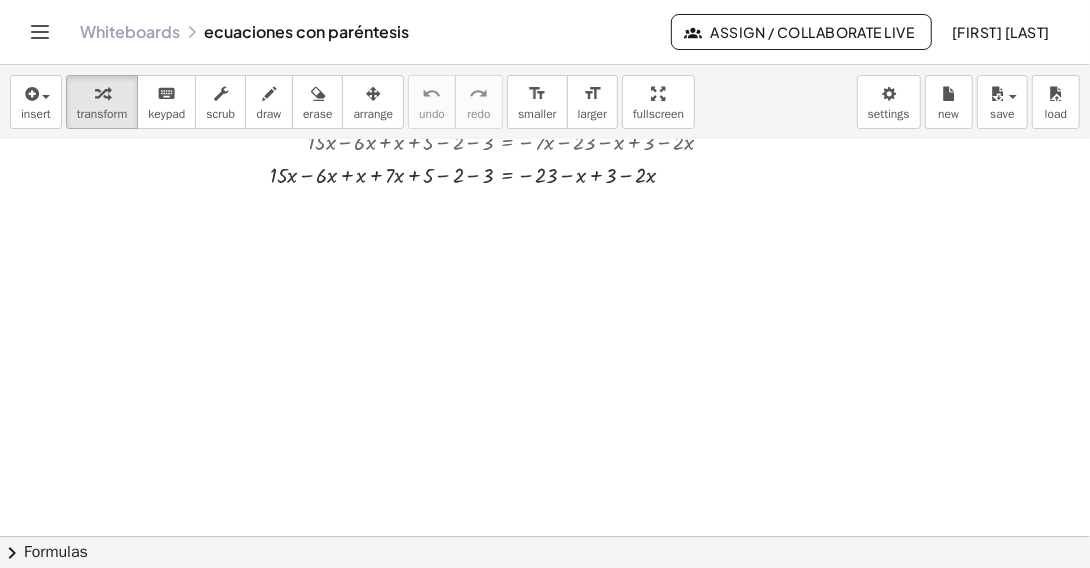 scroll, scrollTop: 0, scrollLeft: 0, axis: both 